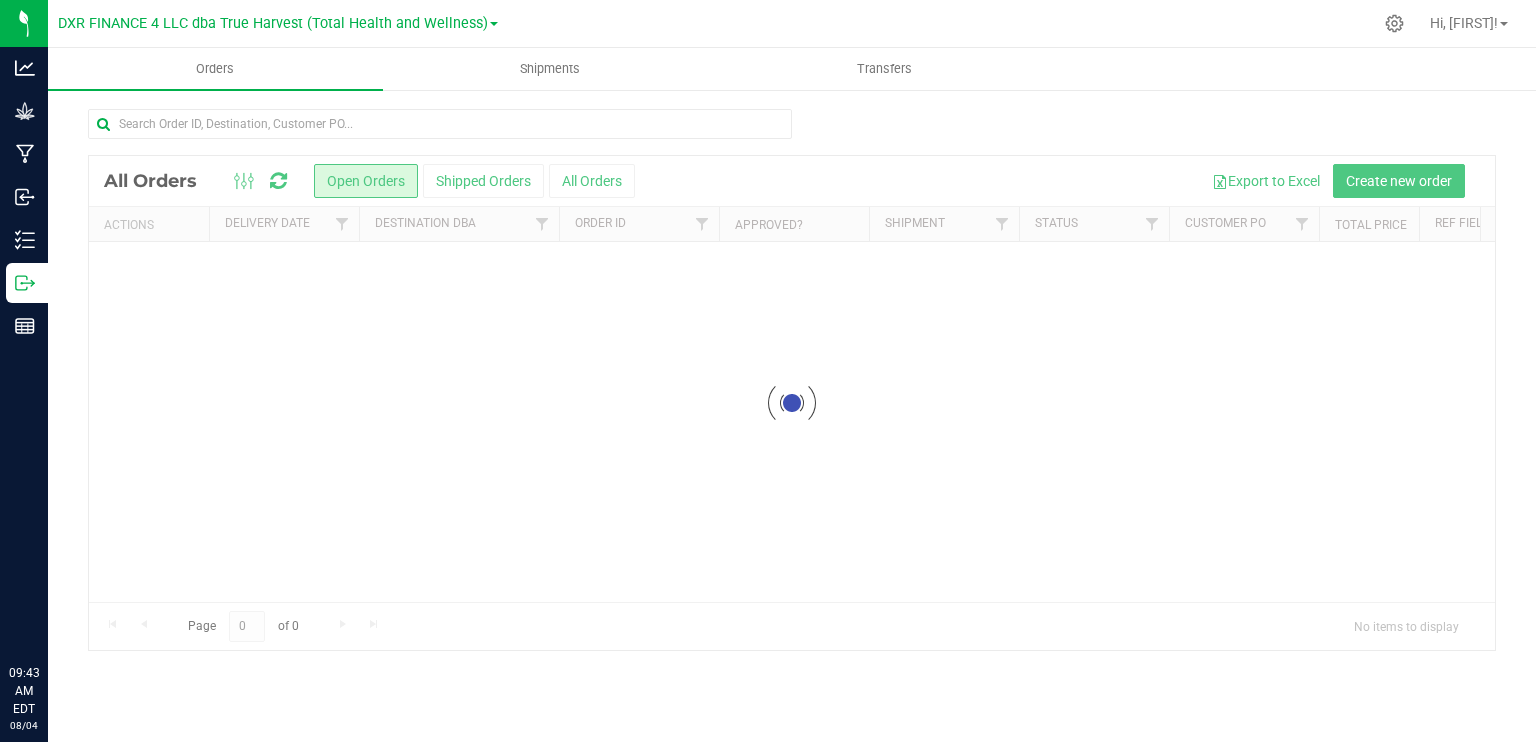 scroll, scrollTop: 0, scrollLeft: 0, axis: both 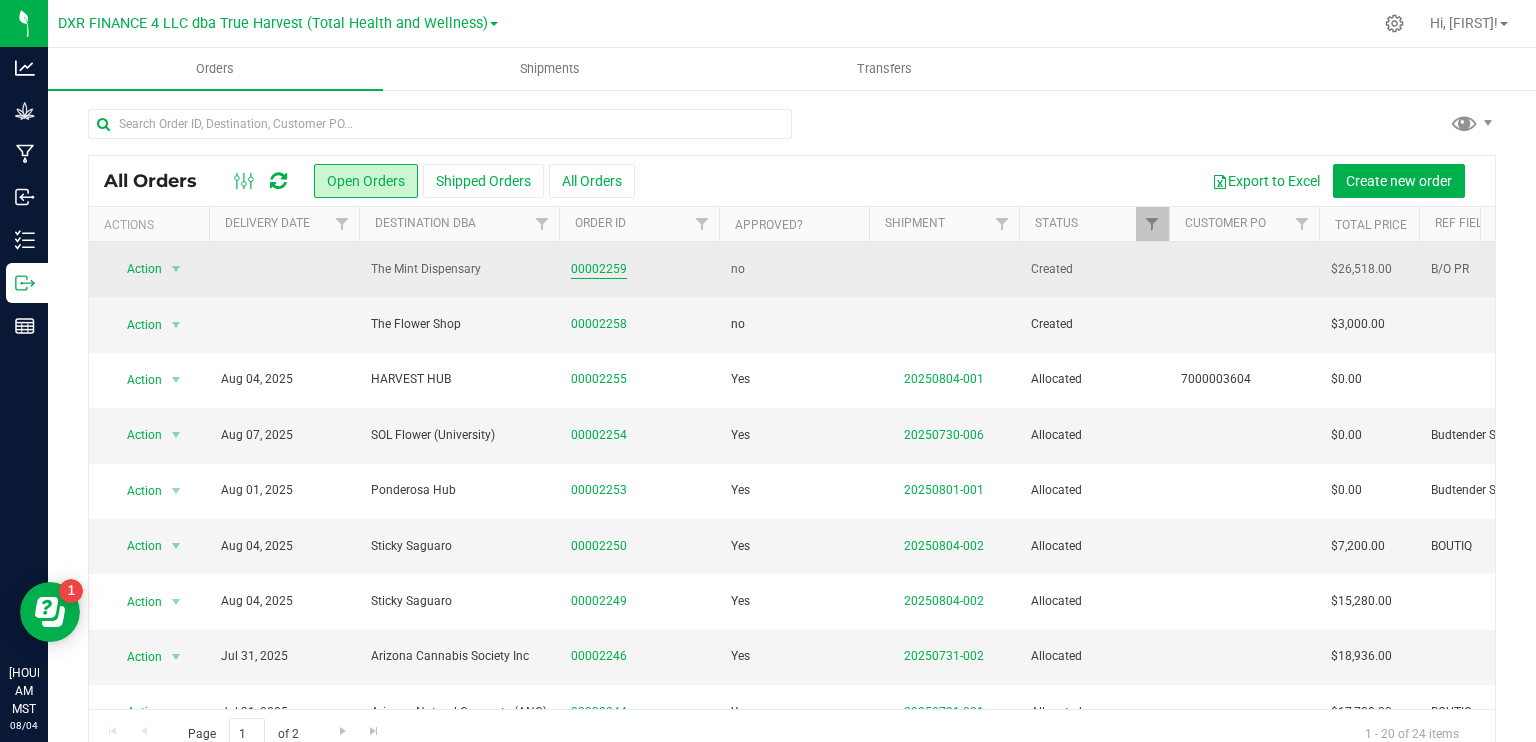 click on "00002259" at bounding box center (599, 269) 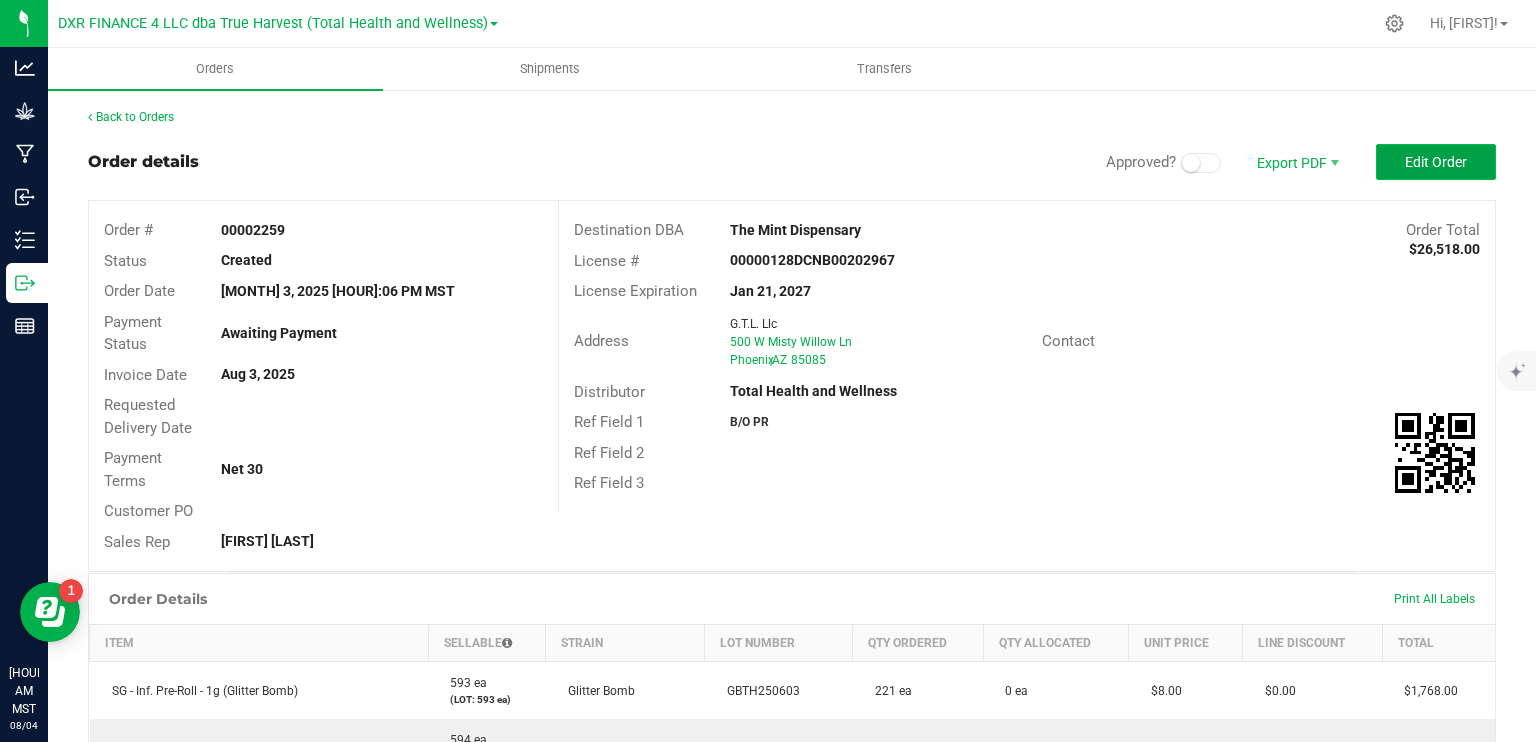 click on "Edit Order" at bounding box center [1436, 162] 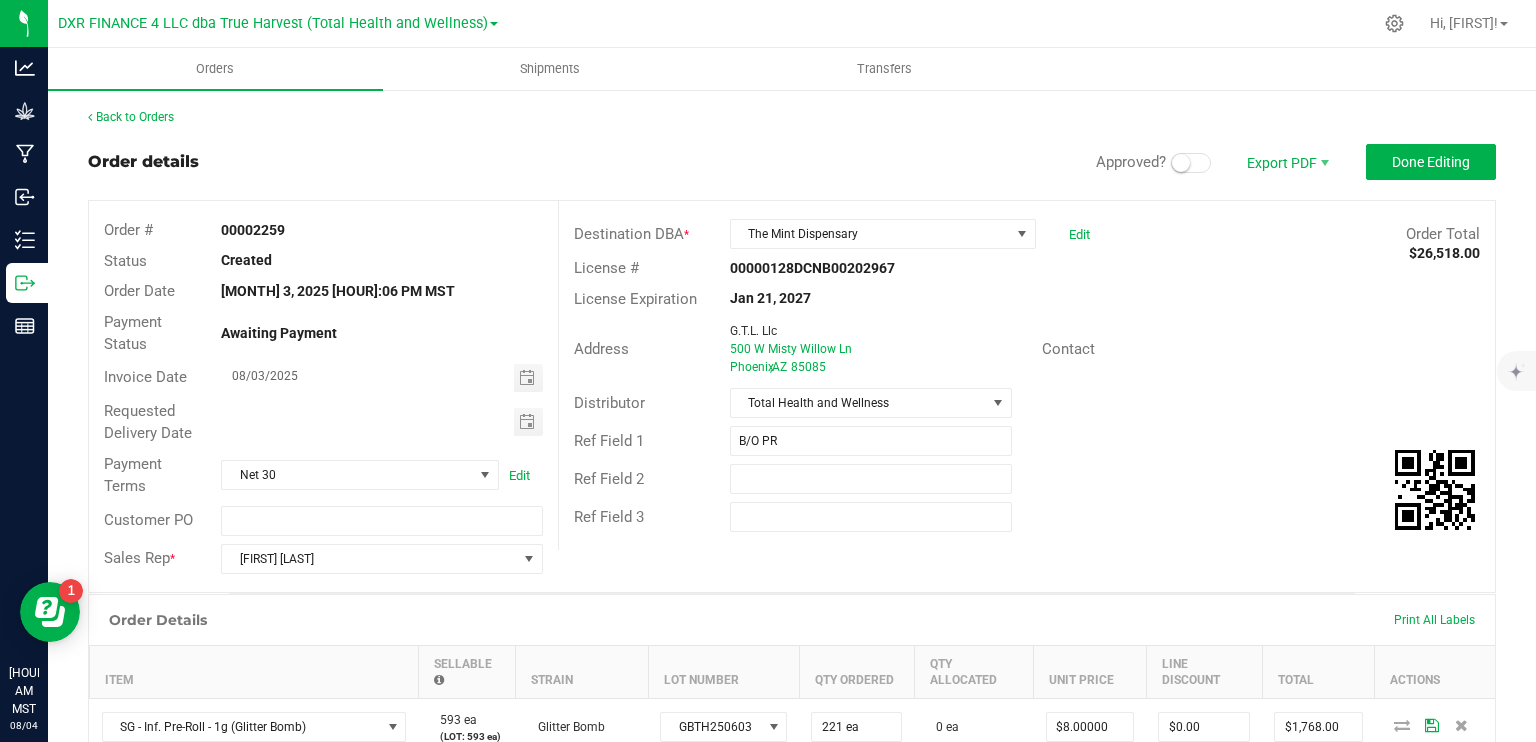 click at bounding box center [1181, 163] 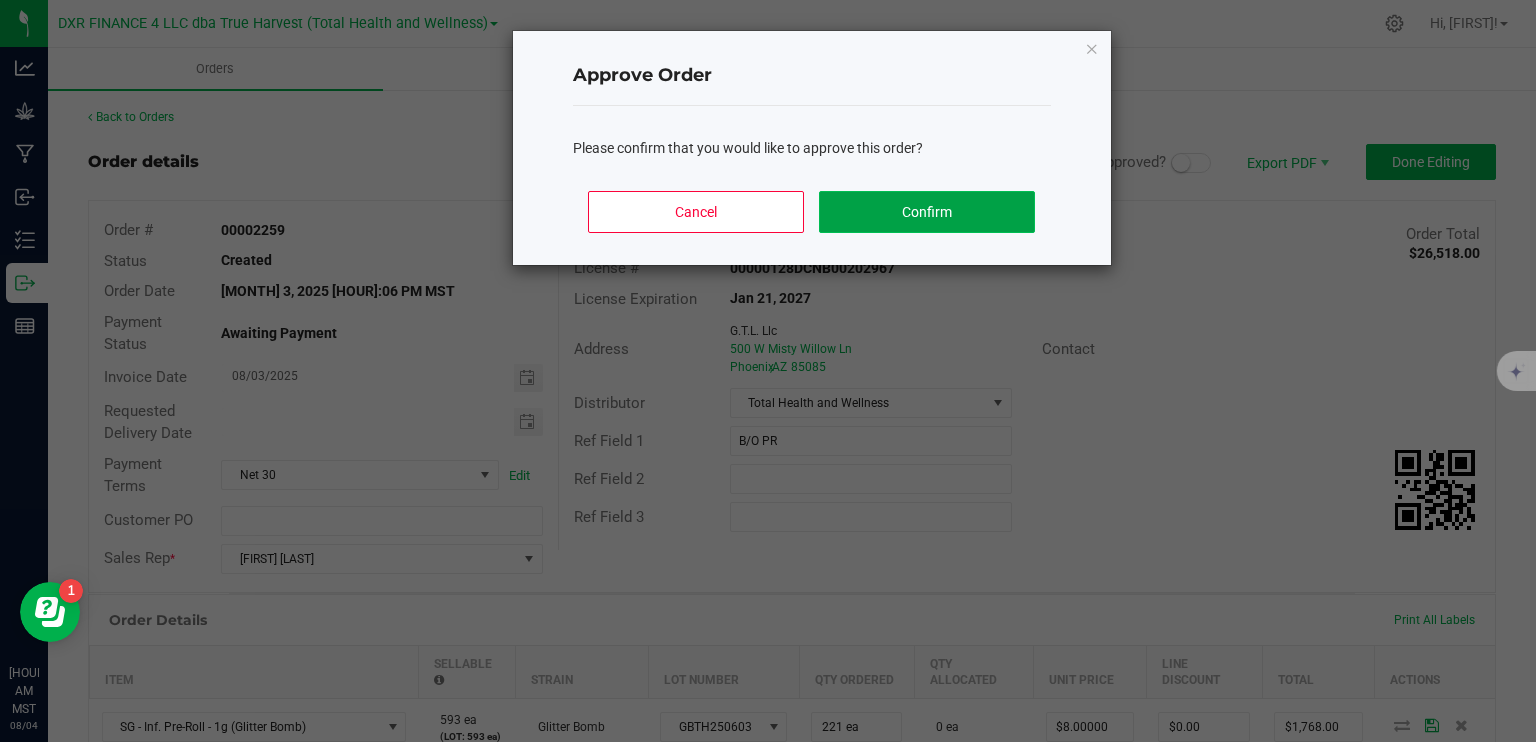 click on "Confirm" 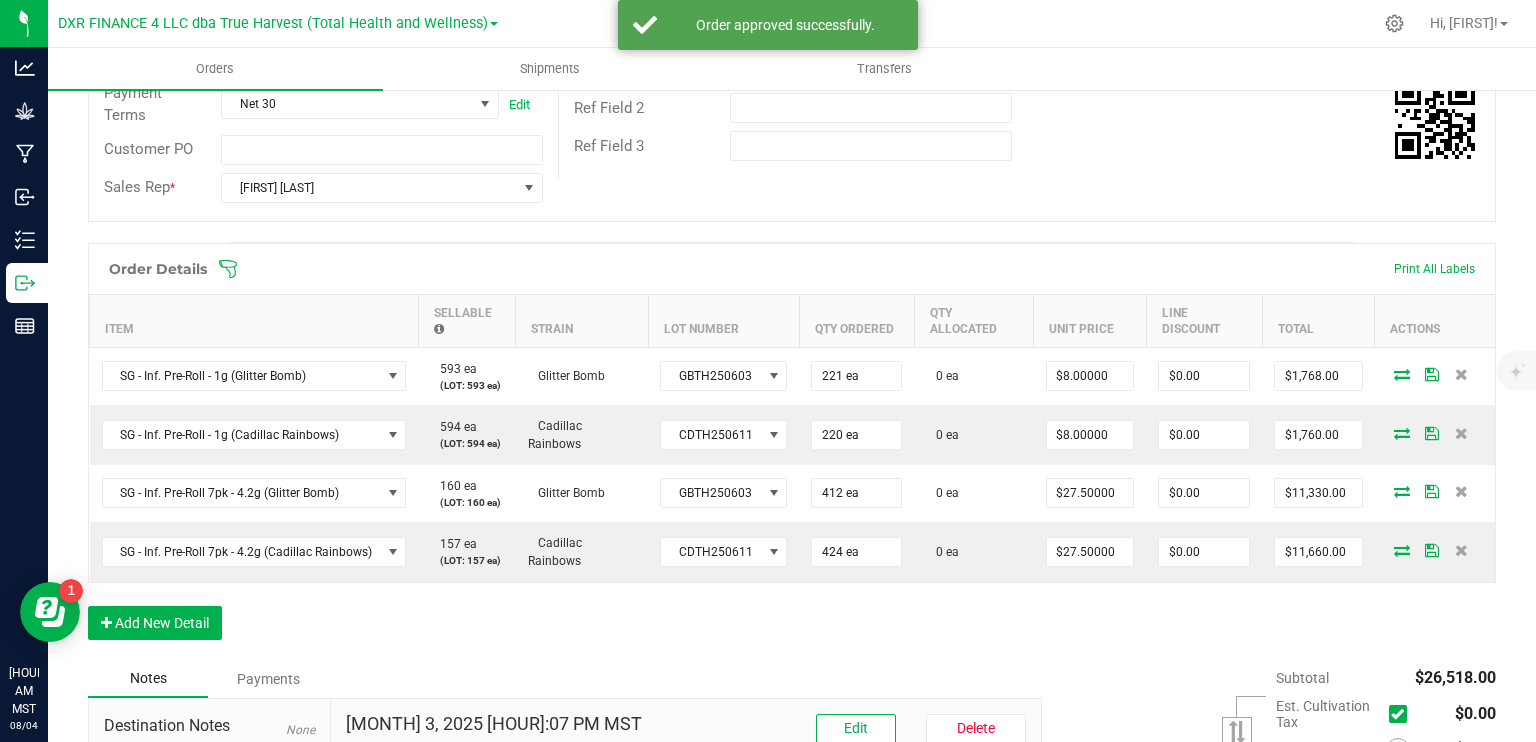 scroll, scrollTop: 400, scrollLeft: 0, axis: vertical 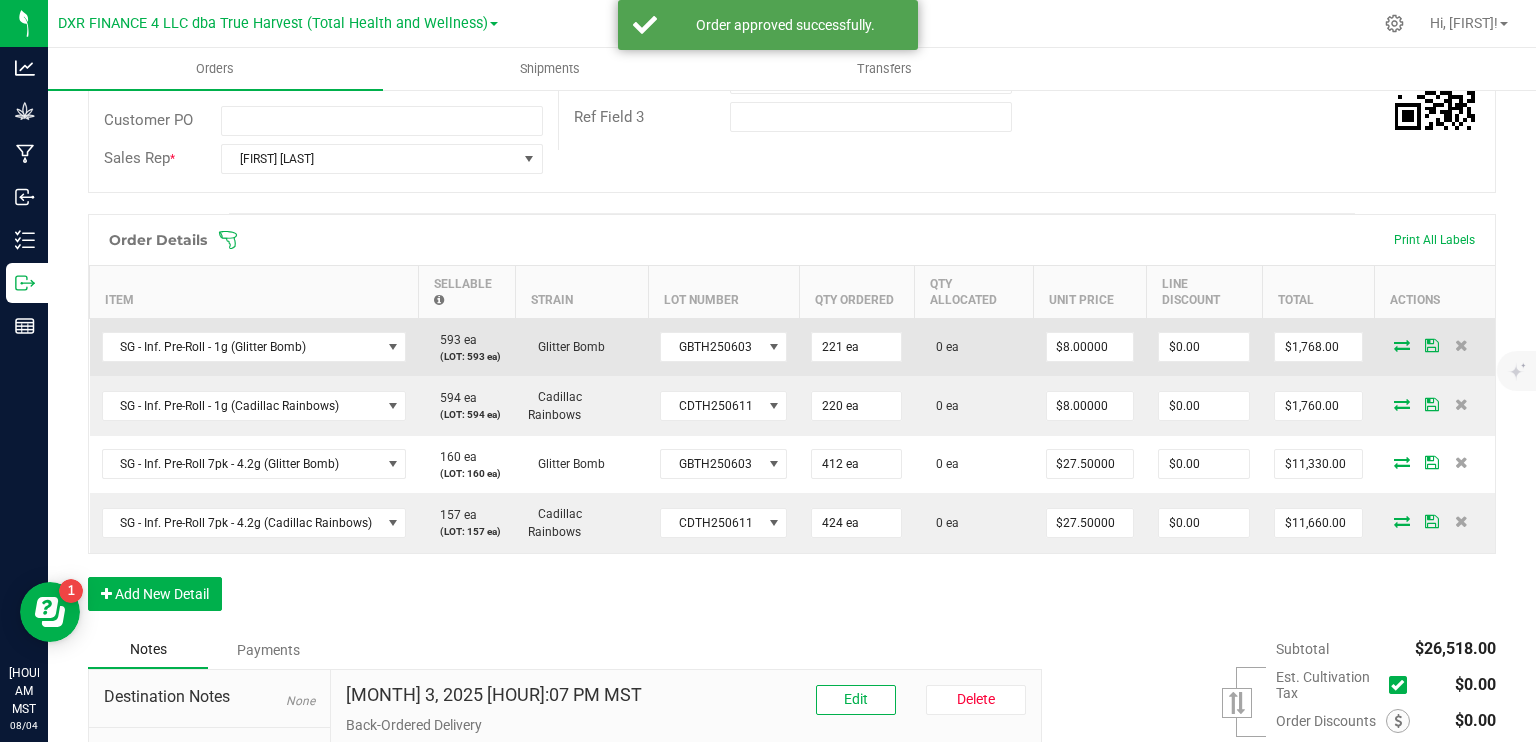 click at bounding box center (1402, 345) 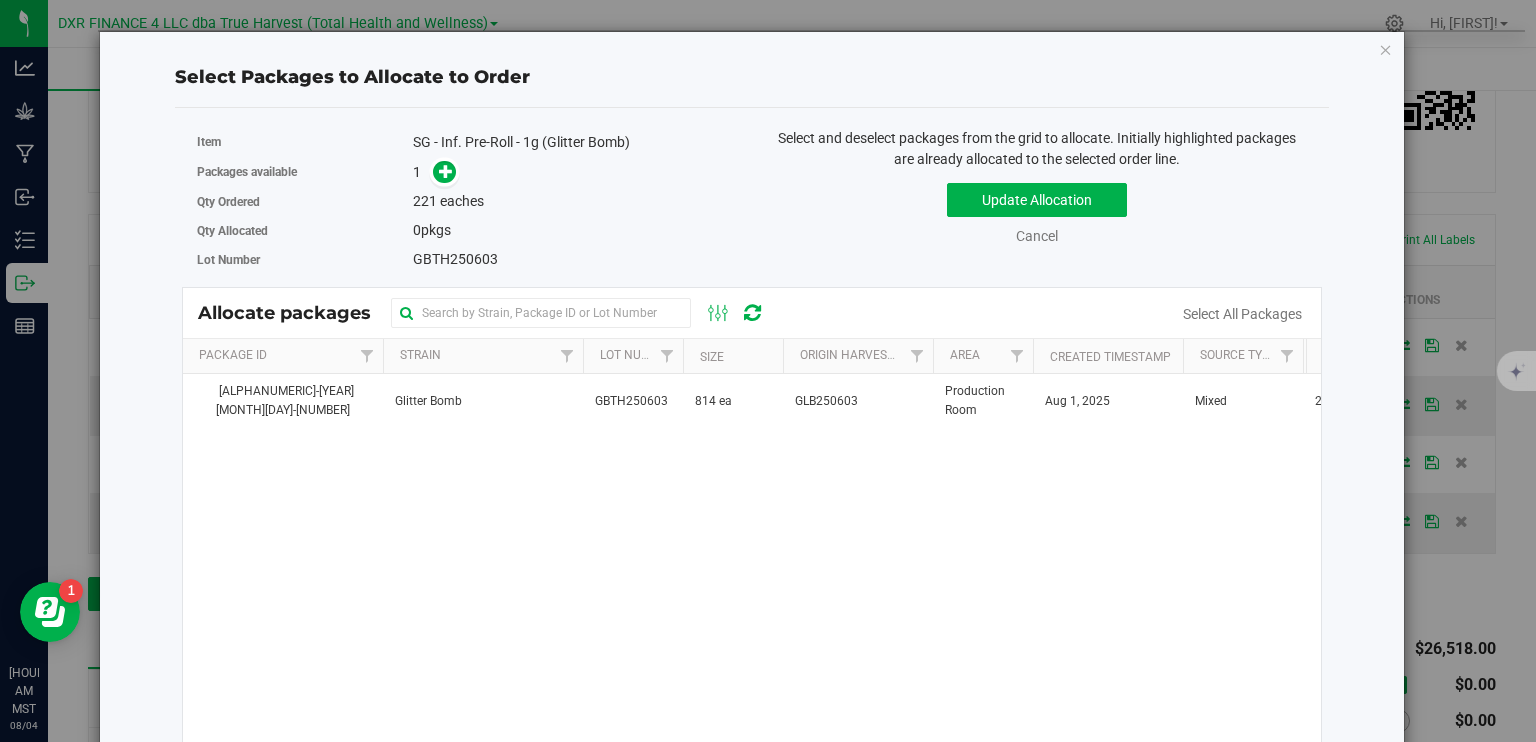drag, startPoint x: 745, startPoint y: 395, endPoint x: 711, endPoint y: 366, distance: 44.687805 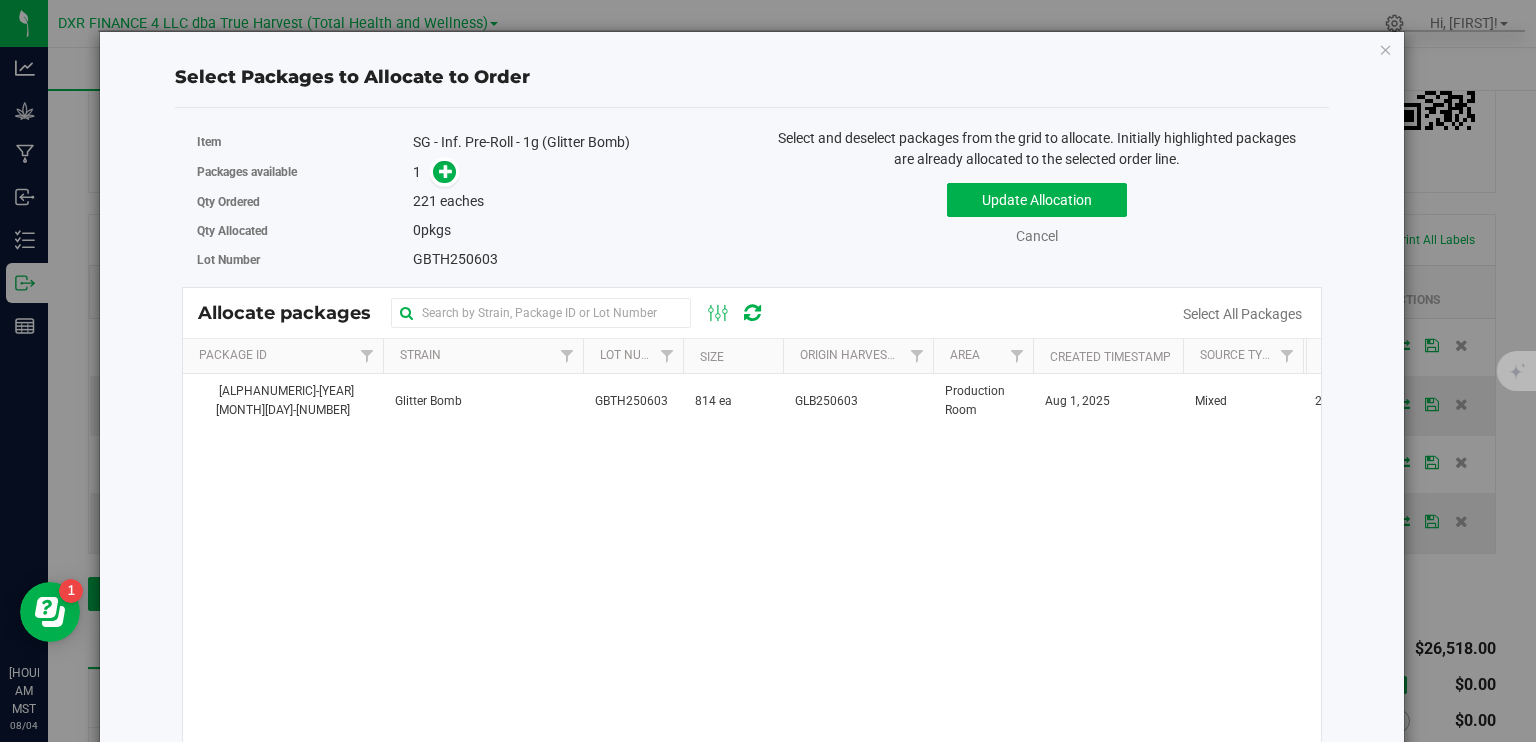 click on "814 ea" at bounding box center [733, 401] 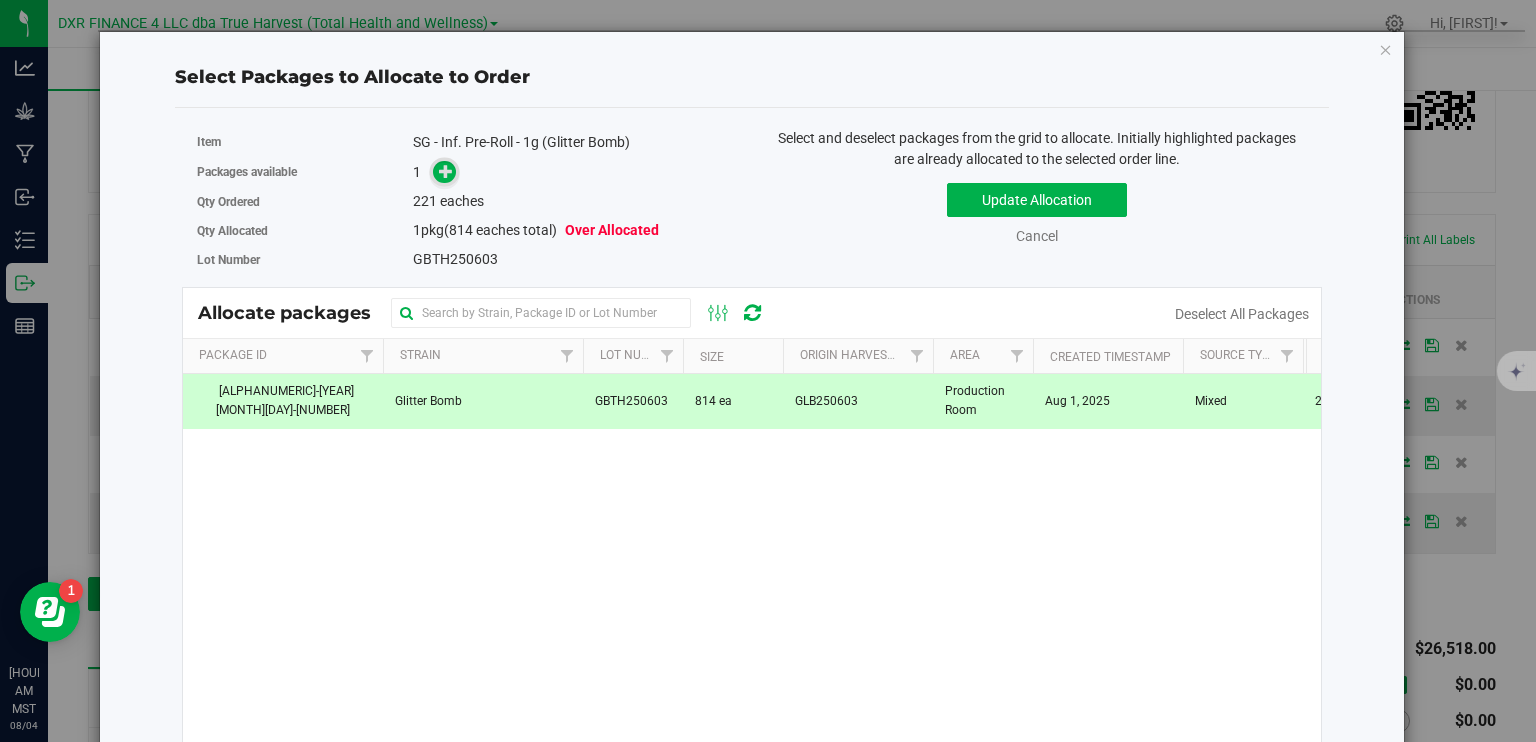 drag, startPoint x: 444, startPoint y: 188, endPoint x: 446, endPoint y: 171, distance: 17.117243 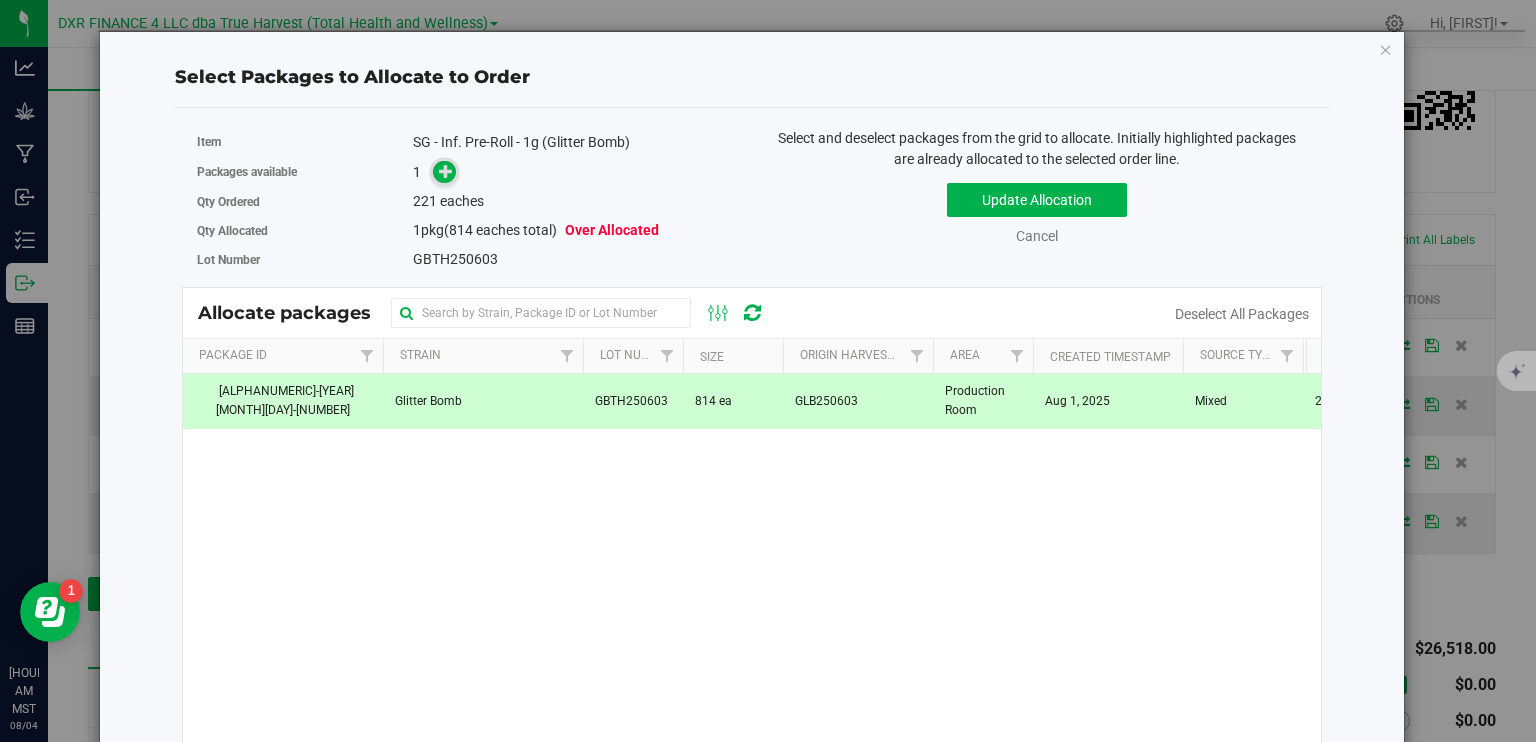 click on "Qty Ordered
221
eaches" at bounding box center (467, 201) 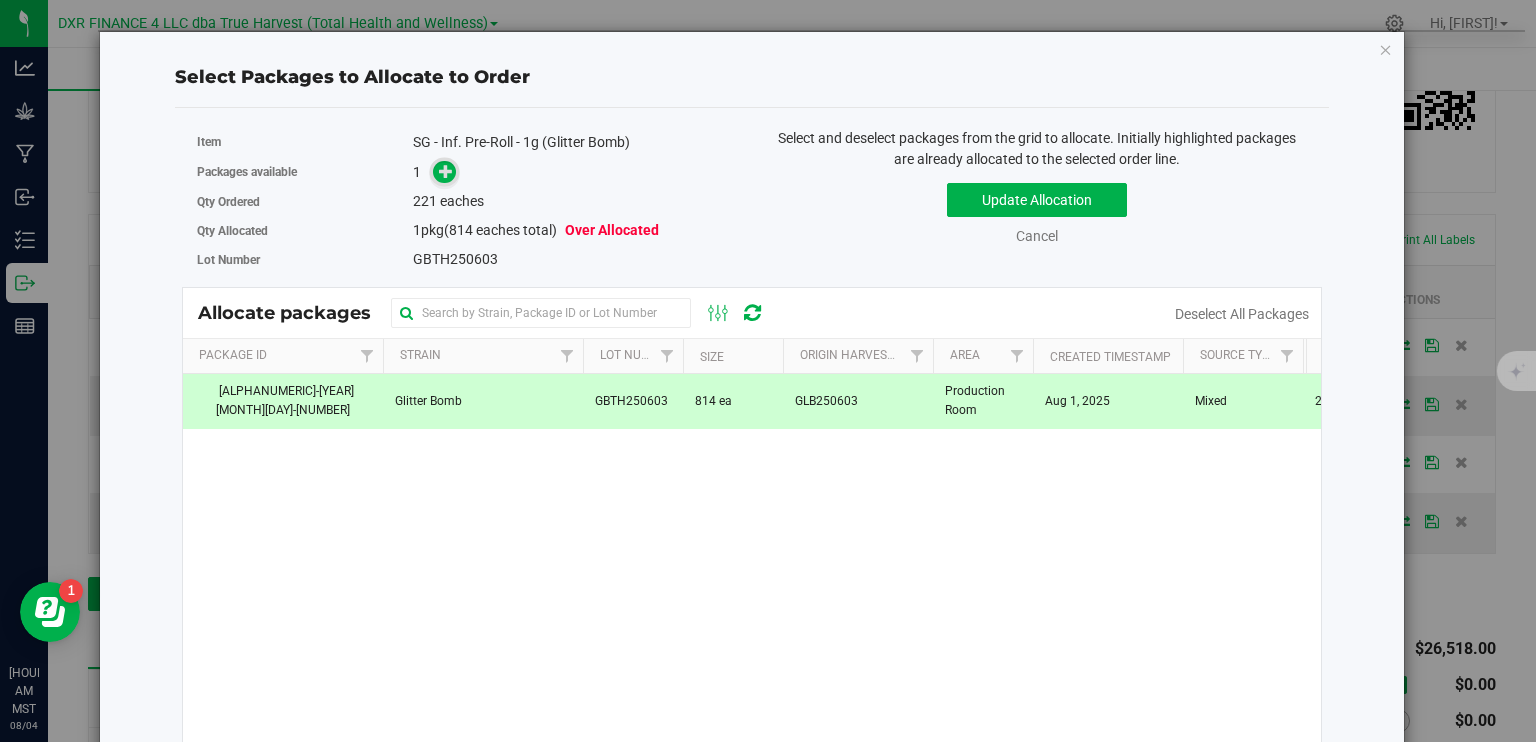 click at bounding box center [446, 171] 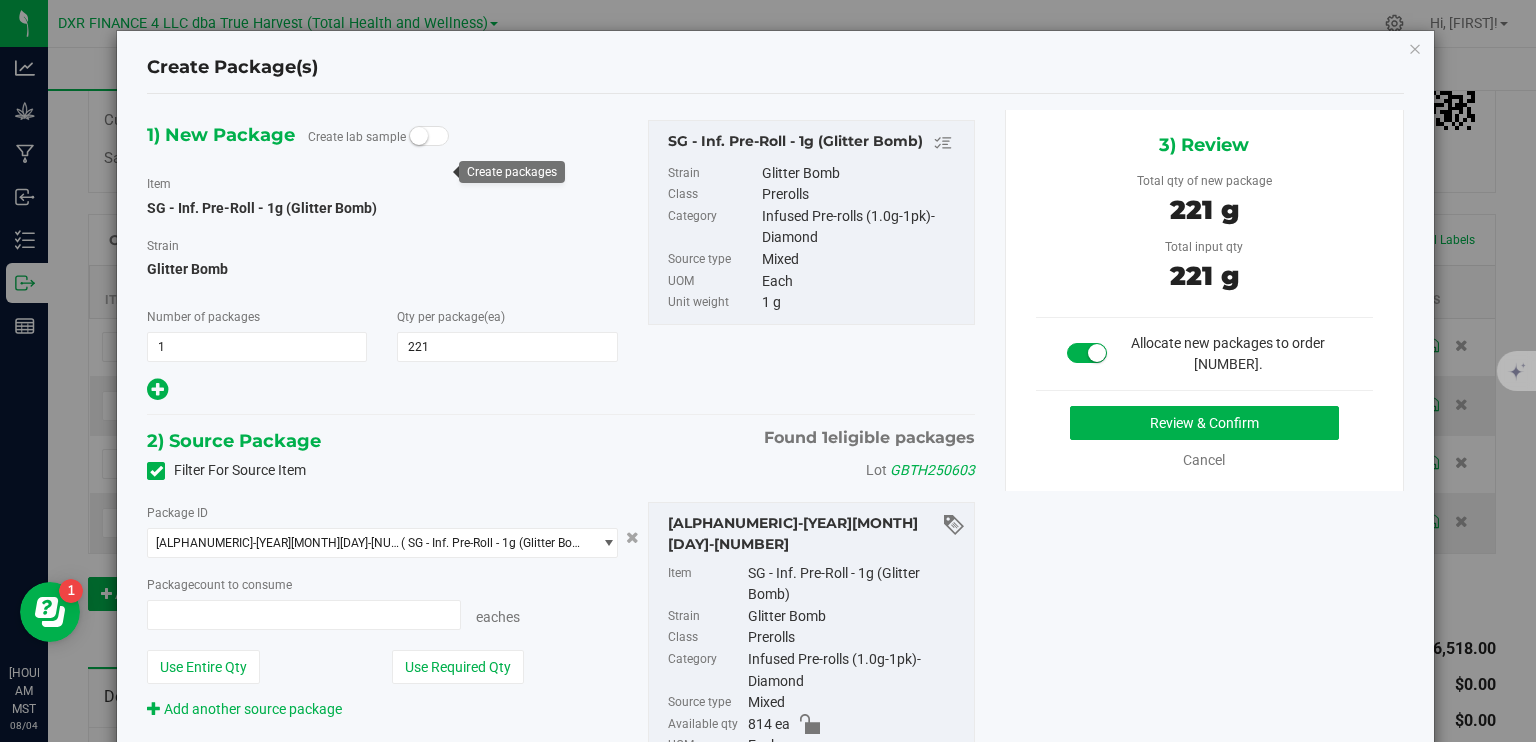 type on "221 ea" 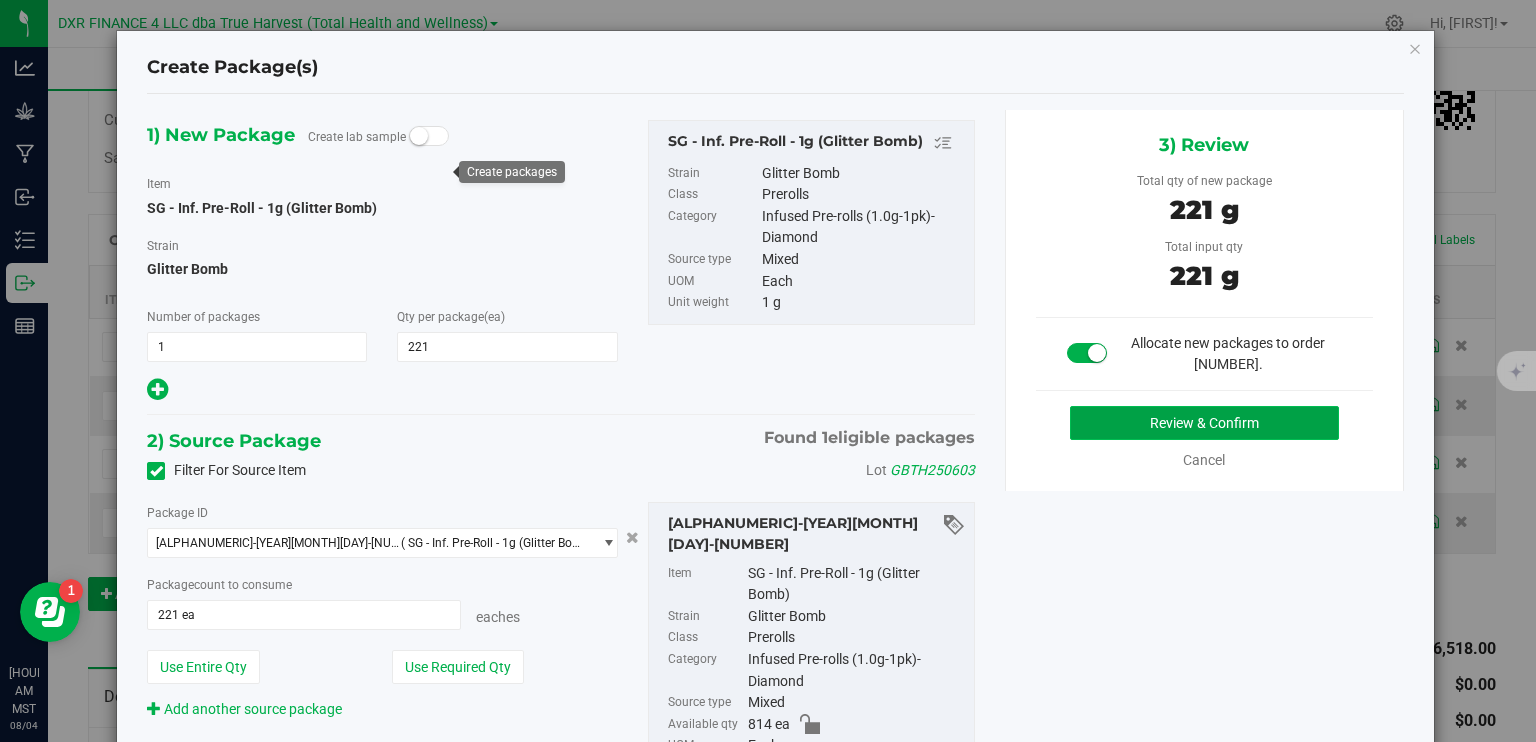 click on "Review & Confirm" at bounding box center (1204, 423) 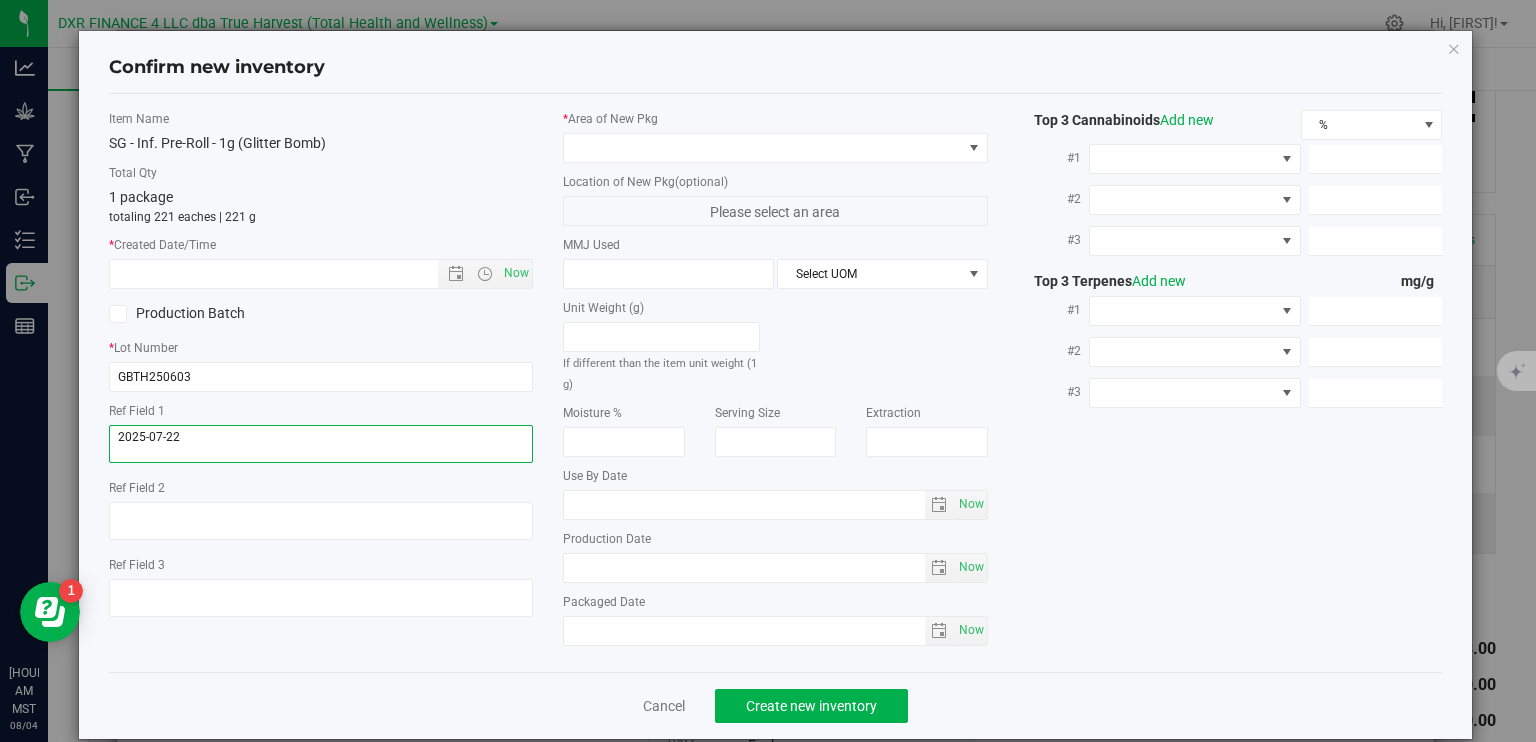 click at bounding box center (321, 444) 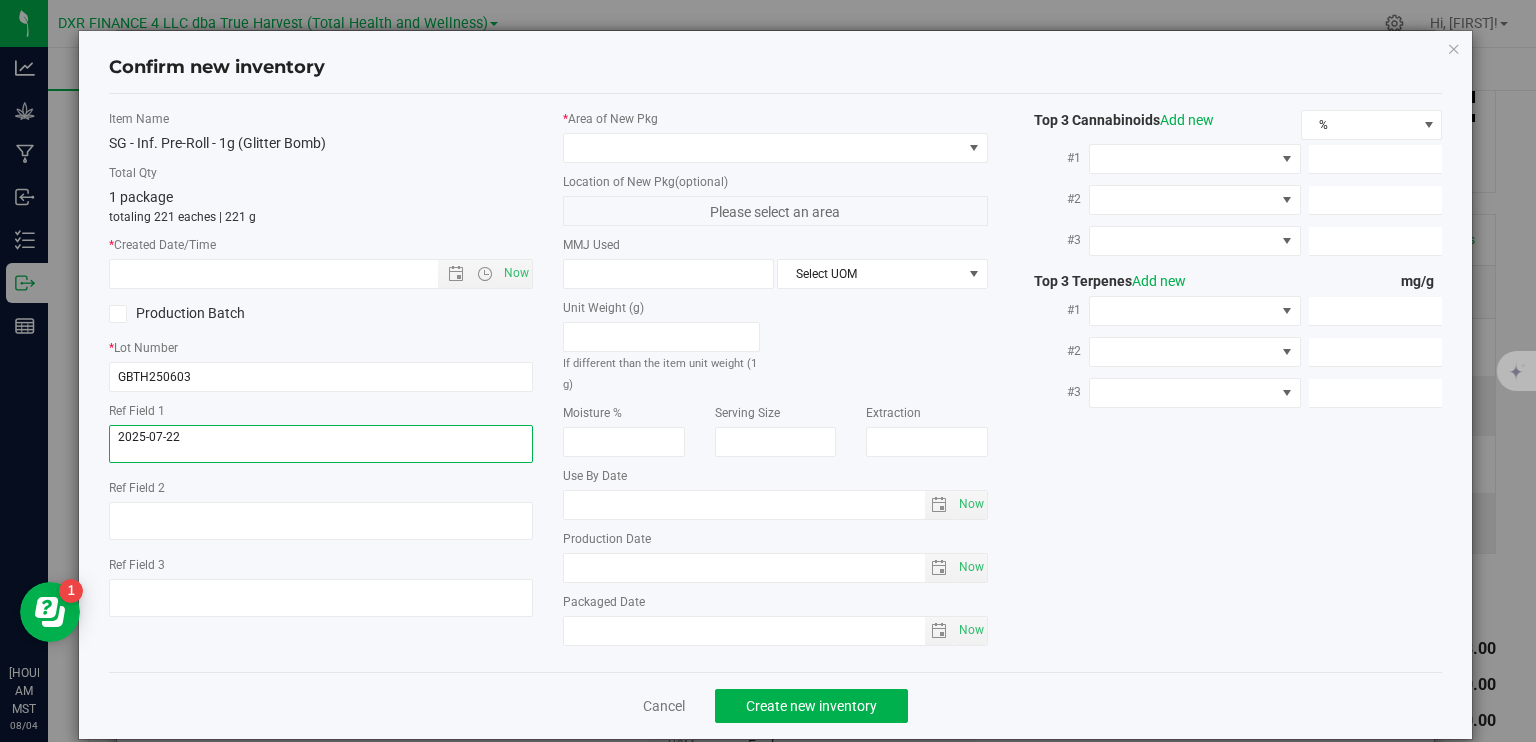 click at bounding box center [321, 444] 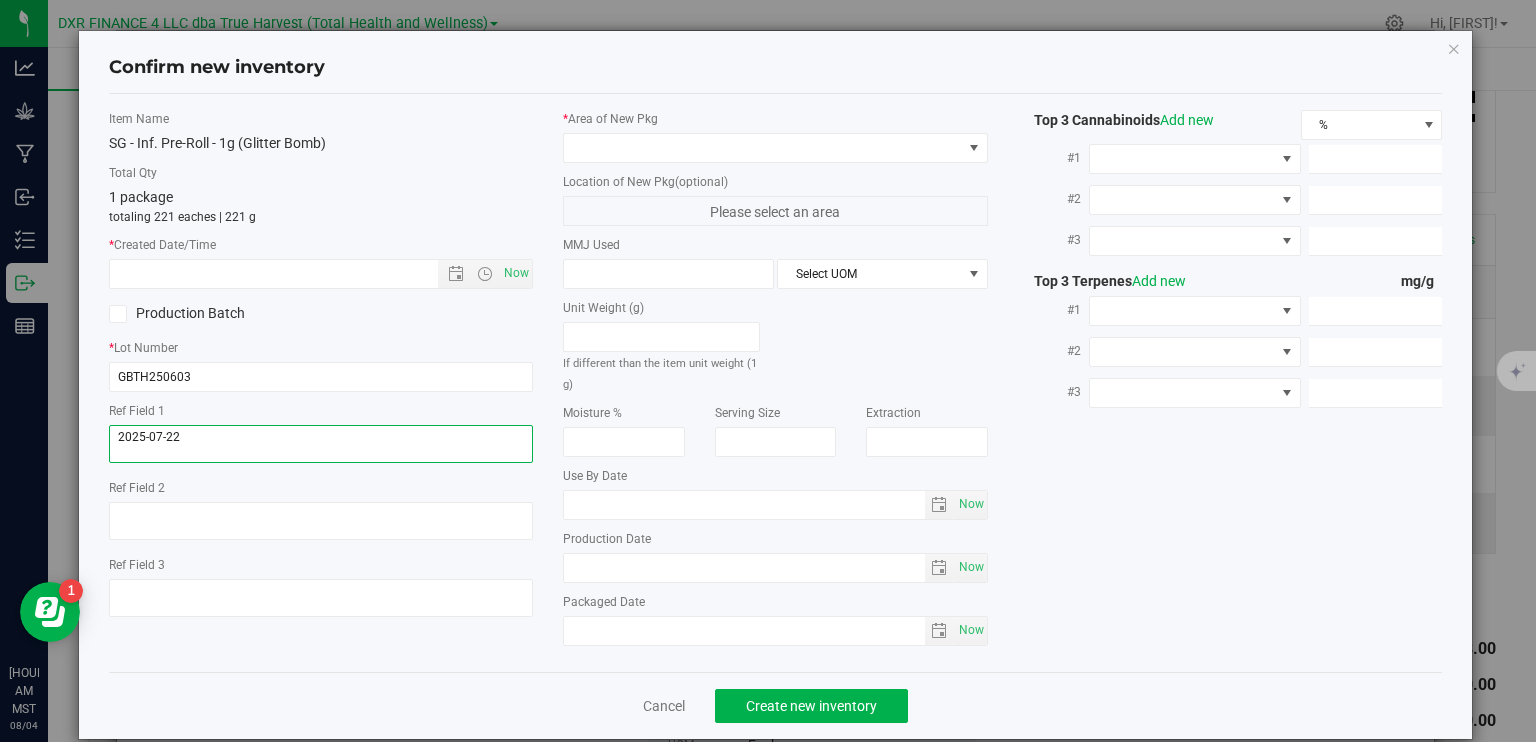 click at bounding box center [321, 444] 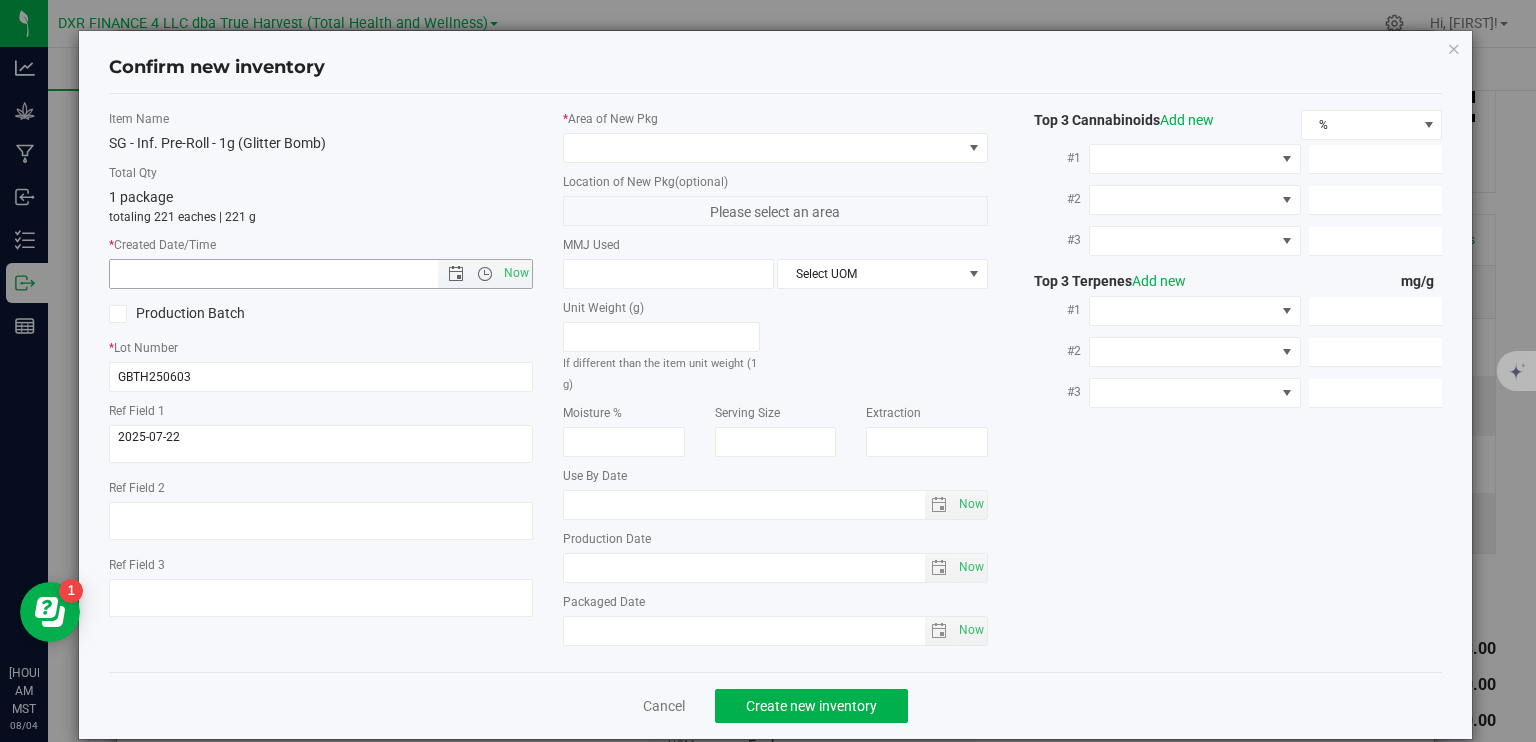 click at bounding box center (291, 274) 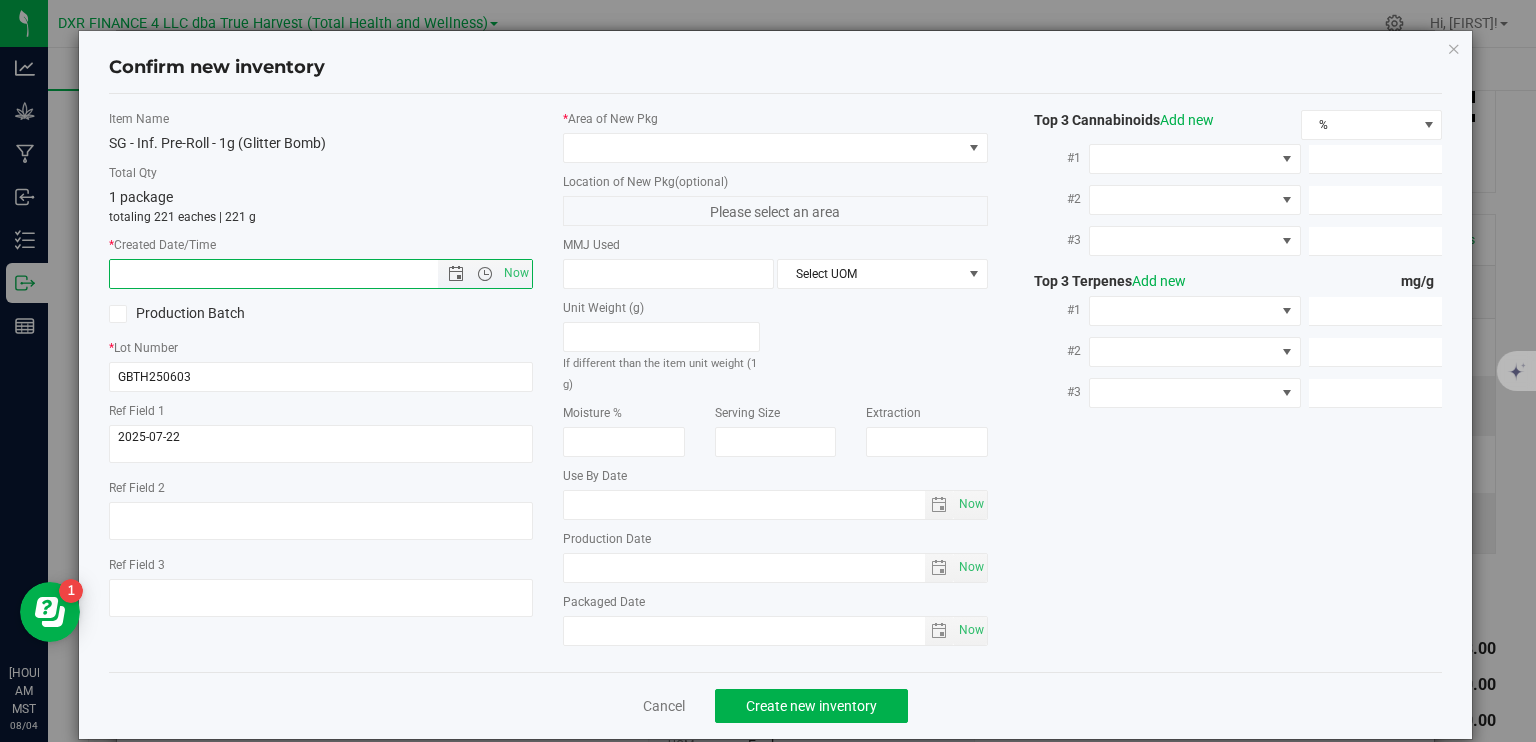 paste on "2025-07-22" 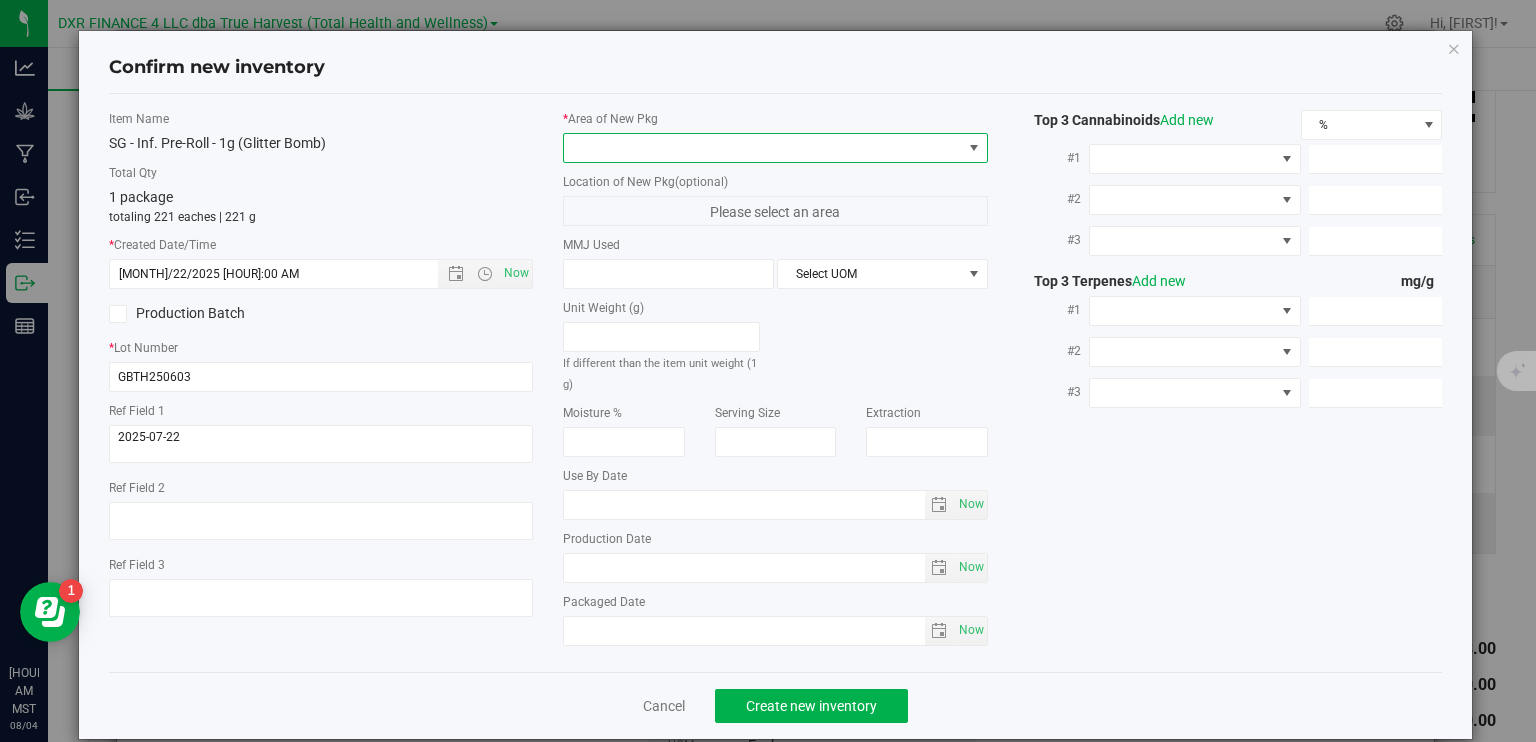 click at bounding box center (763, 148) 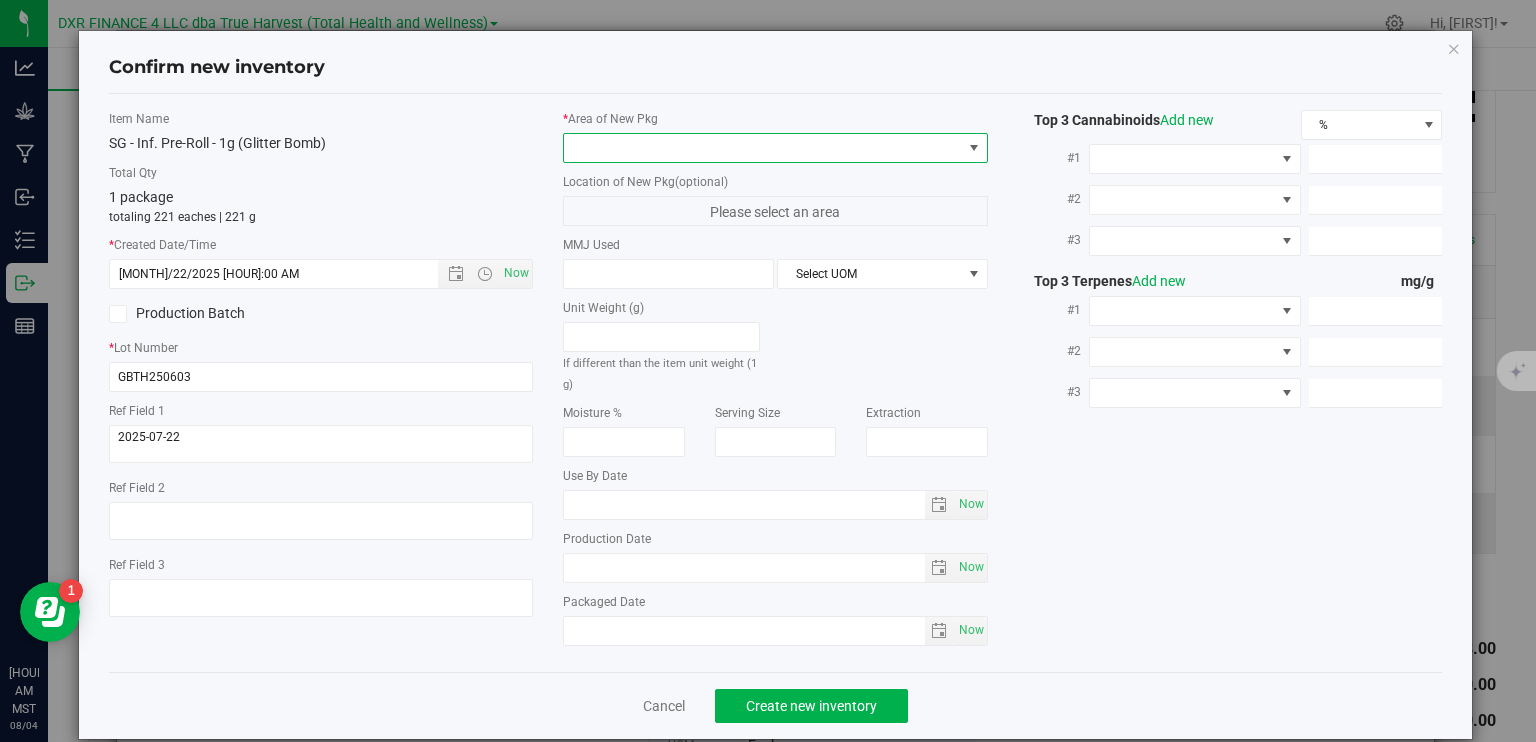 type on "[MONTH]/22/2025 [HOUR]:44 AM" 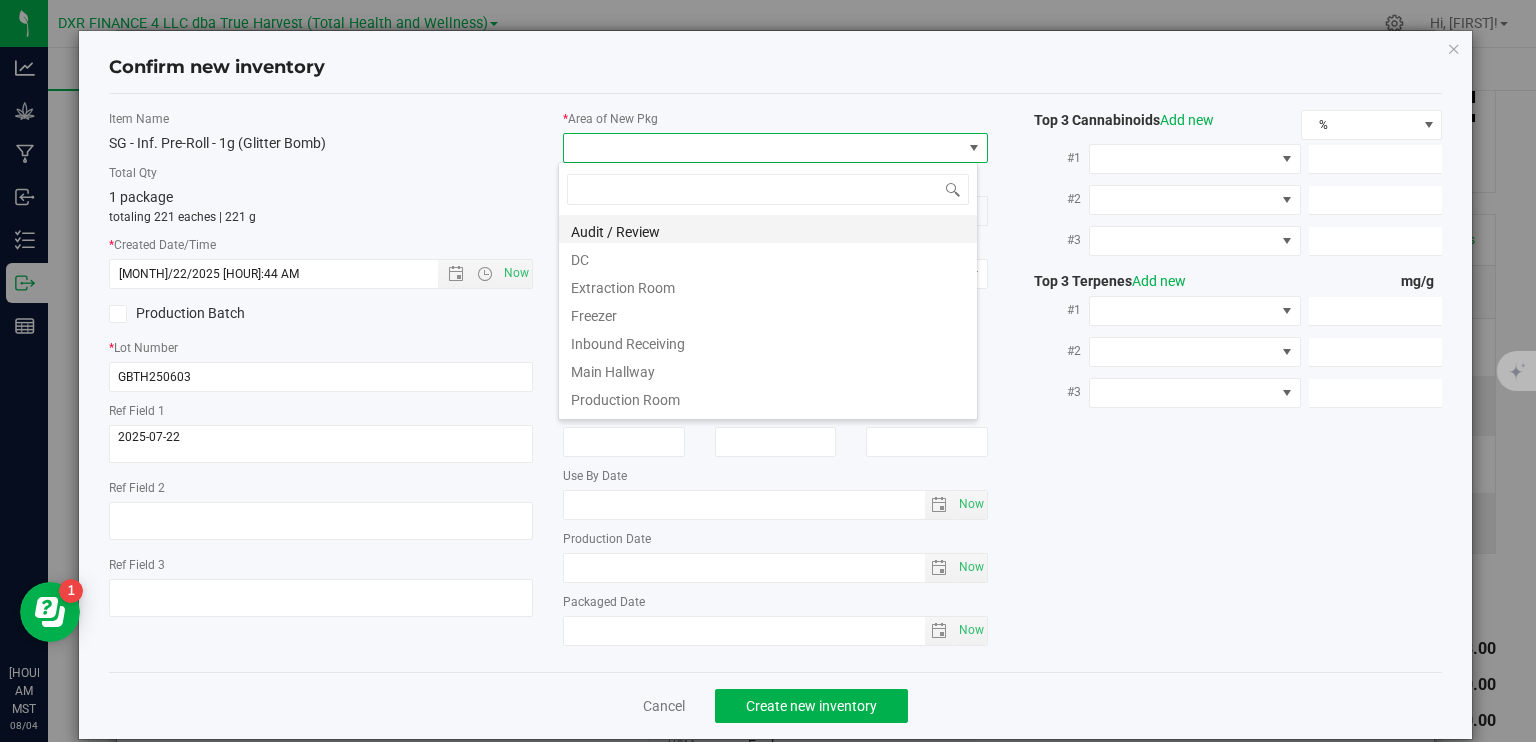 scroll, scrollTop: 99970, scrollLeft: 99580, axis: both 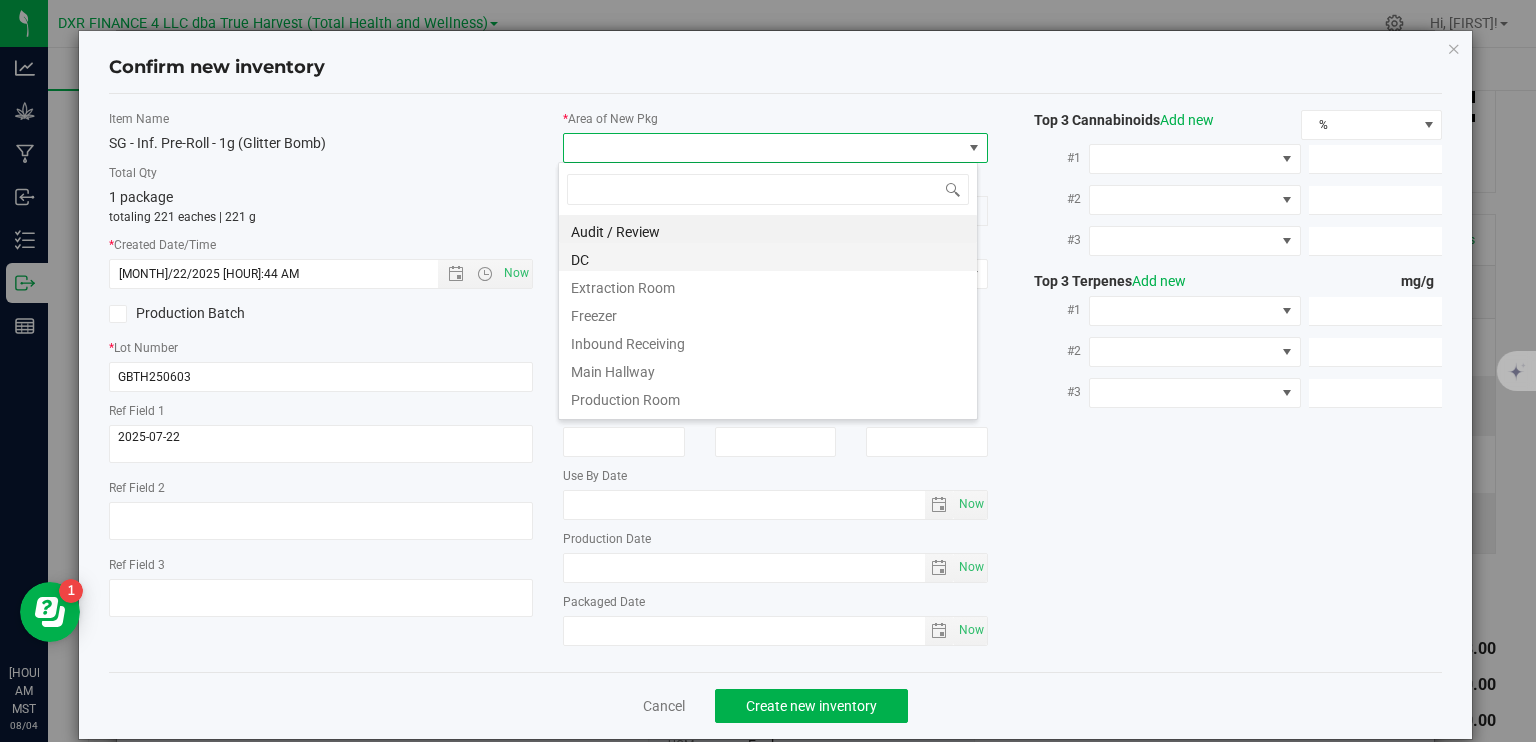 click on "DC" at bounding box center [768, 257] 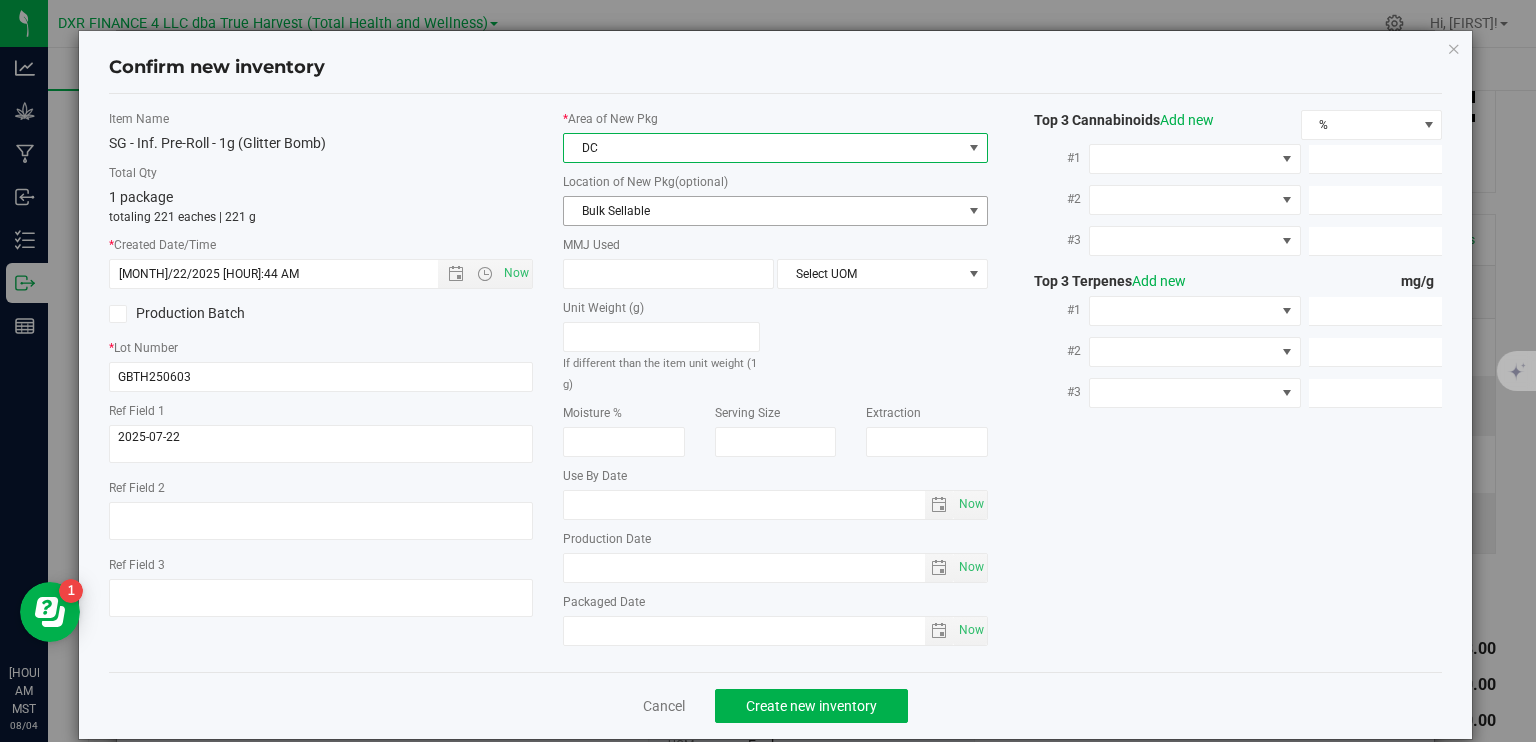 click on "Location of New Pkg
(optional)
Bulk Sellable Bulk Sellable Reserved for Mfg Finished Good Sellable Quarantine - Quality Control Quarantine - Testing Hold Reserved for Sale" at bounding box center (775, 199) 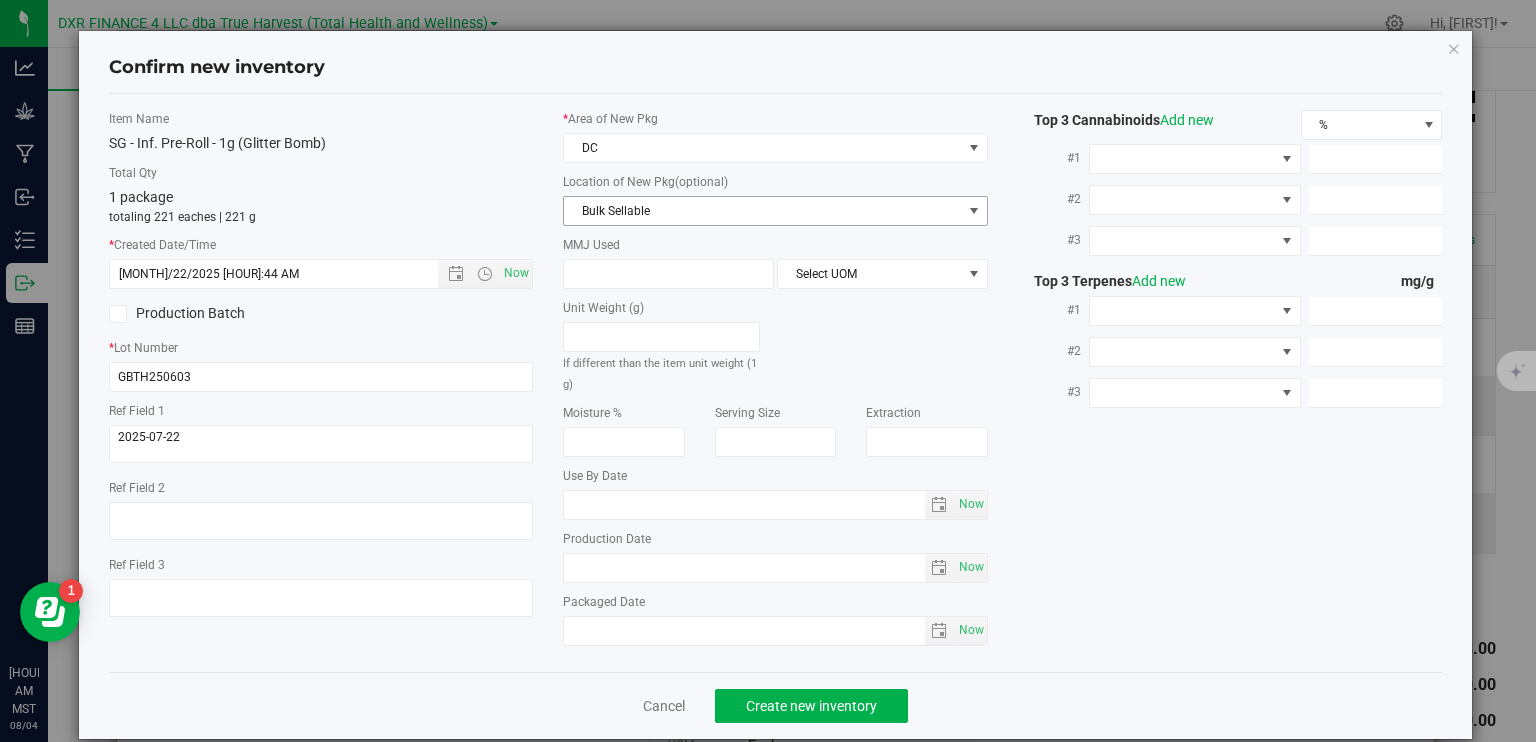 click on "Bulk Sellable" at bounding box center [763, 211] 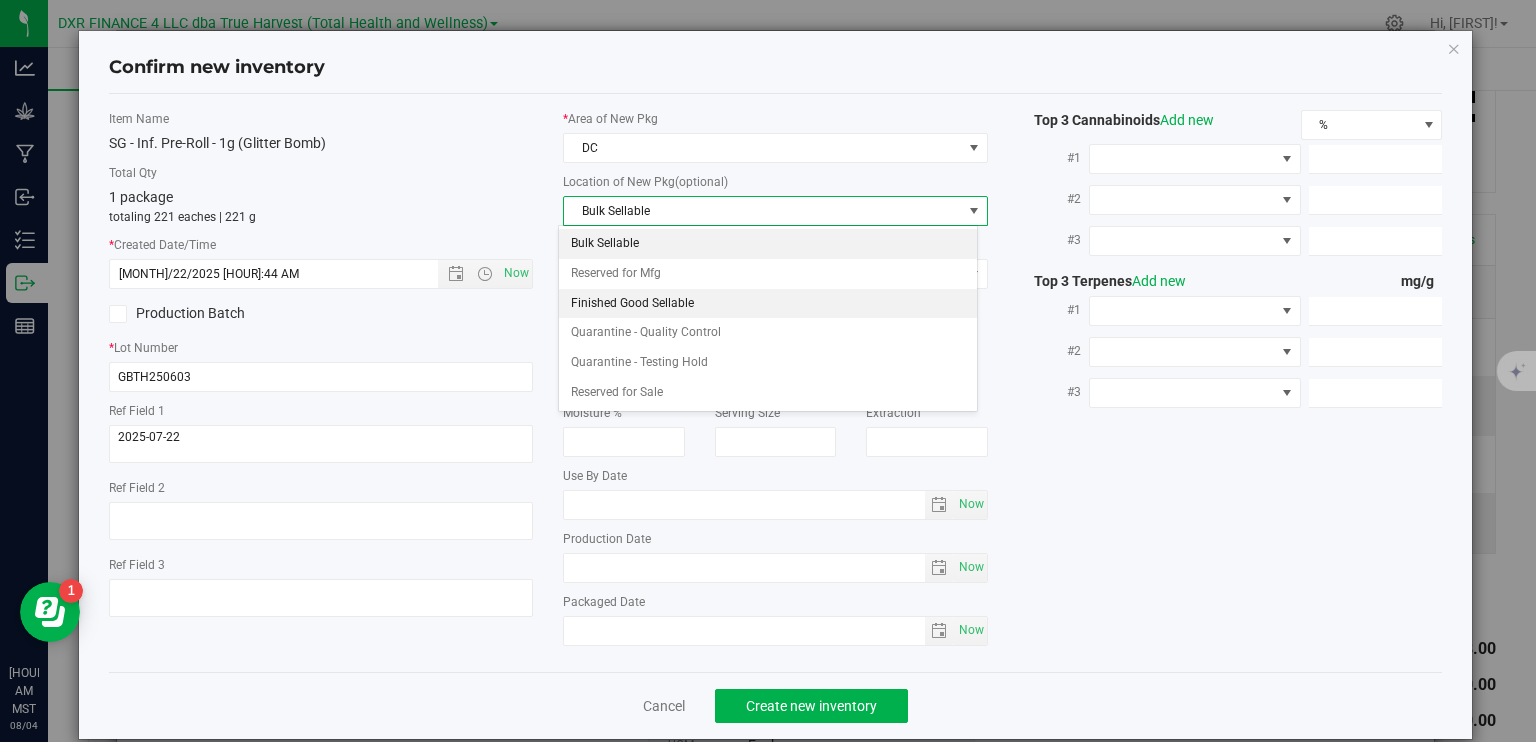 click on "Finished Good Sellable" at bounding box center (768, 304) 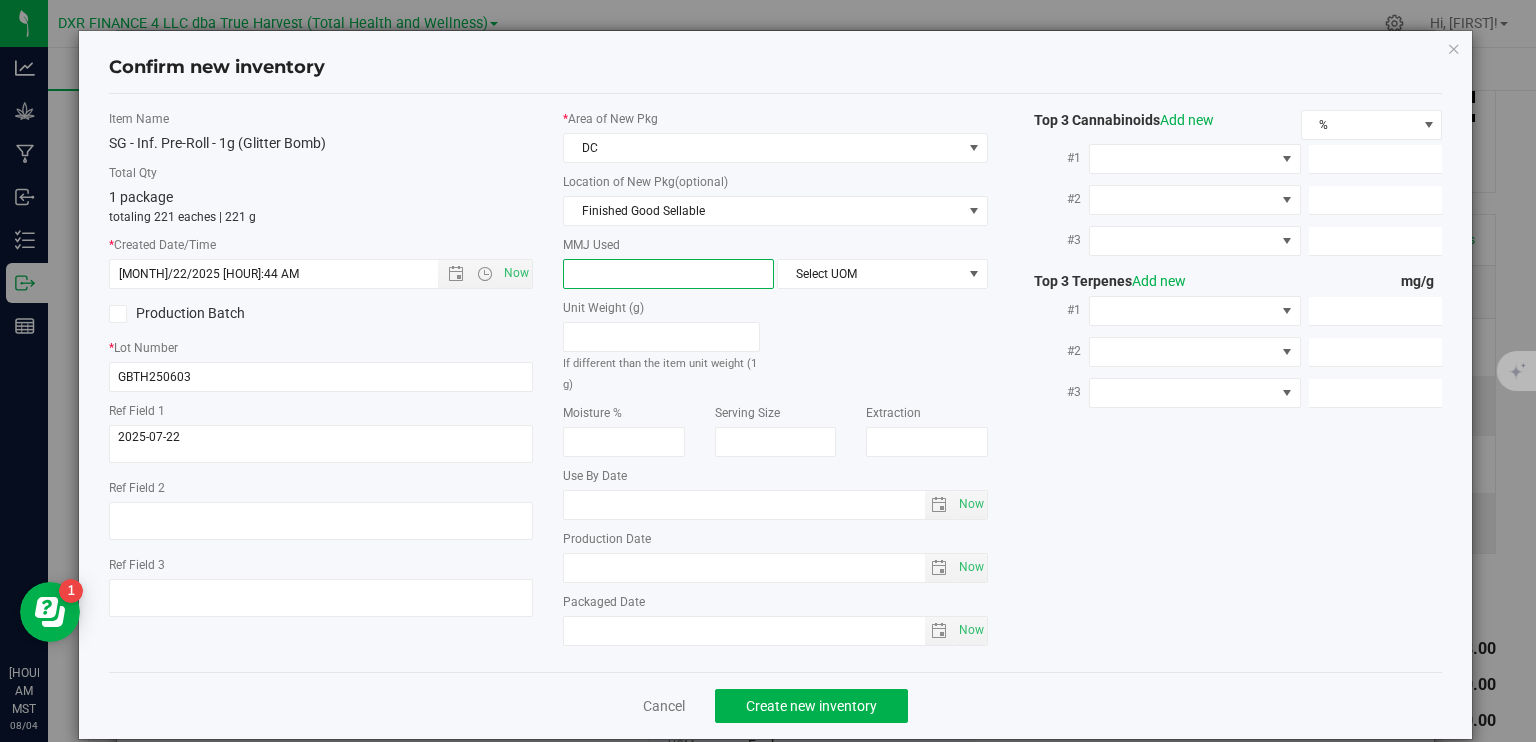 click at bounding box center (668, 274) 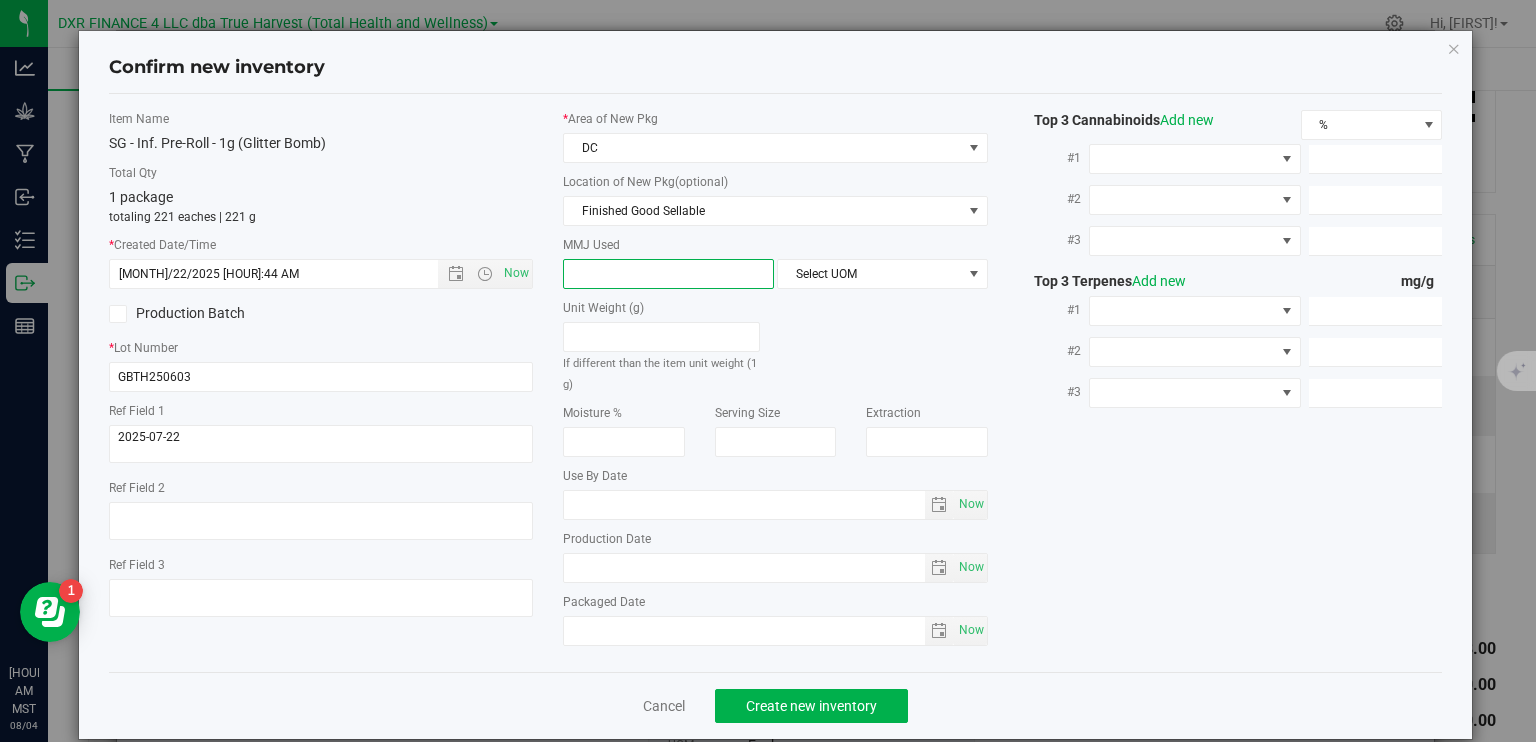 type on "1" 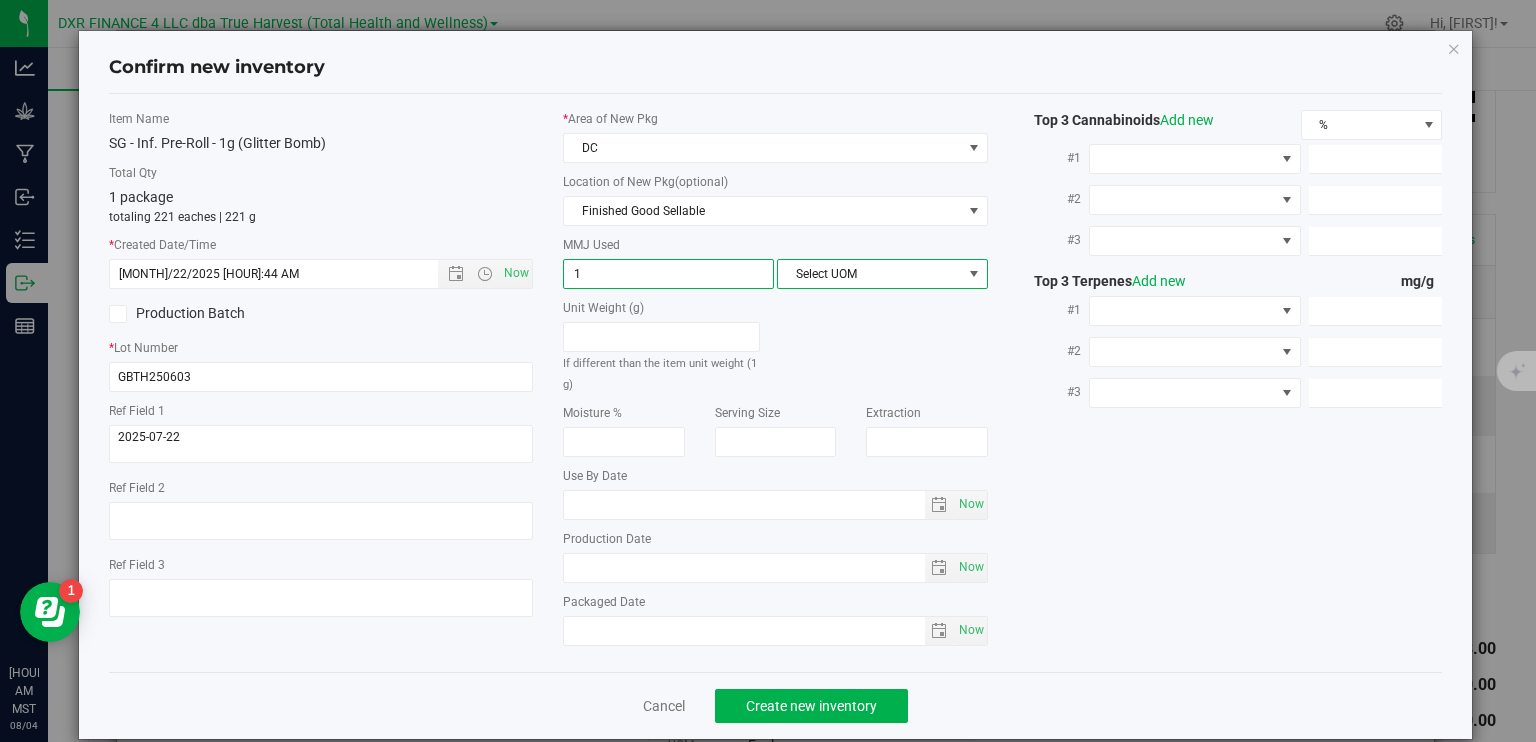 type on "1.0000" 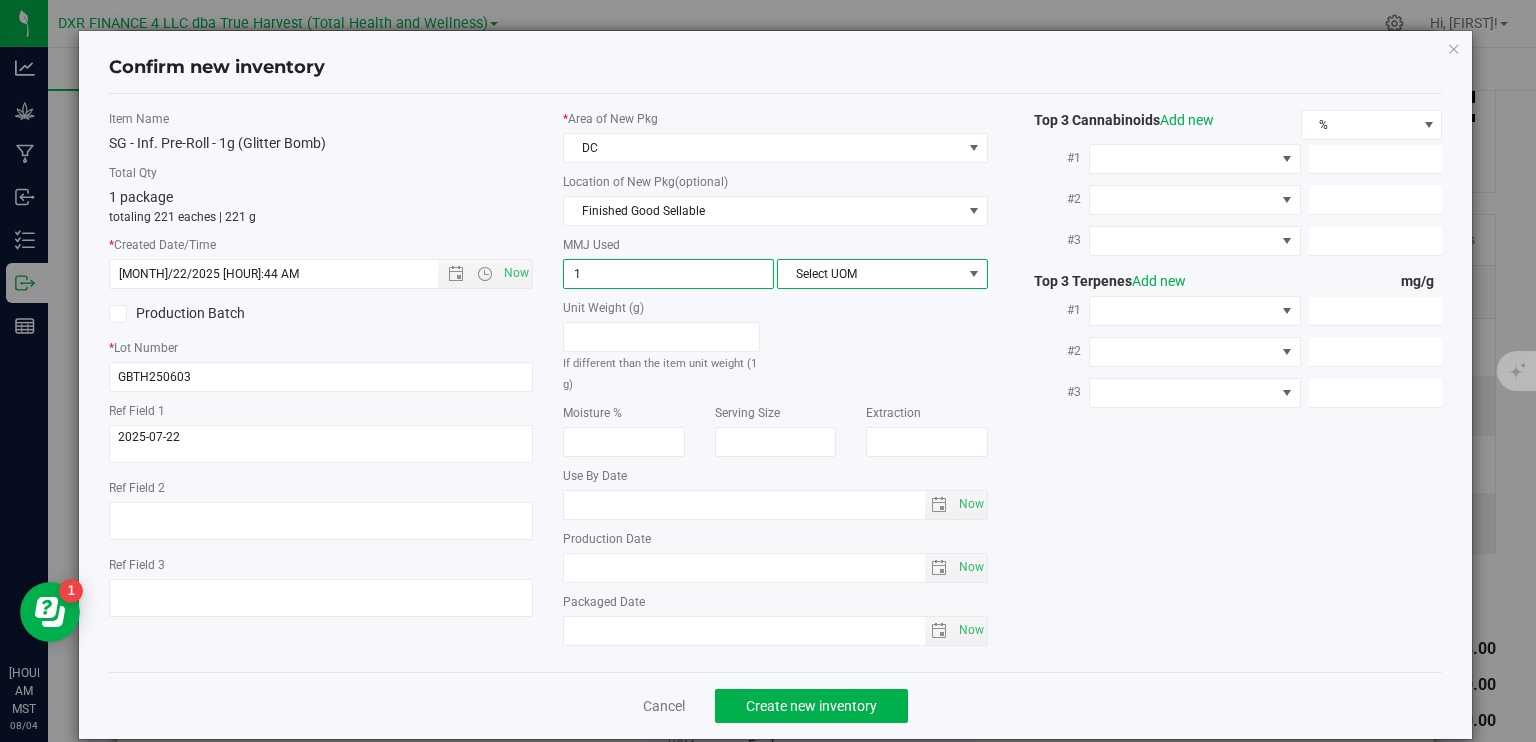 click at bounding box center (974, 274) 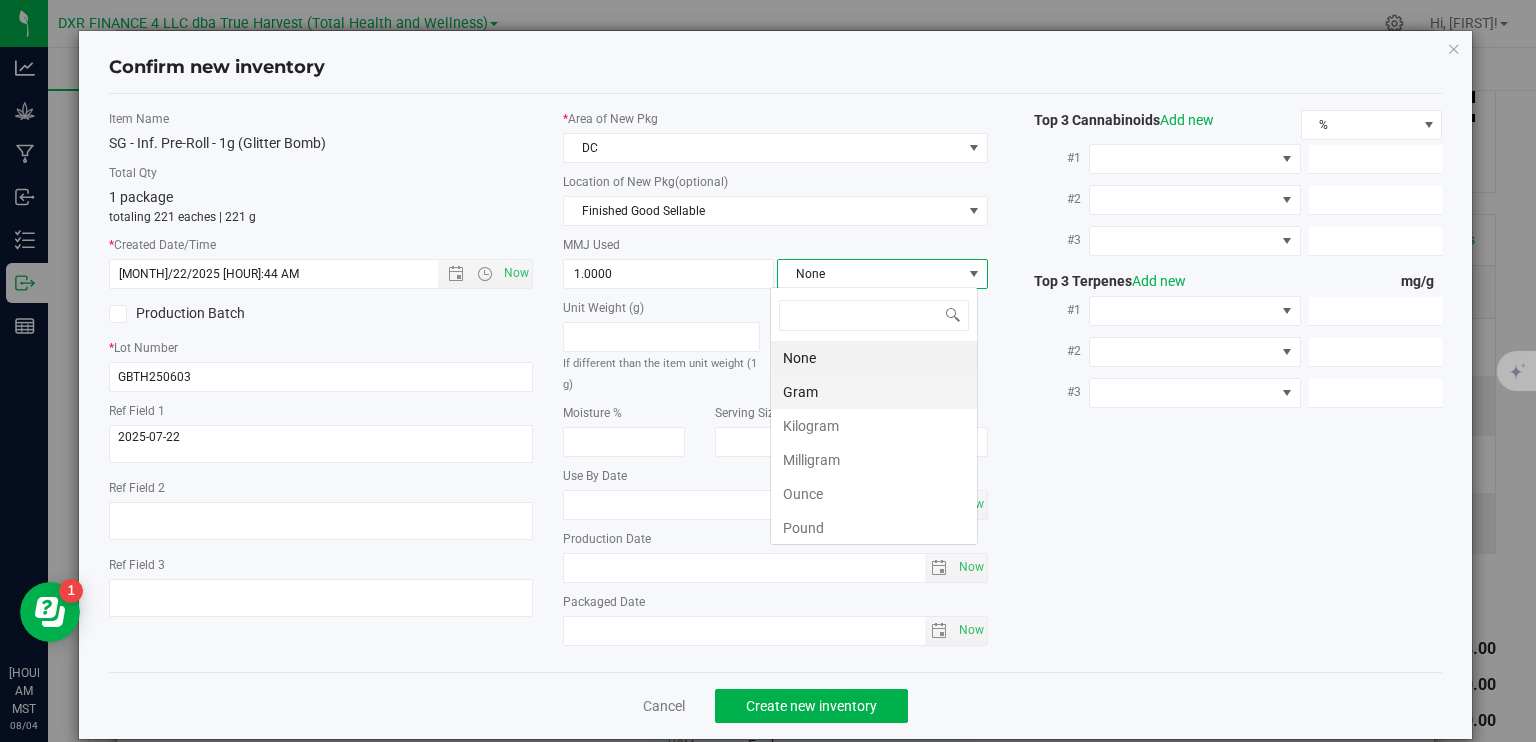 scroll, scrollTop: 99970, scrollLeft: 99792, axis: both 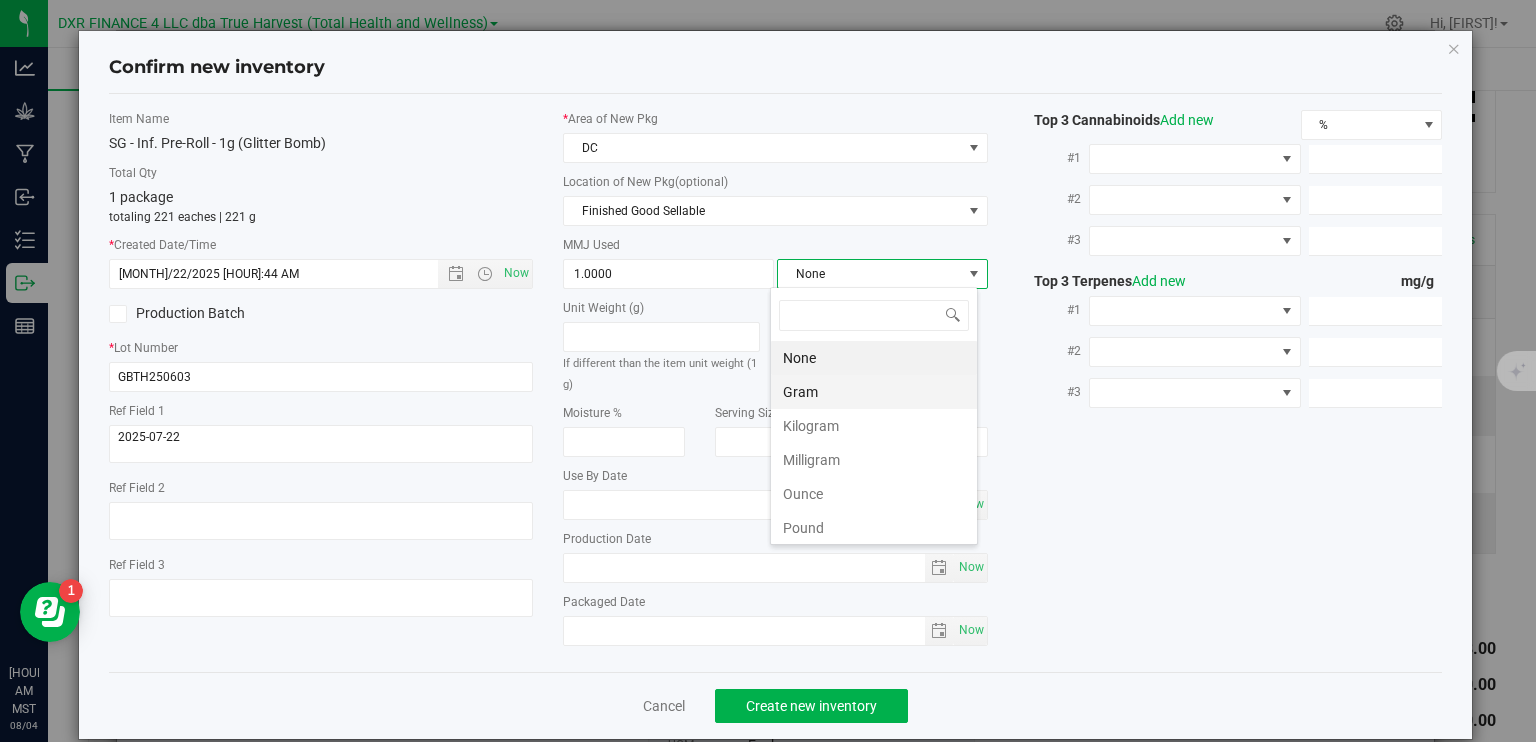 click on "Gram" at bounding box center (874, 392) 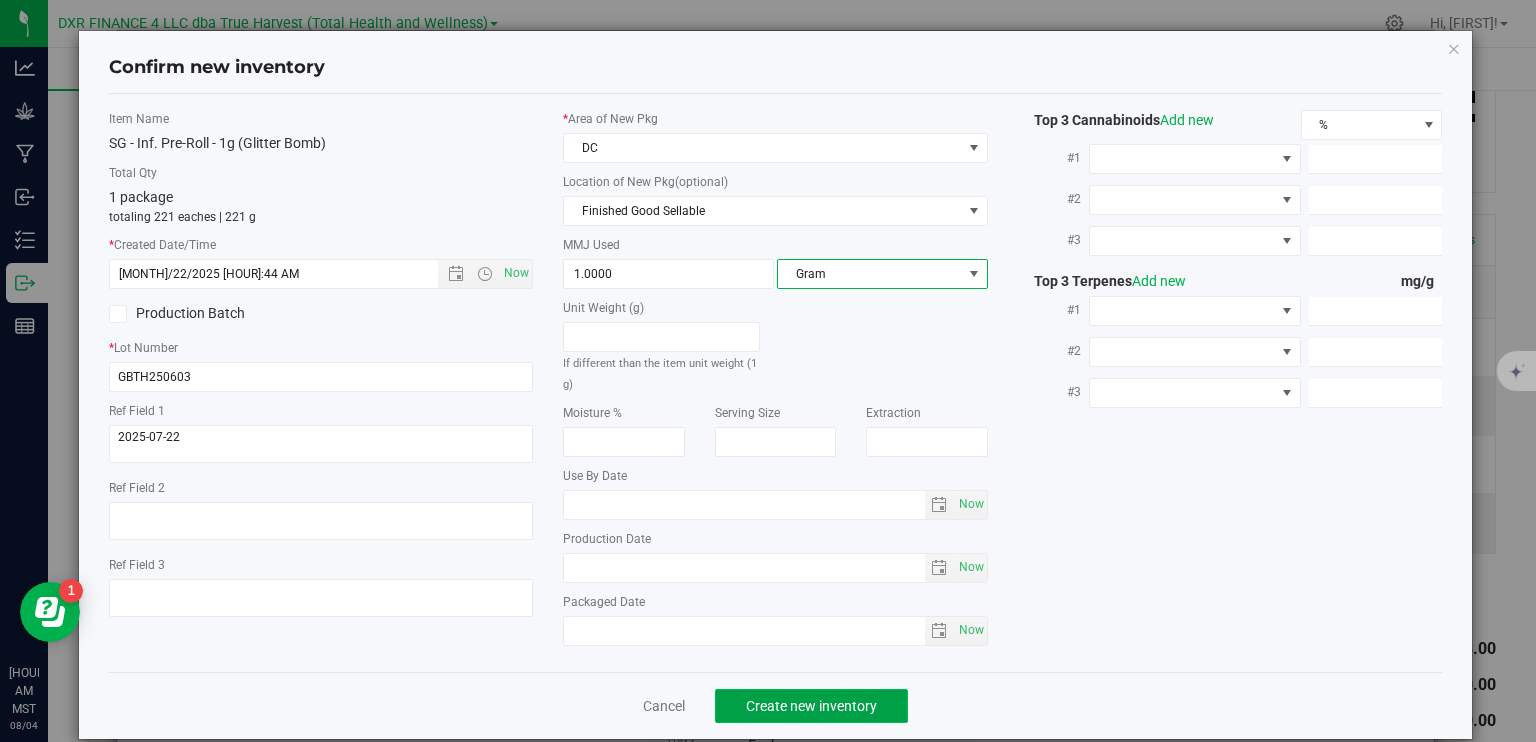 click on "Create new inventory" 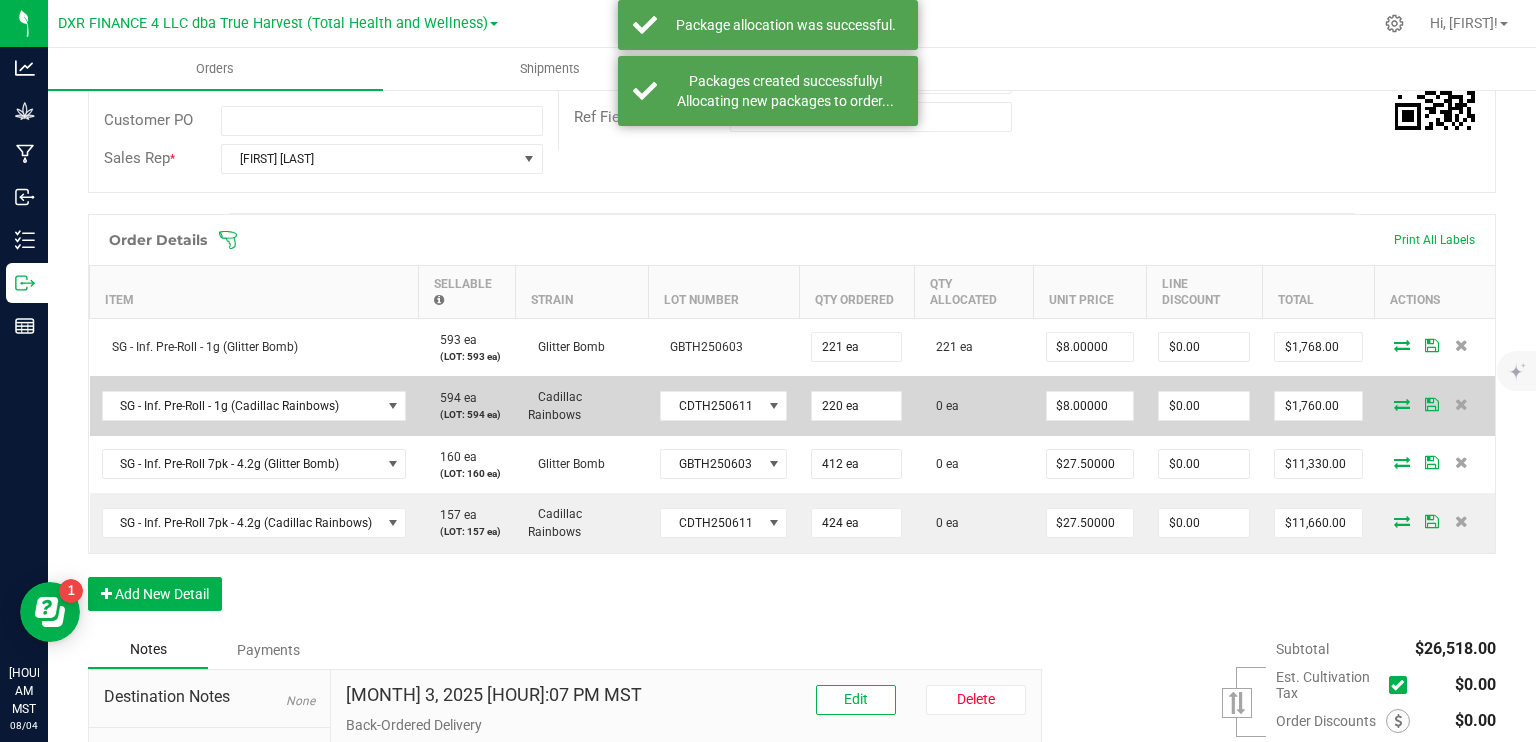 click at bounding box center (1402, 404) 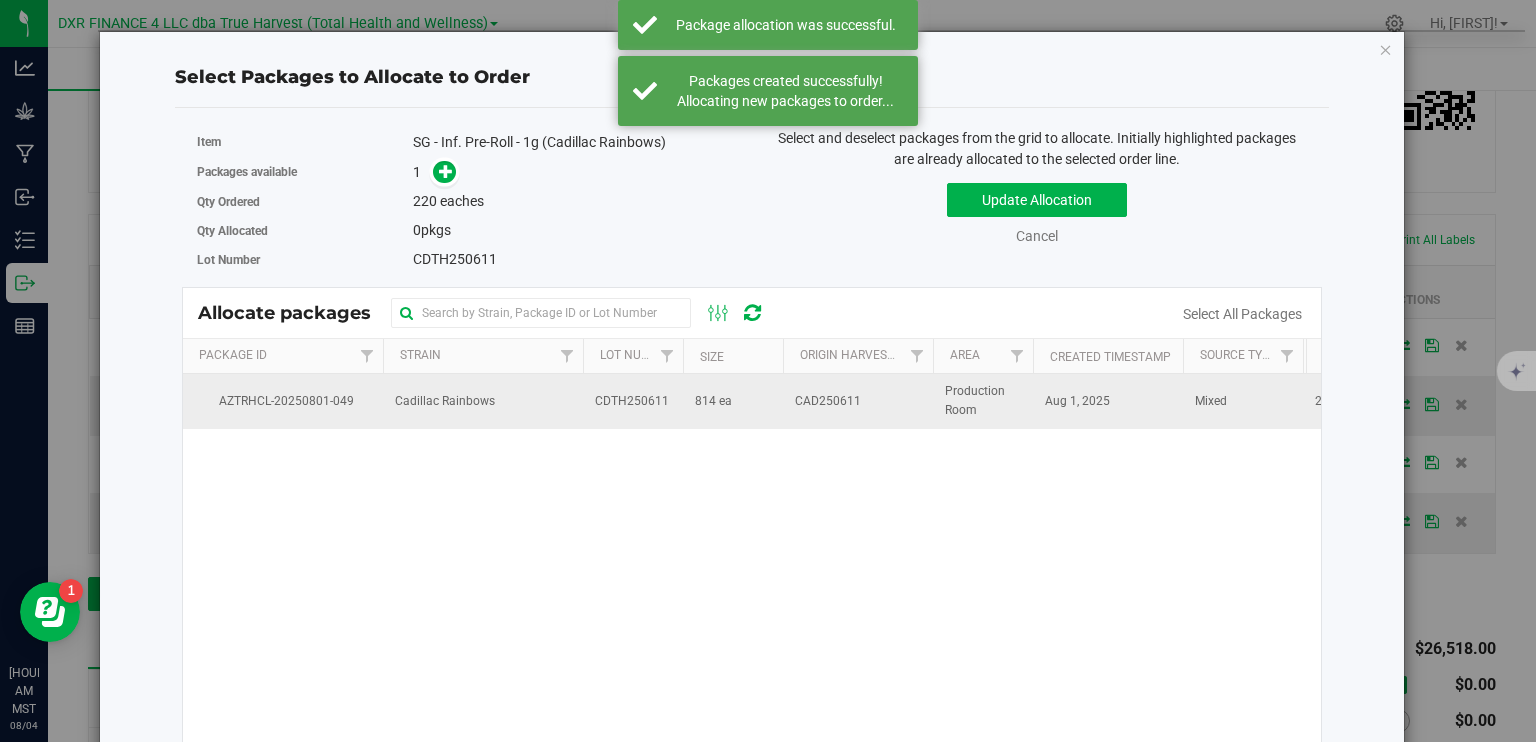 drag, startPoint x: 605, startPoint y: 410, endPoint x: 611, endPoint y: 386, distance: 24.738634 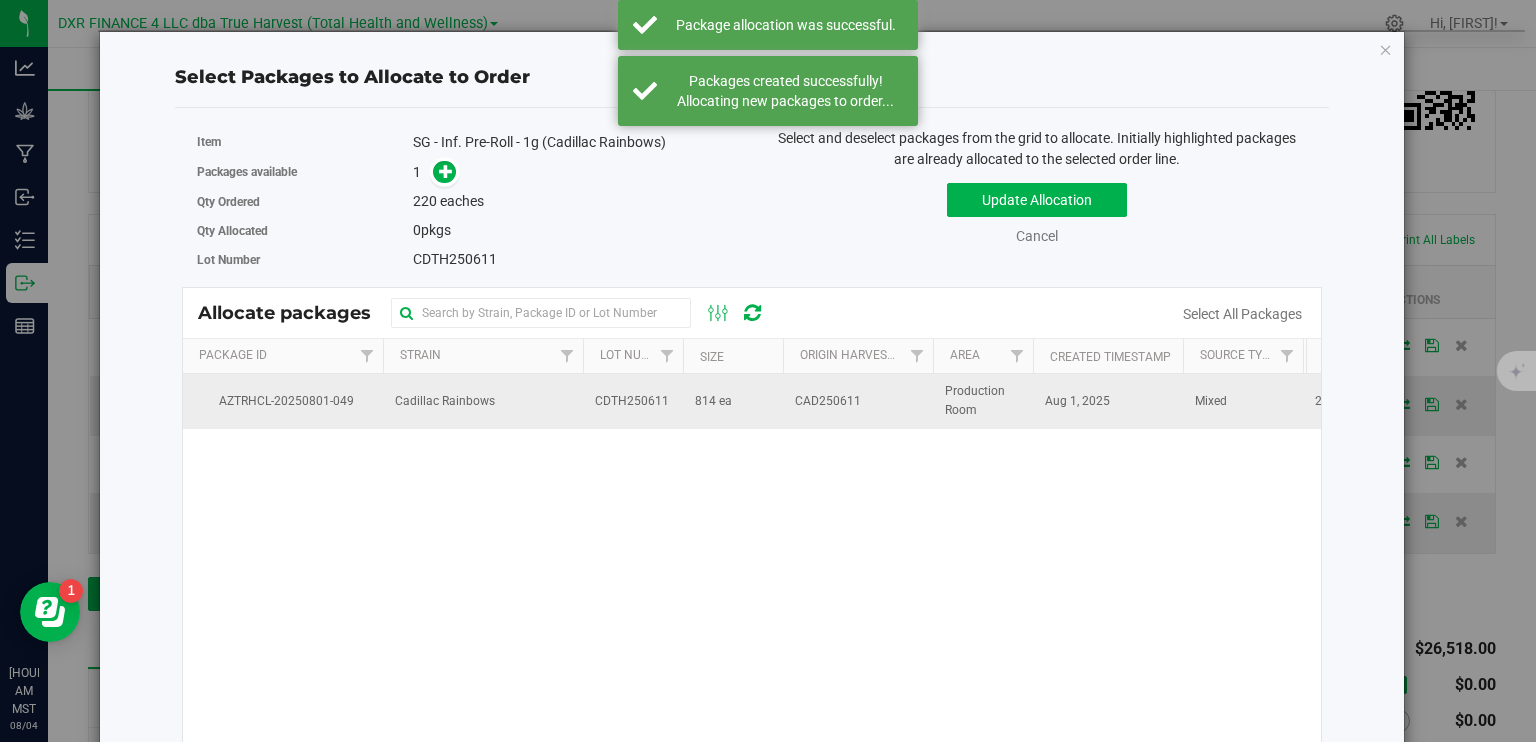 click on "CDTH250611" at bounding box center [633, 401] 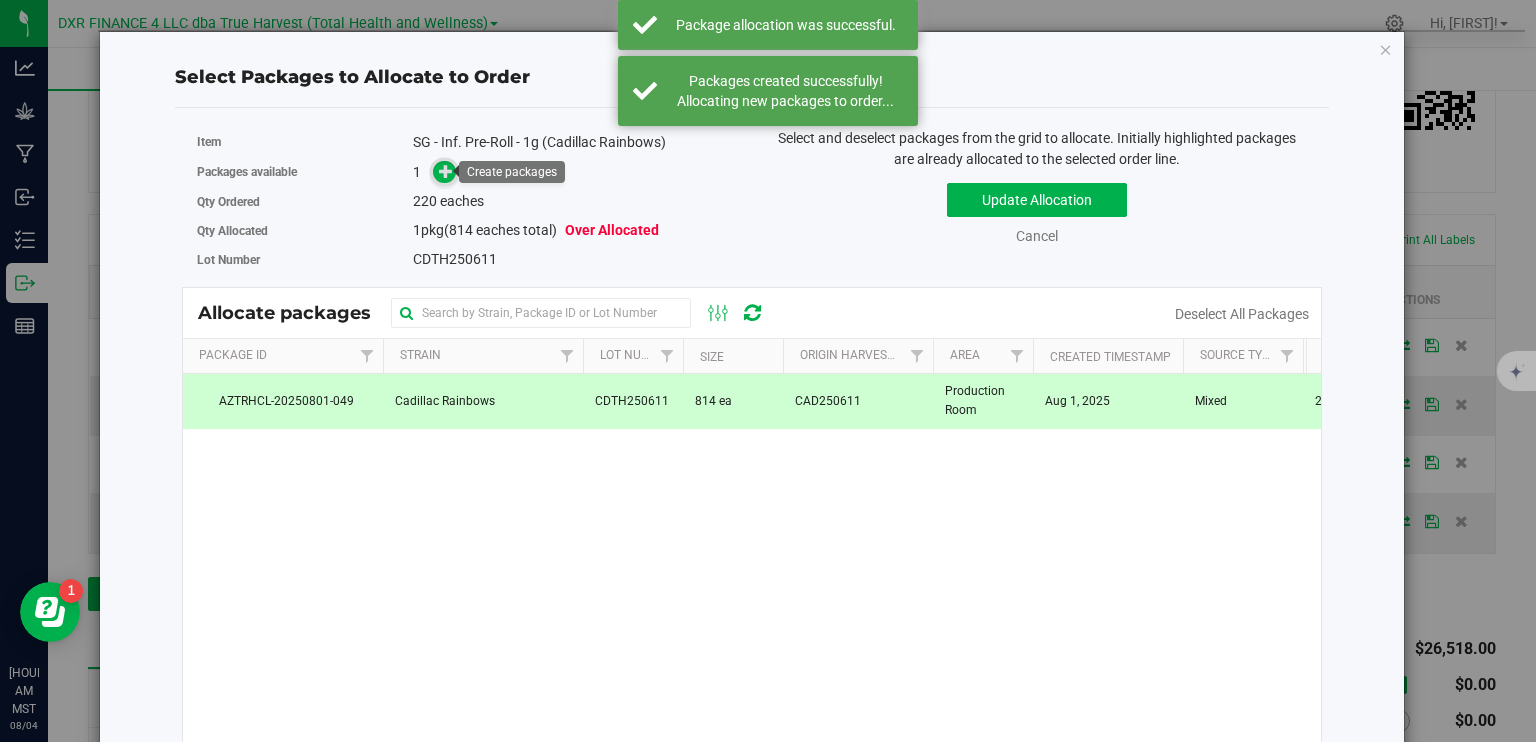 click at bounding box center (446, 170) 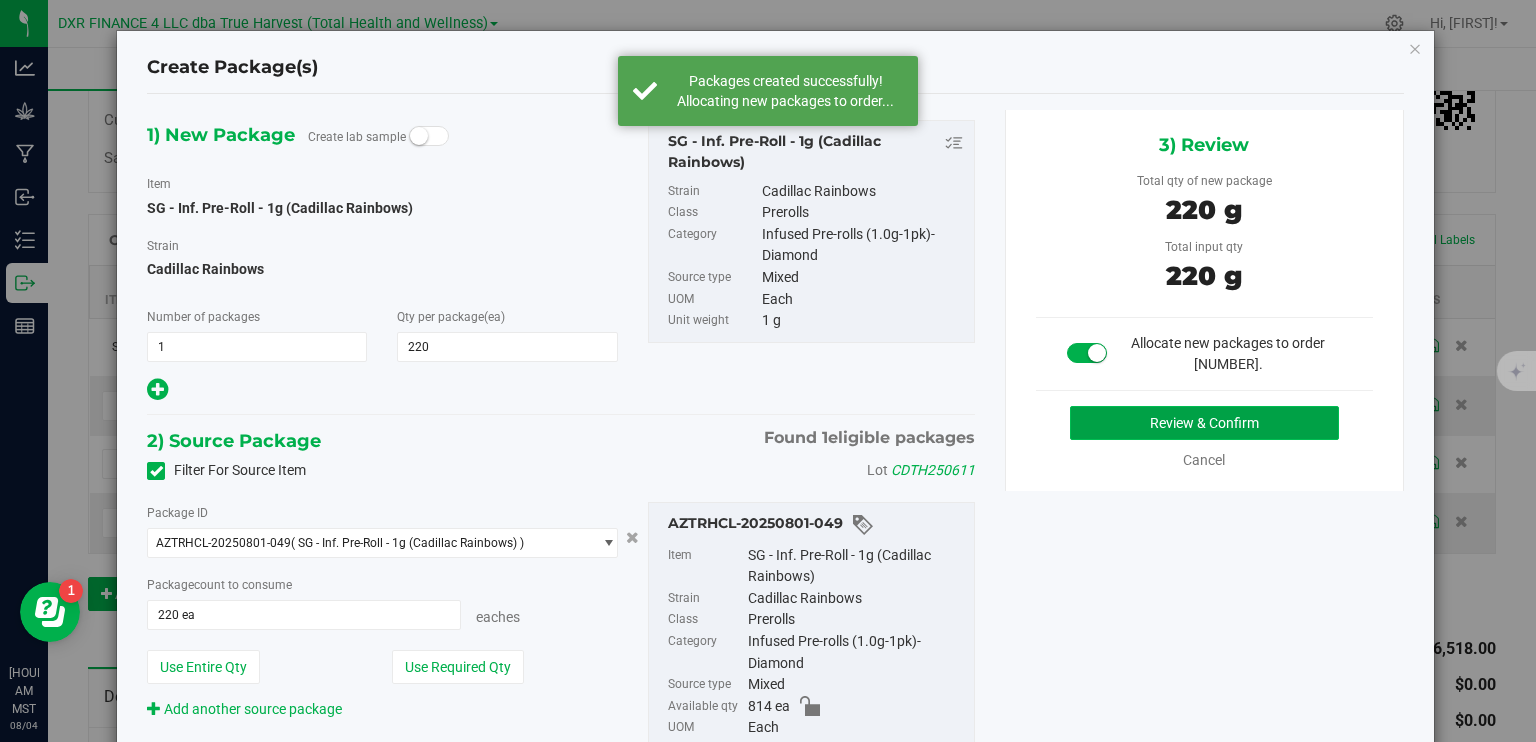 click on "Review & Confirm" at bounding box center [1204, 423] 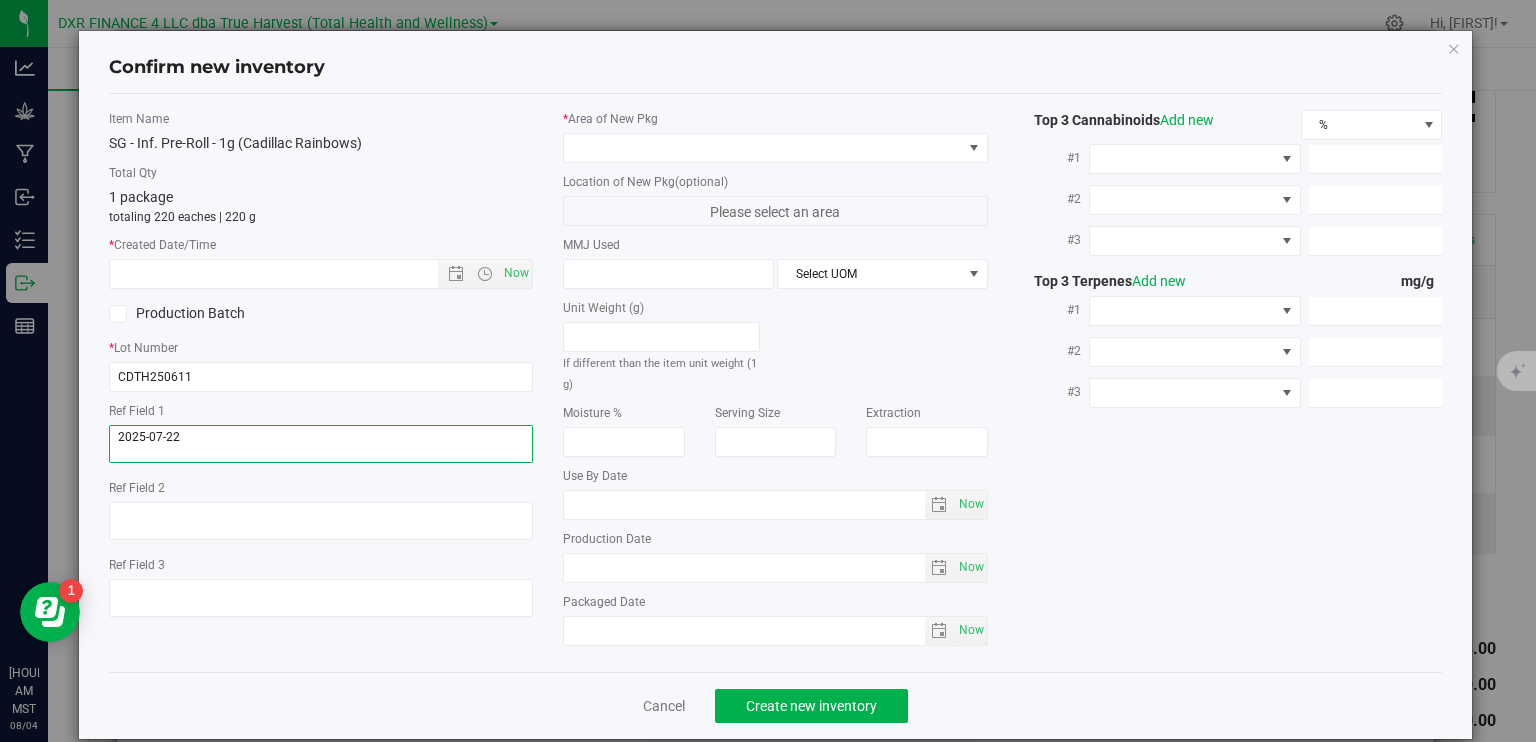 click at bounding box center [321, 444] 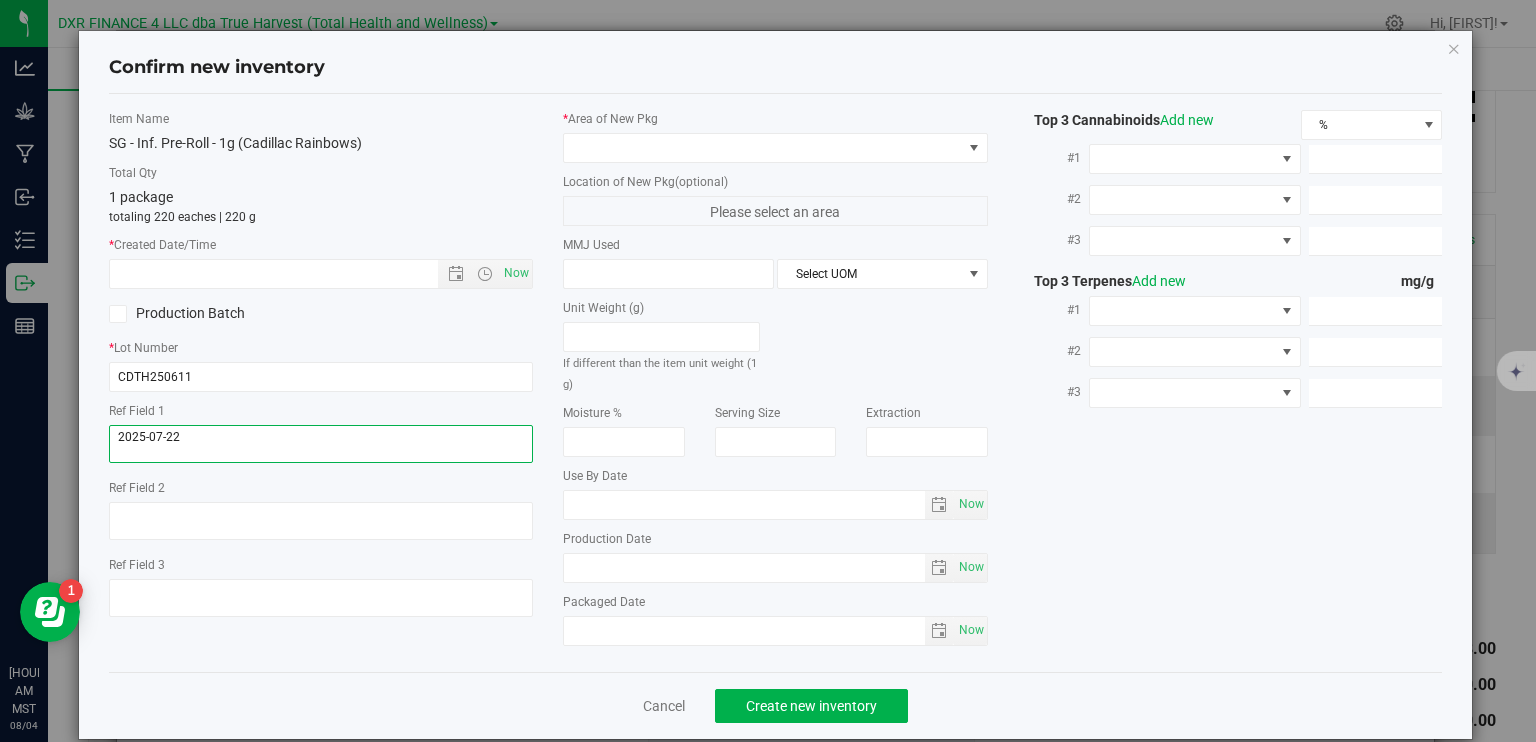 click at bounding box center (321, 444) 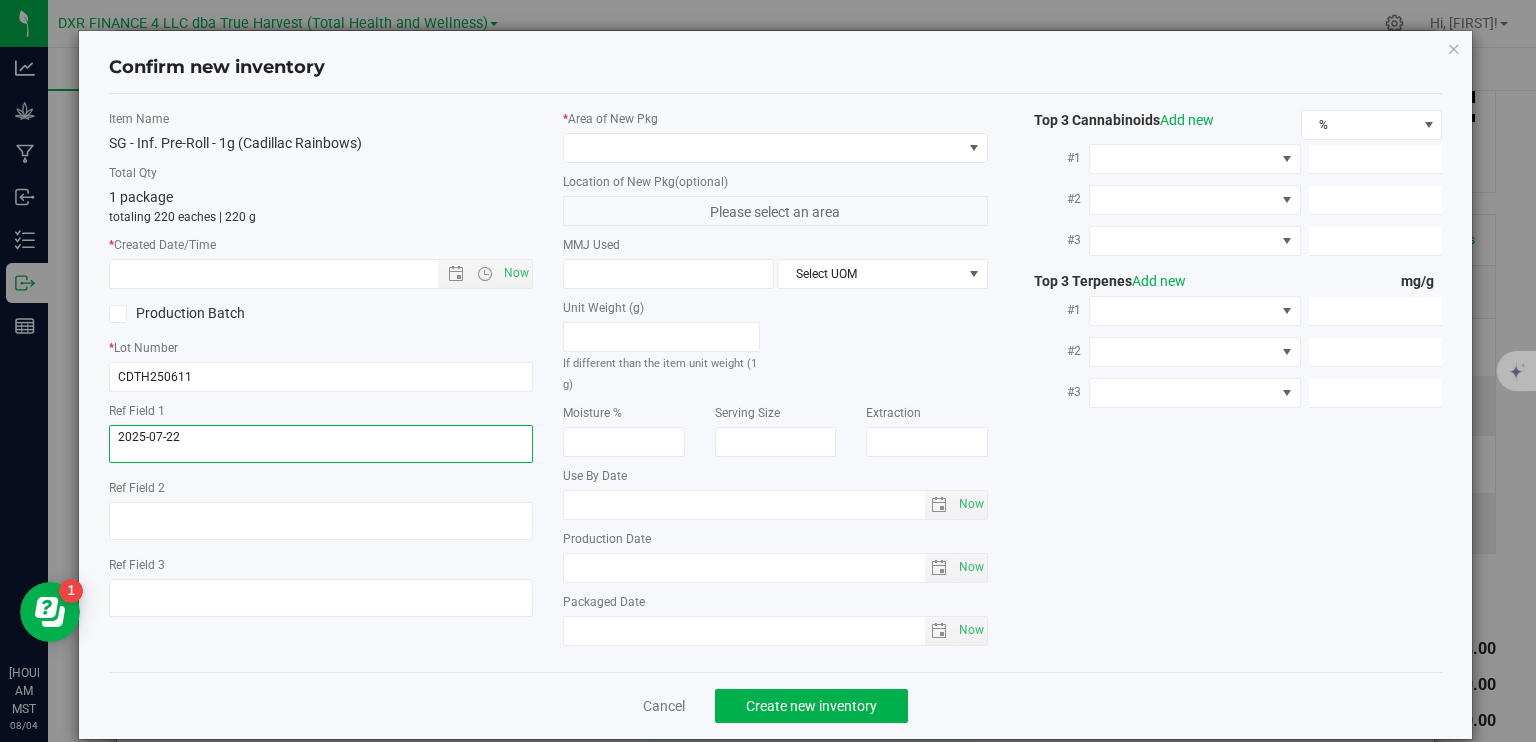 click at bounding box center (321, 444) 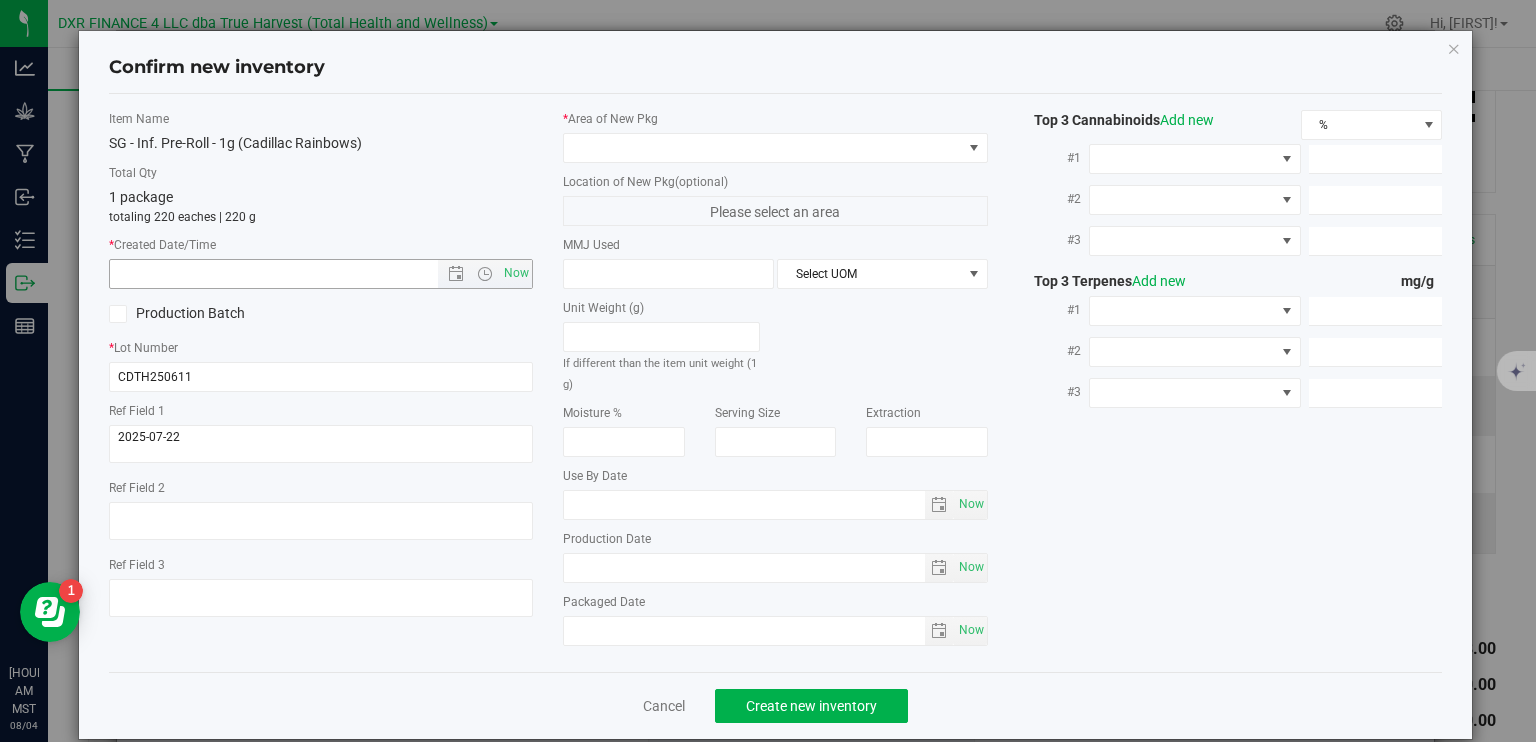 drag, startPoint x: 304, startPoint y: 292, endPoint x: 309, endPoint y: 280, distance: 13 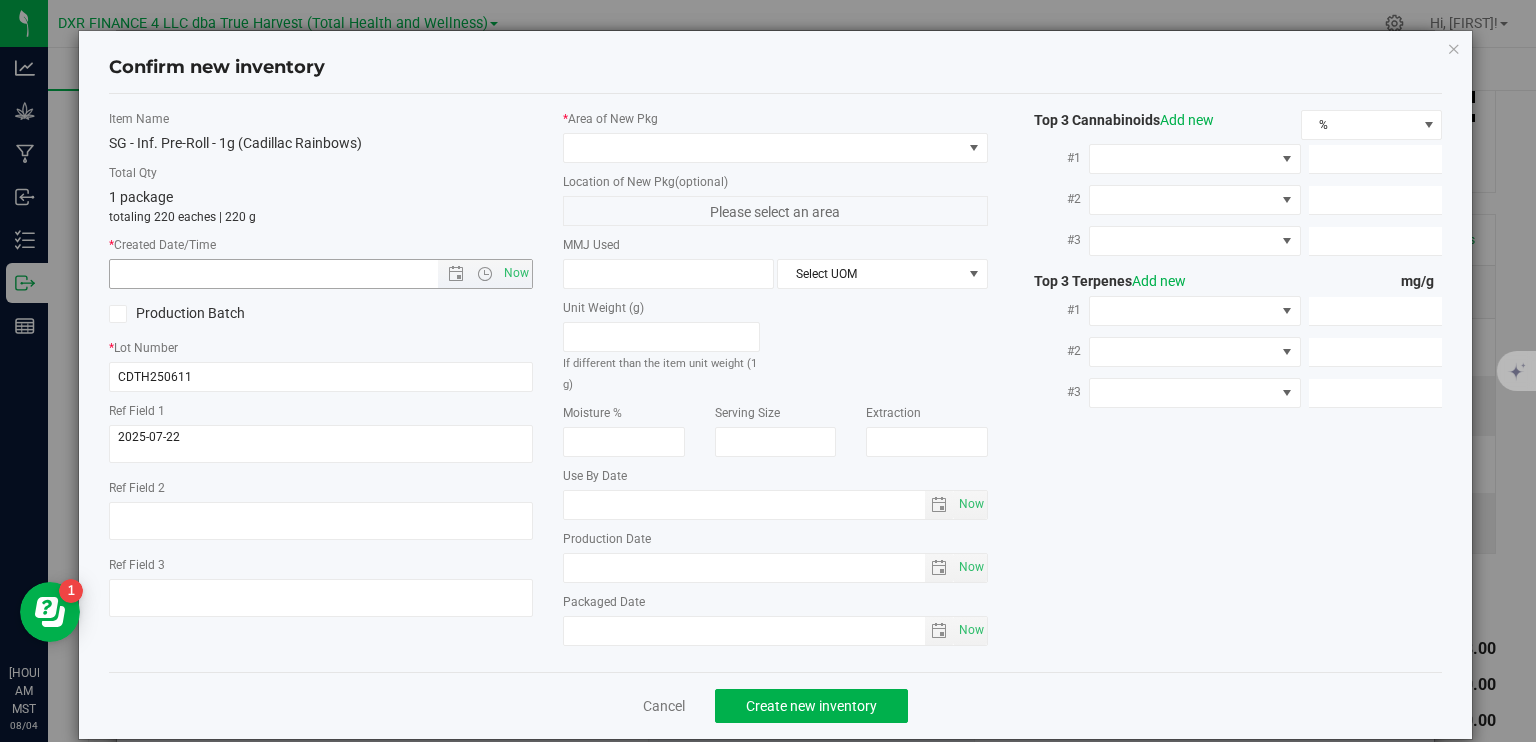 click on "Item Name
SG - Inf. Pre-Roll - 1g (Cadillac Rainbows)
Total Qty
1 package  totaling [NUMBER] eaches | [NUMBER] g
*
Created Date/Time
Now
Production Batch
*
Lot Number
[ALPHANUMERIC]" at bounding box center [321, 371] 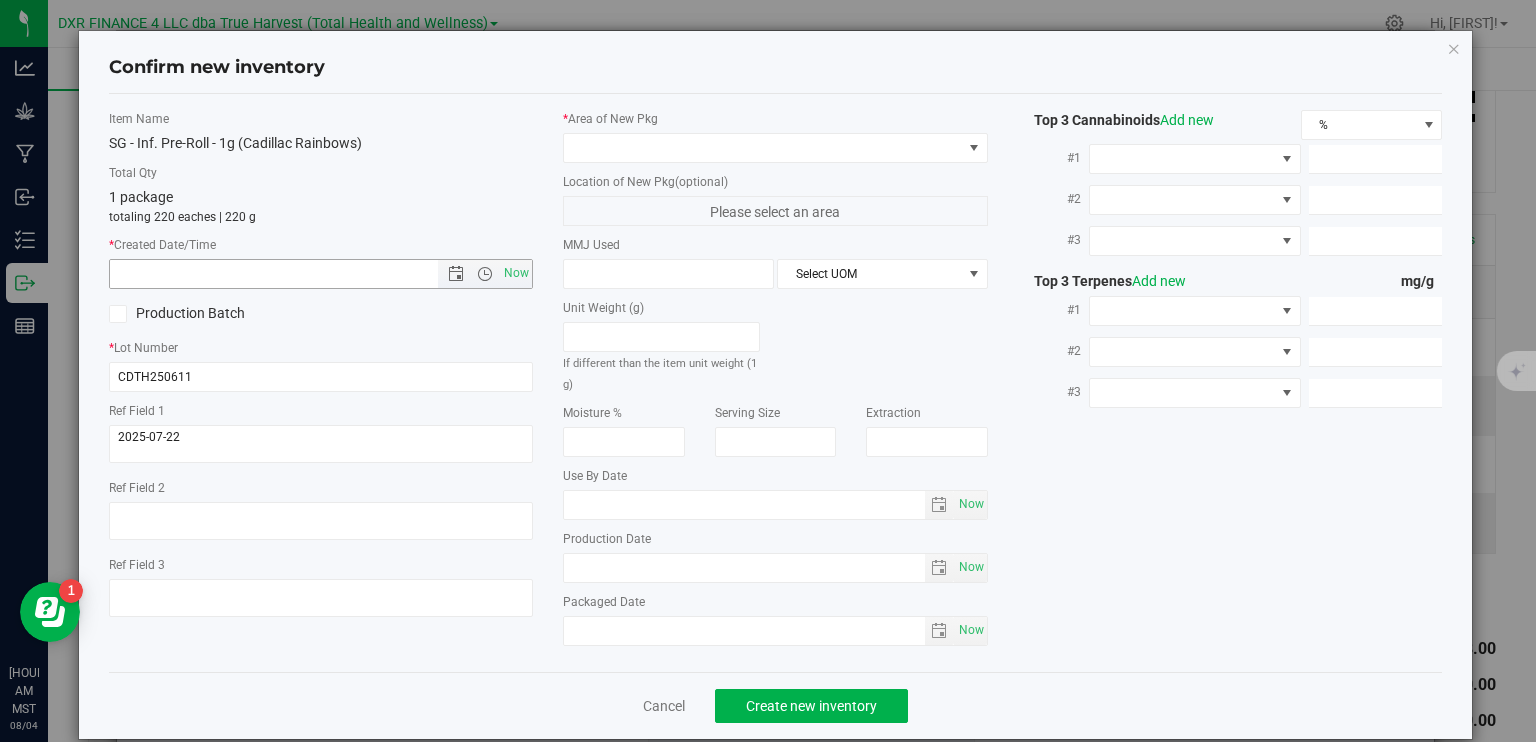 click at bounding box center [291, 274] 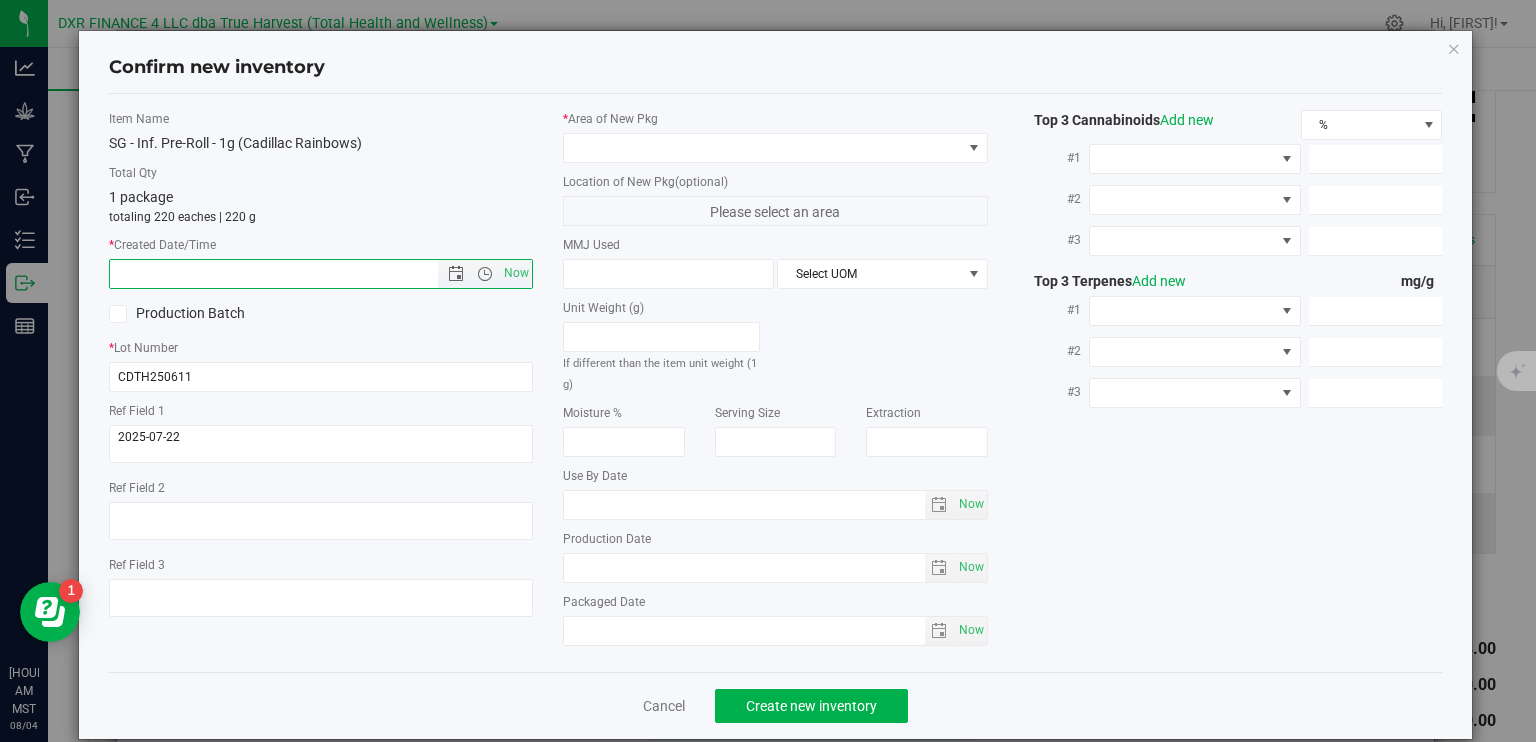 paste on "2025-07-22" 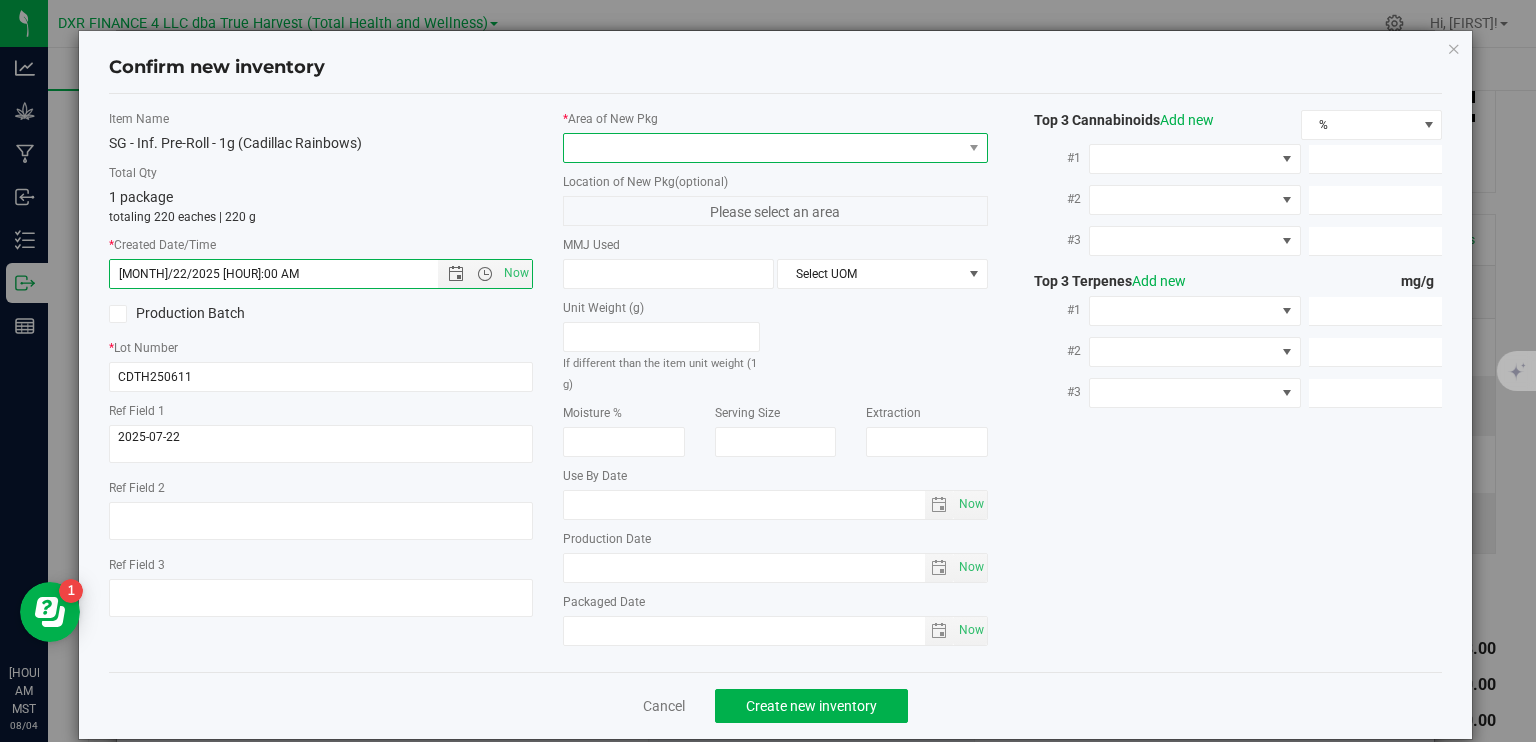 type on "[MONTH]/22/2025 [HOUR]:44 AM" 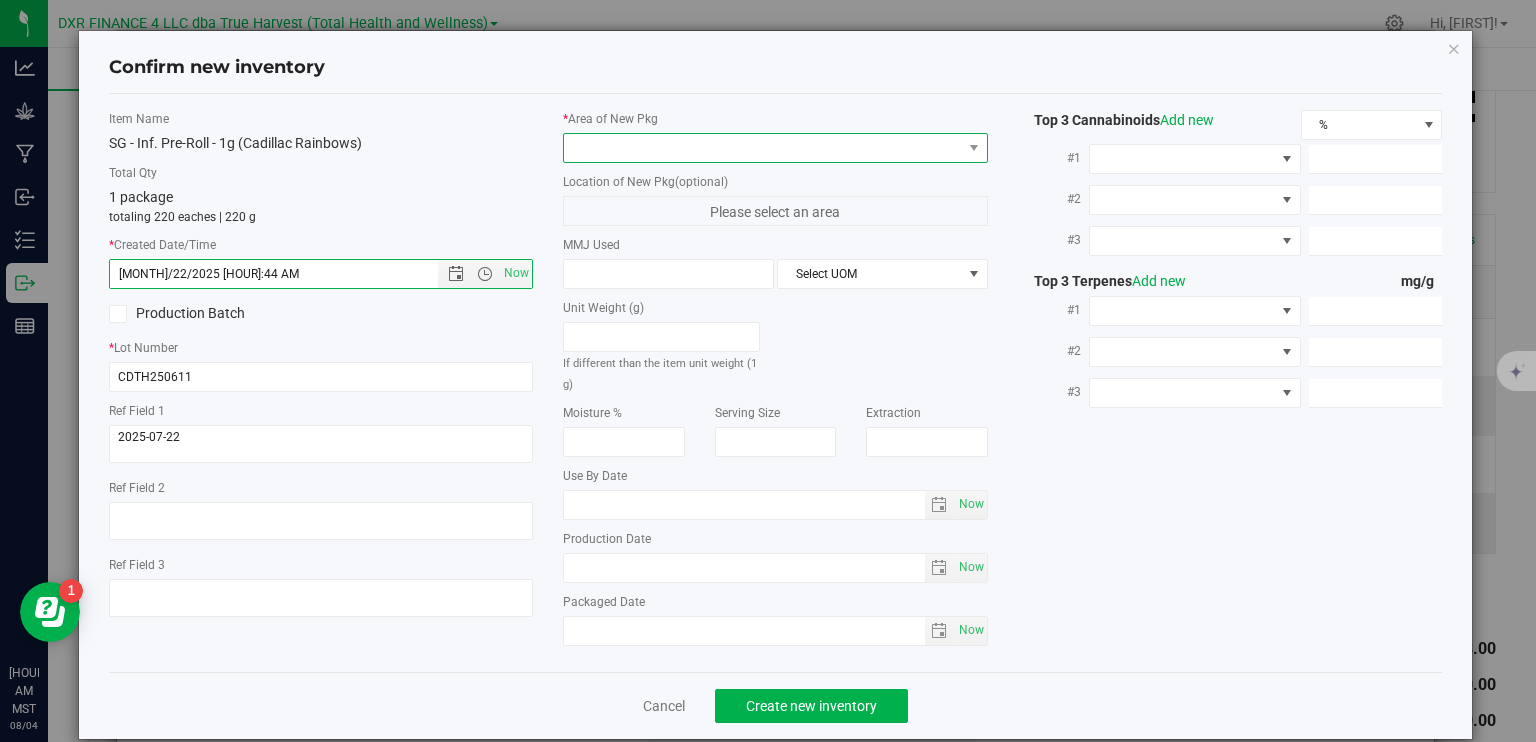 click at bounding box center [763, 148] 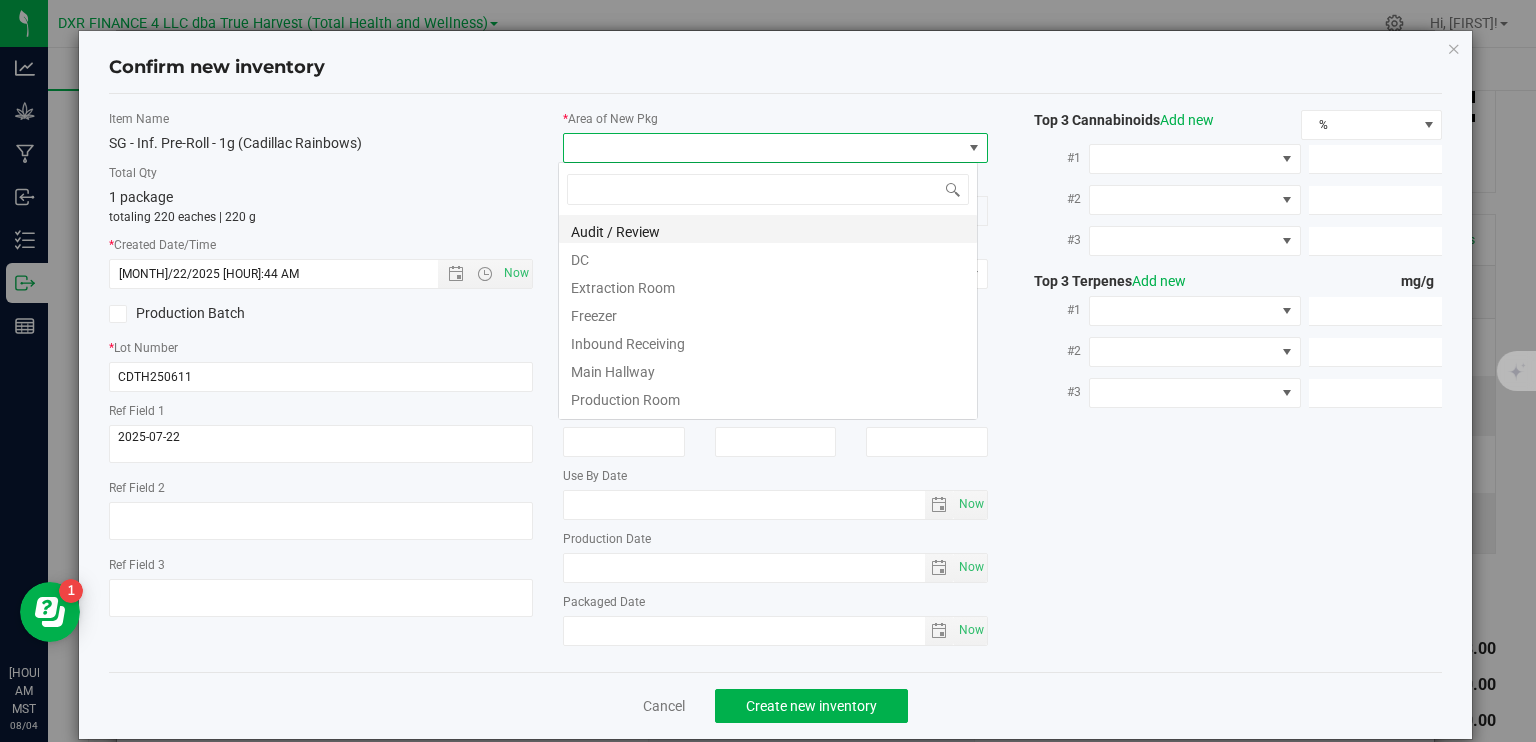 scroll, scrollTop: 99970, scrollLeft: 99580, axis: both 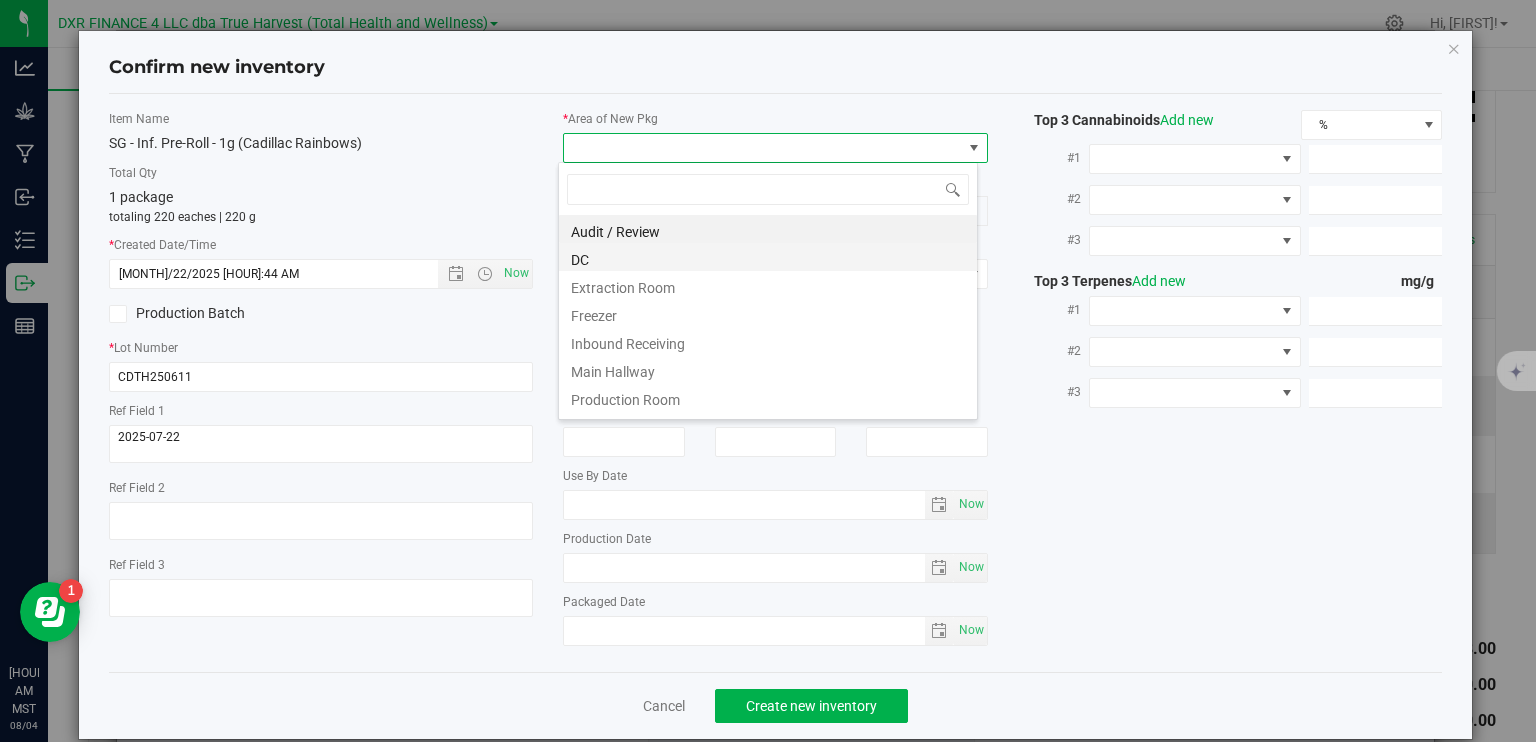 click on "DC" at bounding box center [768, 257] 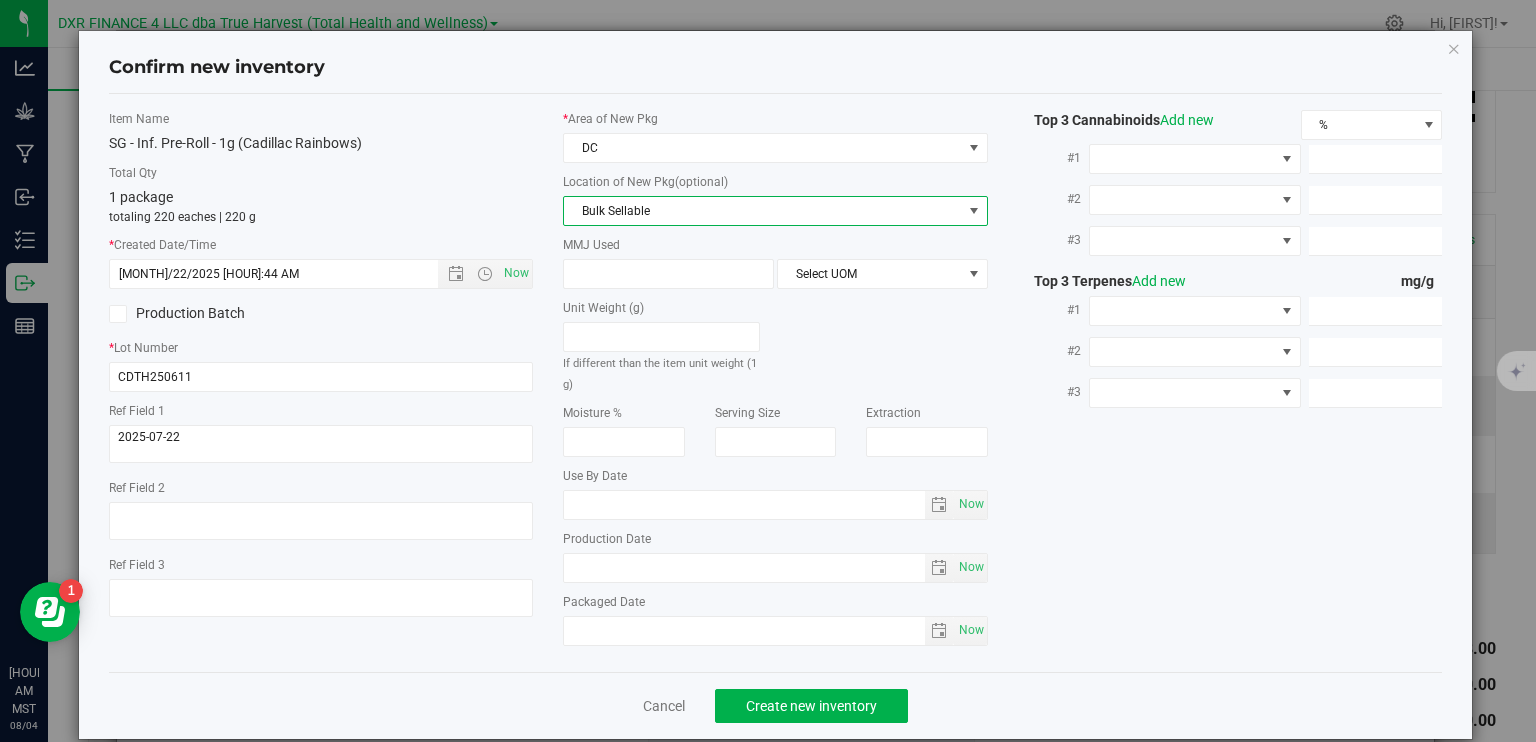click on "Bulk Sellable" at bounding box center (763, 211) 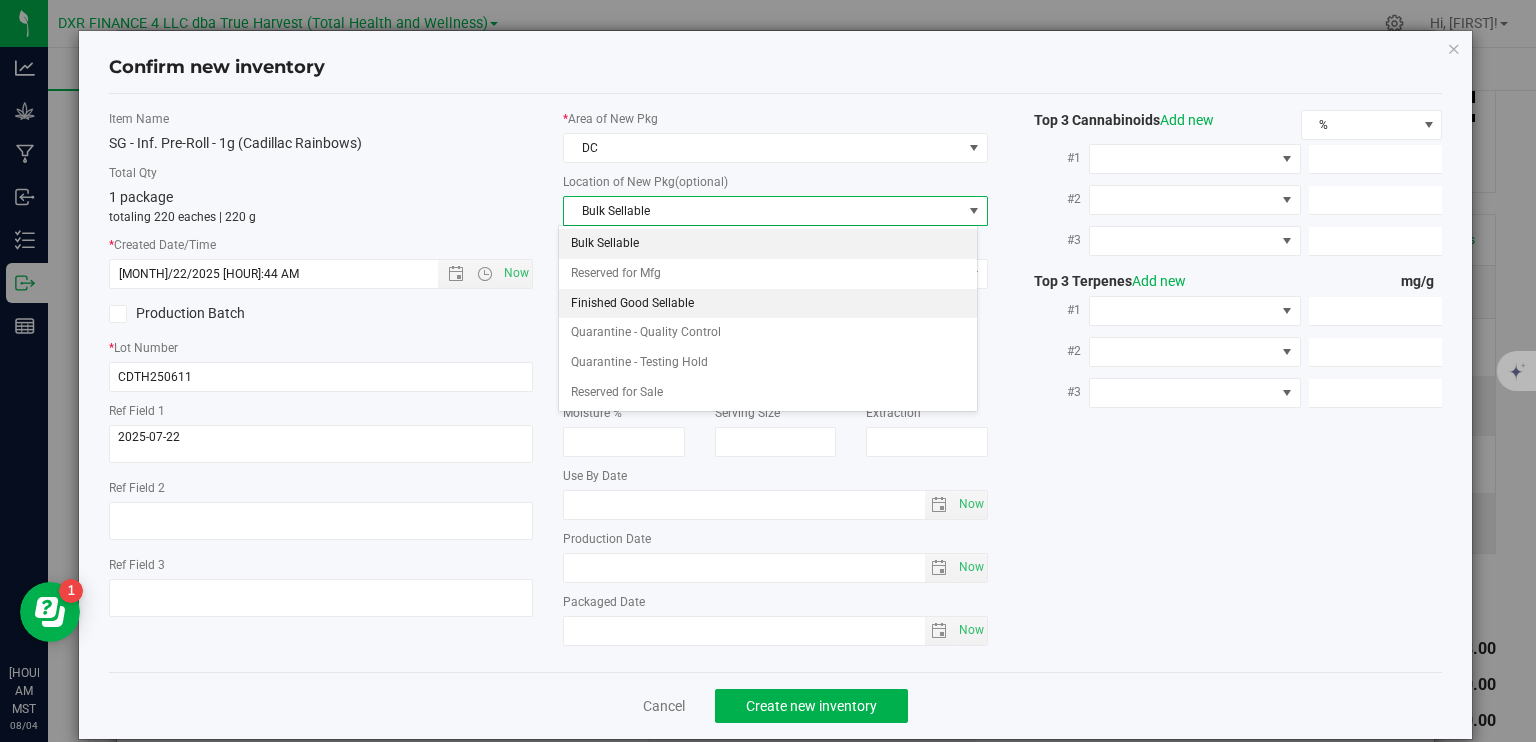 click on "Finished Good Sellable" at bounding box center [768, 304] 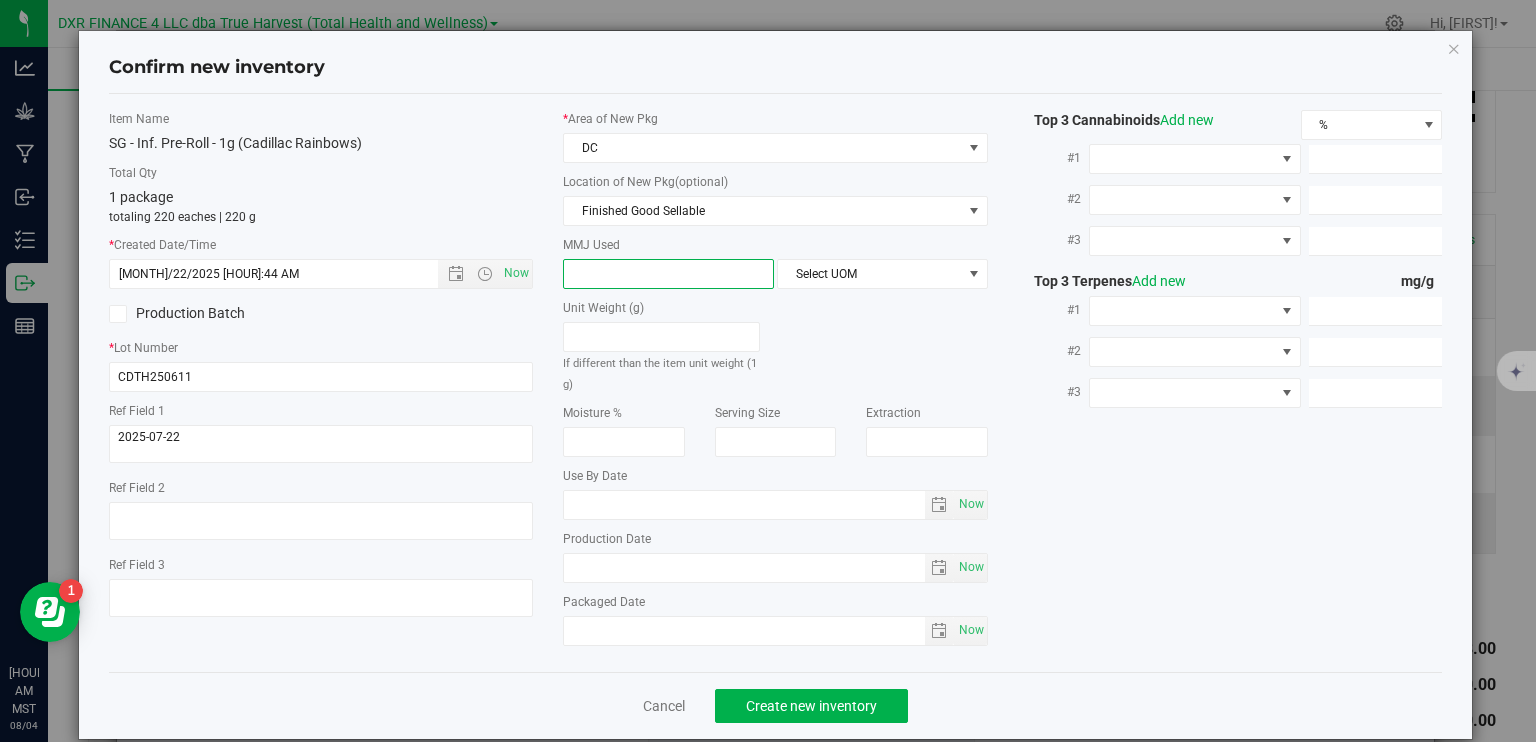 click at bounding box center (668, 274) 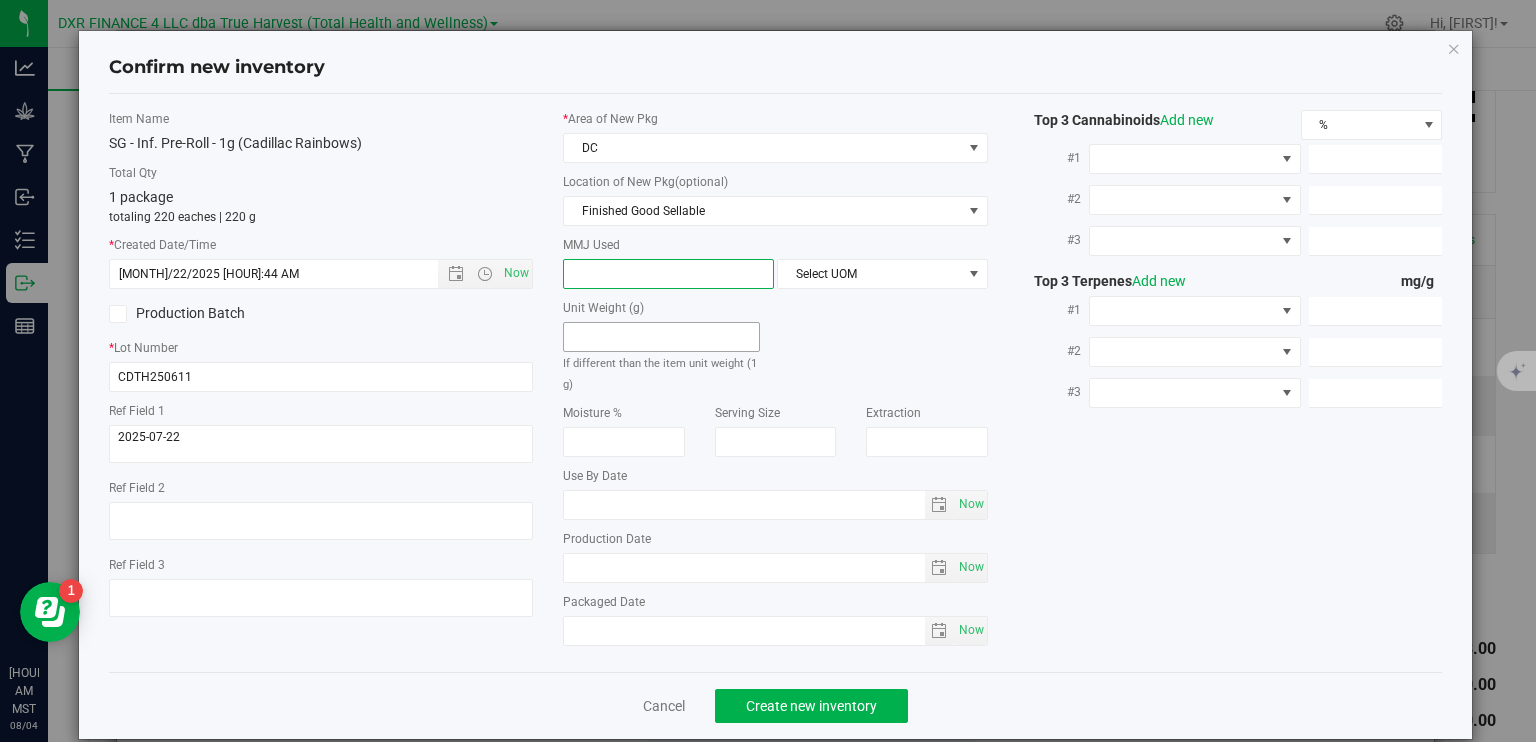 type on "1" 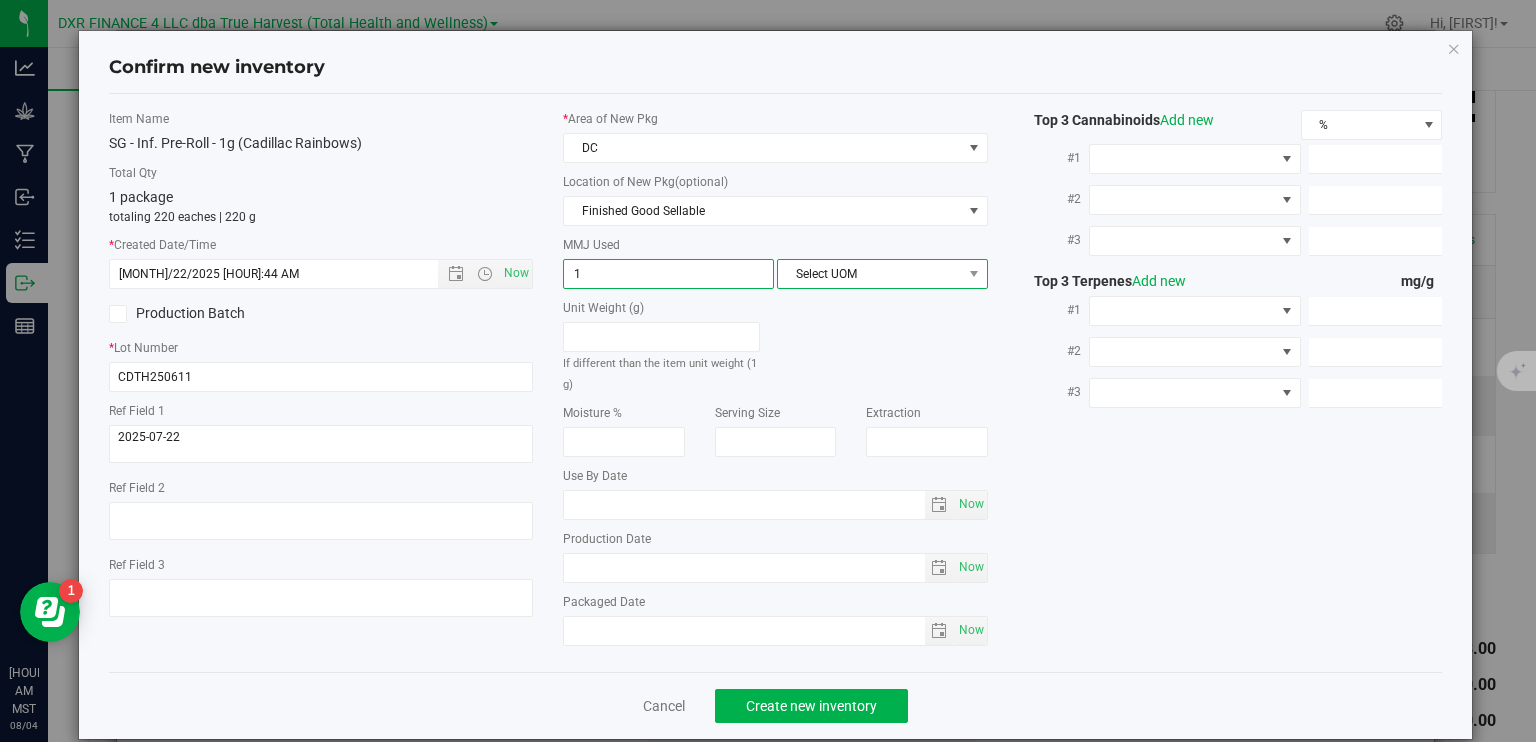 type on "1.0000" 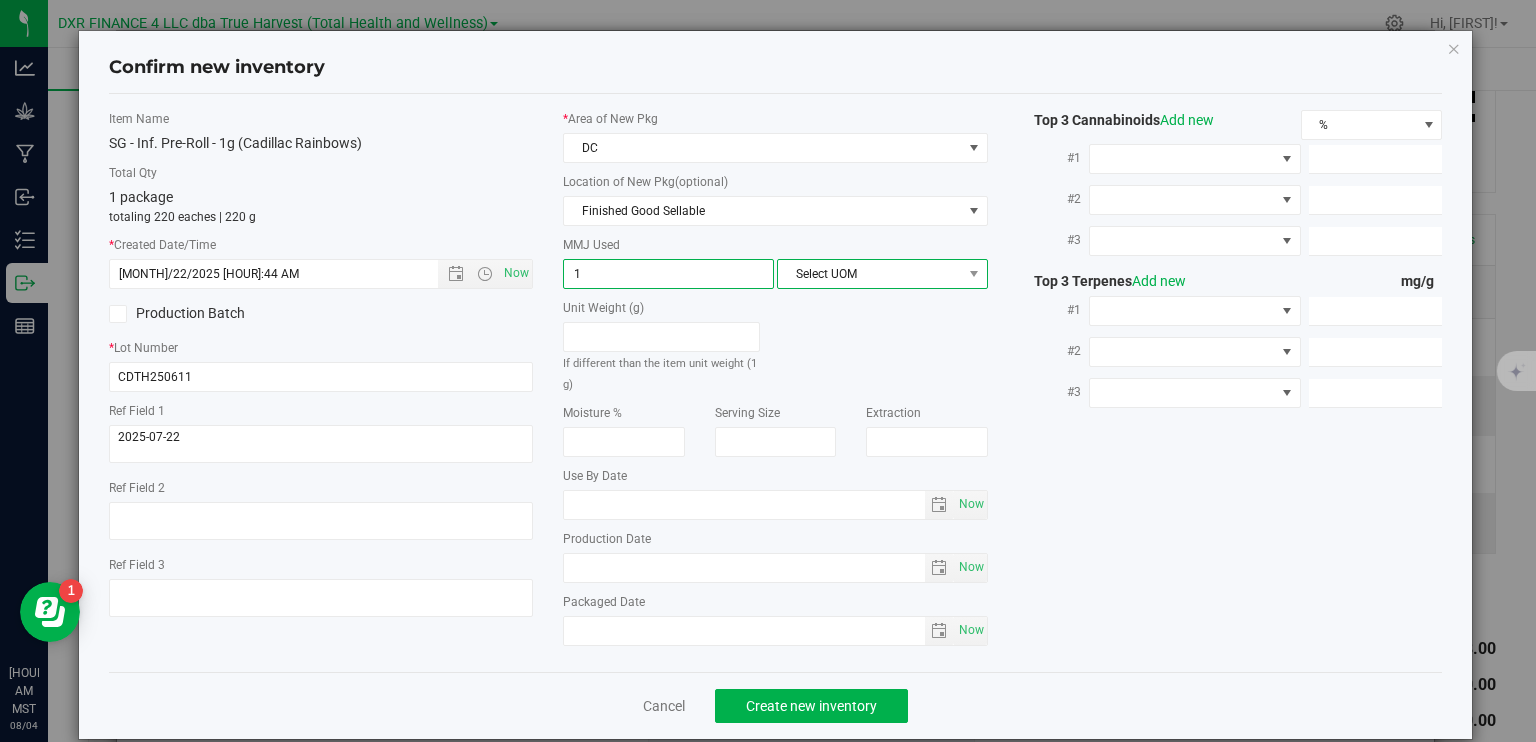 click on "Select UOM" at bounding box center [870, 274] 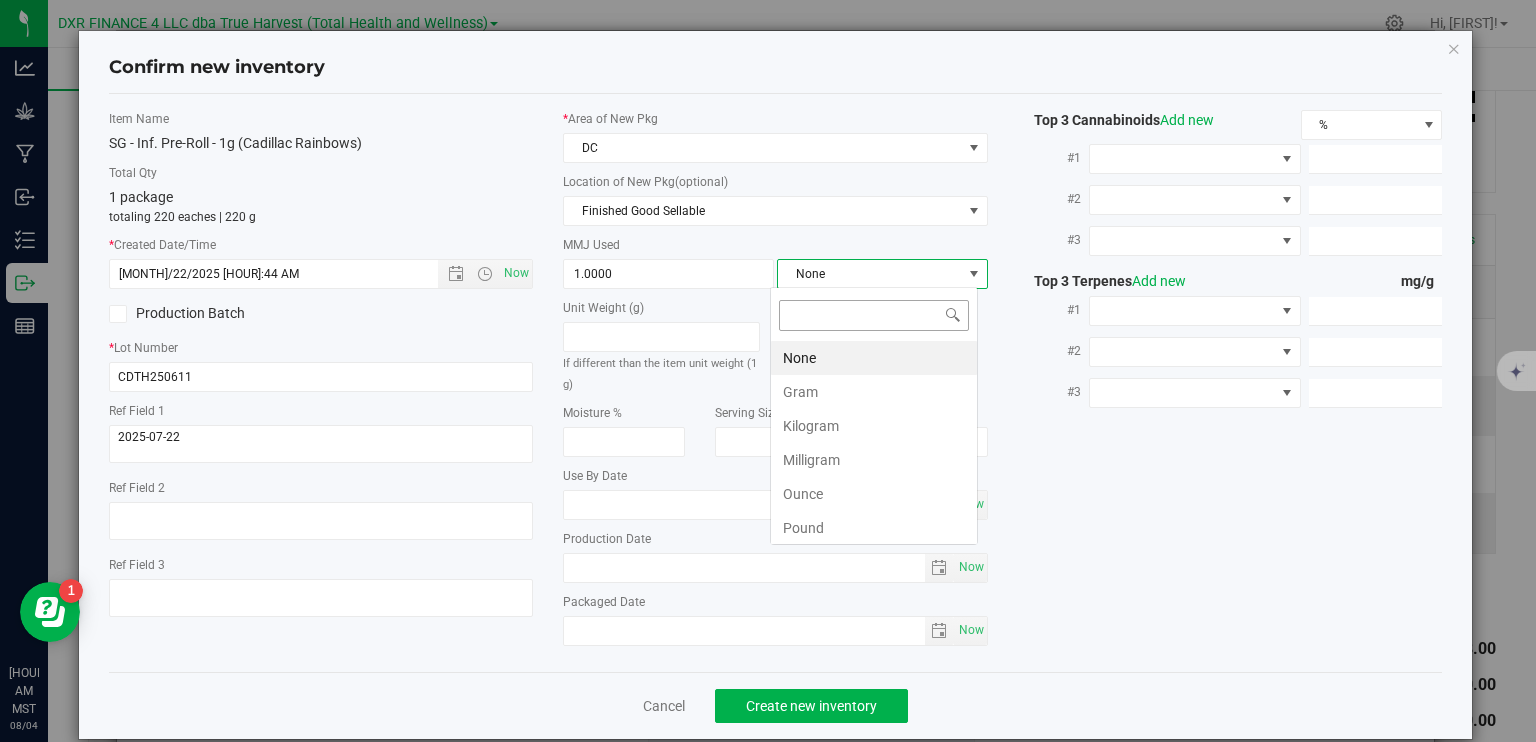 scroll, scrollTop: 99970, scrollLeft: 99792, axis: both 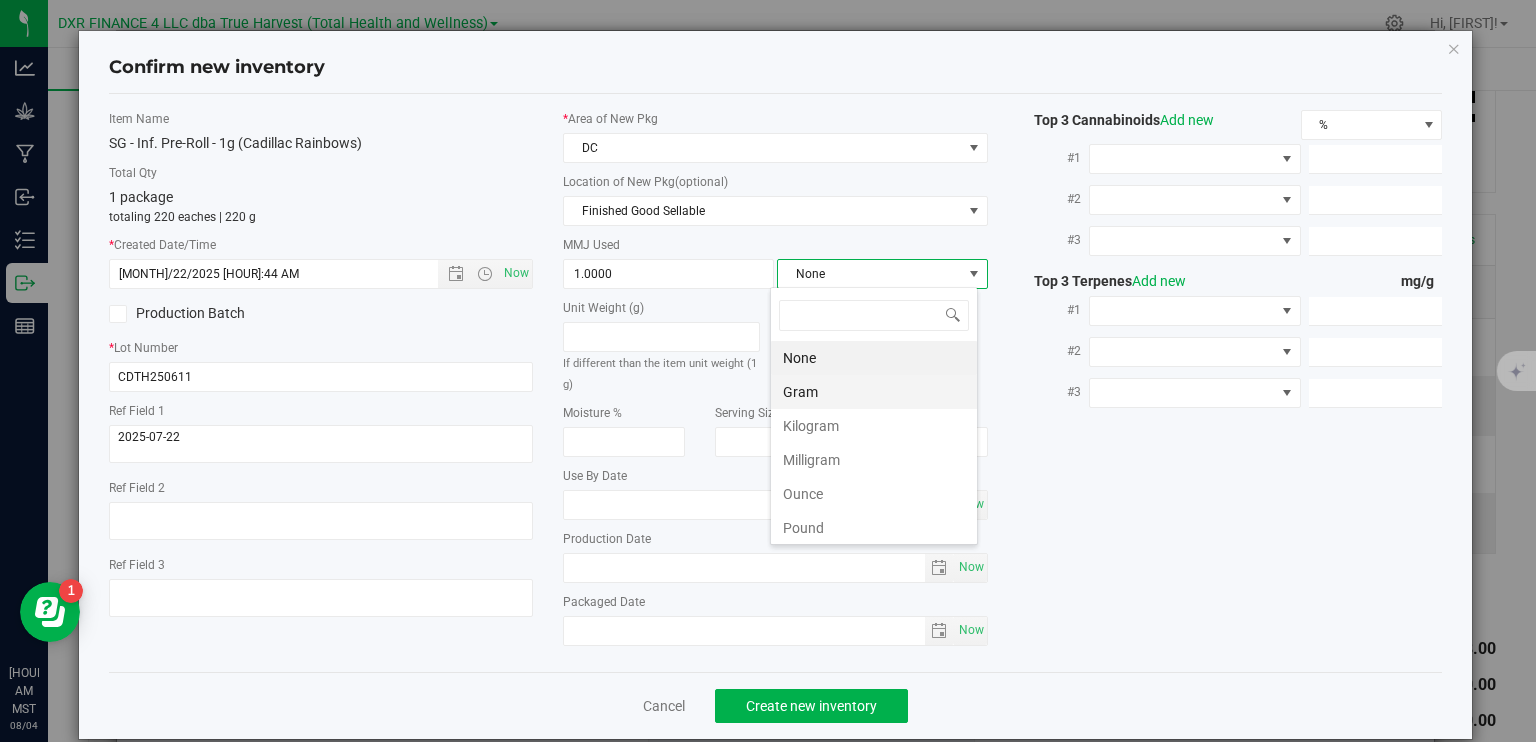 click on "Gram" at bounding box center [874, 392] 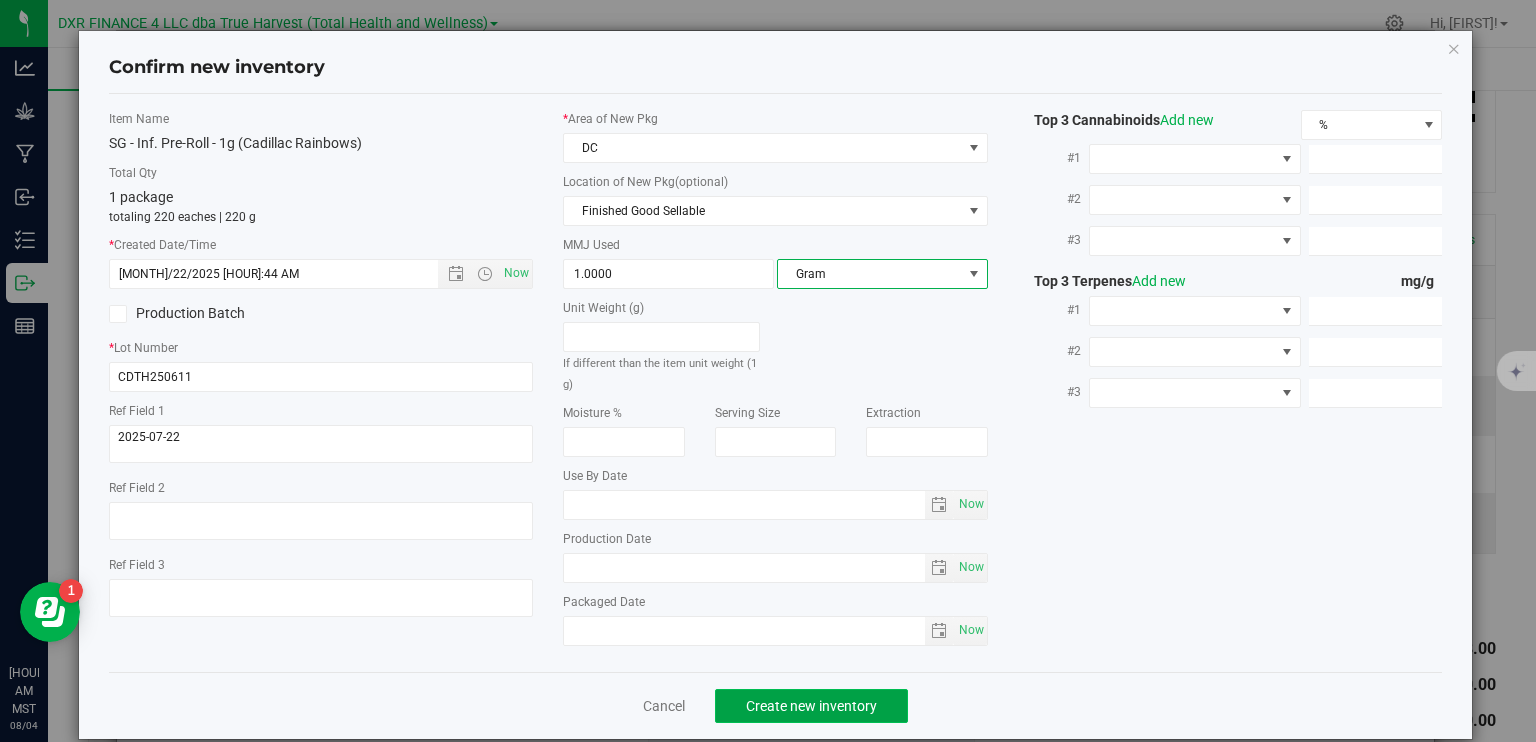 click on "Create new inventory" 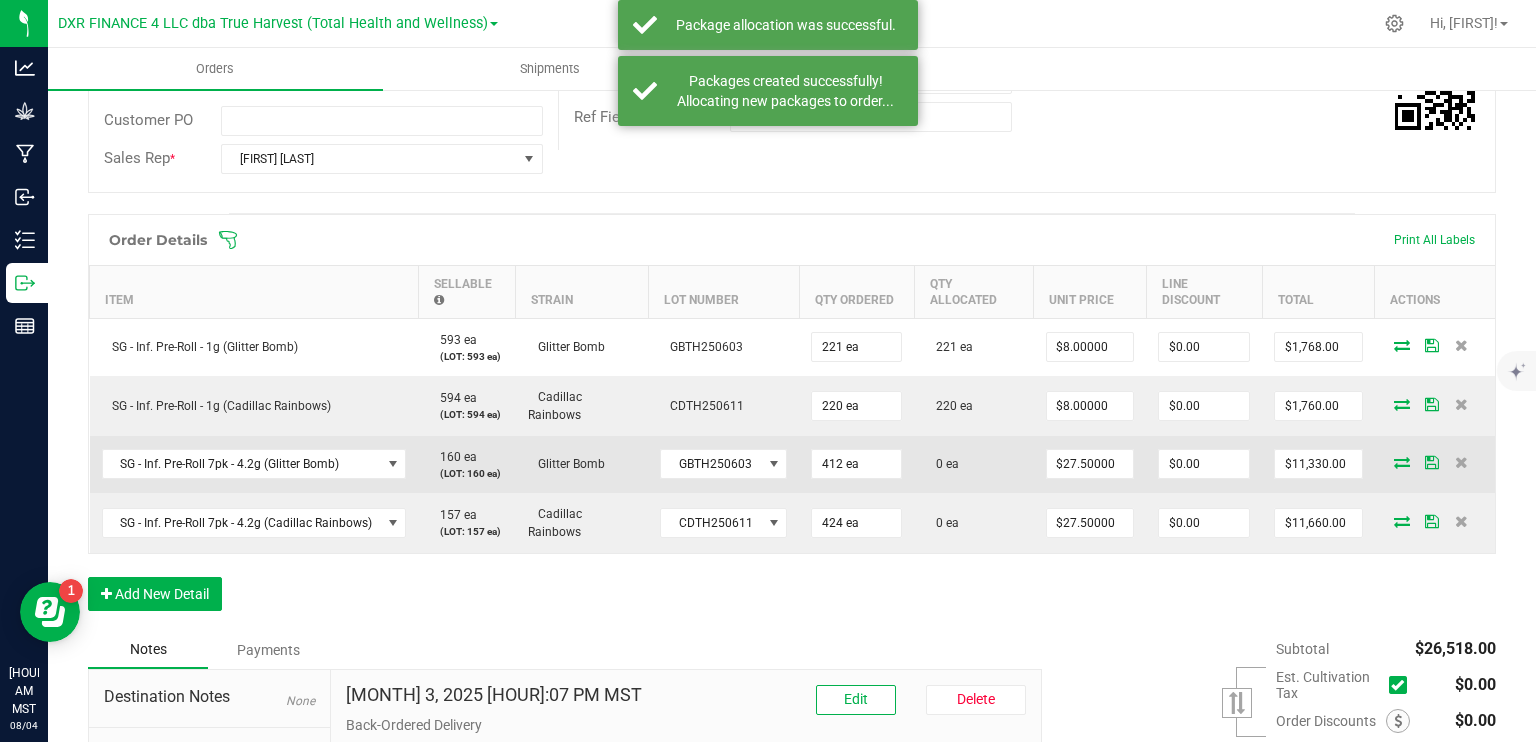 click at bounding box center [1402, 462] 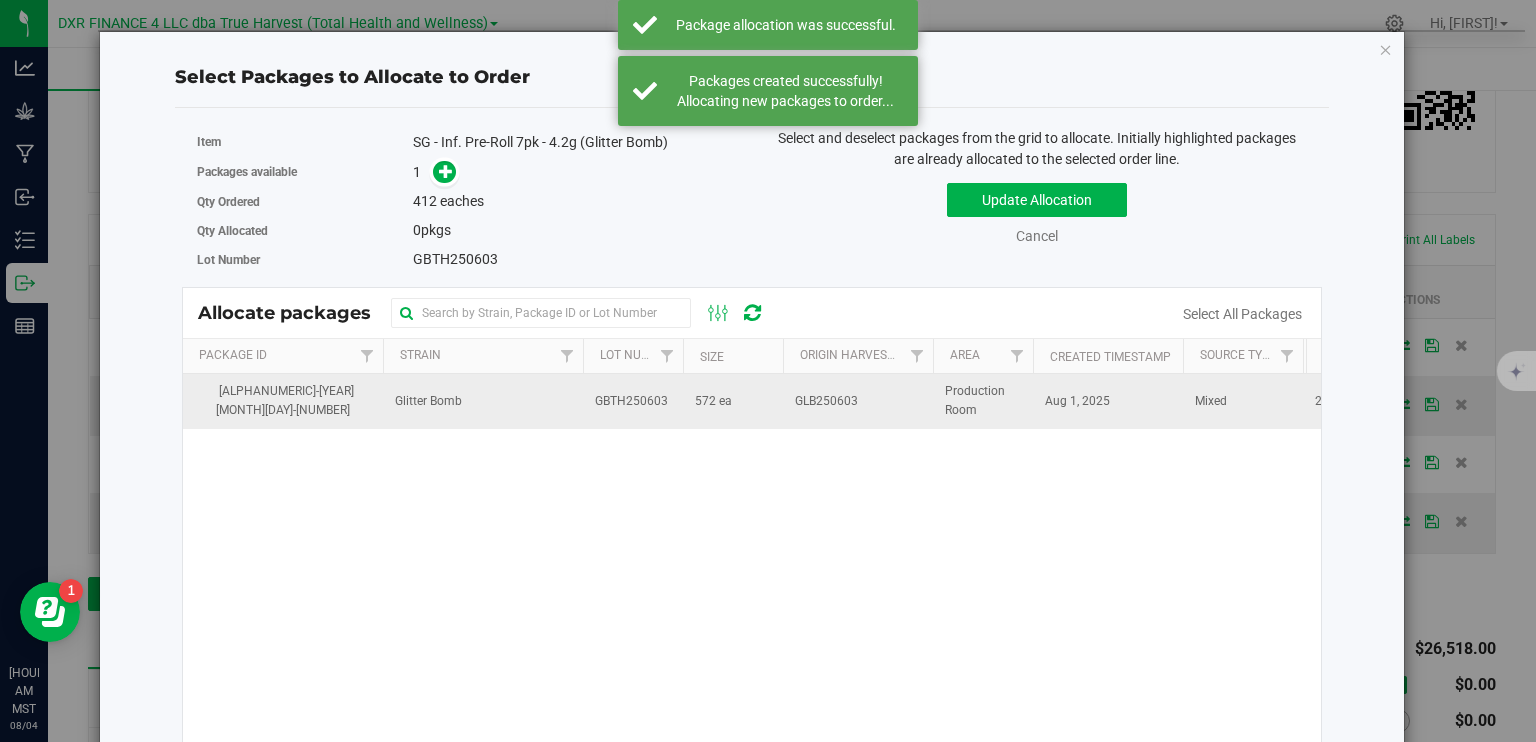 click on "GBTH250603" at bounding box center (631, 401) 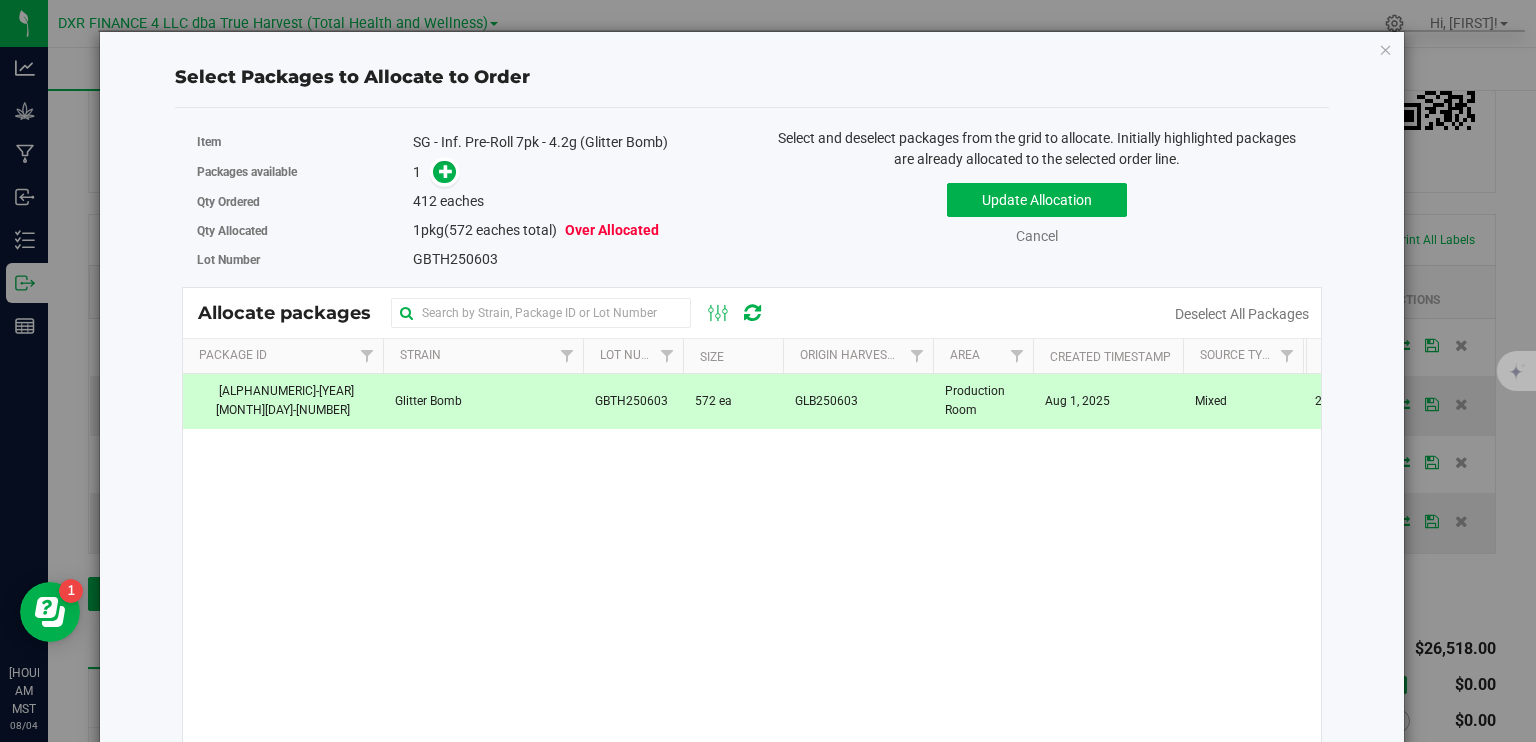 click on "Packages available
1" at bounding box center [467, 172] 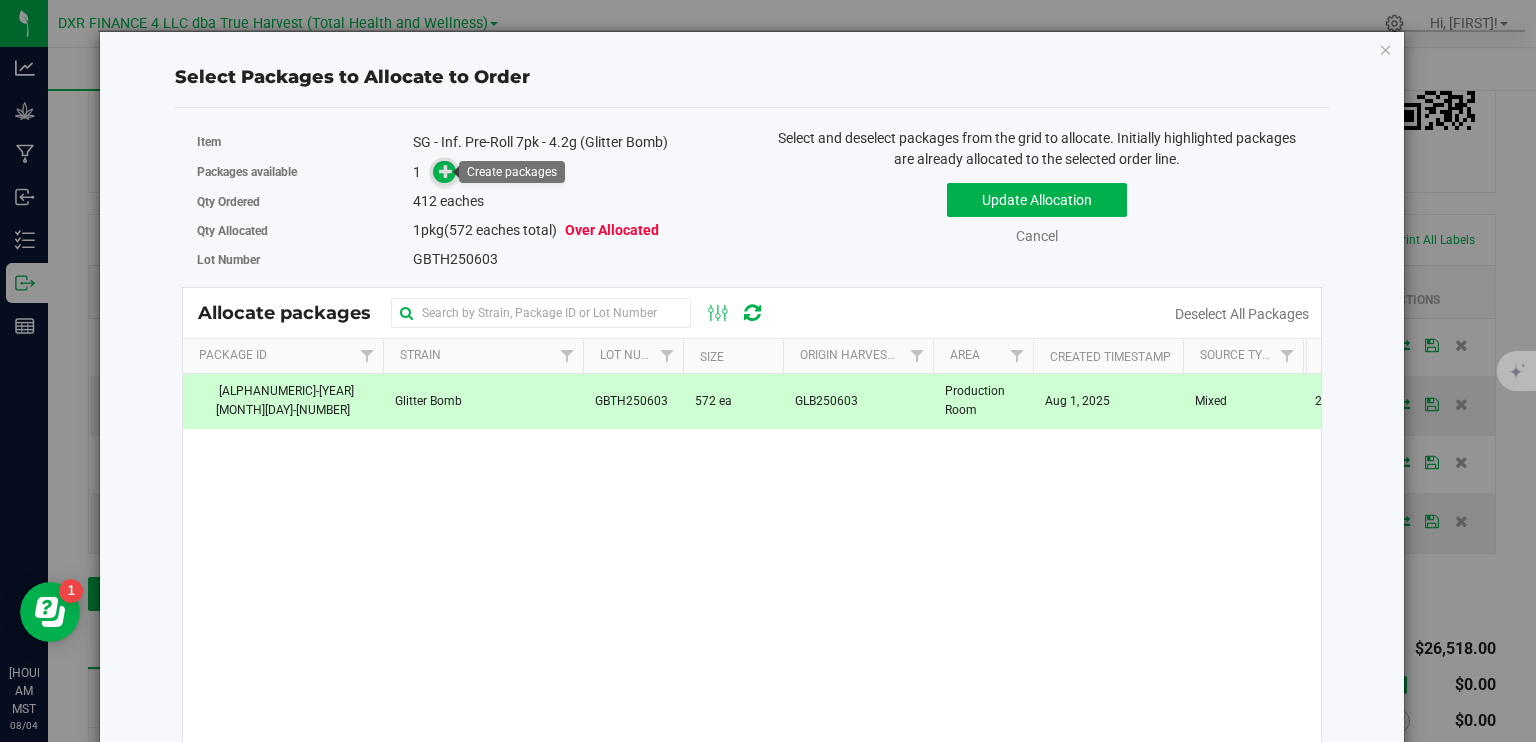 click at bounding box center [446, 171] 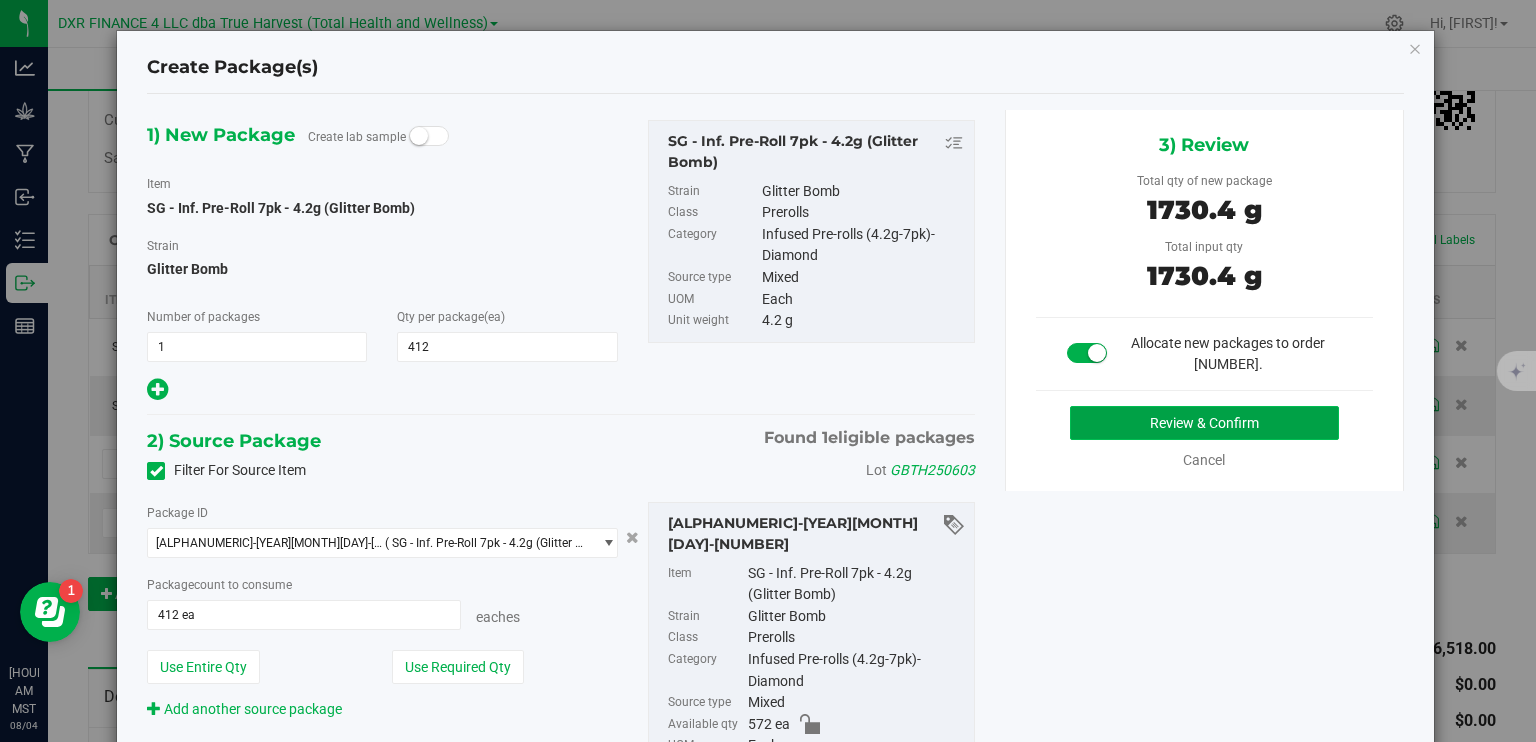 click on "Review & Confirm" at bounding box center (1204, 423) 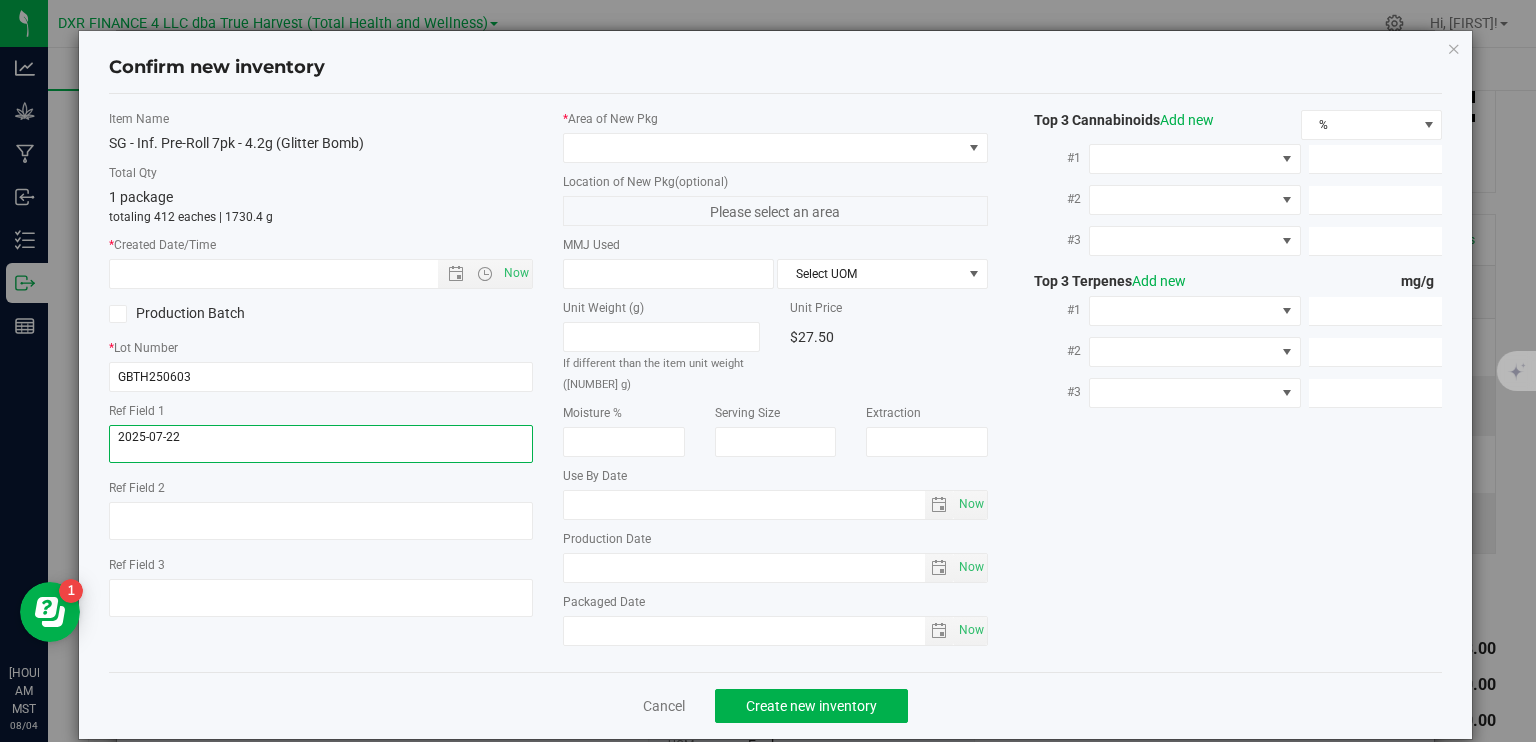 click at bounding box center (321, 444) 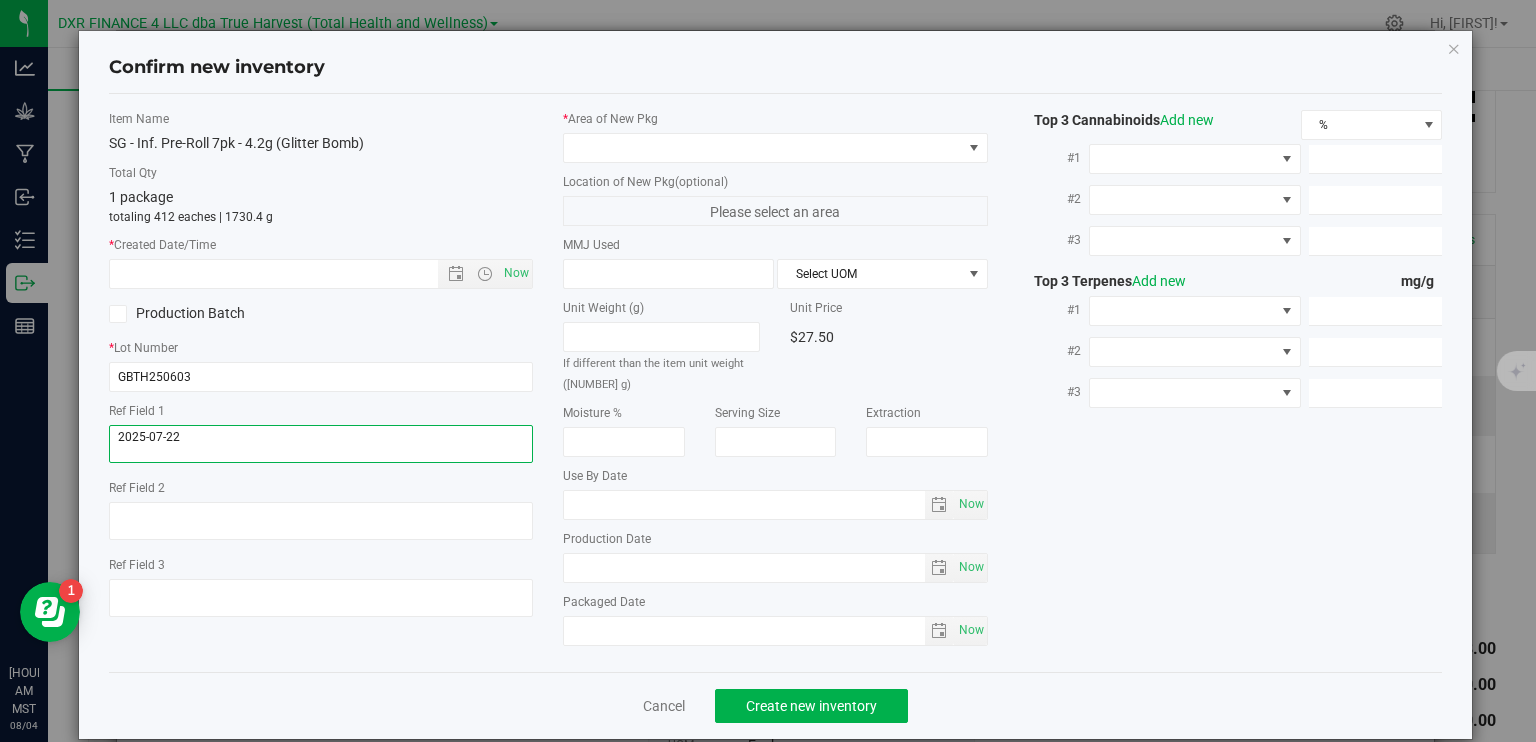 click at bounding box center (321, 444) 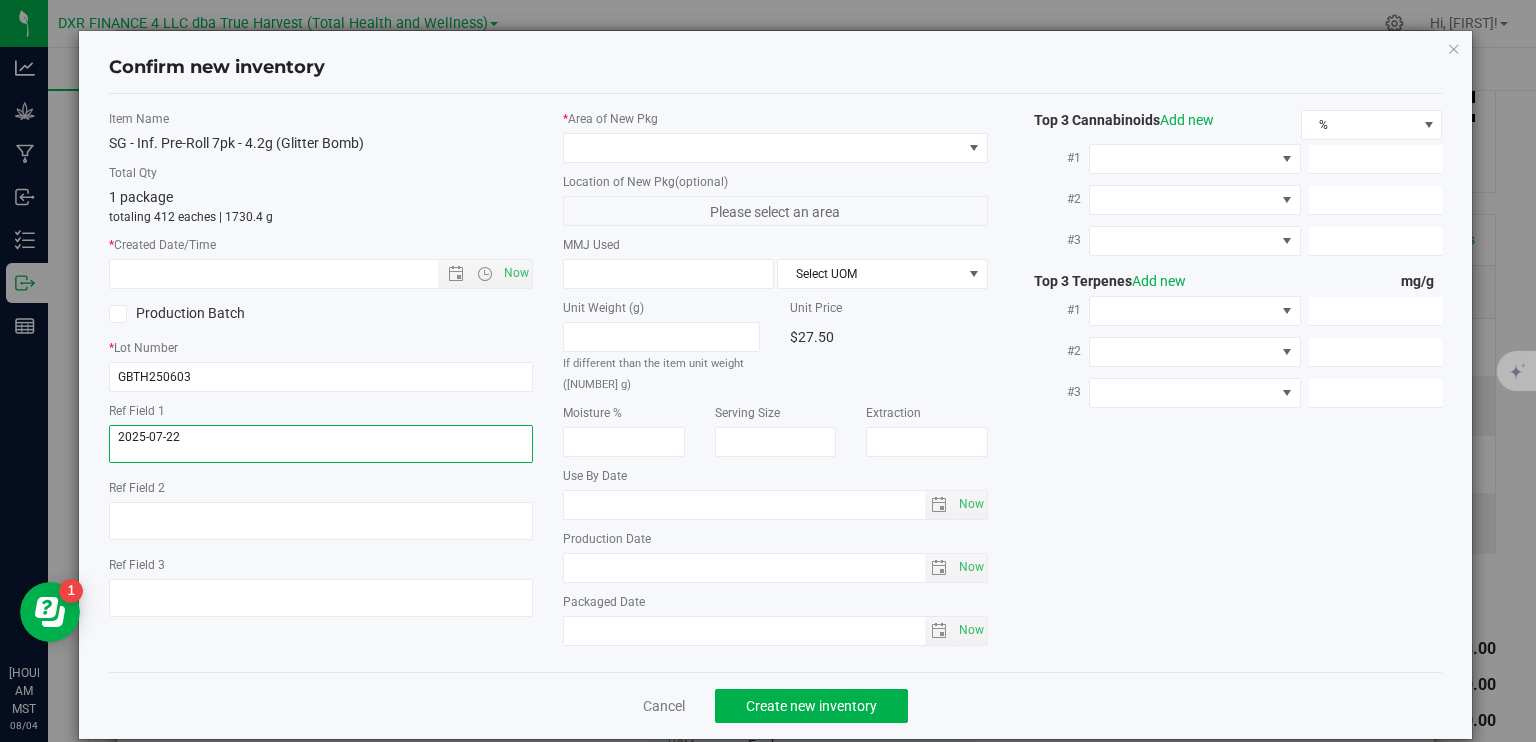 click at bounding box center (321, 444) 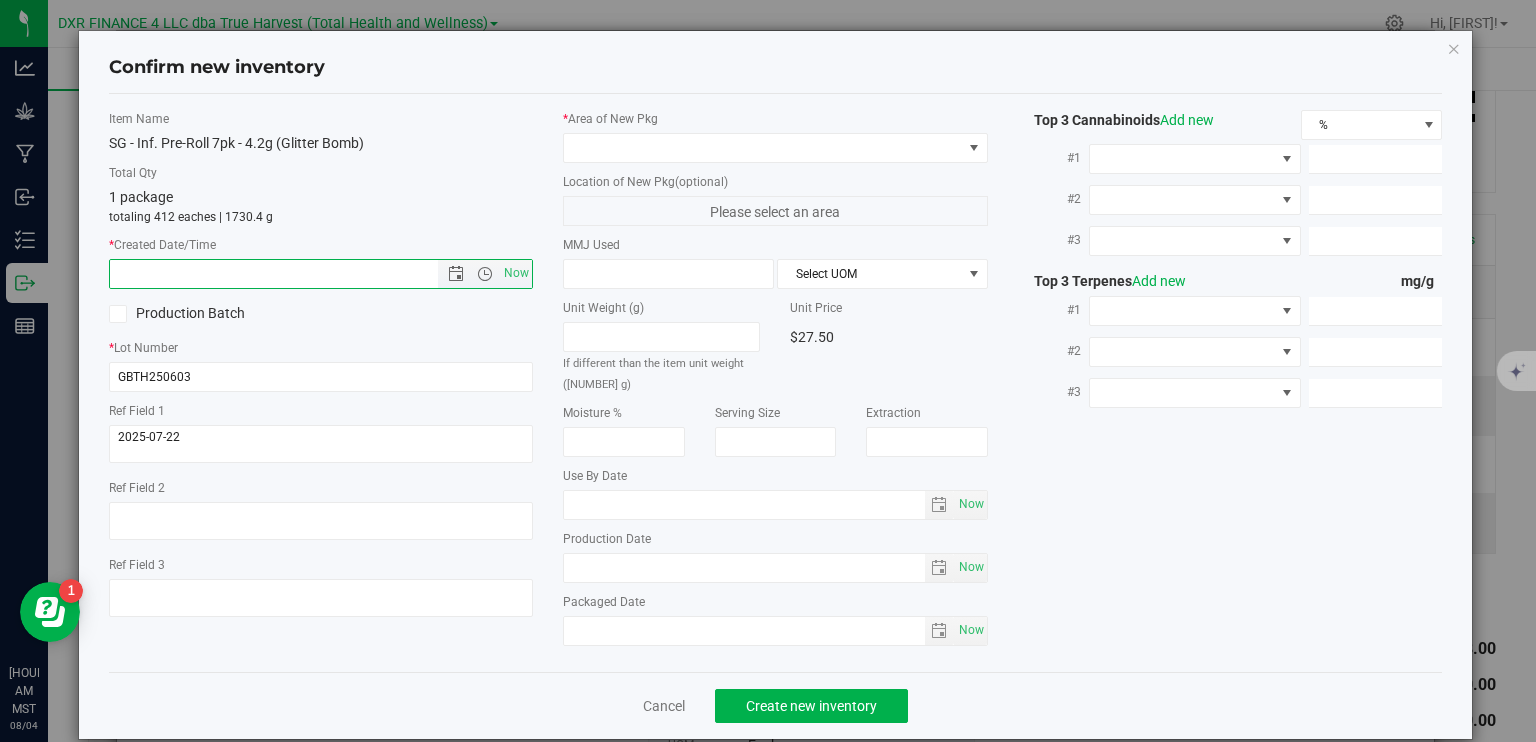 click at bounding box center (291, 274) 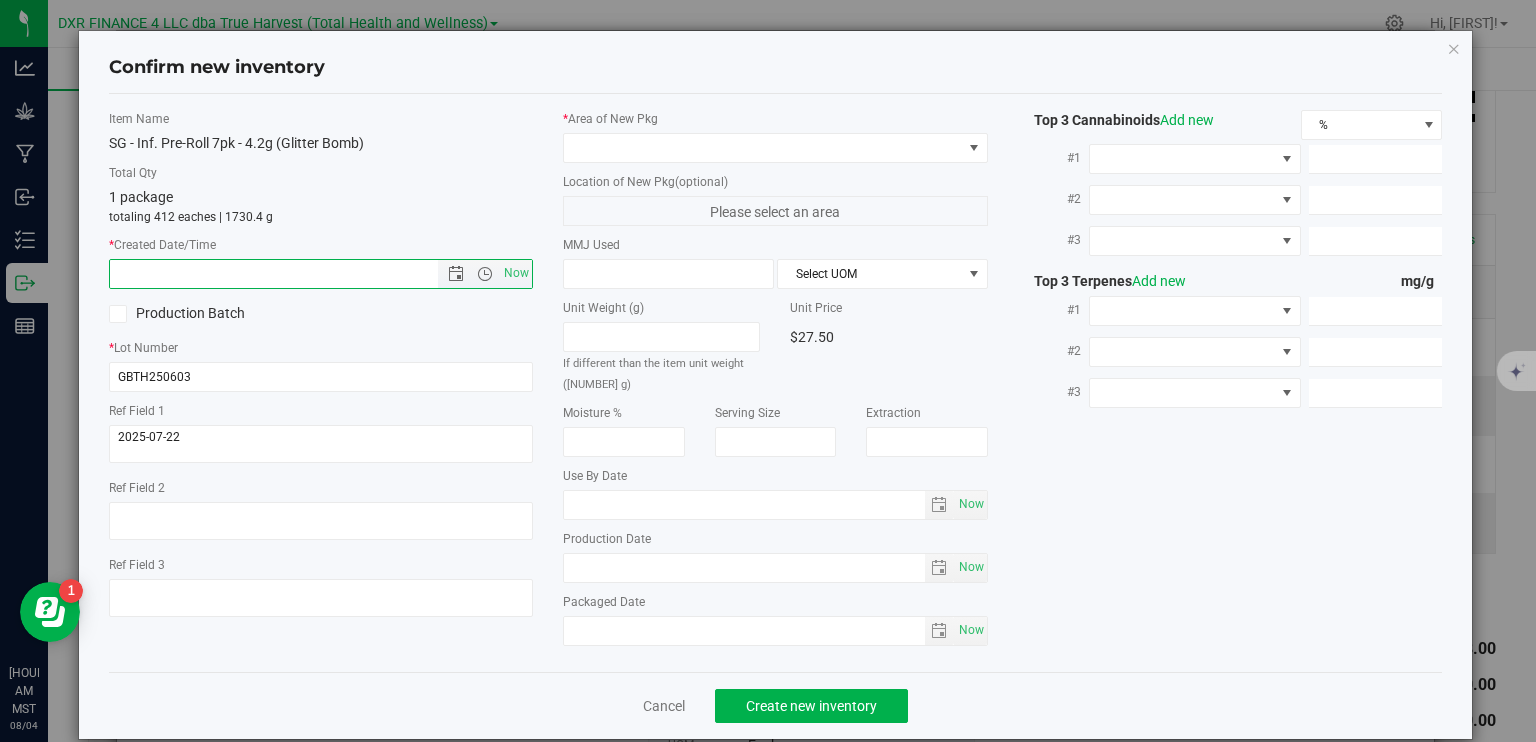 paste on "2025-07-22" 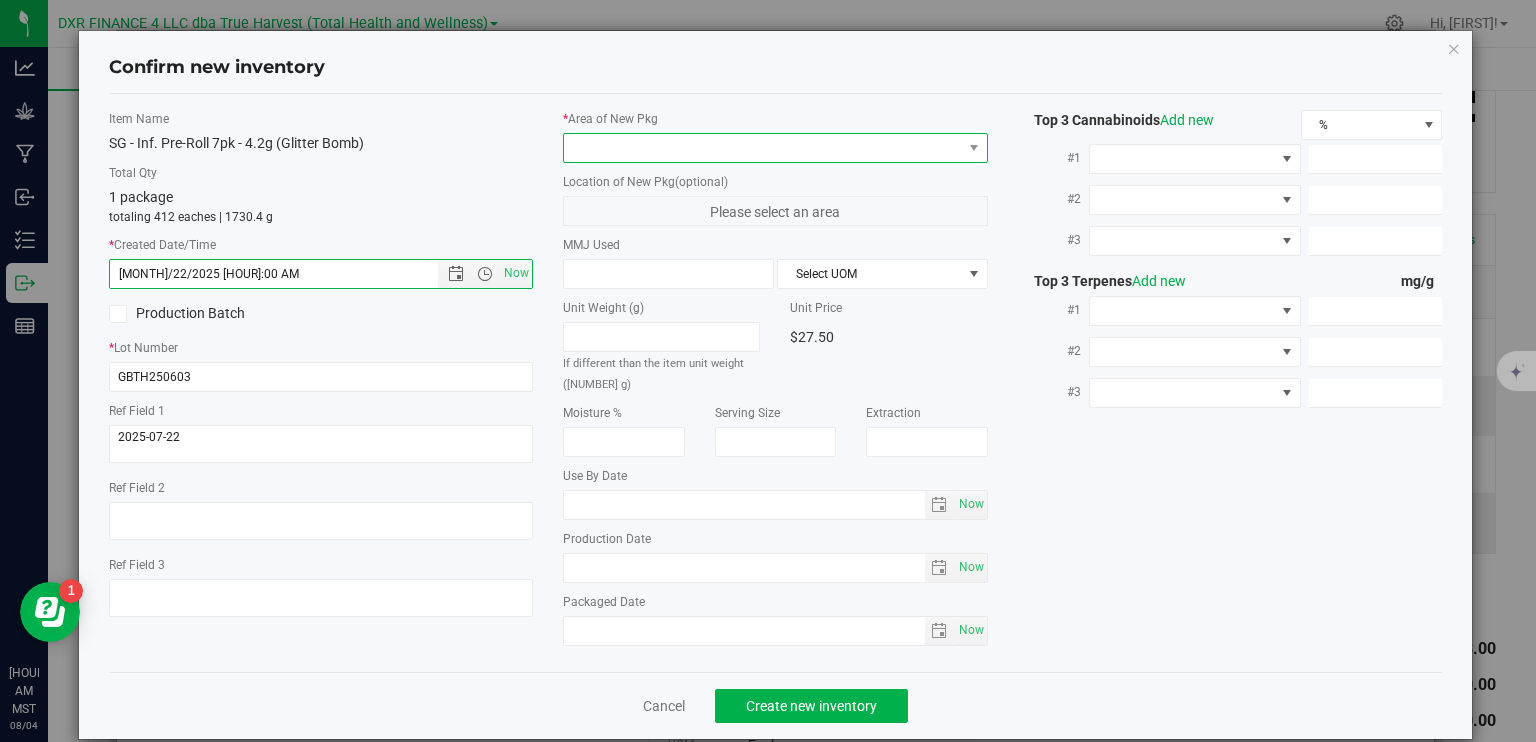 type on "[MONTH]/22/2025 [HOUR]:44 AM" 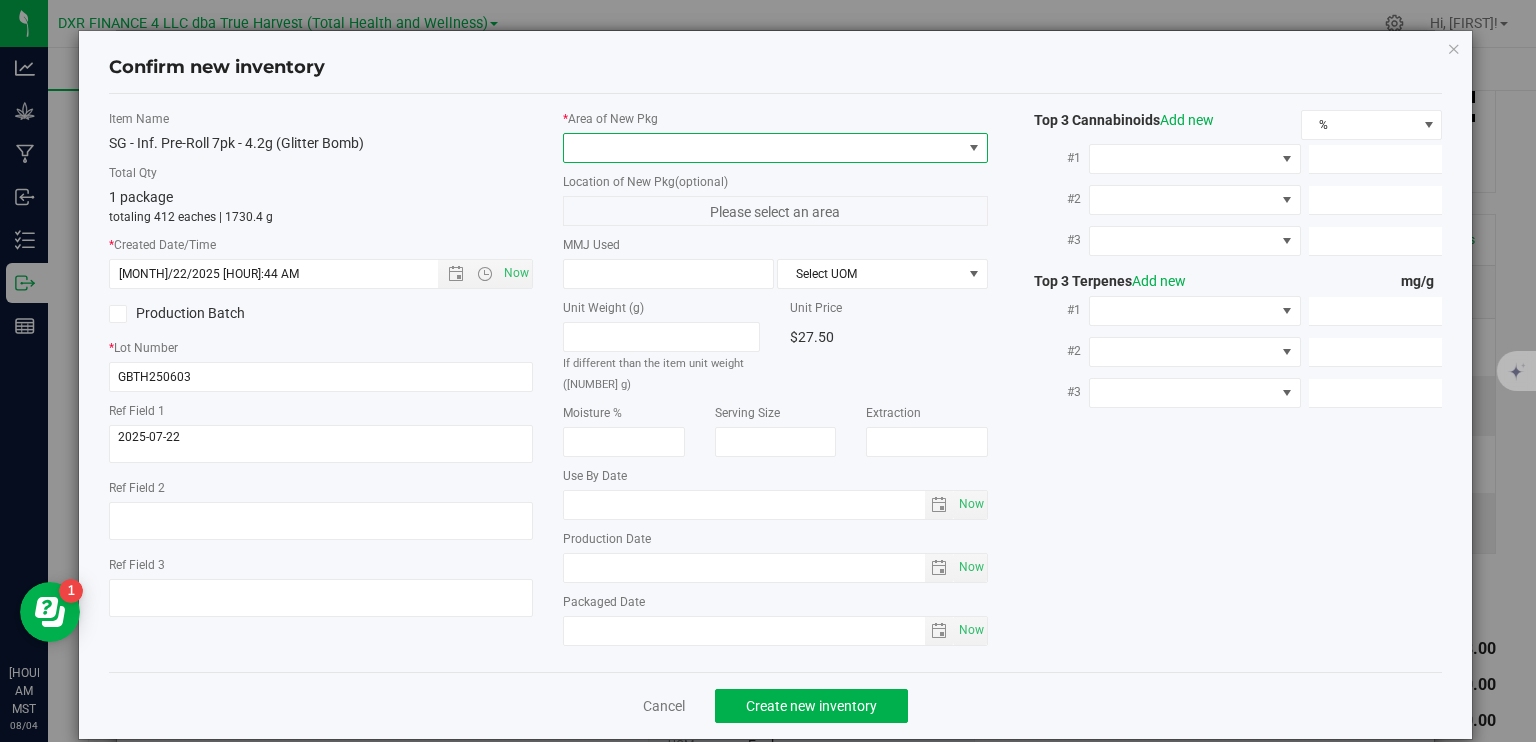 click at bounding box center [763, 148] 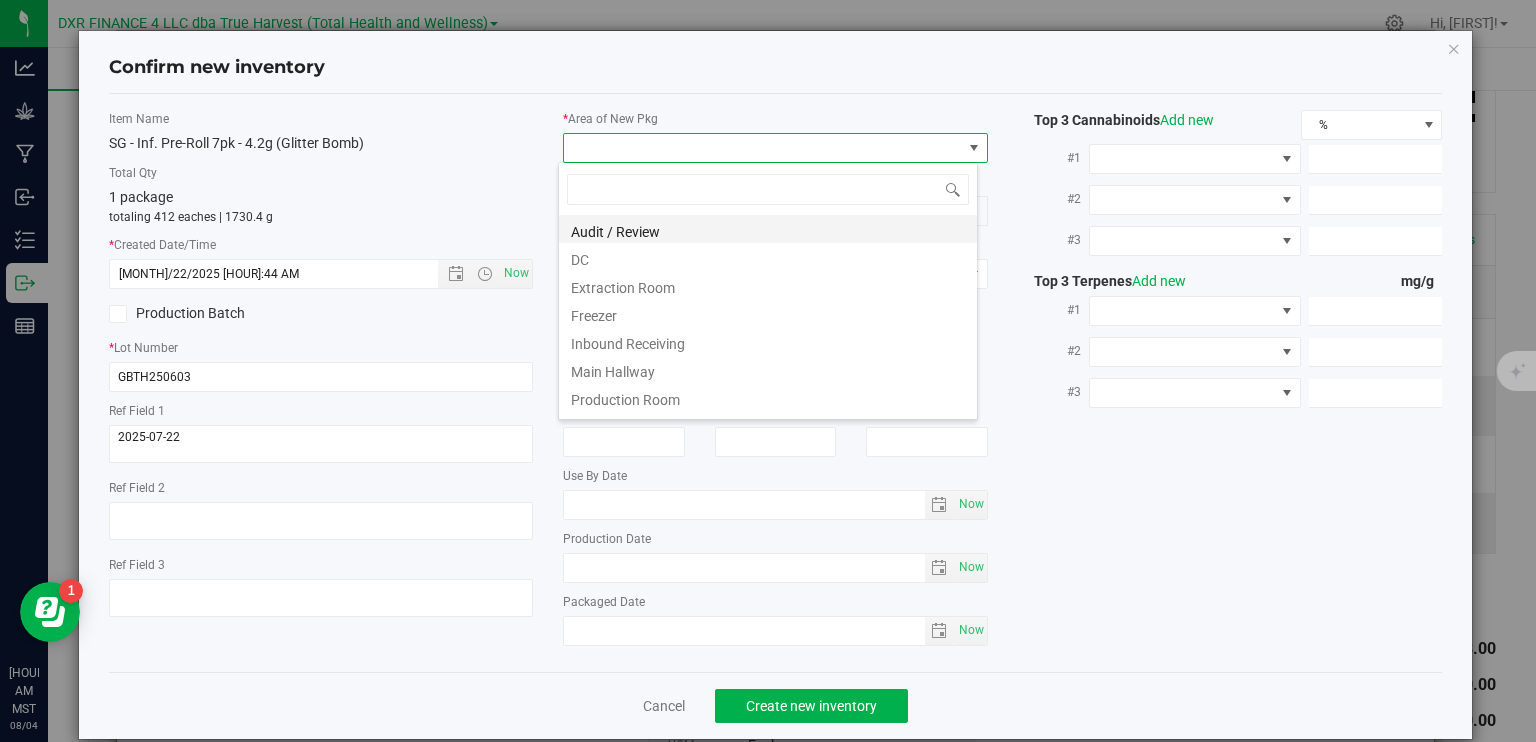 scroll, scrollTop: 99970, scrollLeft: 99580, axis: both 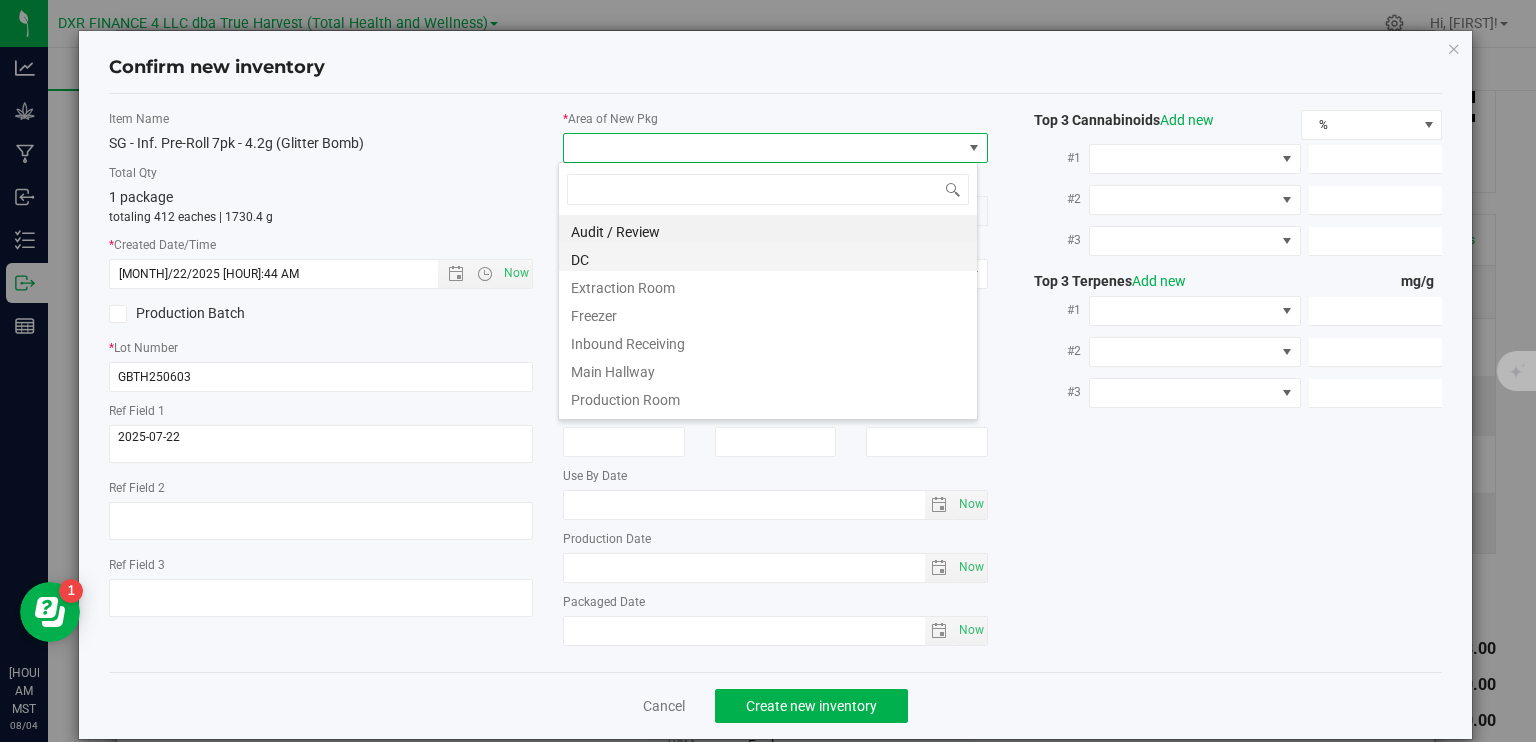 click on "DC" at bounding box center [768, 257] 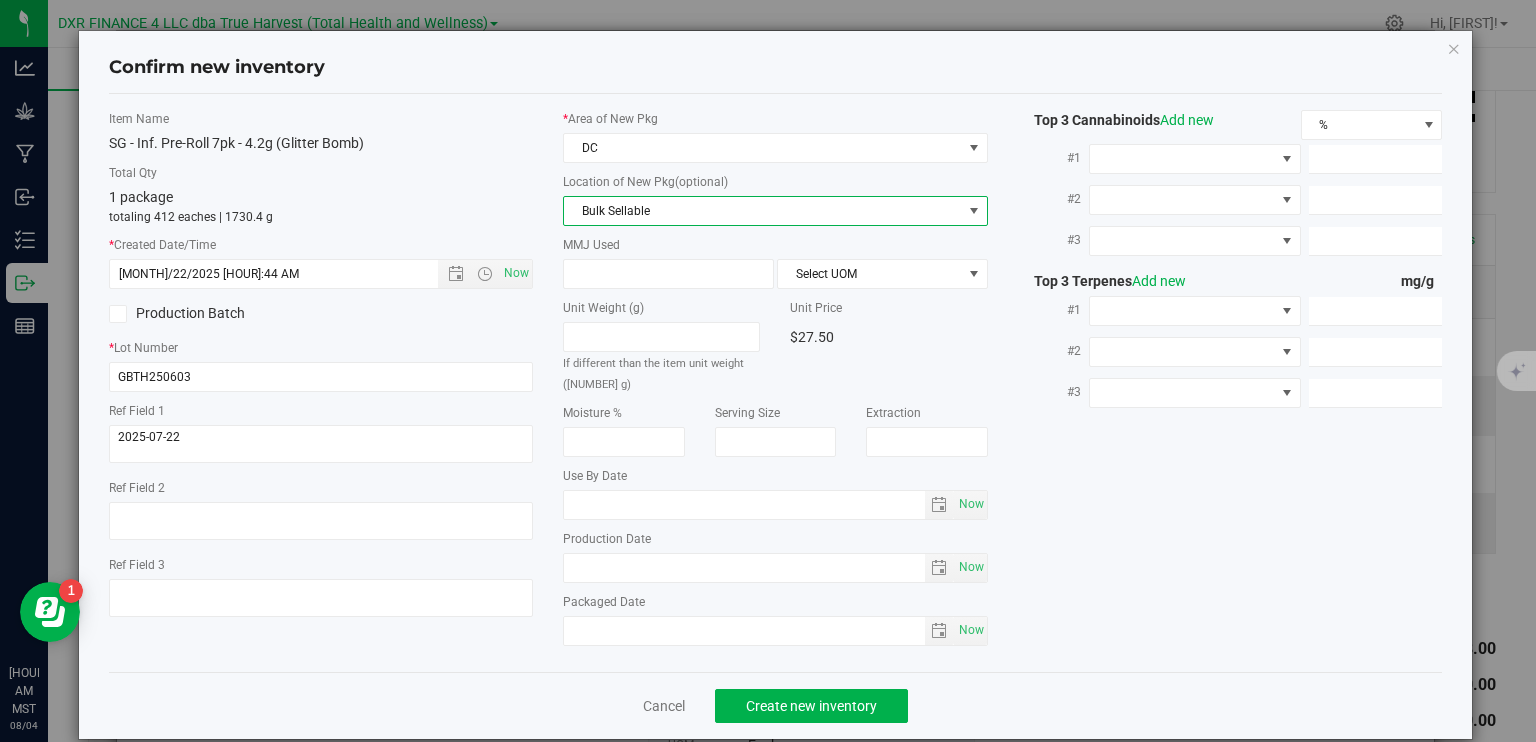 click on "Bulk Sellable" at bounding box center (763, 211) 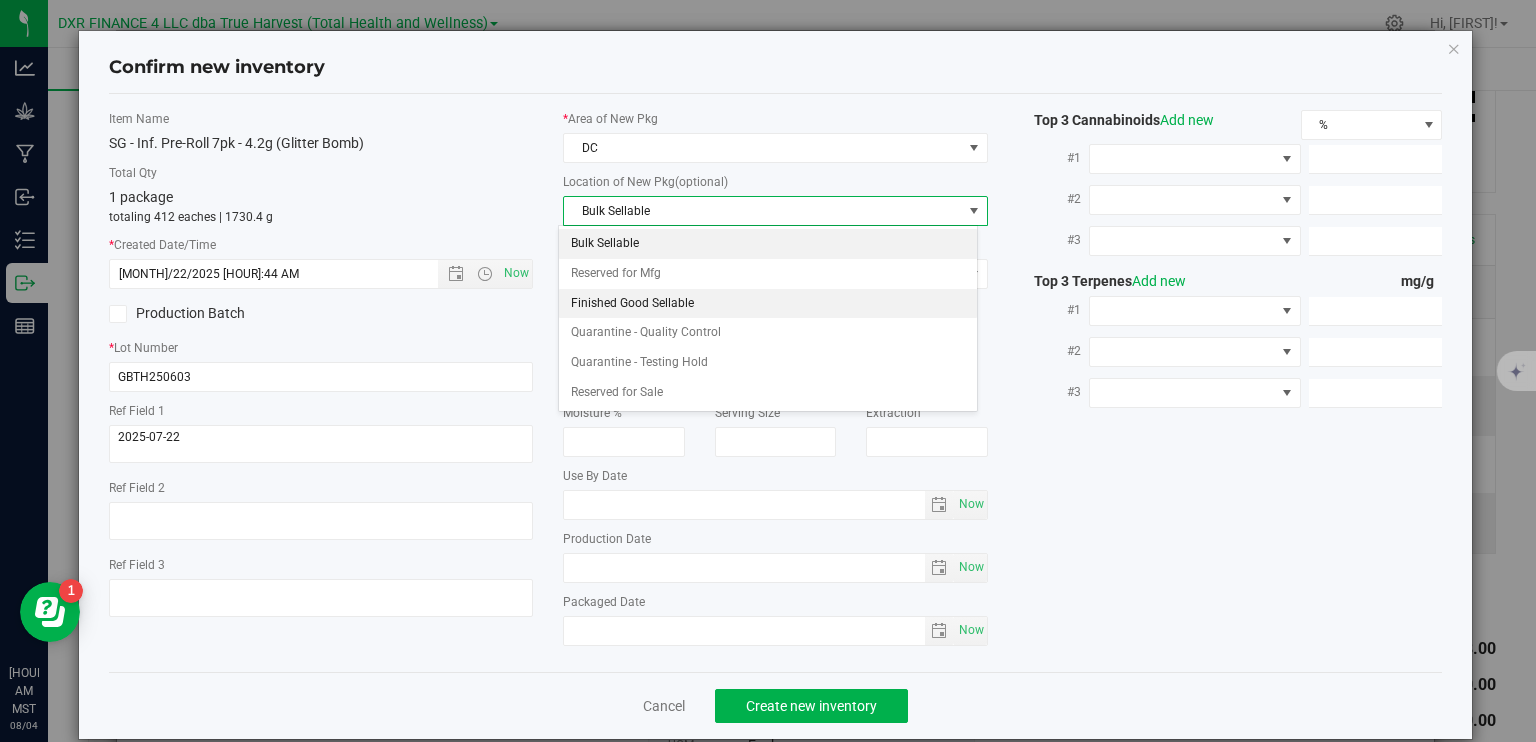 click on "Finished Good Sellable" at bounding box center (768, 304) 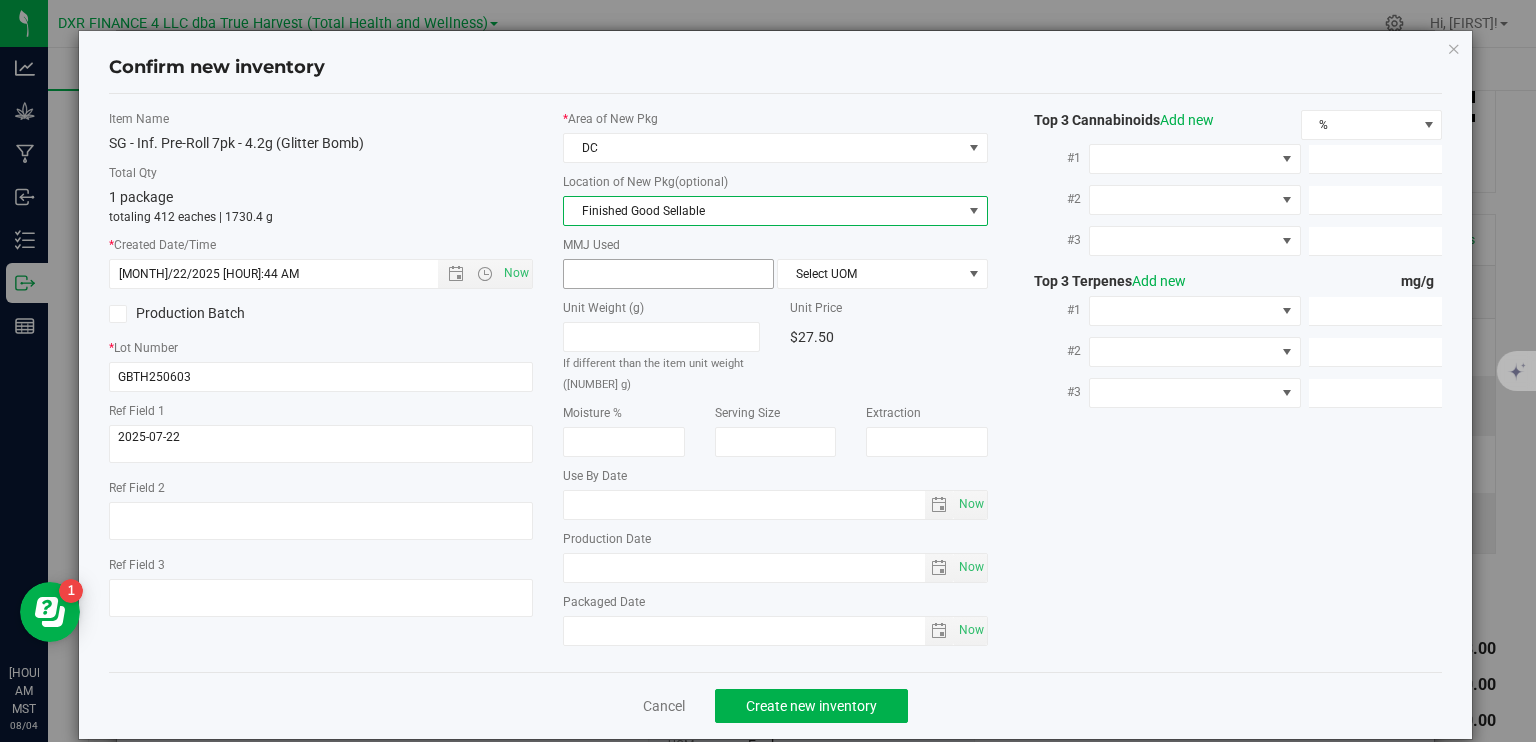 click at bounding box center [668, 274] 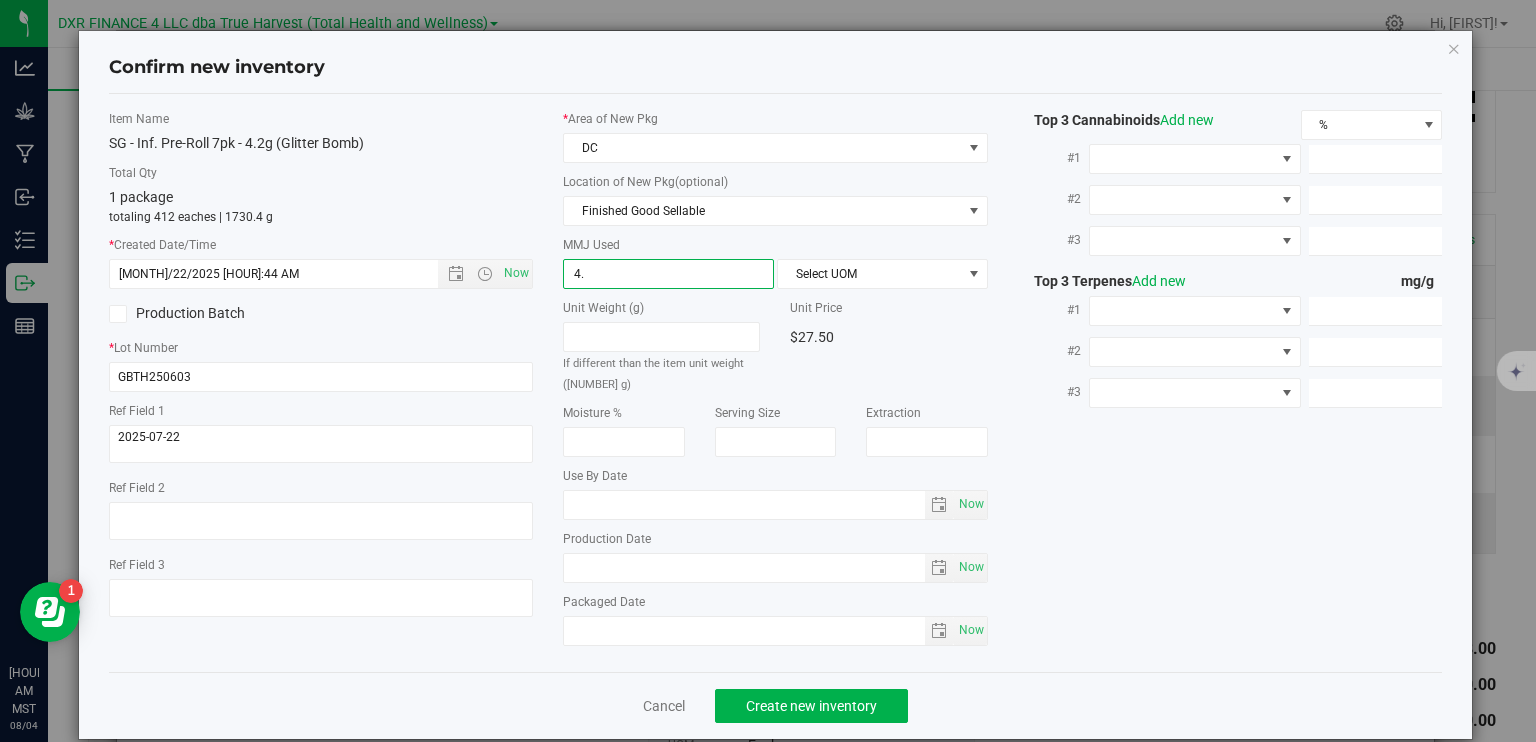 type on "4.2" 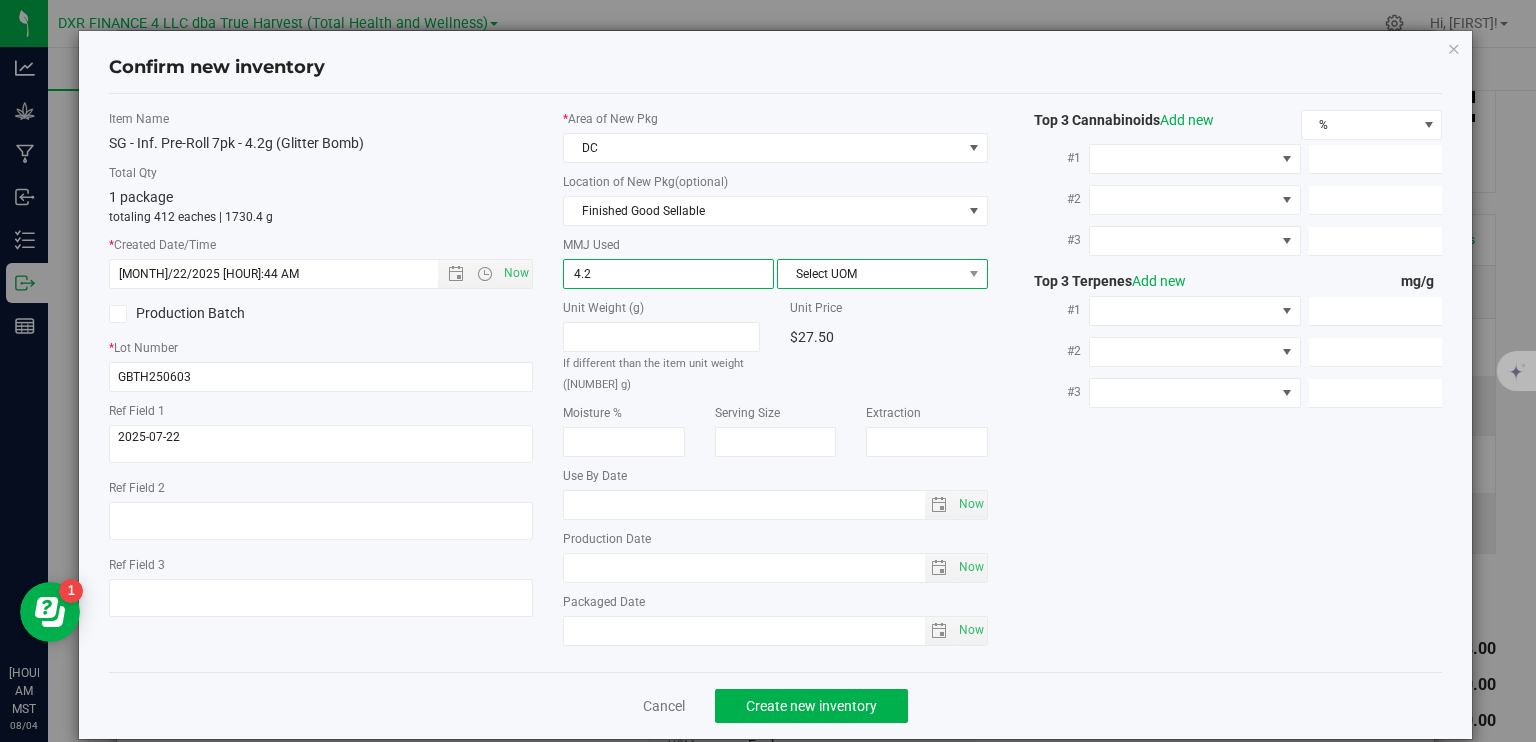 type on "4.2000" 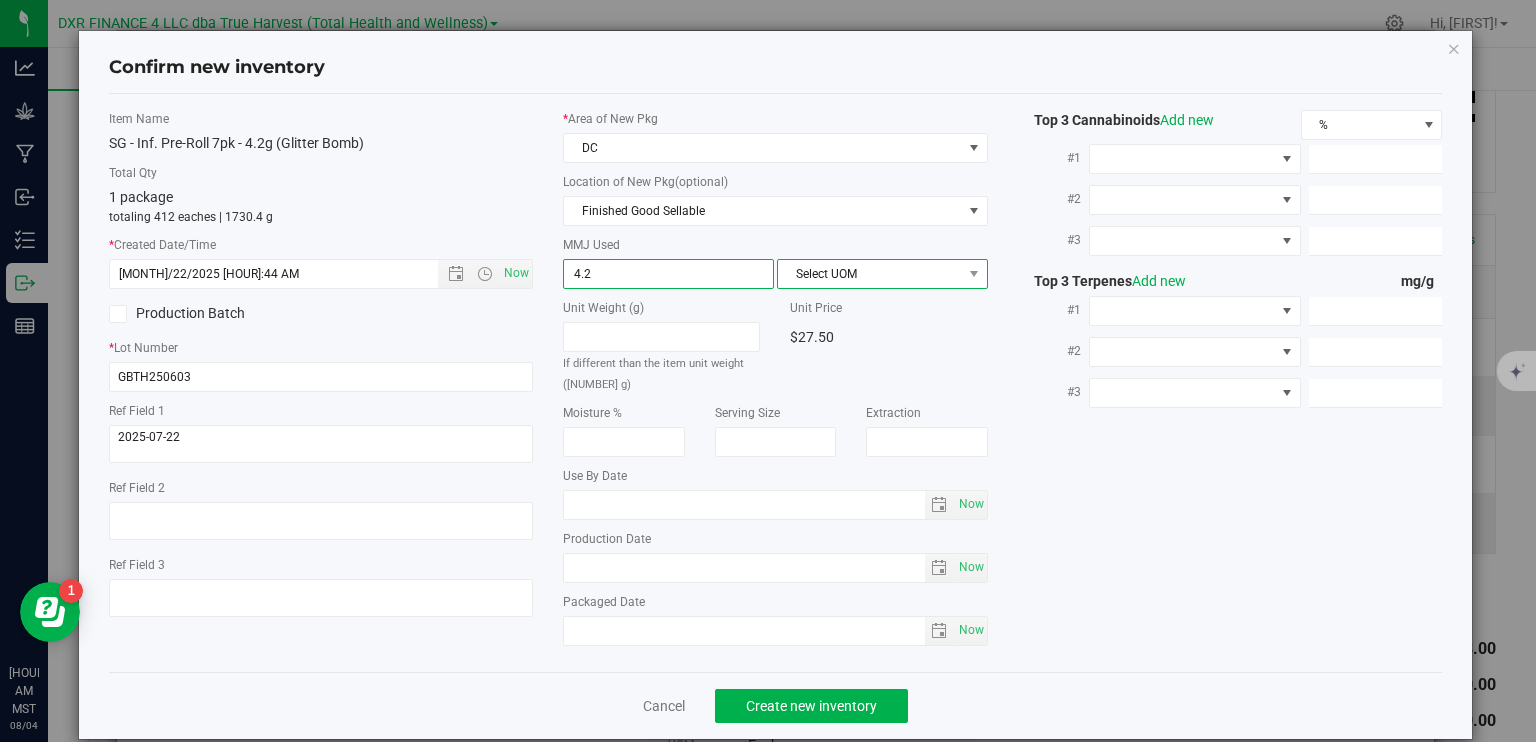click on "Select UOM" at bounding box center (870, 274) 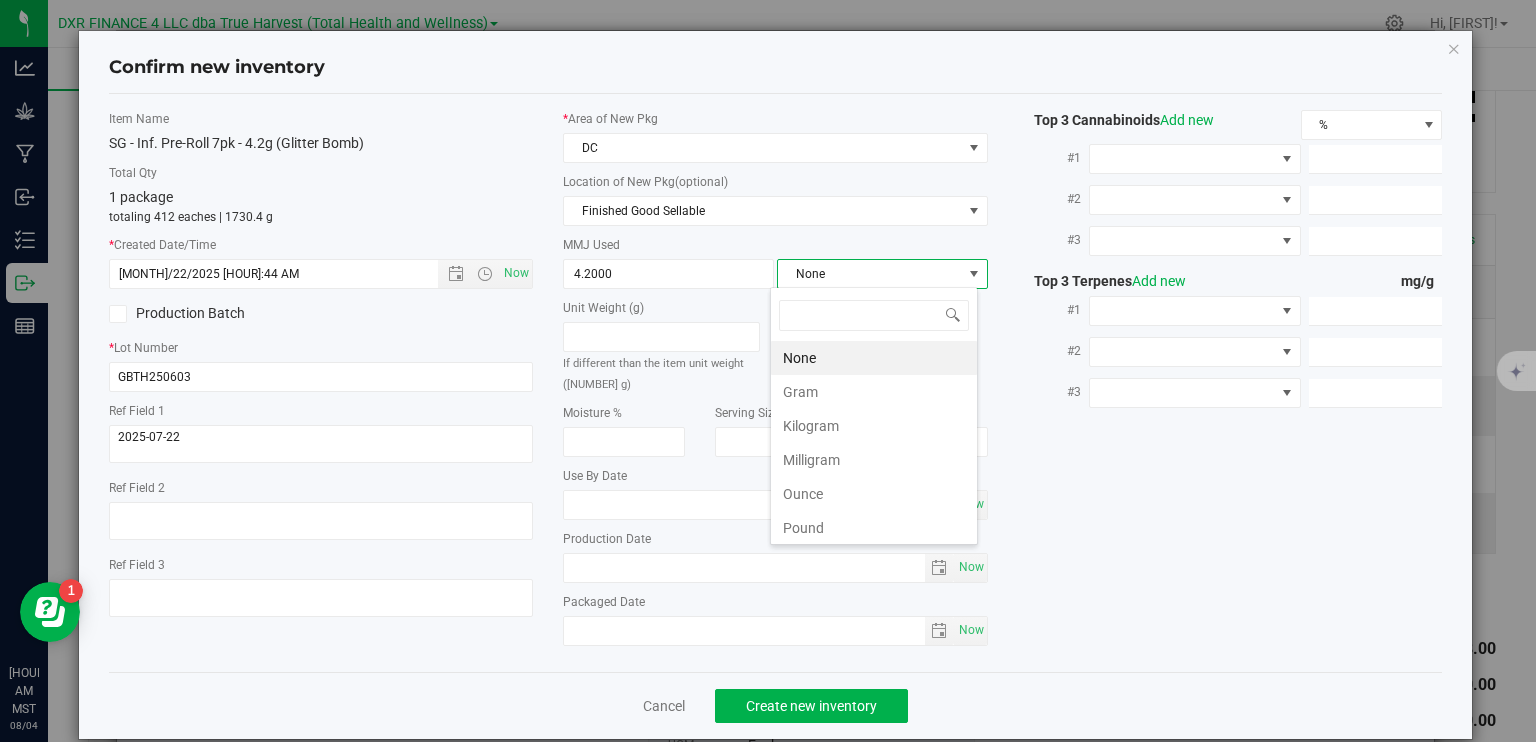 scroll, scrollTop: 99970, scrollLeft: 99792, axis: both 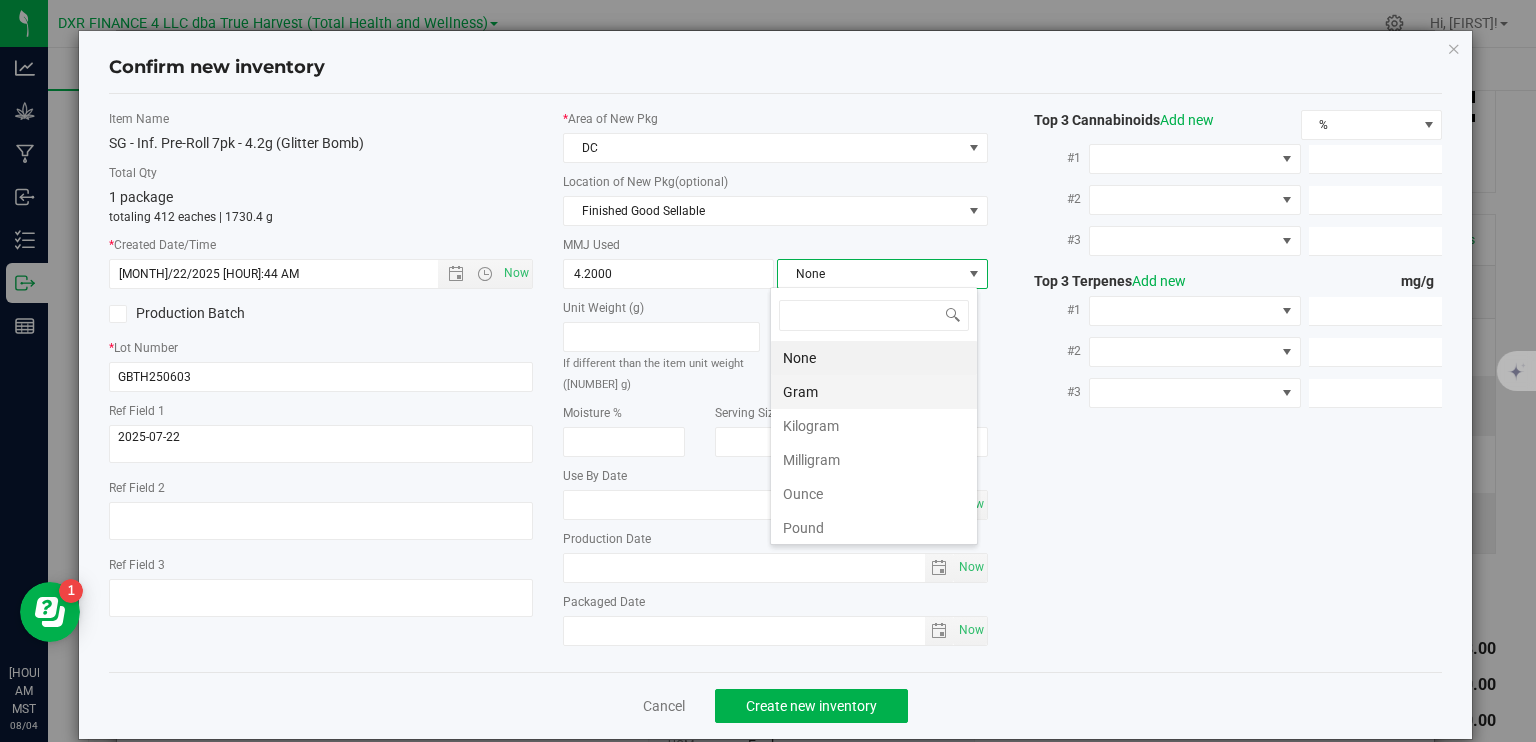 click on "Gram" at bounding box center (874, 392) 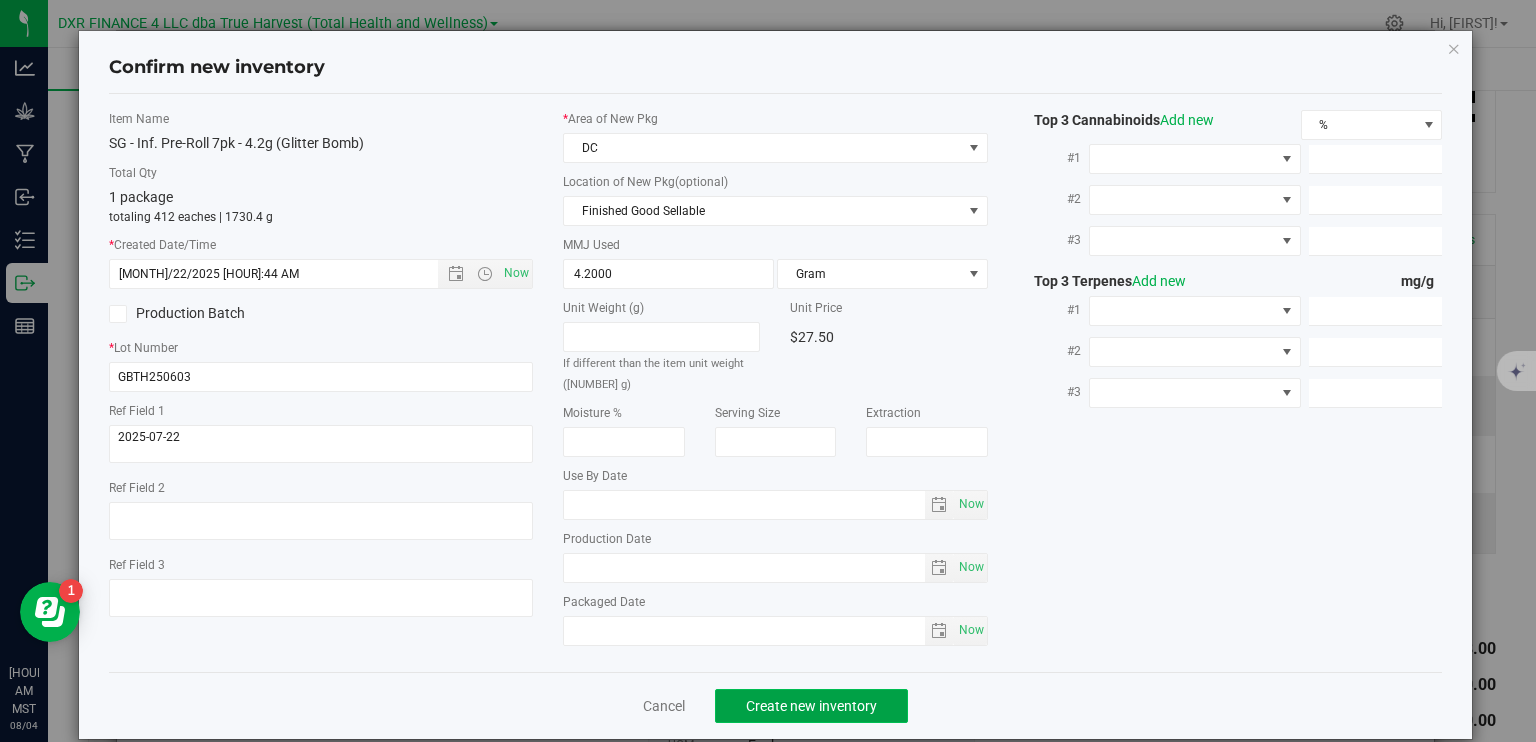 click on "Create new inventory" 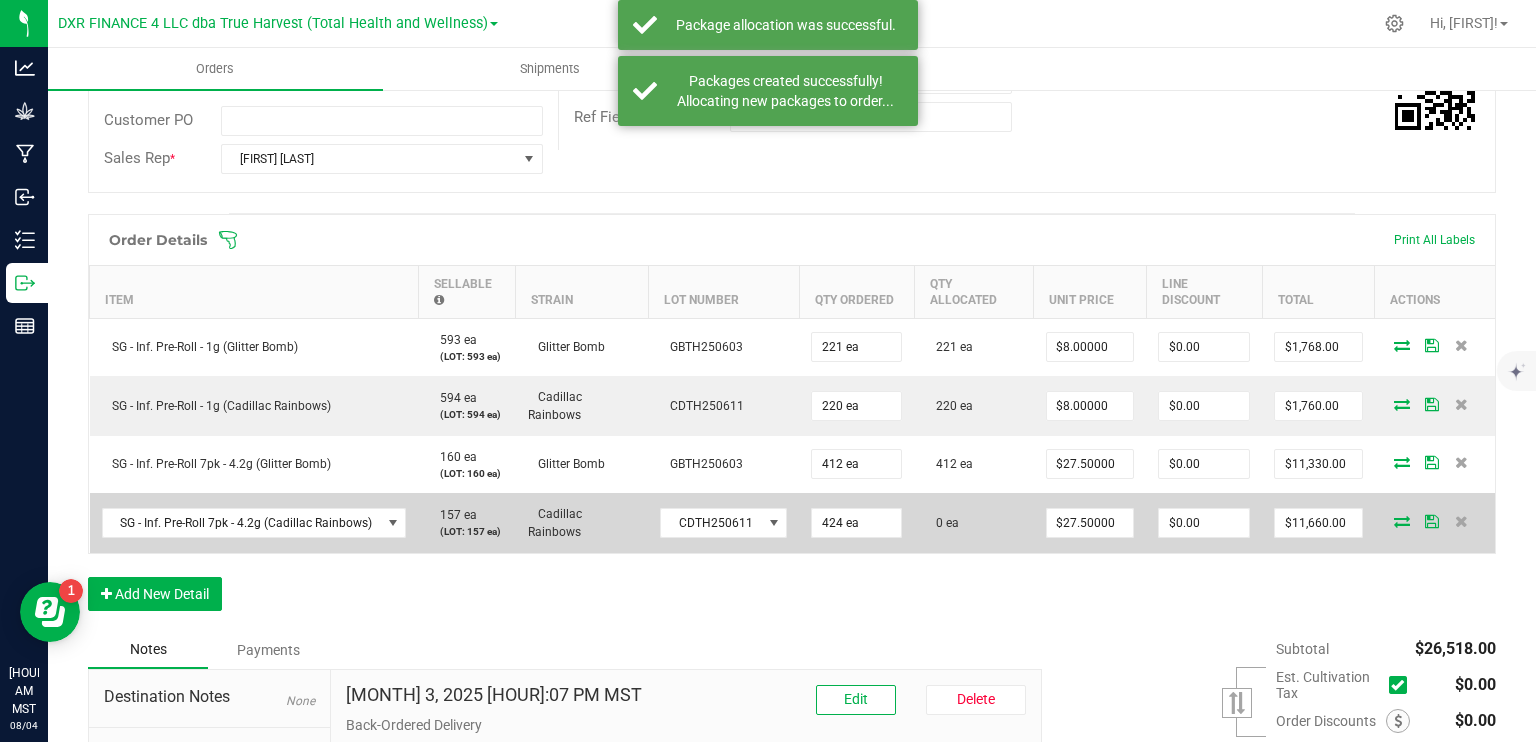 click at bounding box center (1402, 521) 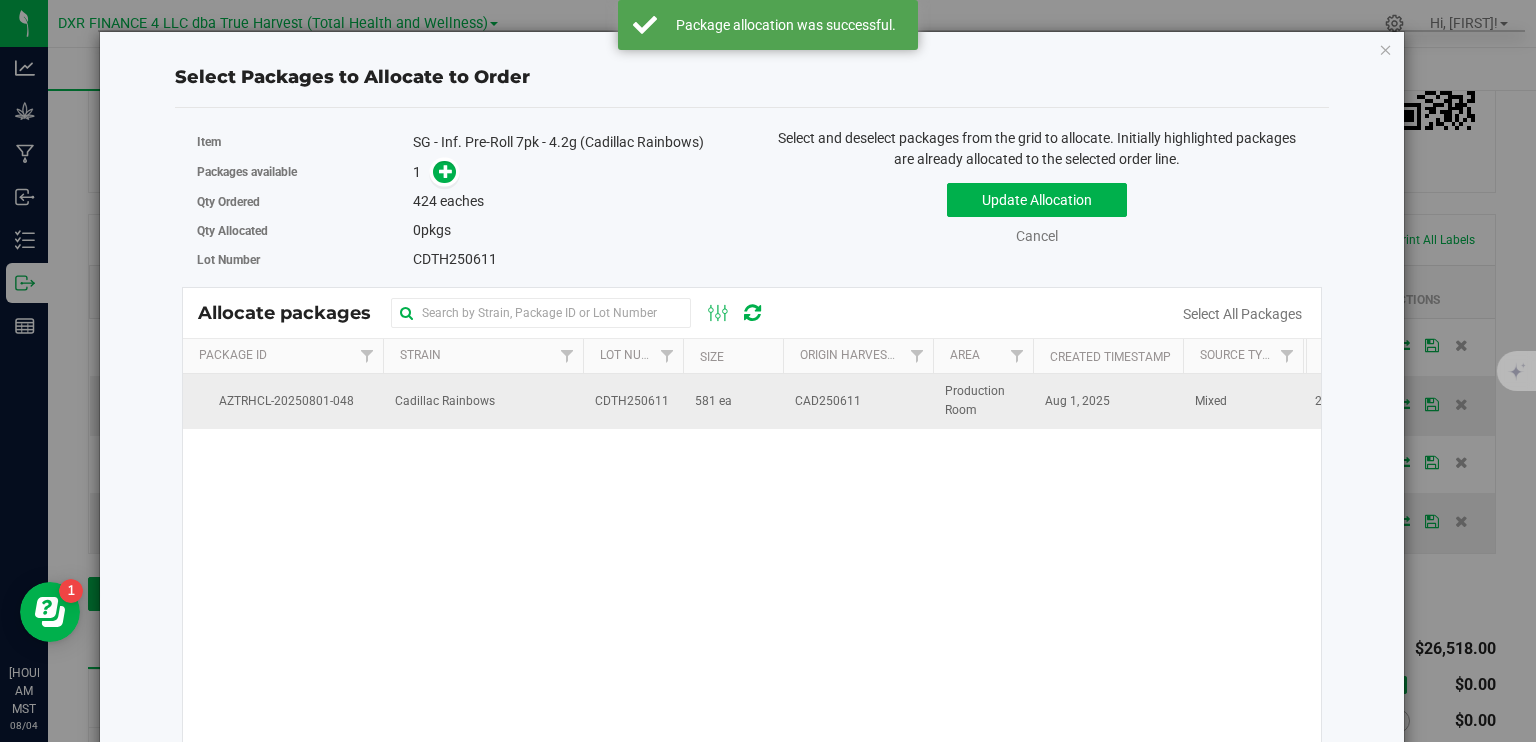click on "581 ea" at bounding box center (733, 401) 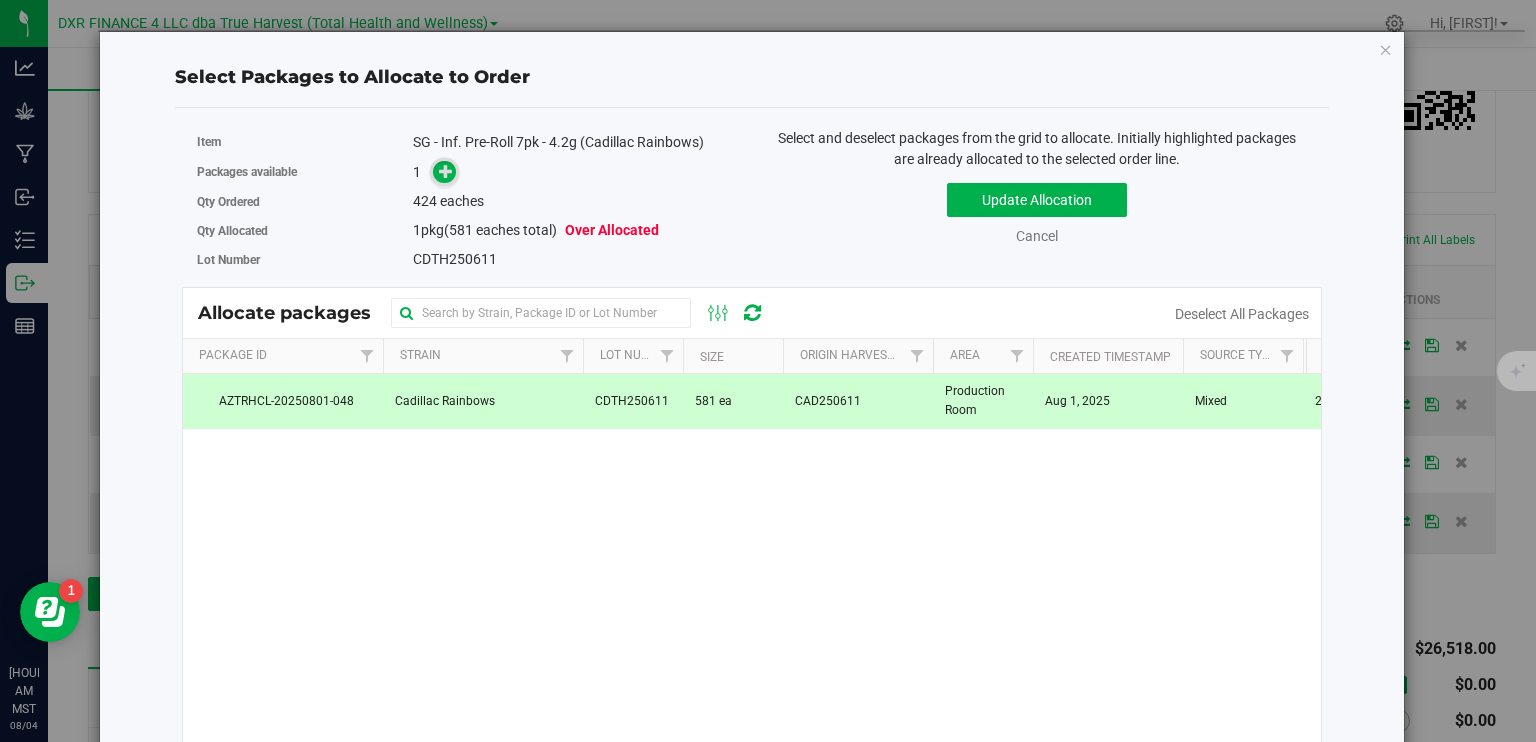 click at bounding box center (446, 170) 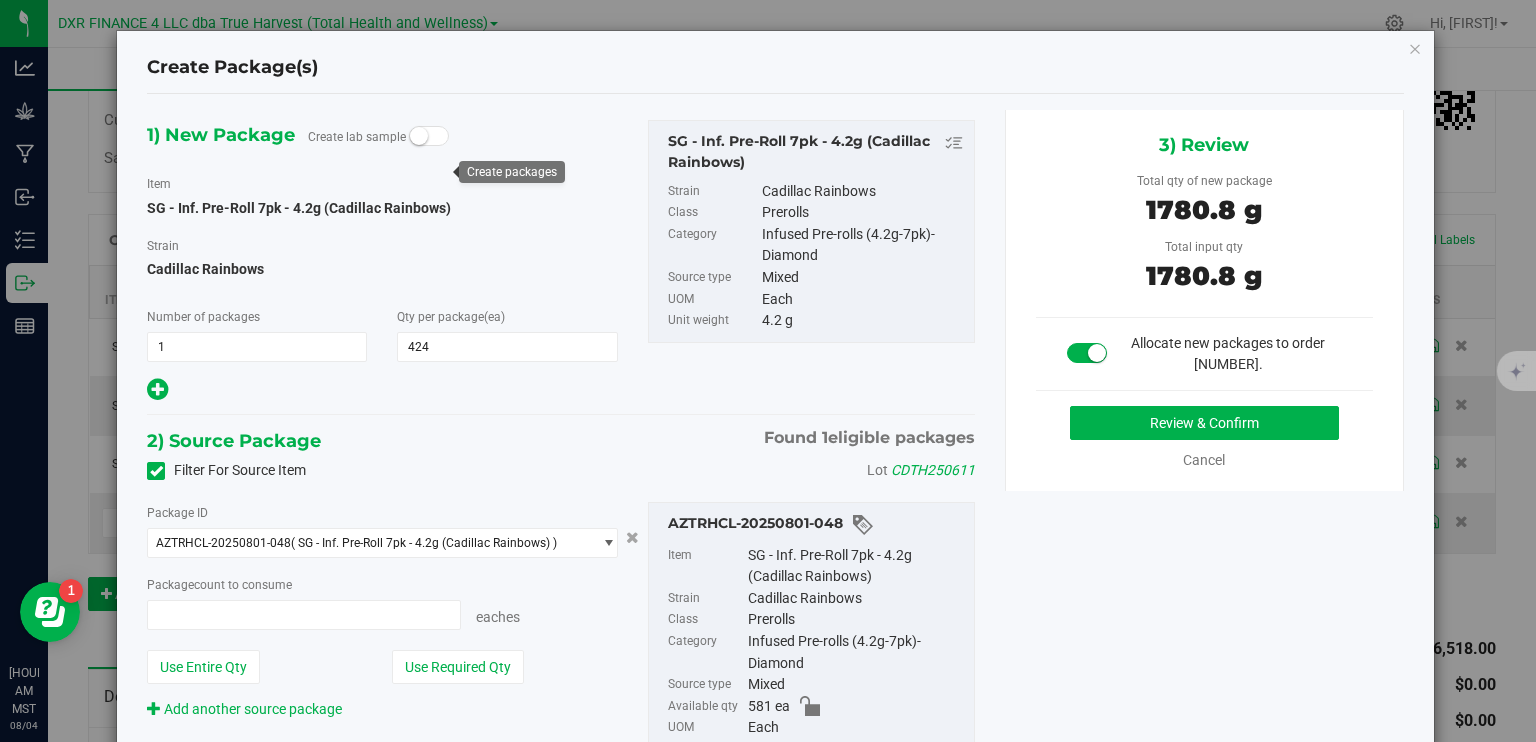 type on "424 ea" 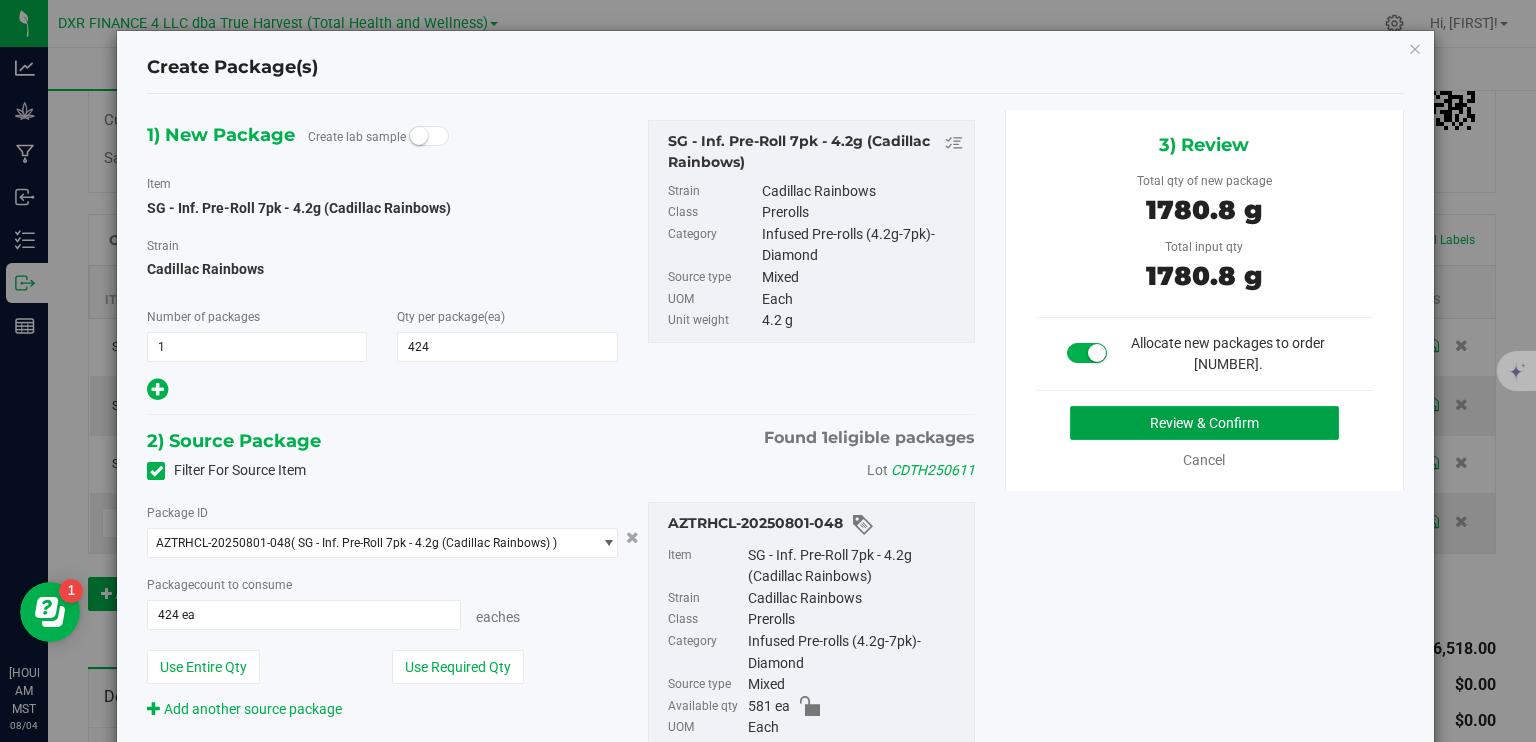 click on "Review & Confirm" at bounding box center (1204, 423) 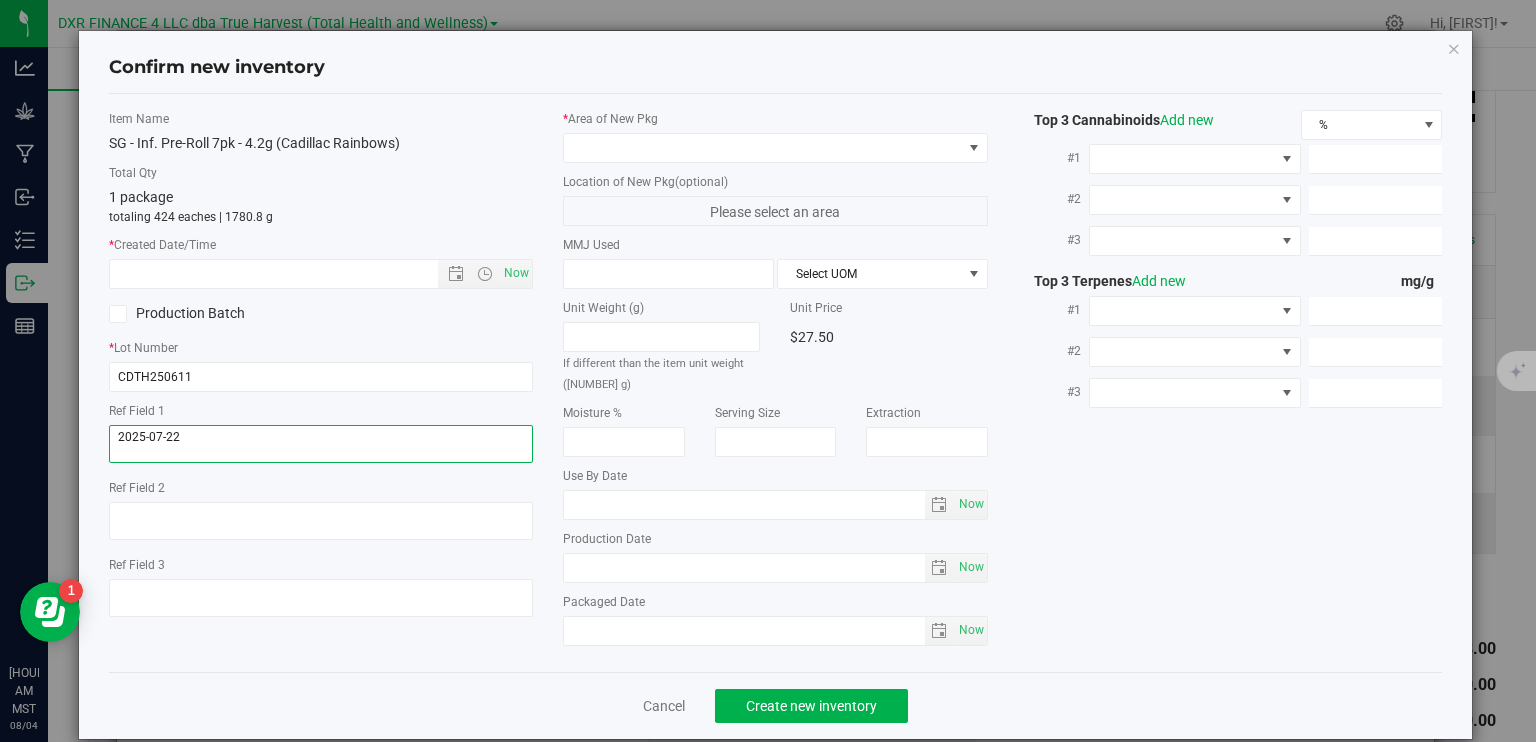 click at bounding box center (321, 444) 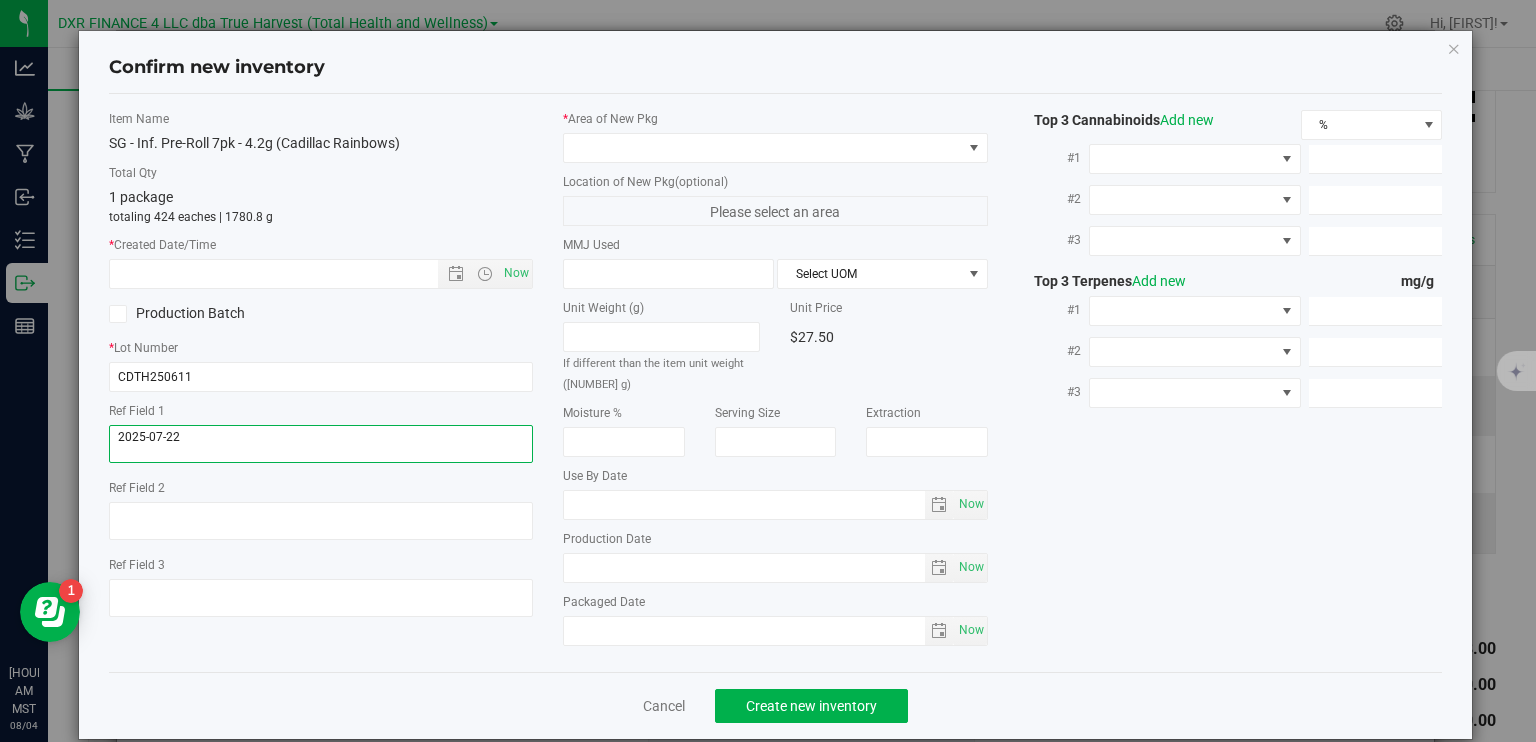 click at bounding box center (321, 444) 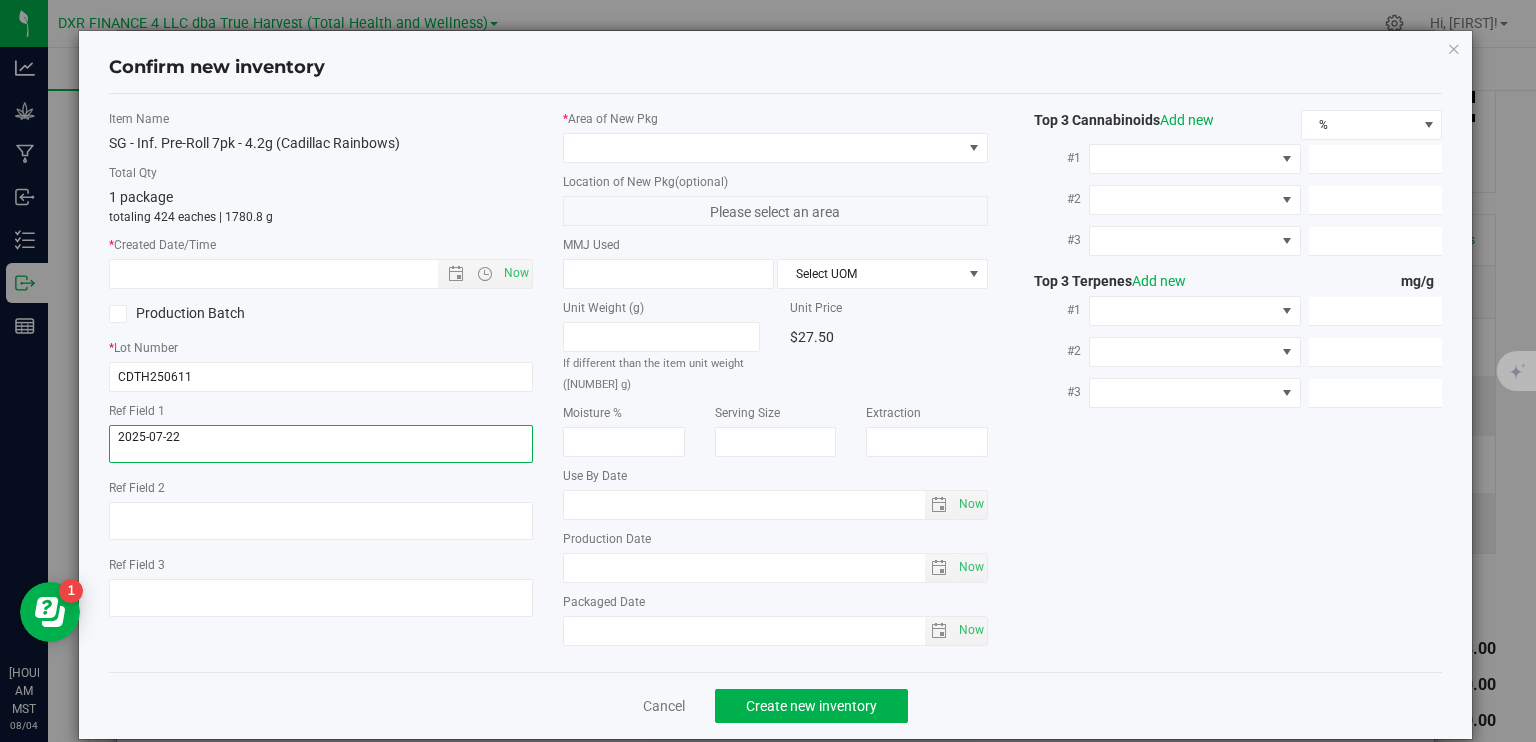 click at bounding box center [321, 444] 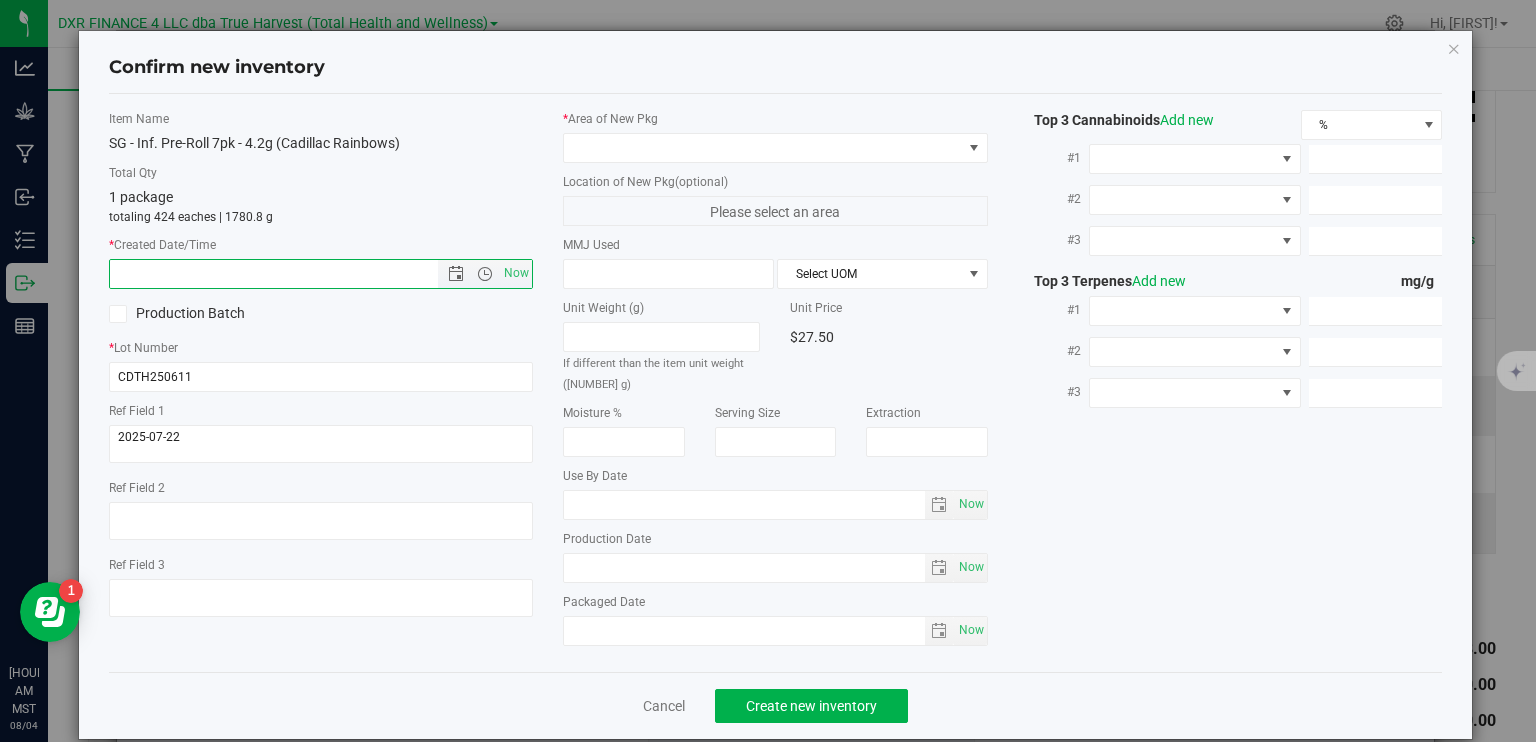 click at bounding box center [291, 274] 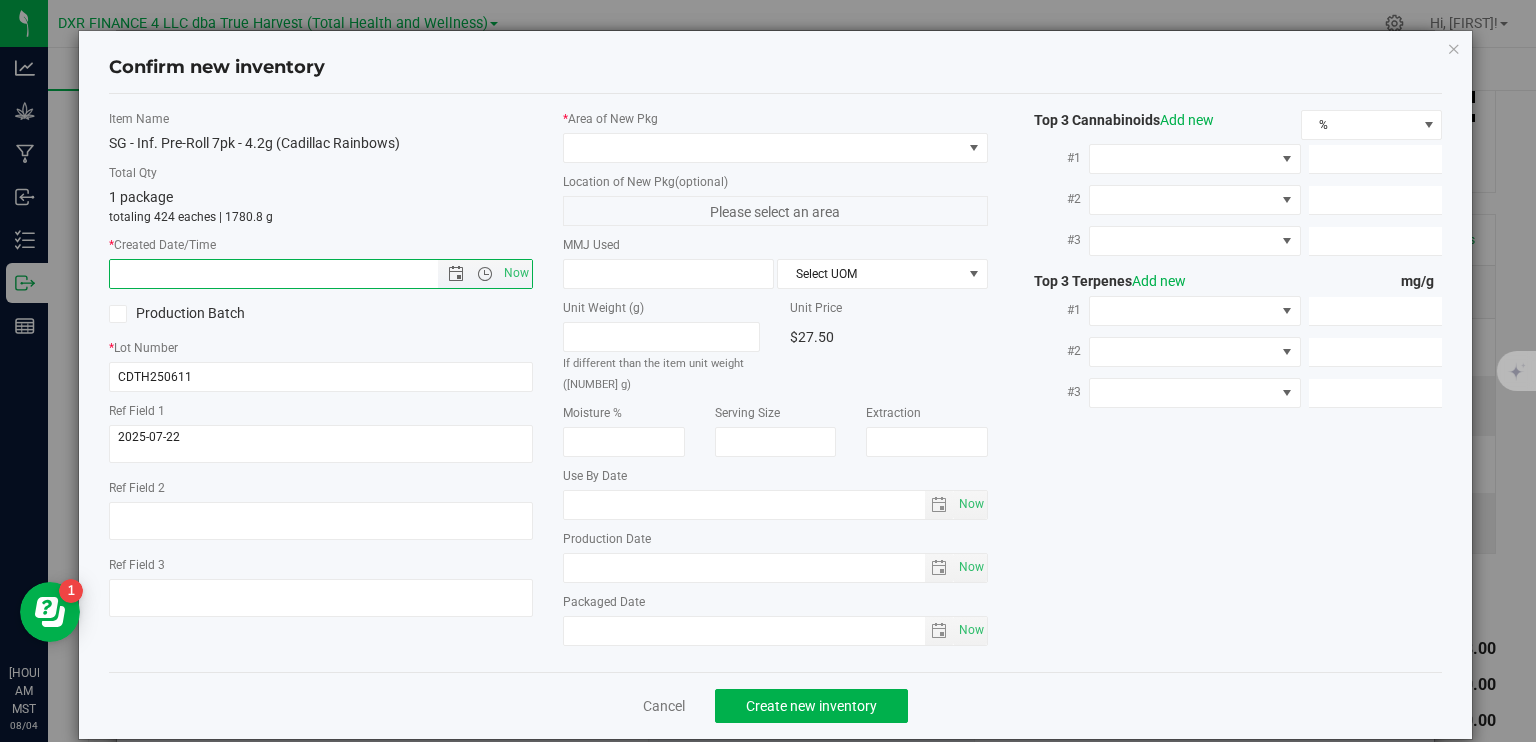 paste on "2025-07-22" 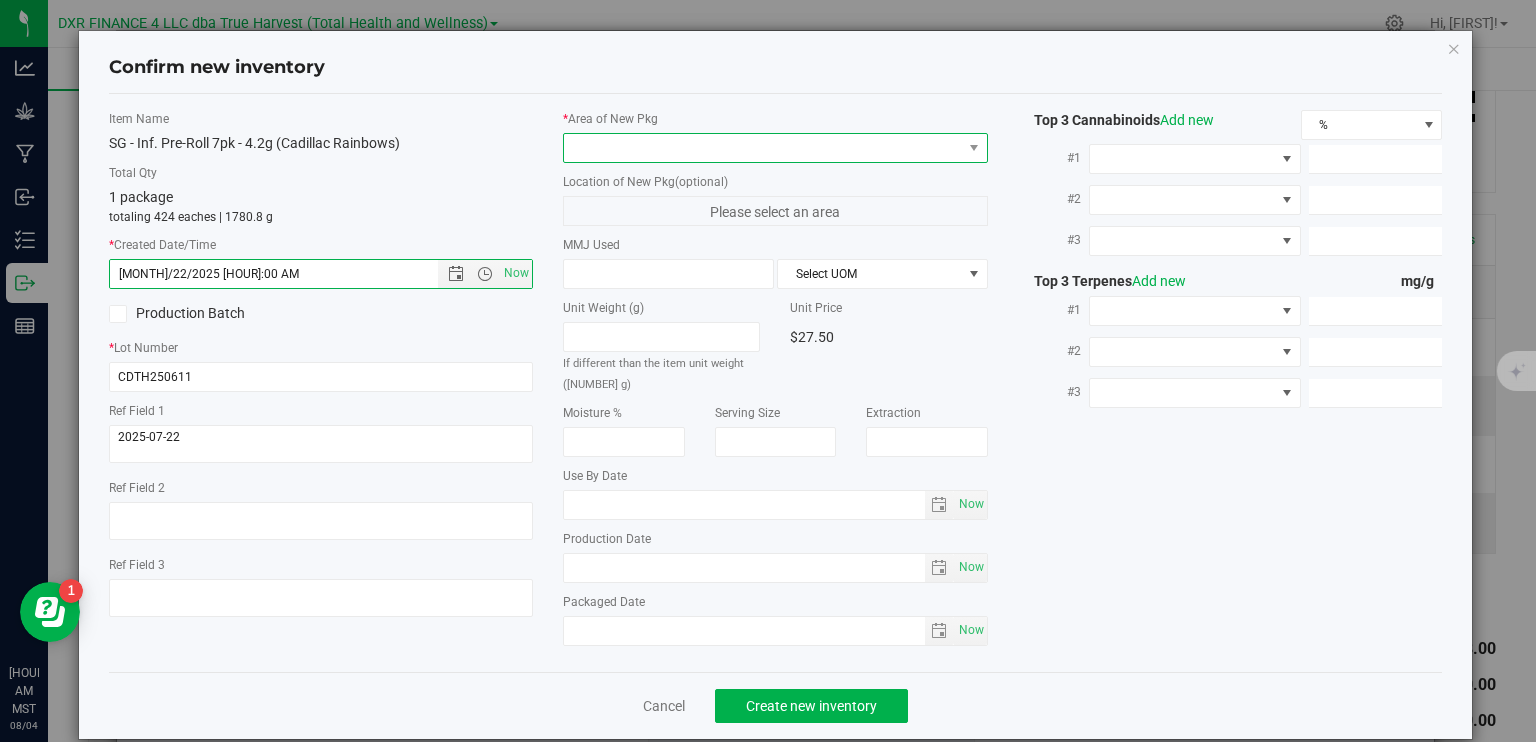 type on "[MONTH]/22/2025 [HOUR]:45 AM" 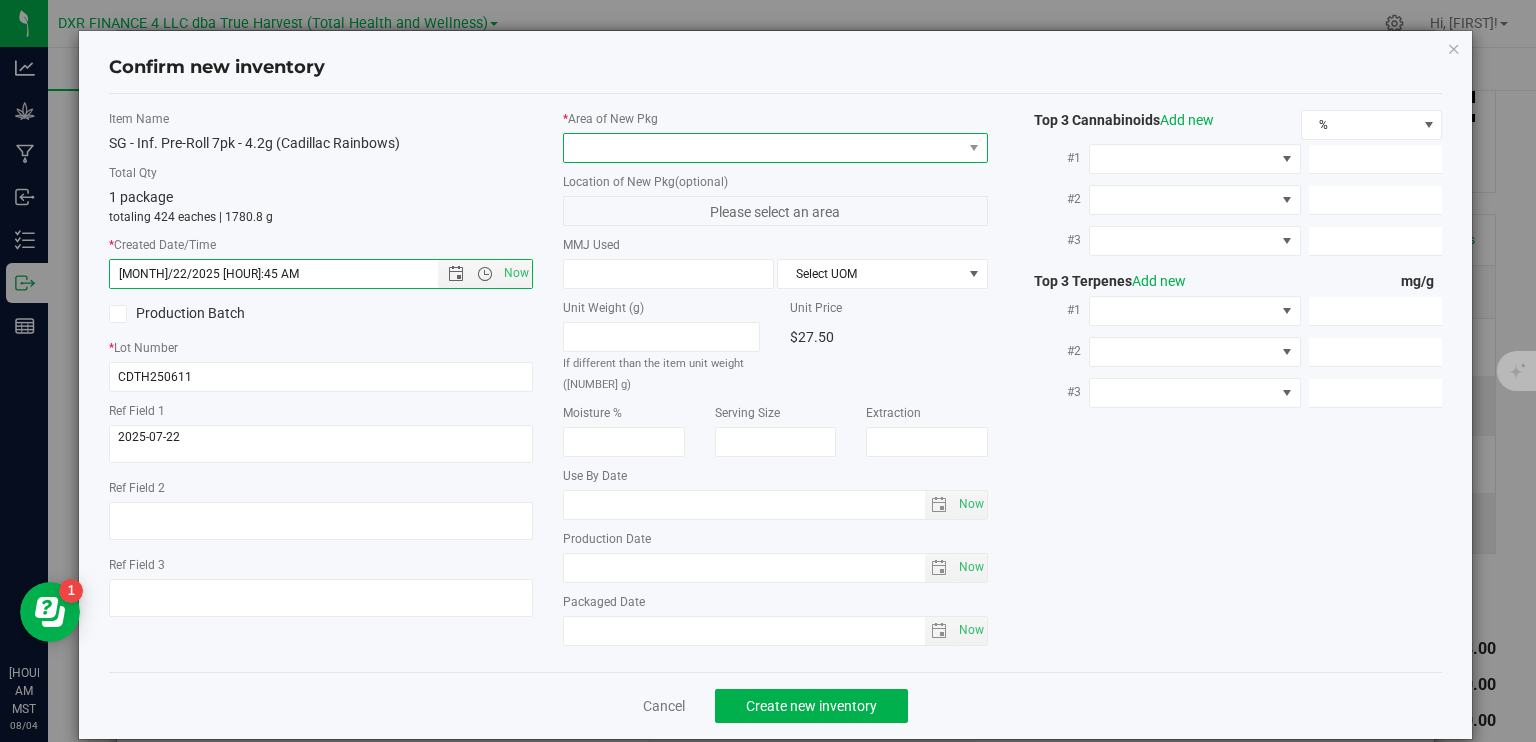 click at bounding box center [763, 148] 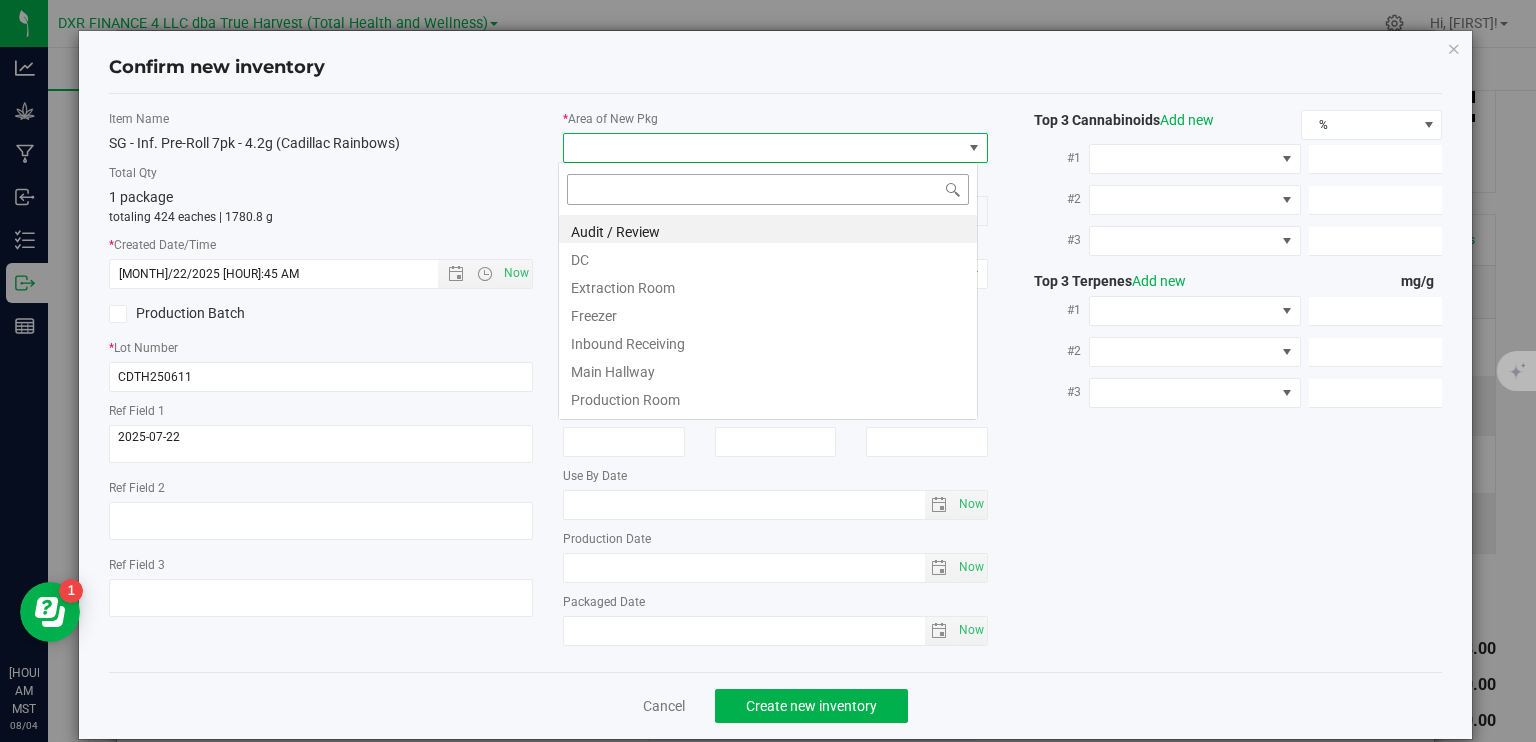 scroll, scrollTop: 99970, scrollLeft: 99580, axis: both 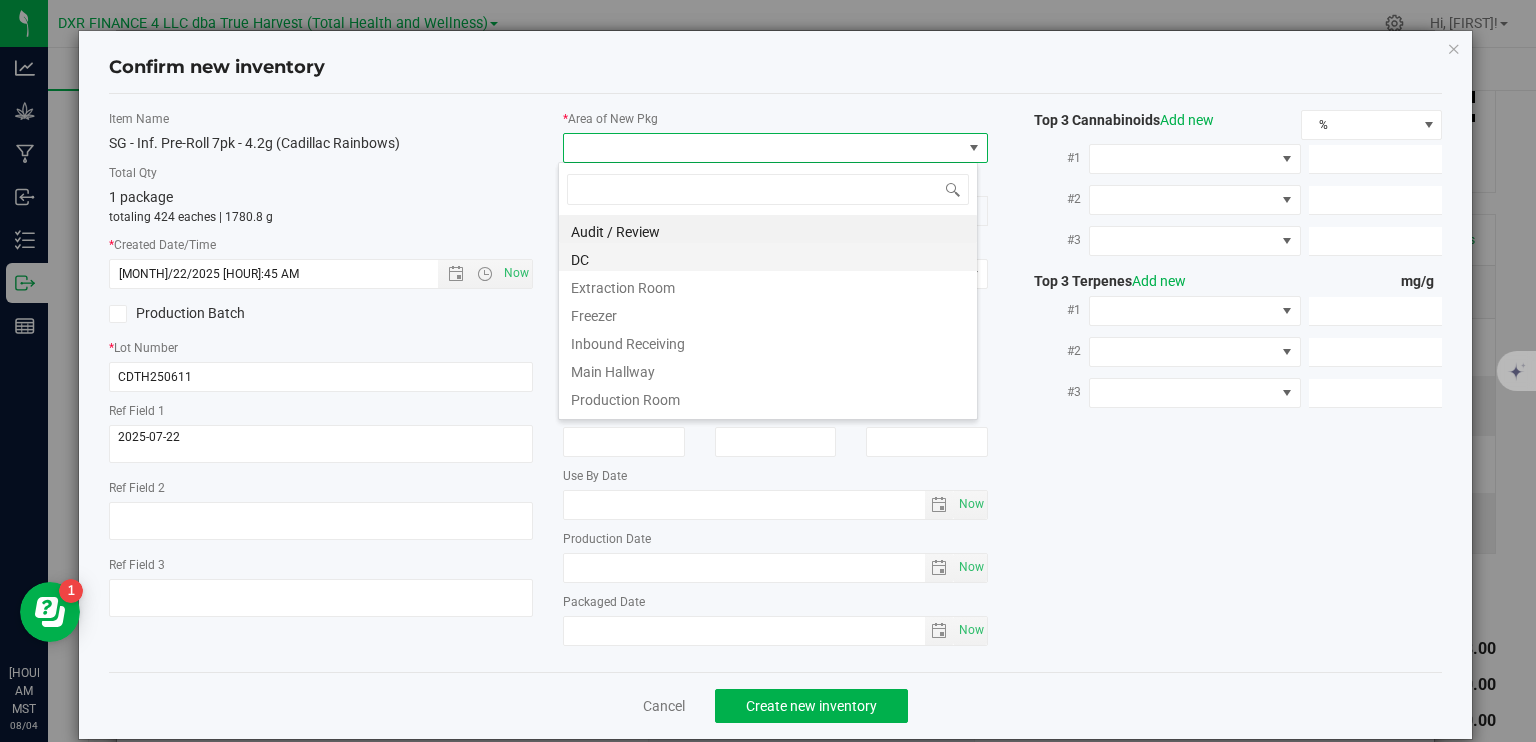 click on "DC" at bounding box center (768, 257) 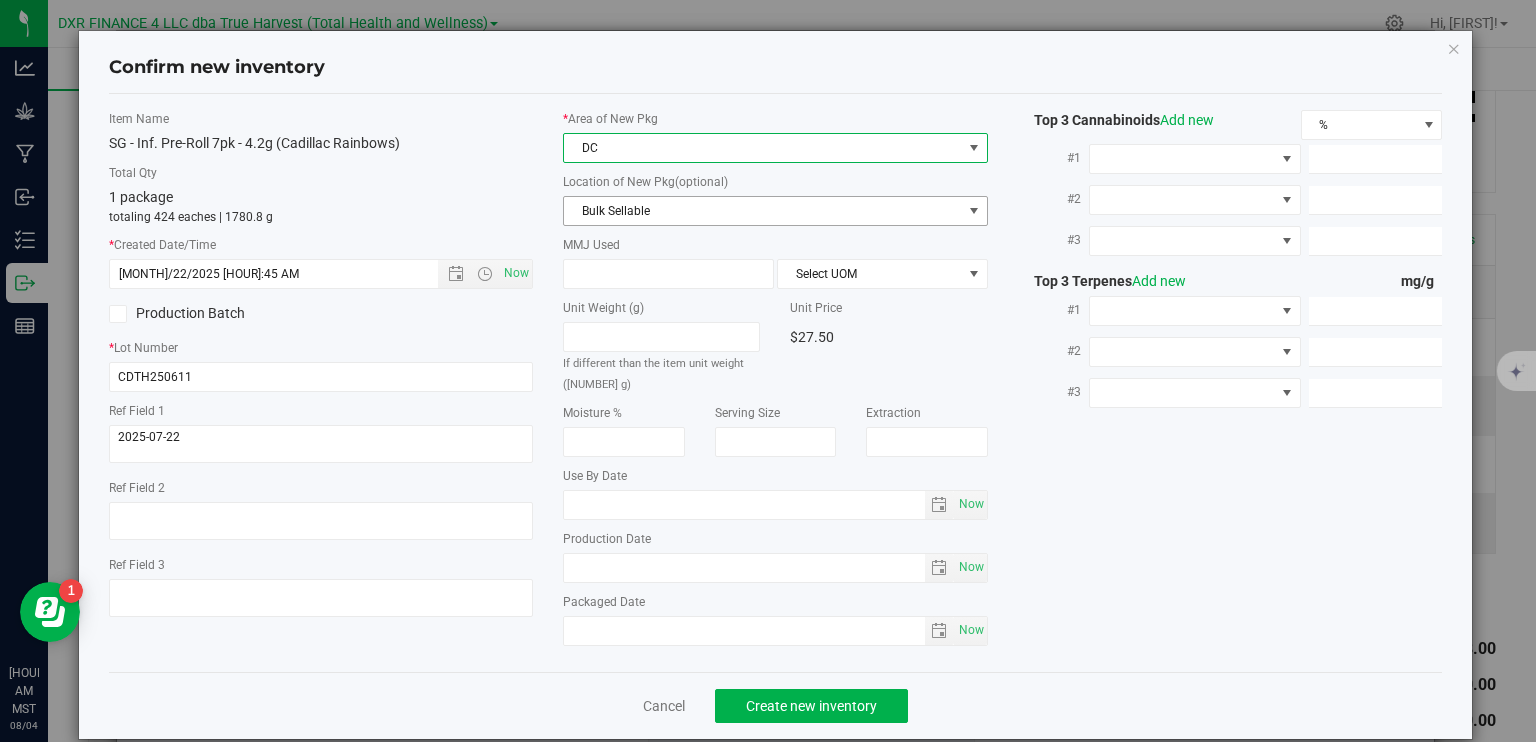 click on "Bulk Sellable" at bounding box center (763, 211) 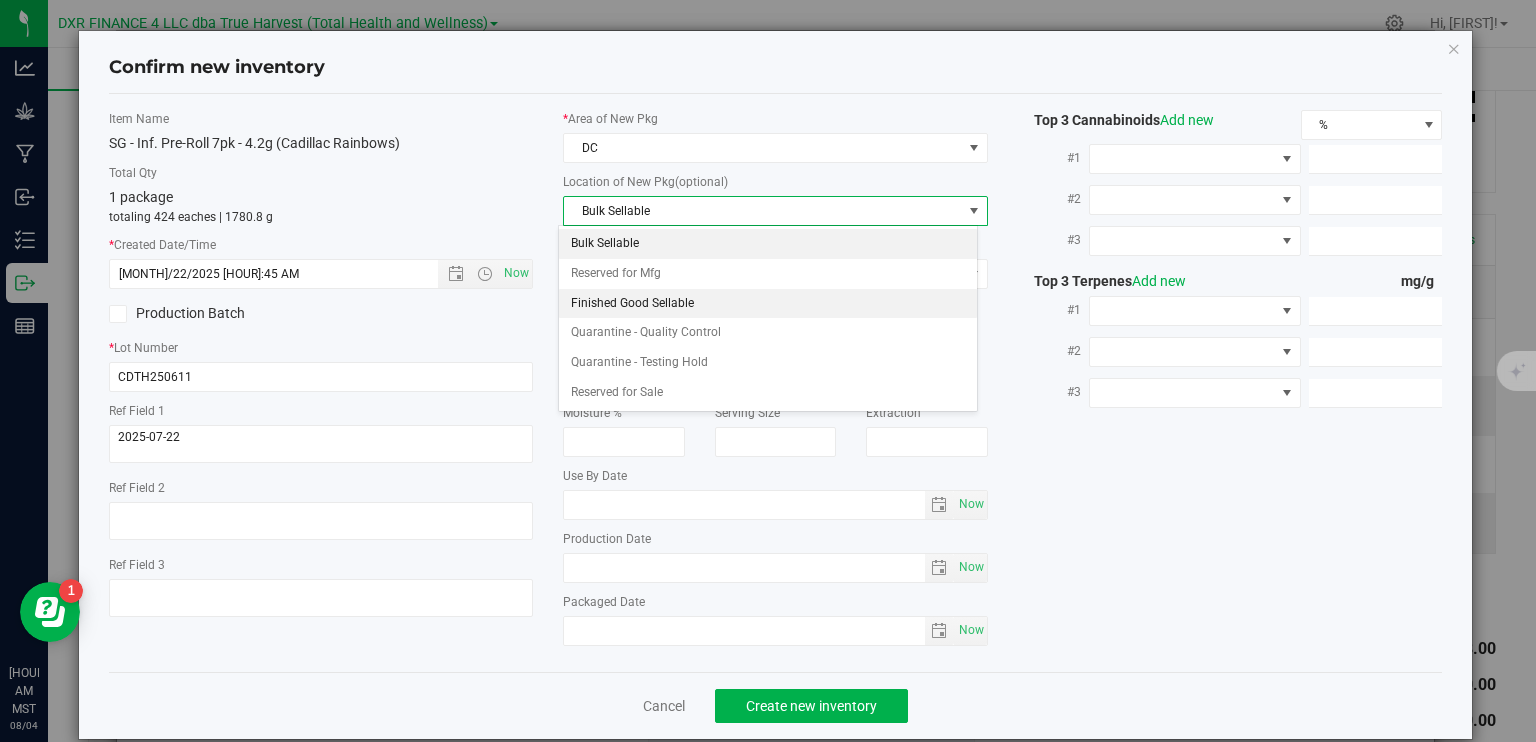 click on "Finished Good Sellable" at bounding box center [768, 304] 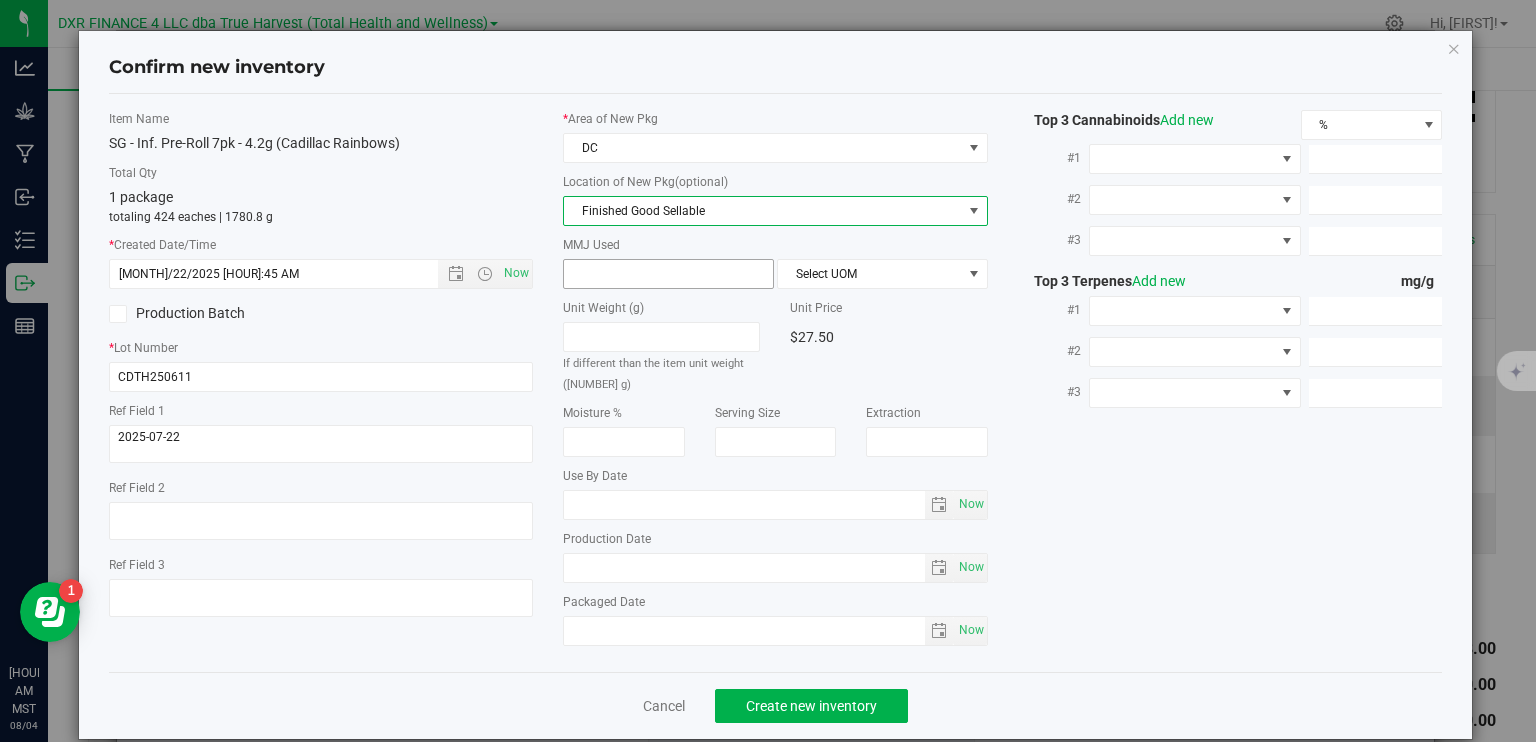 click at bounding box center [668, 274] 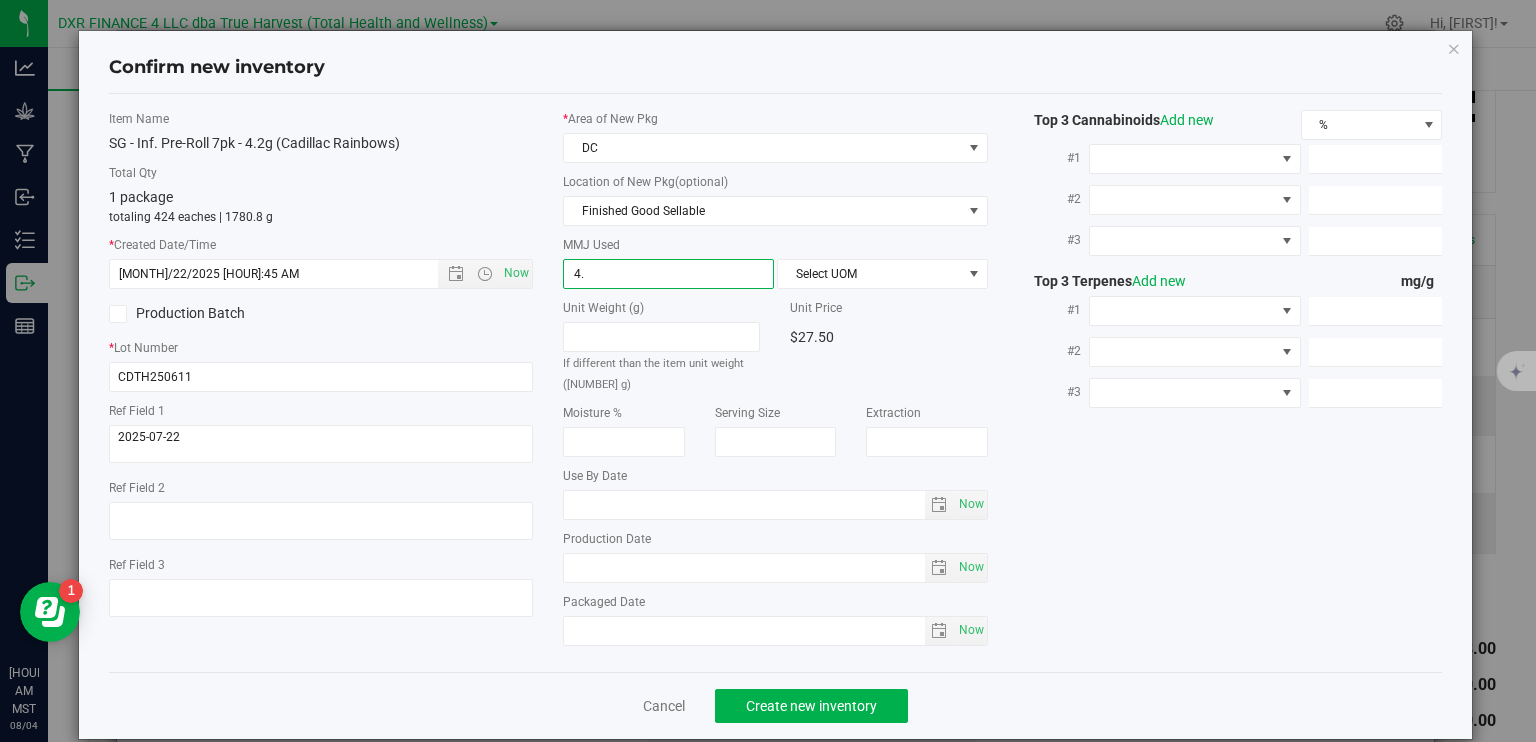type on "4.2" 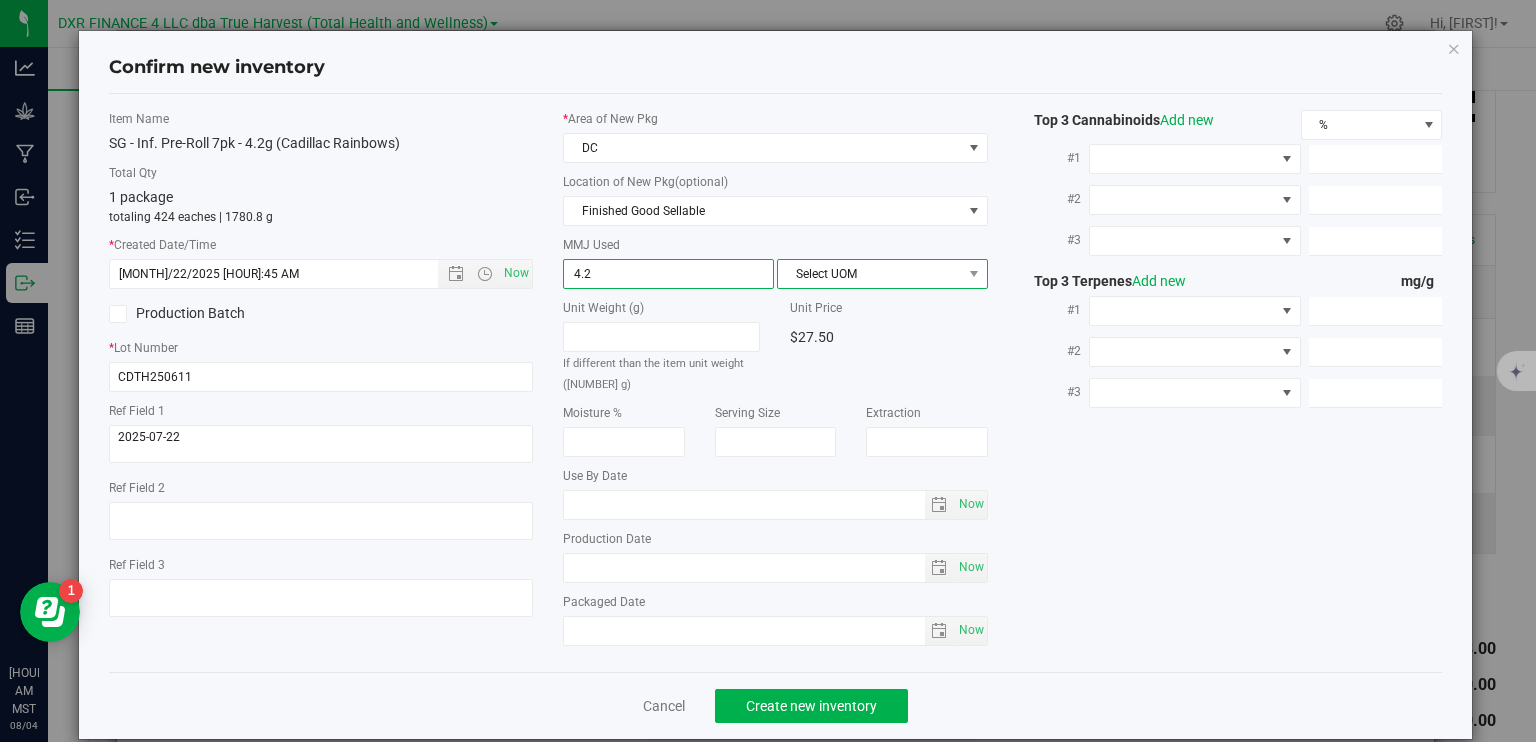 type on "4.2000" 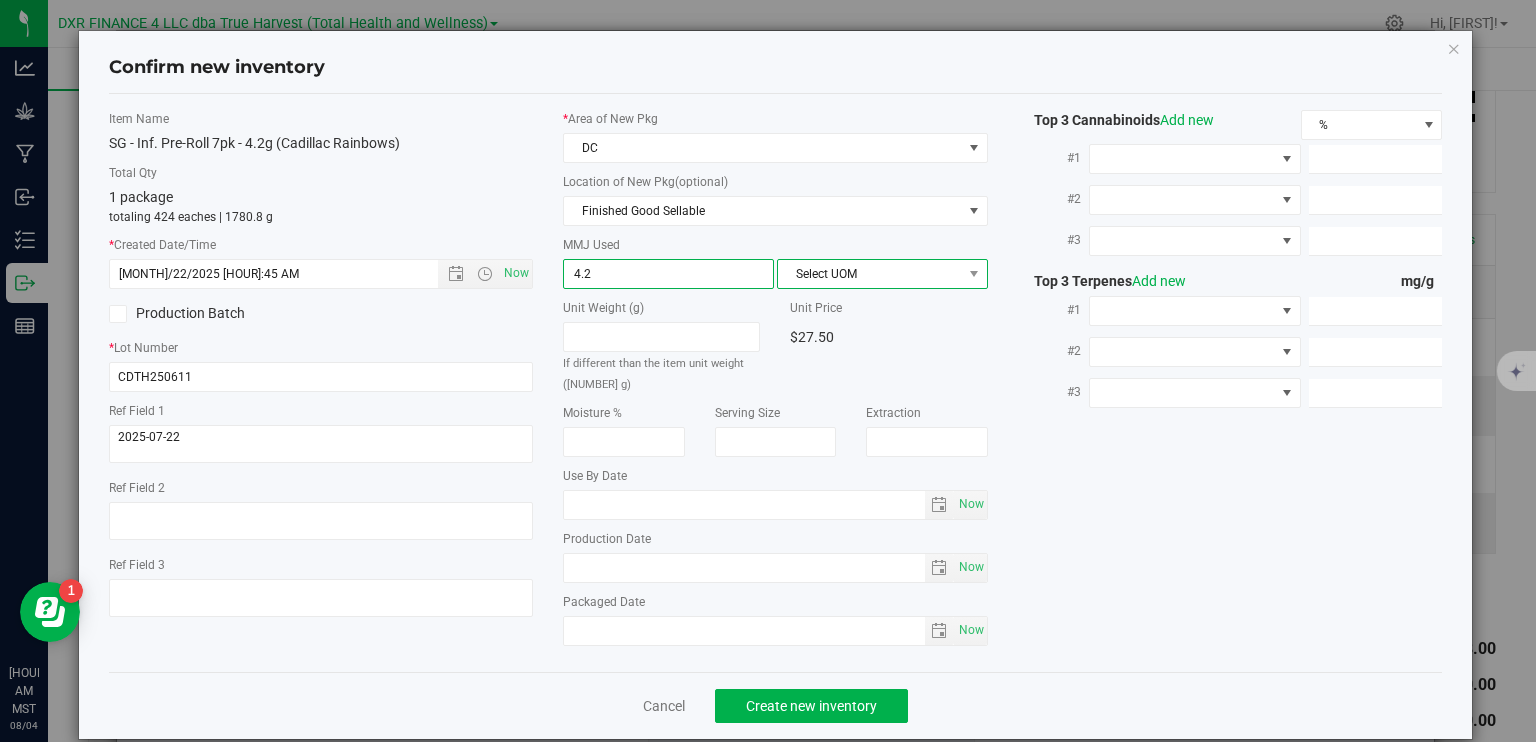 click on "Select UOM" at bounding box center (870, 274) 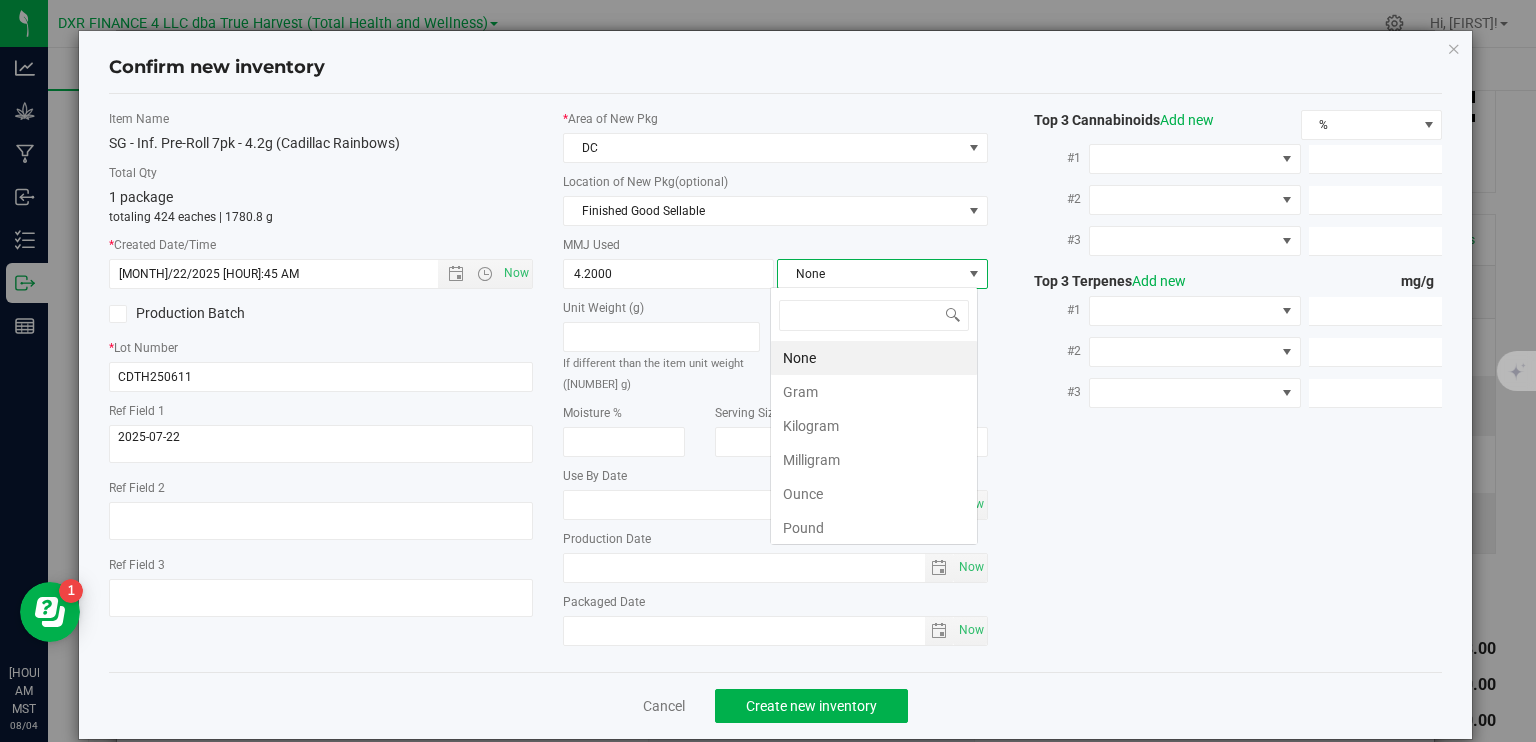 scroll, scrollTop: 99970, scrollLeft: 99792, axis: both 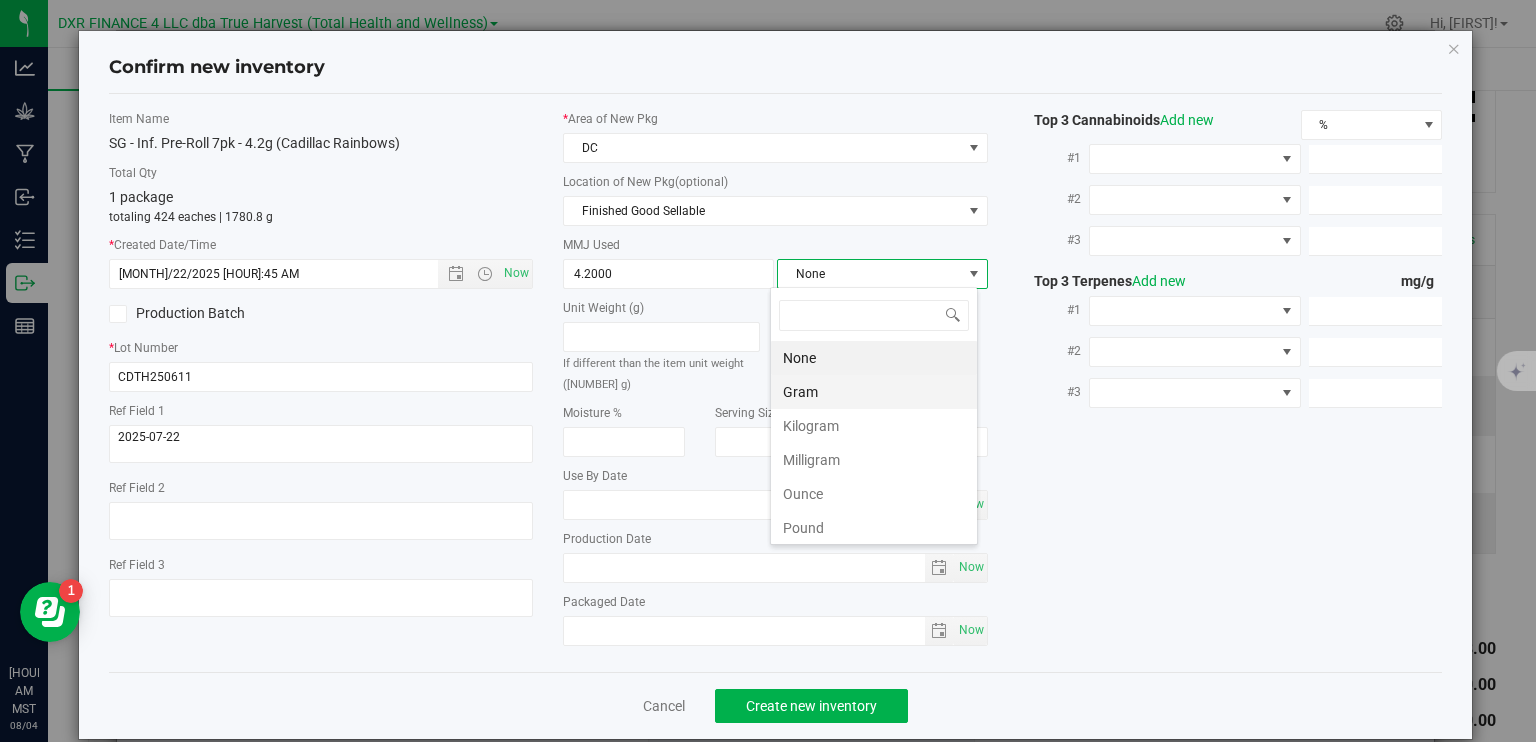 click on "Gram" at bounding box center (874, 392) 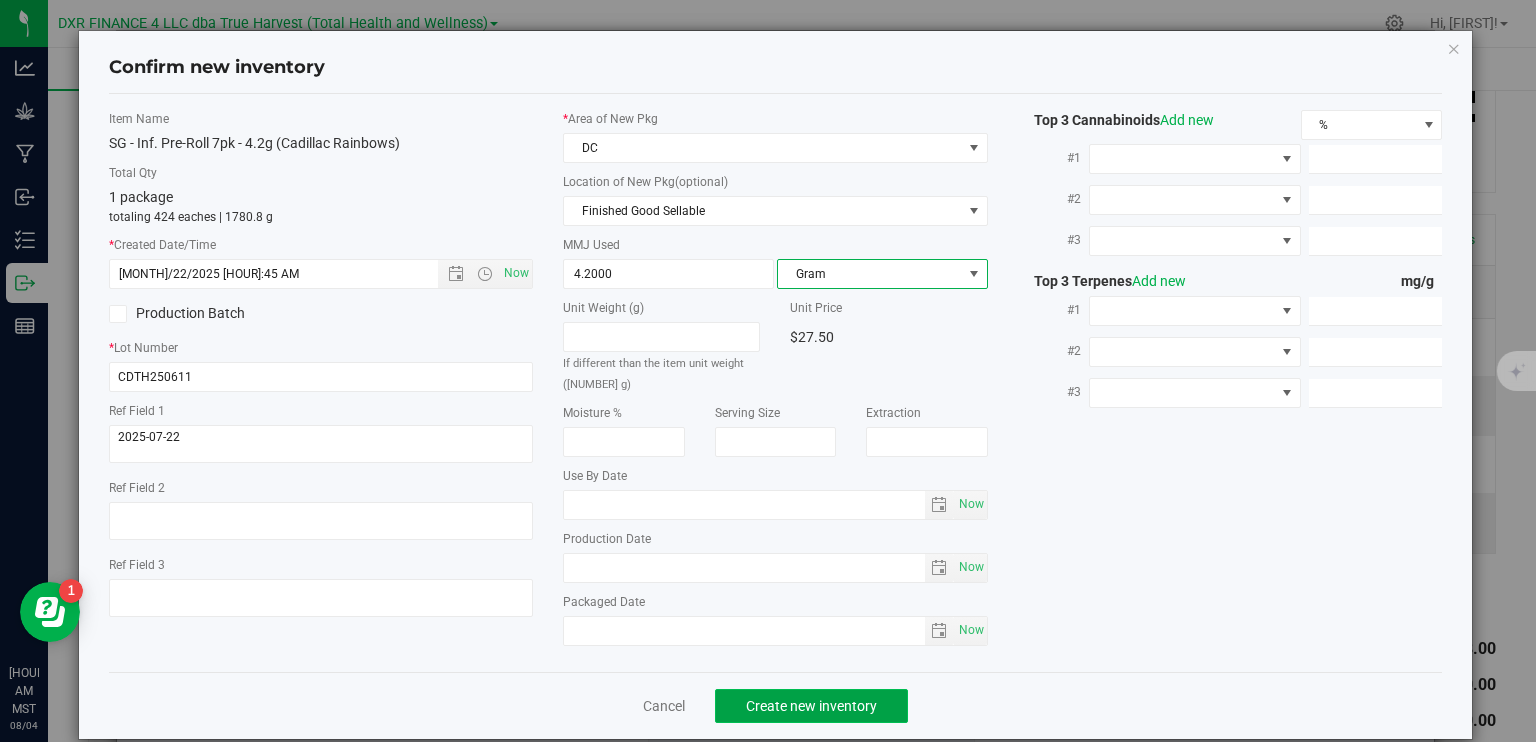 click on "Create new inventory" 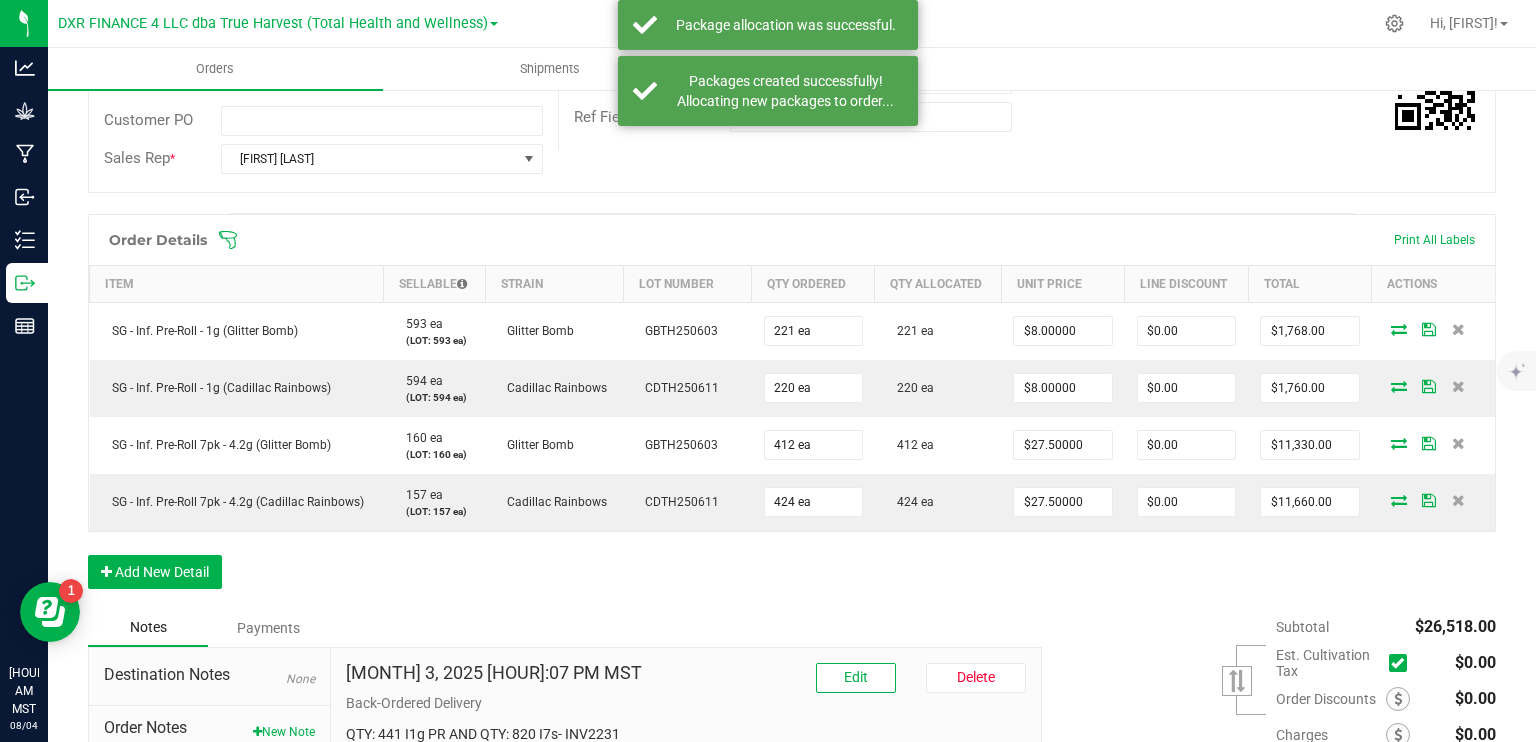 scroll, scrollTop: 0, scrollLeft: 0, axis: both 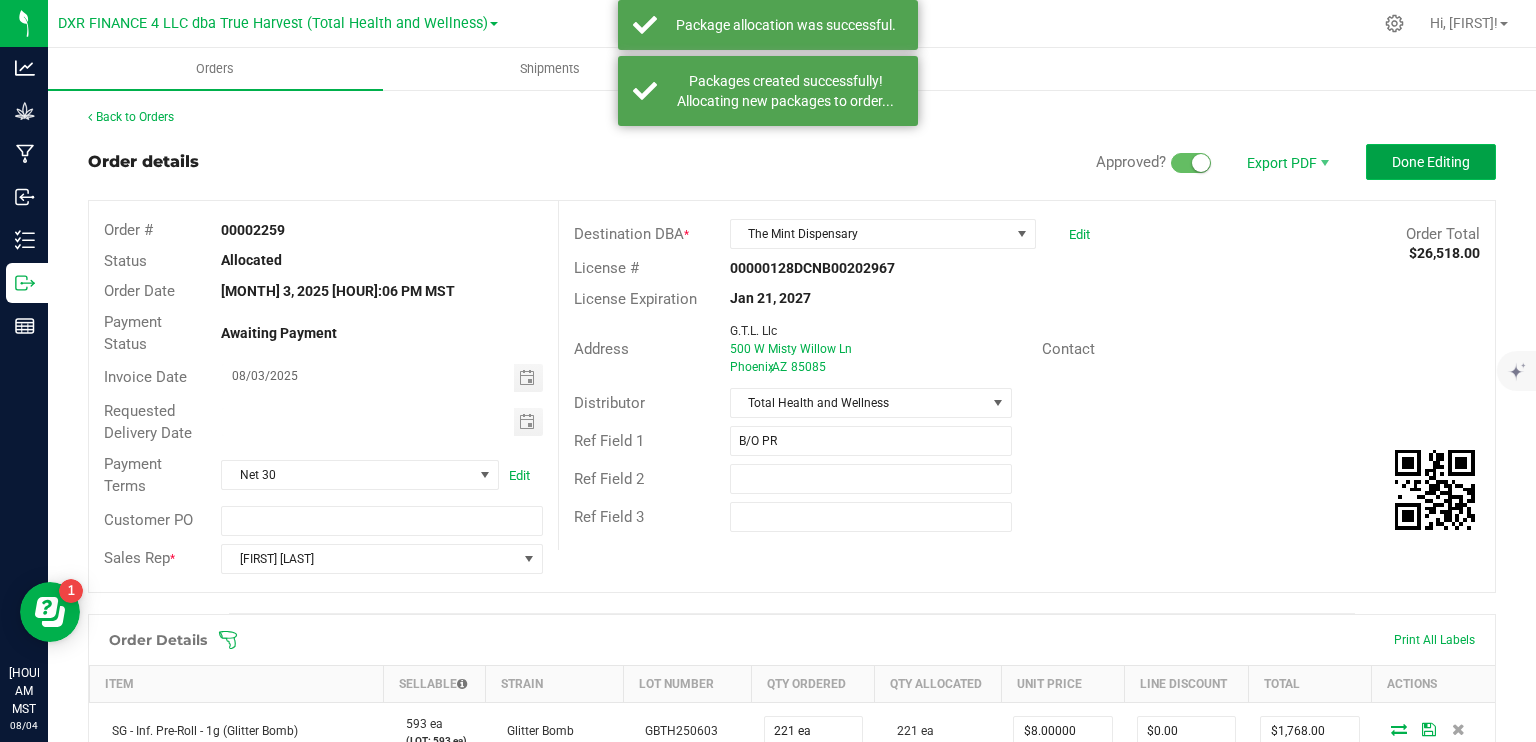 click on "Done Editing" at bounding box center [1431, 162] 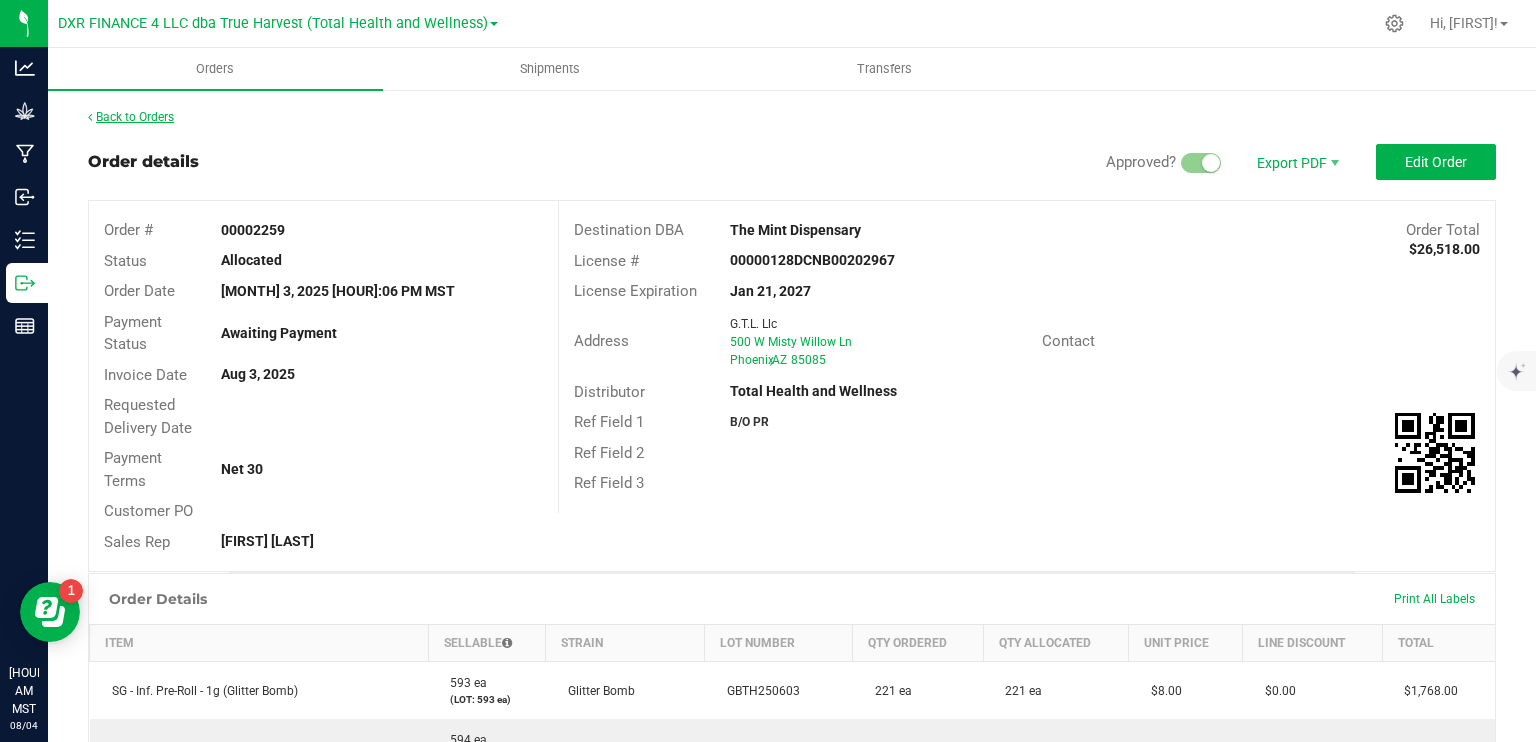 click on "Back to Orders" at bounding box center [131, 117] 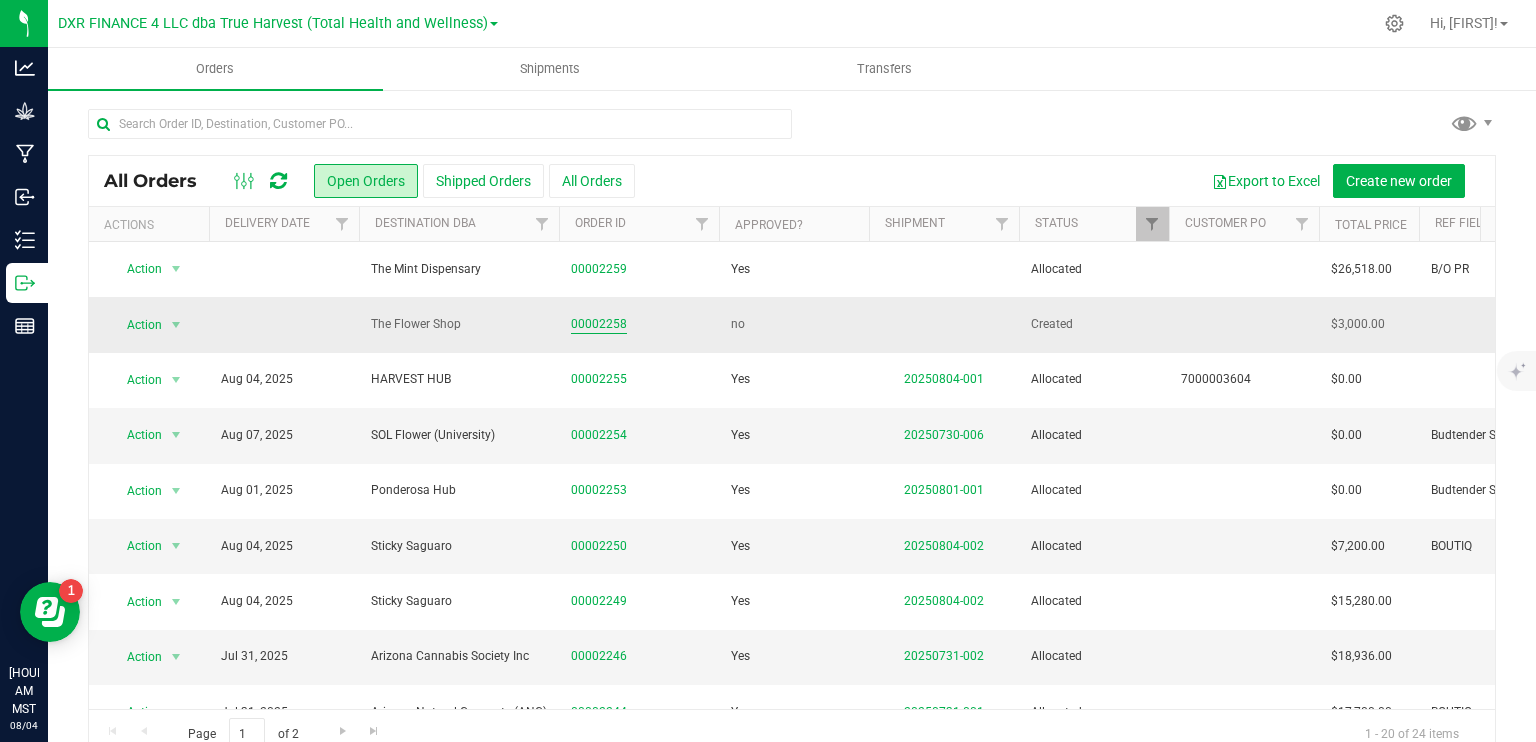 click on "00002258" at bounding box center (599, 324) 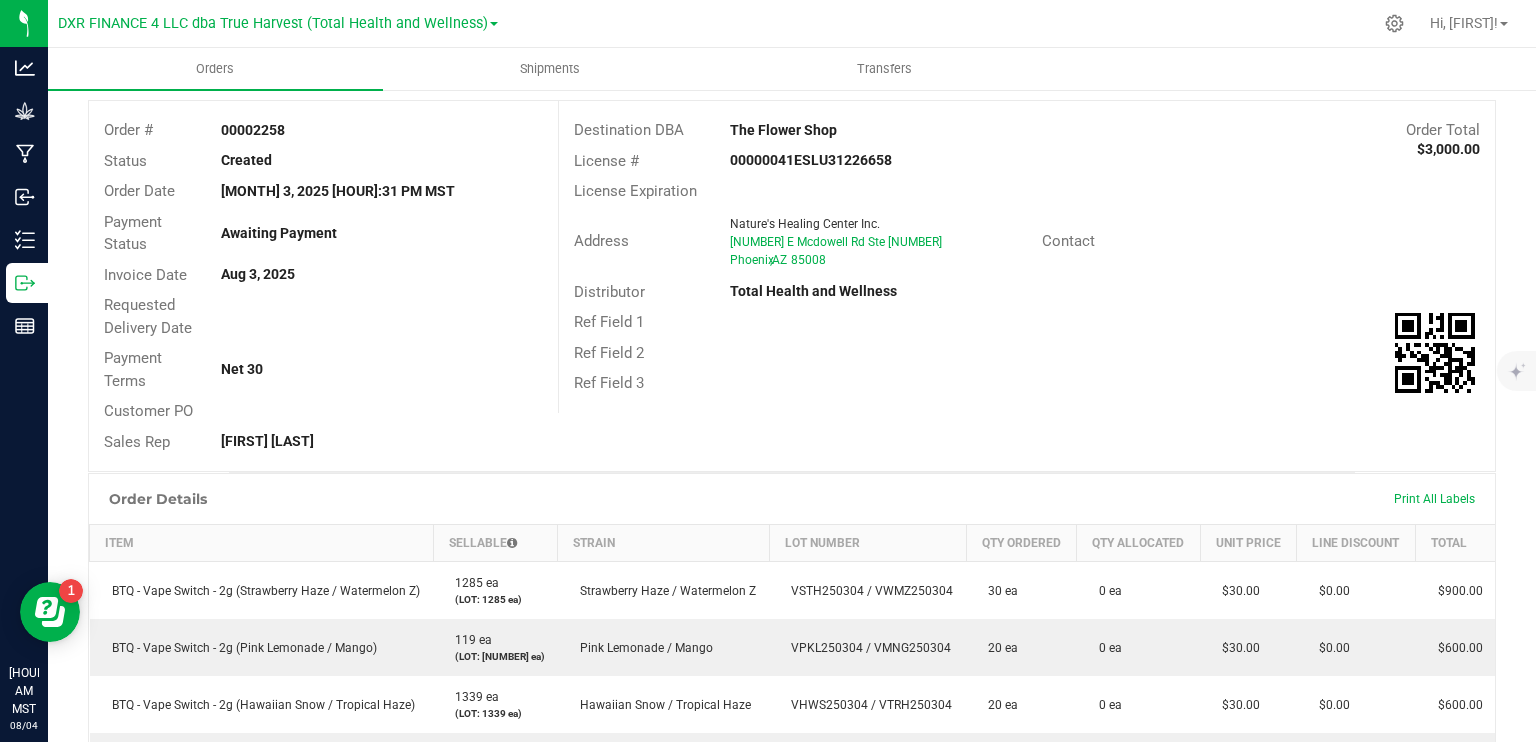 scroll, scrollTop: 0, scrollLeft: 0, axis: both 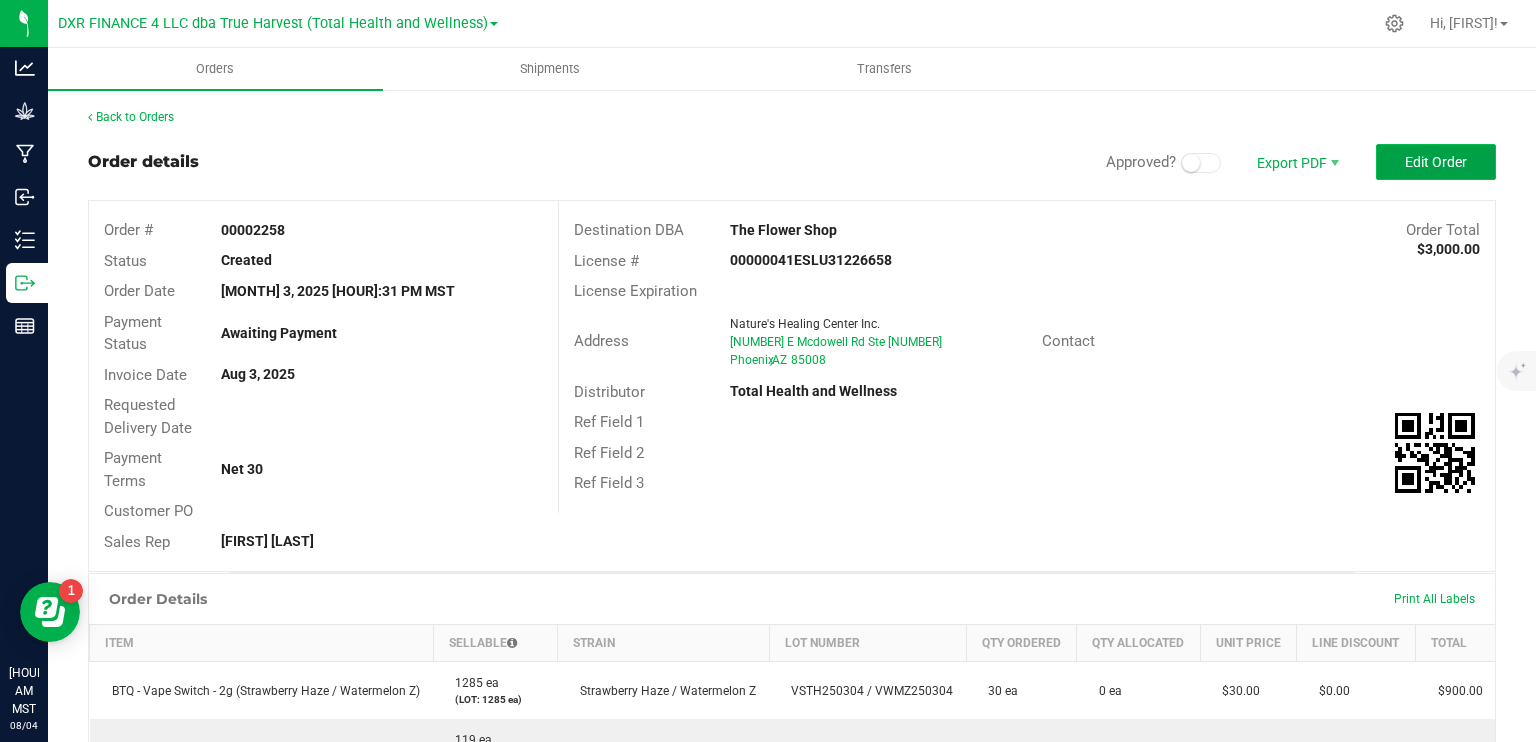 click on "Edit Order" at bounding box center (1436, 162) 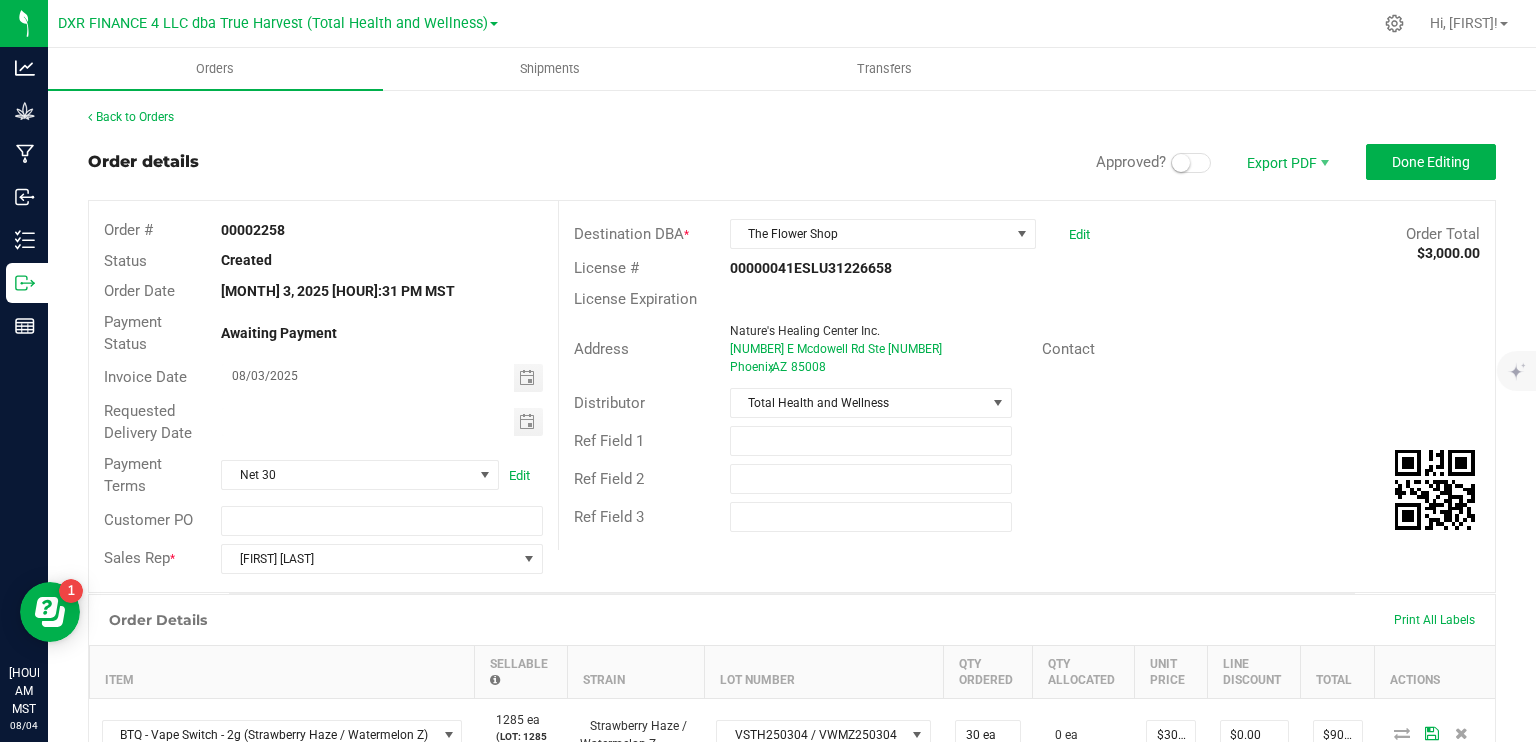 click at bounding box center (1191, 163) 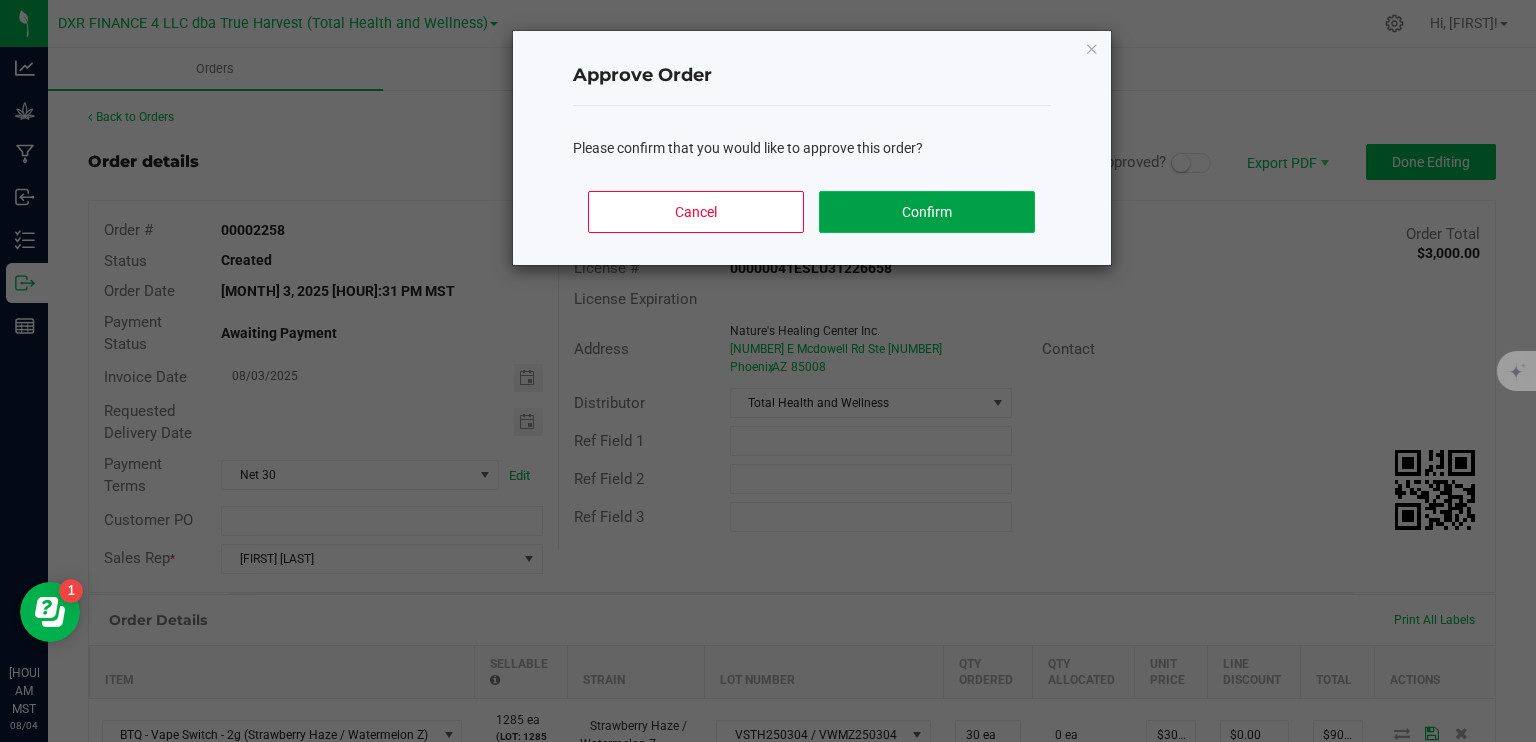 click on "Confirm" 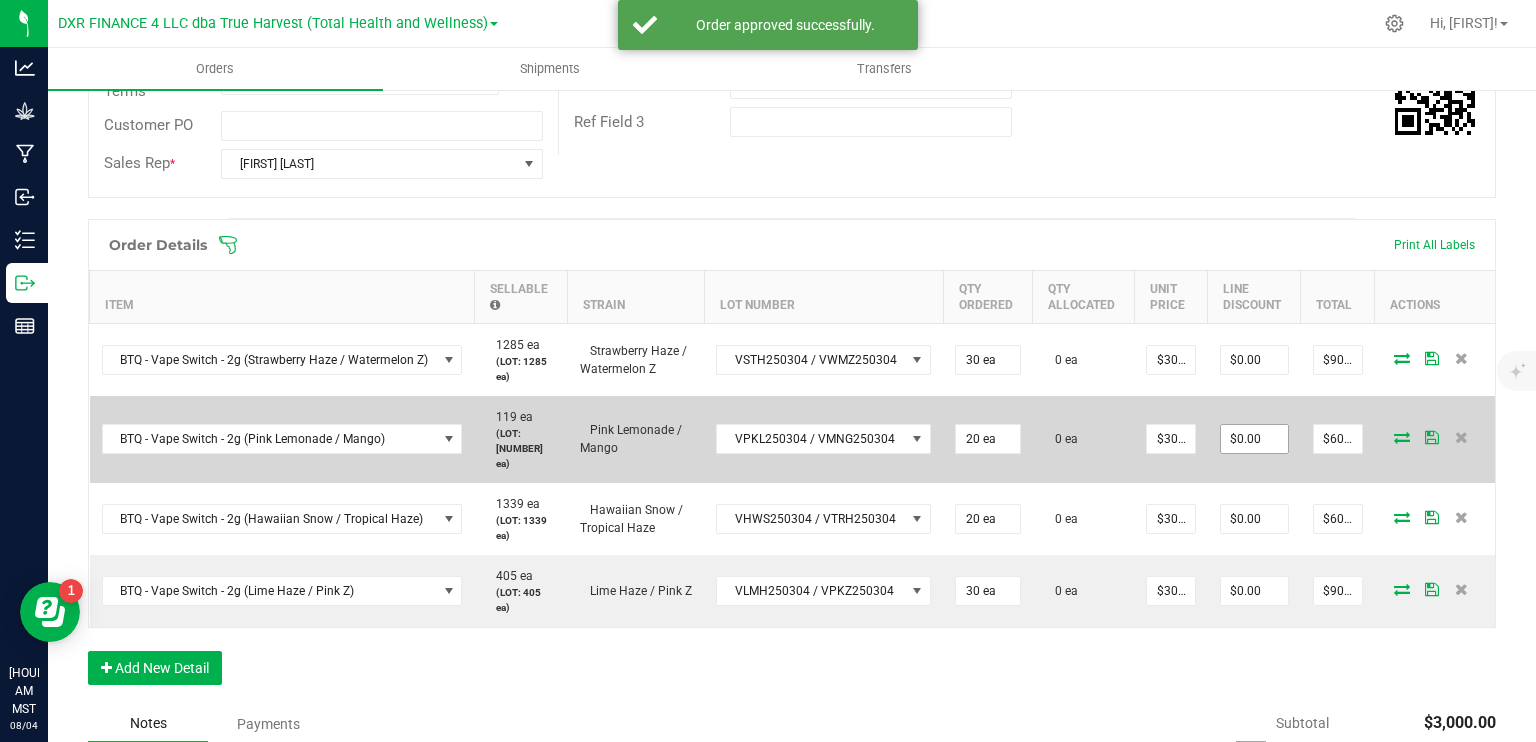 scroll, scrollTop: 400, scrollLeft: 0, axis: vertical 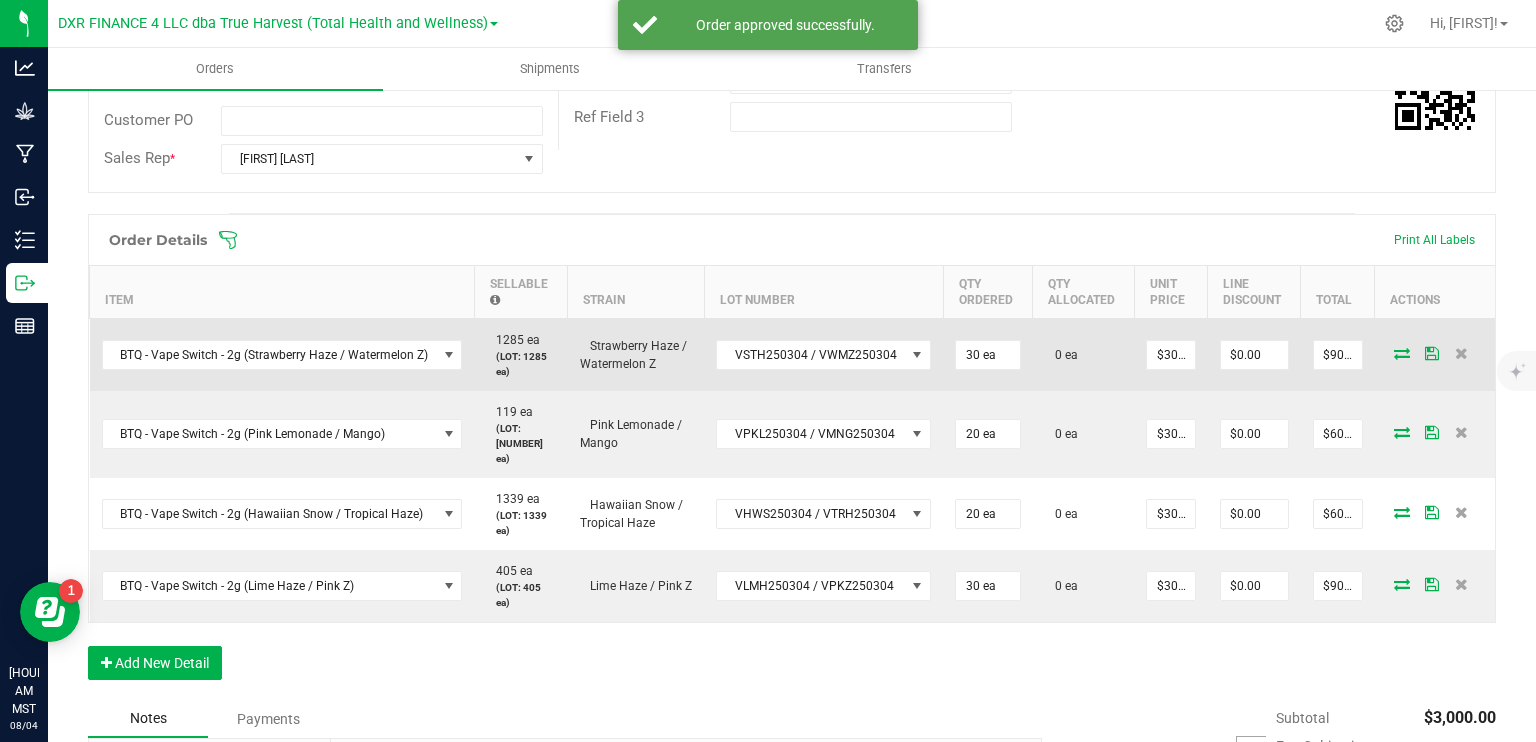click at bounding box center (1402, 353) 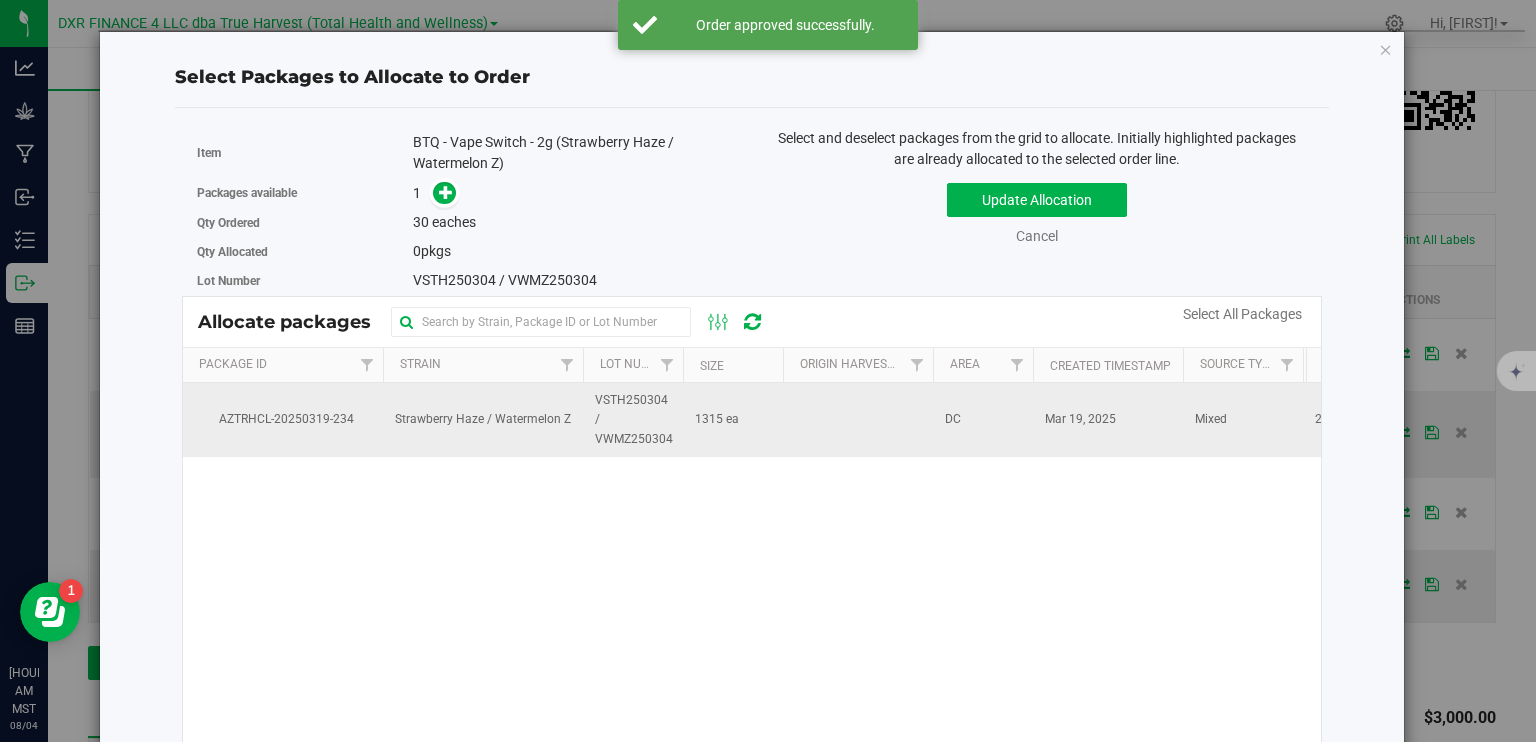 click on "1315 ea" at bounding box center [717, 419] 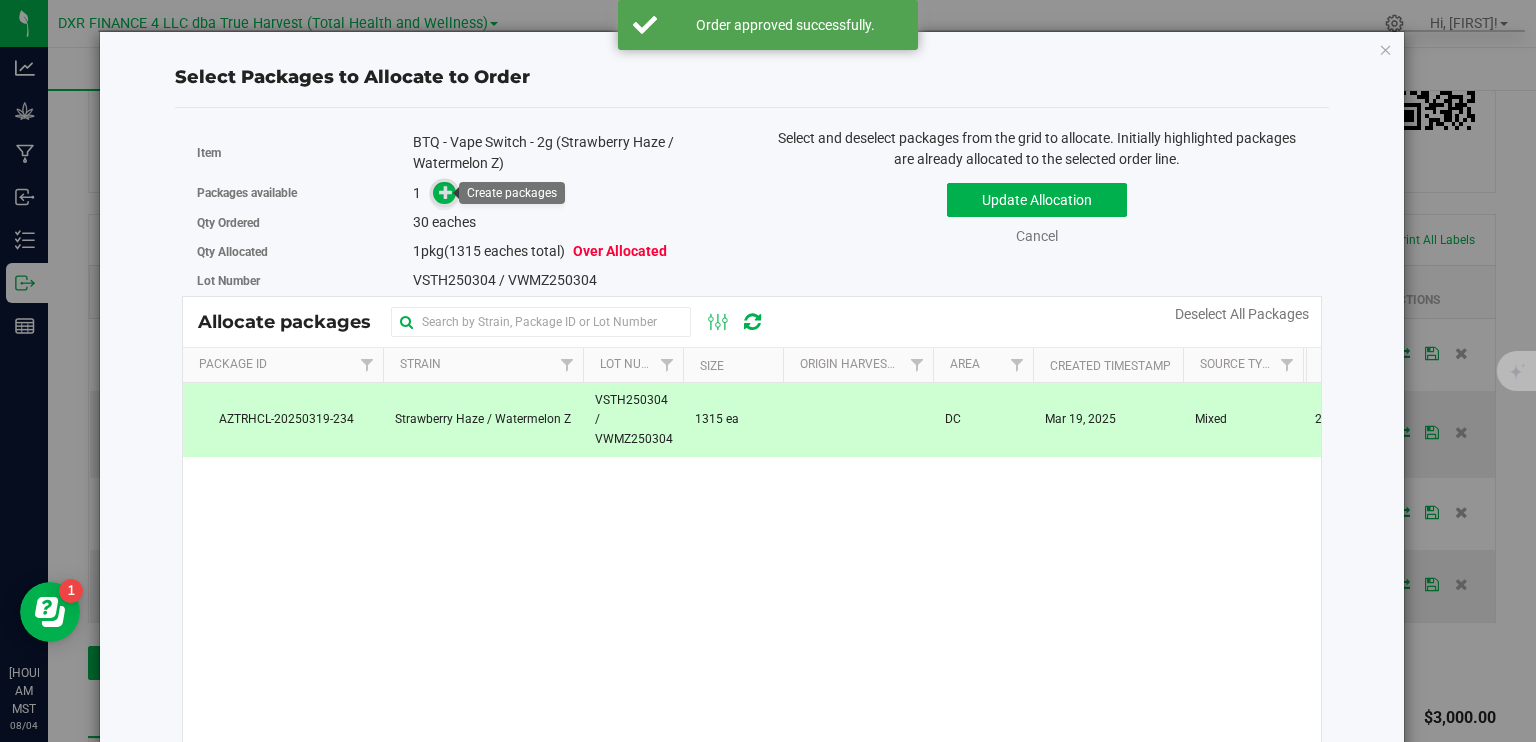 click at bounding box center [444, 193] 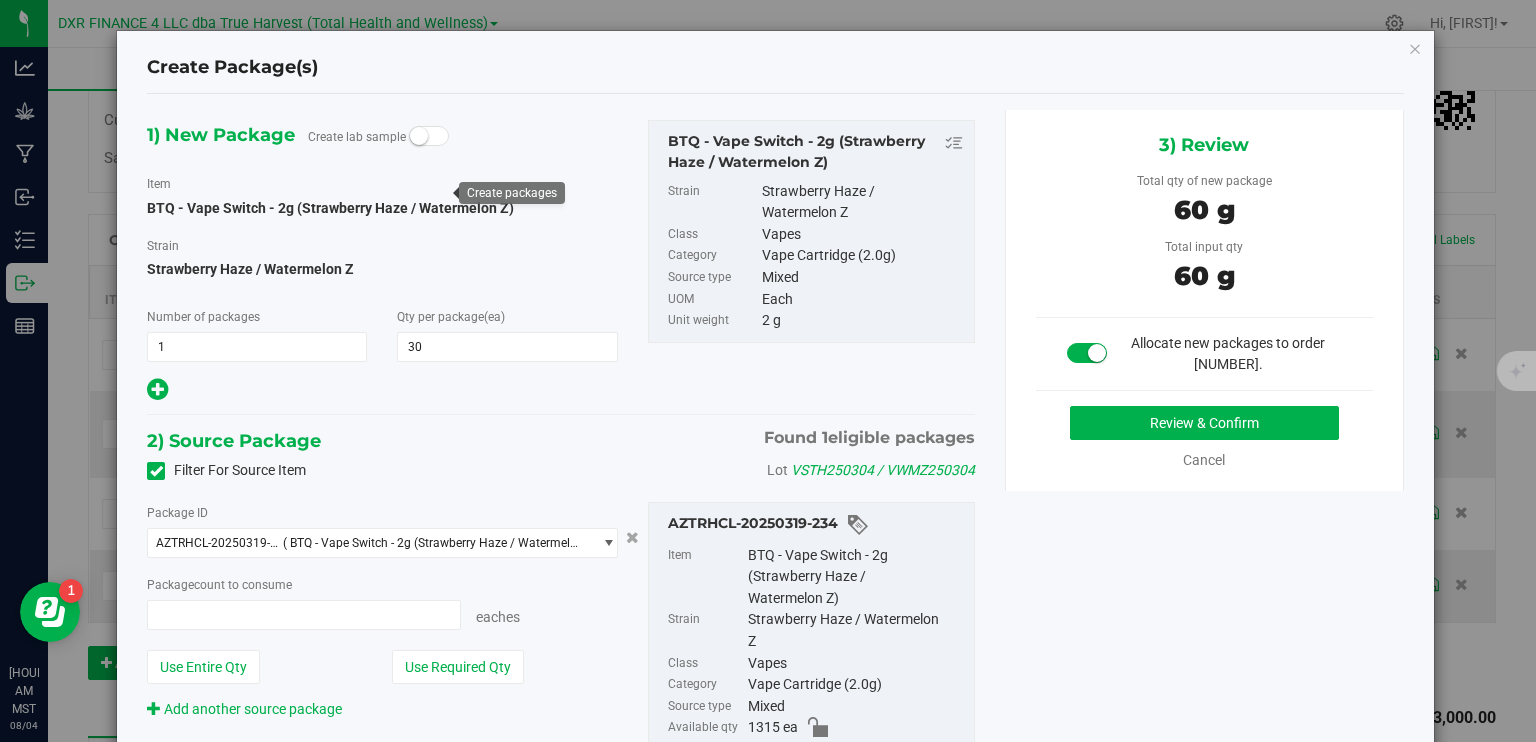 type on "30 ea" 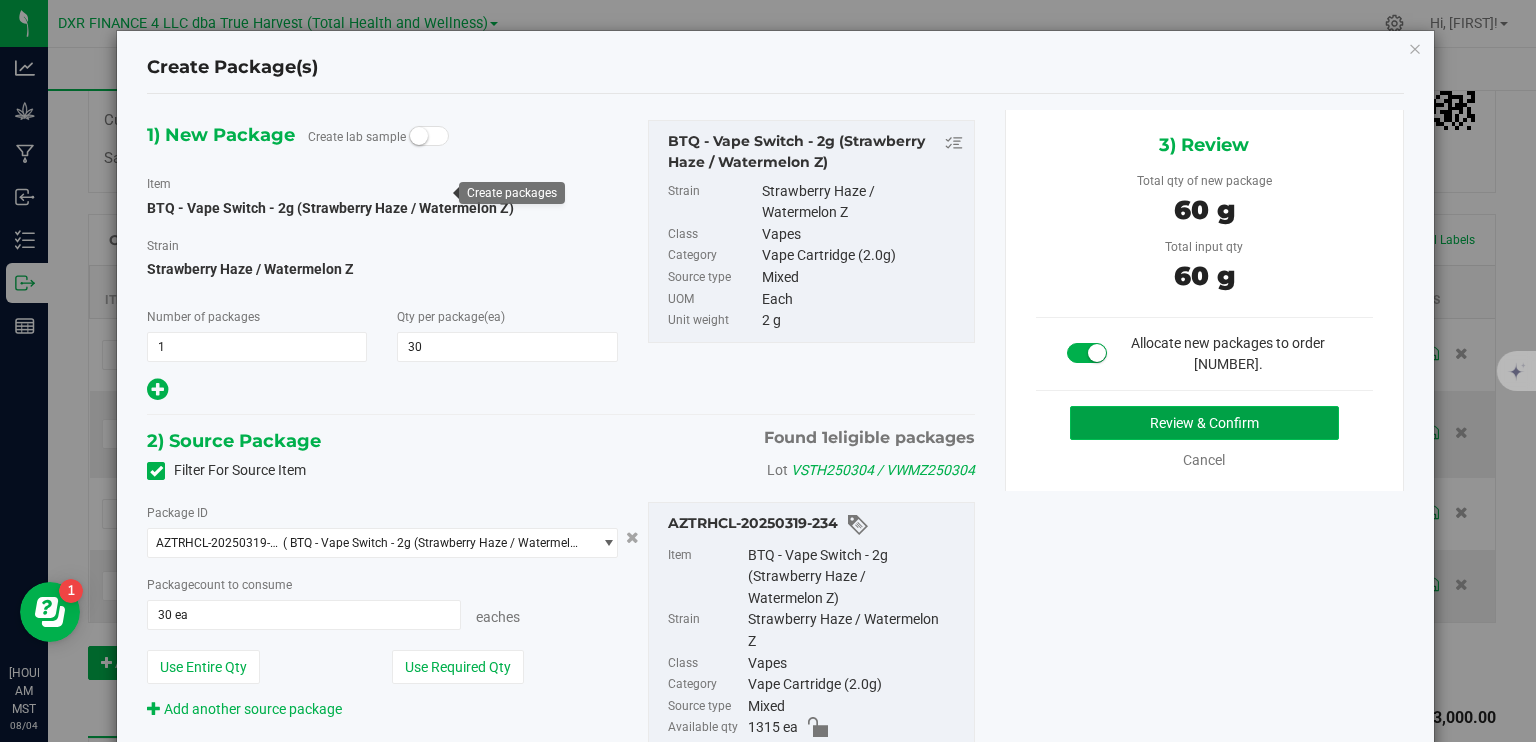 click on "Review & Confirm" at bounding box center (1204, 423) 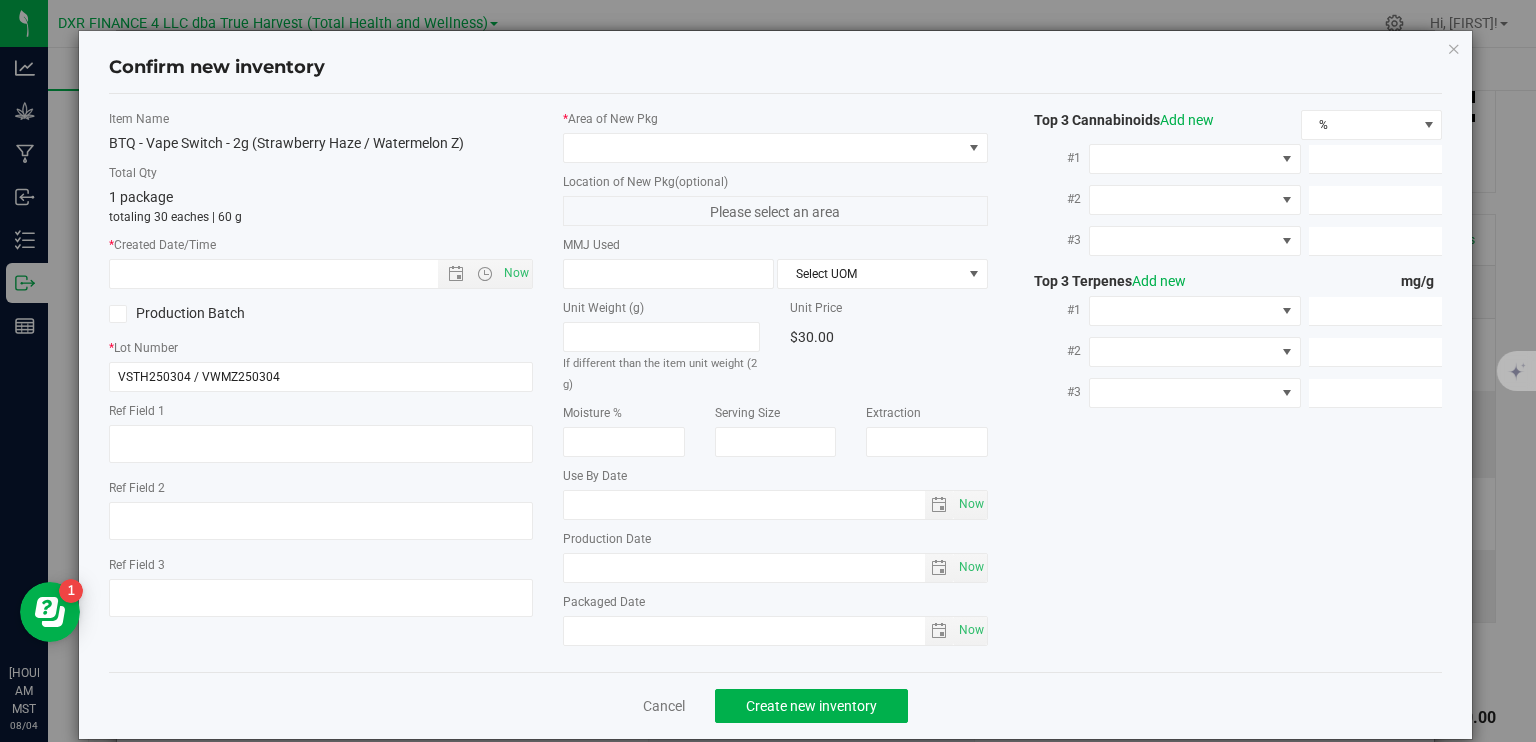 type on "2025-03-04" 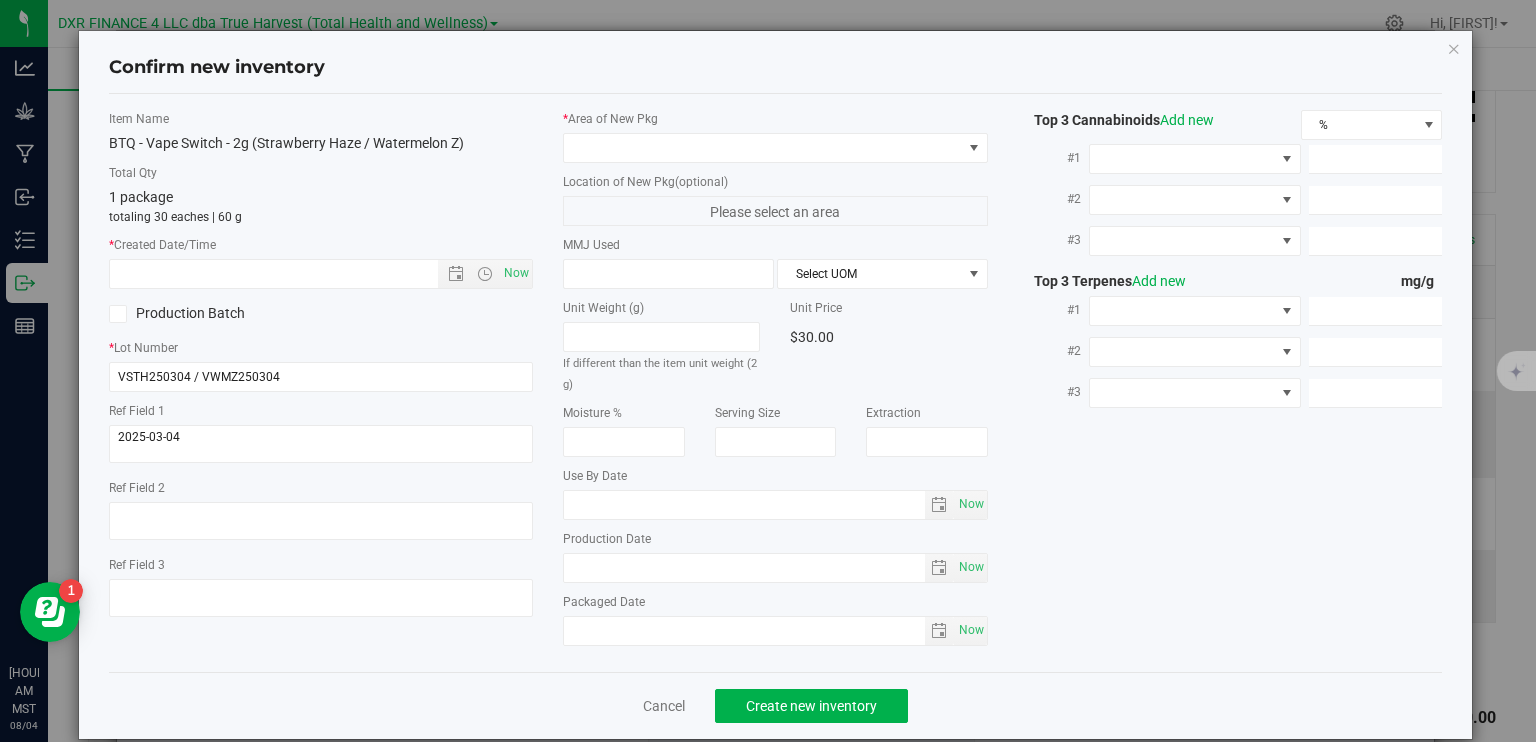 click on "Ref Field 1" at bounding box center (321, 435) 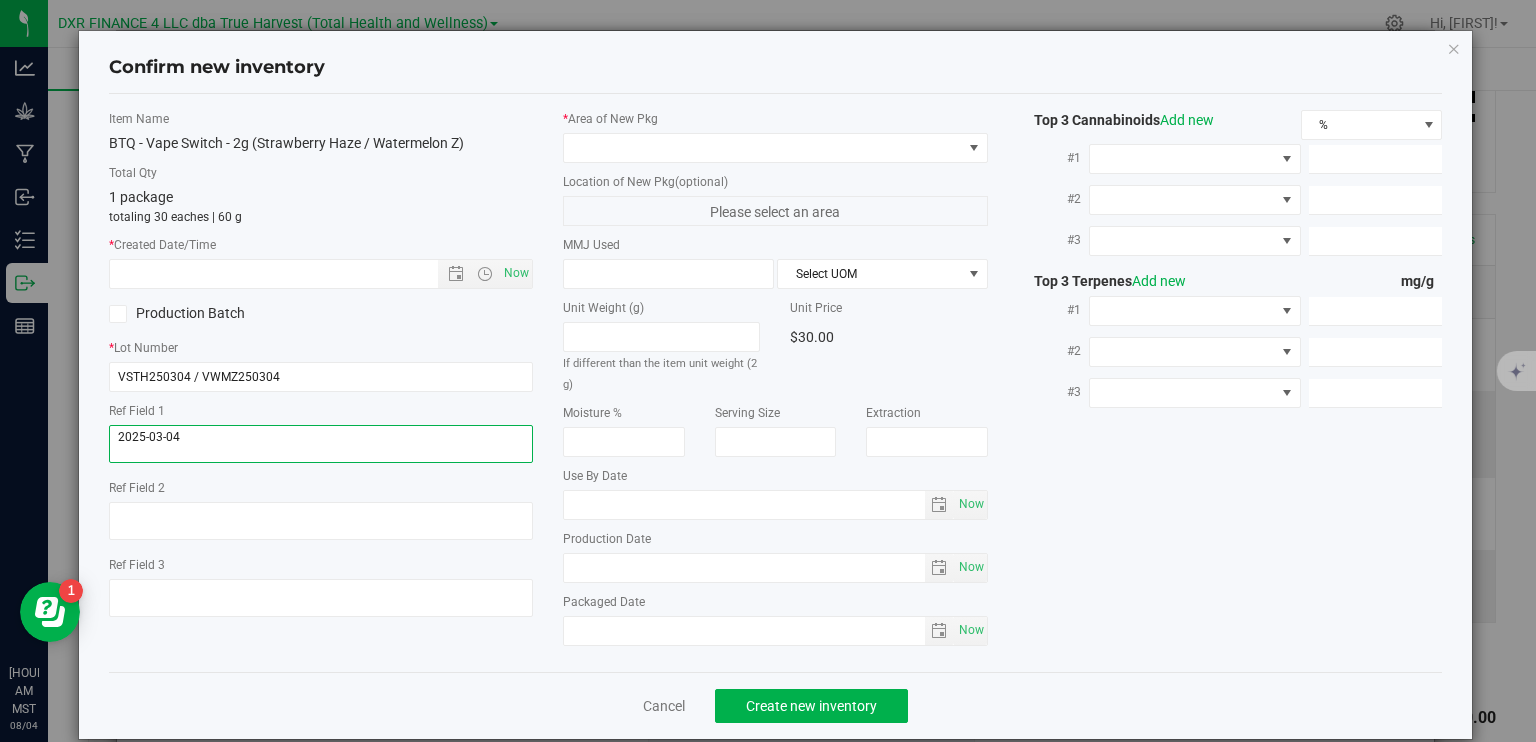 click at bounding box center (321, 444) 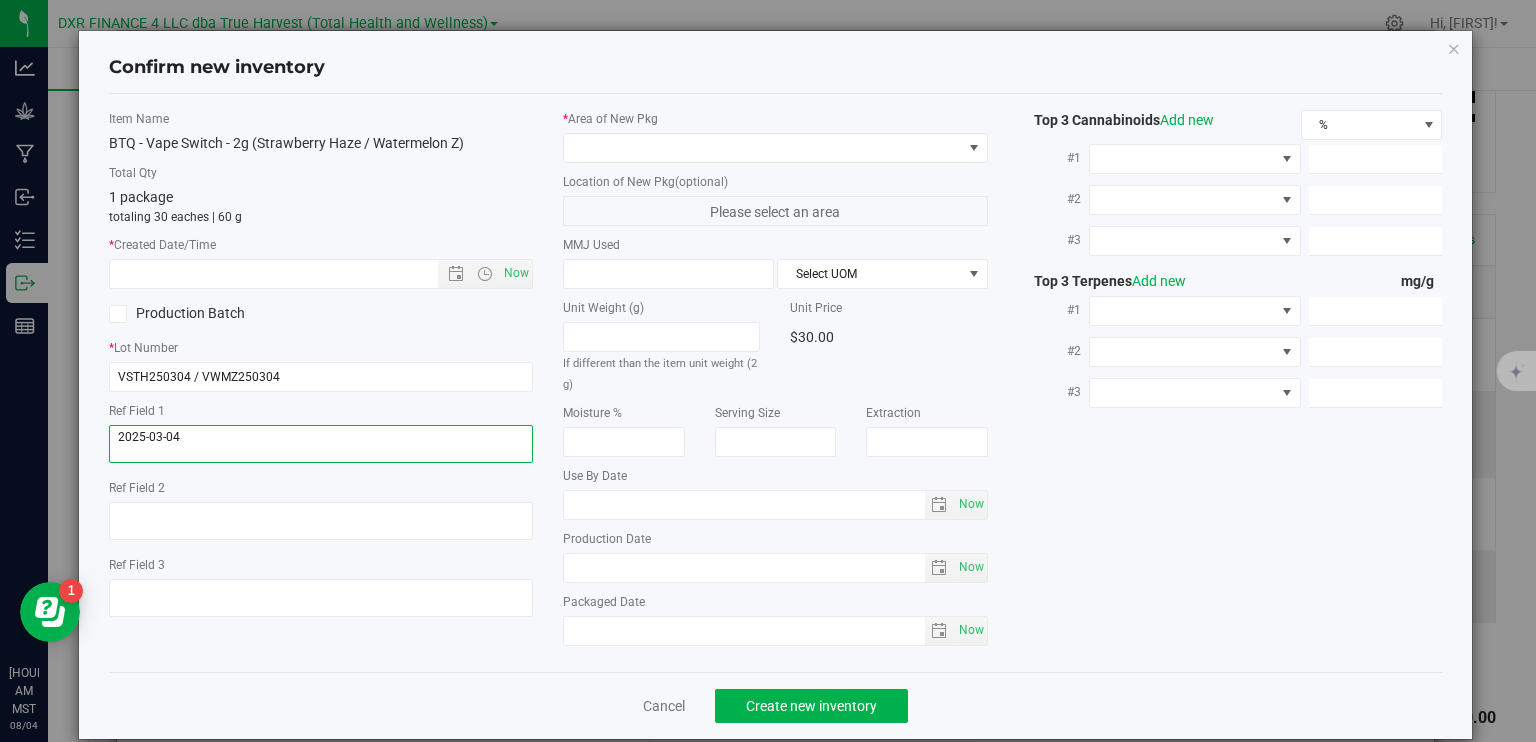 click at bounding box center [321, 444] 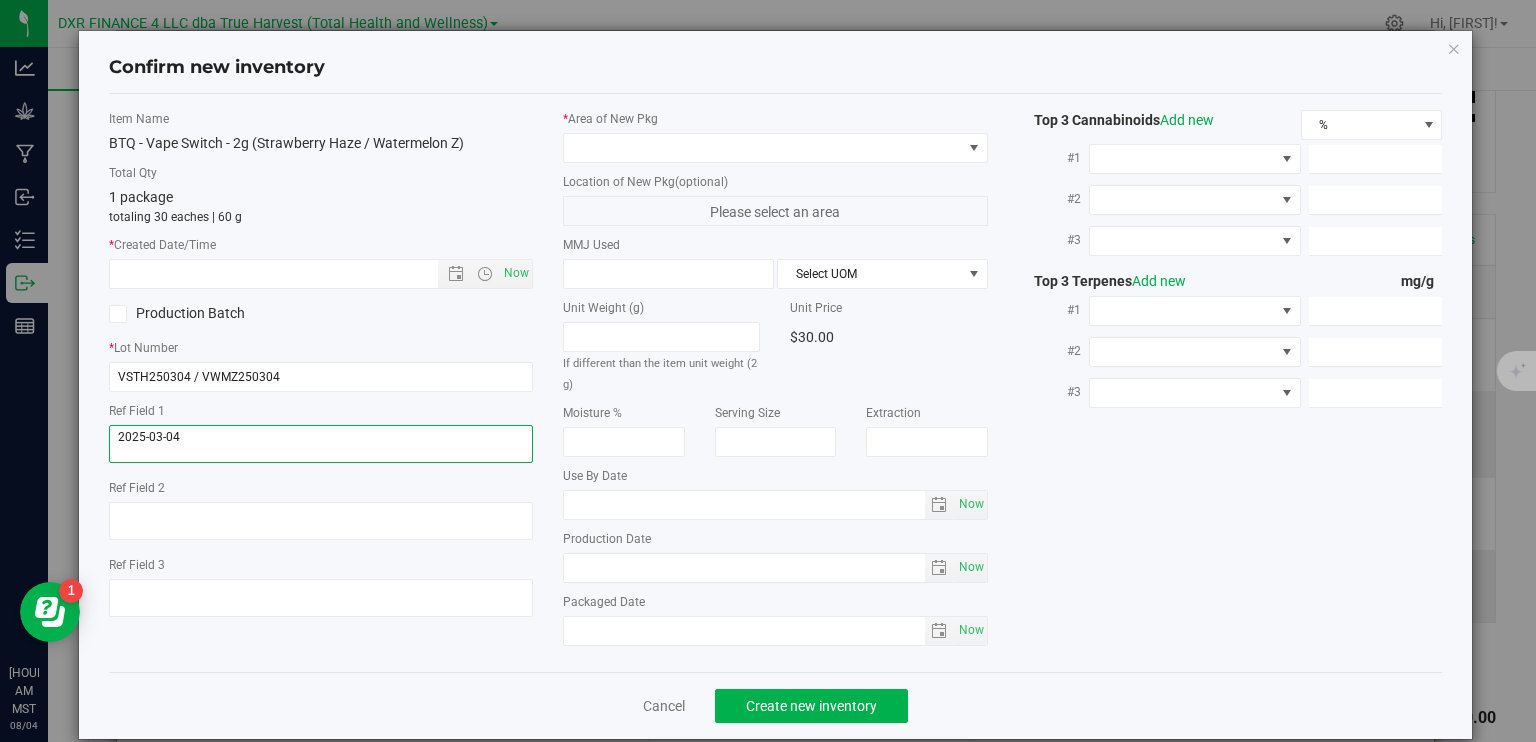 click at bounding box center [321, 444] 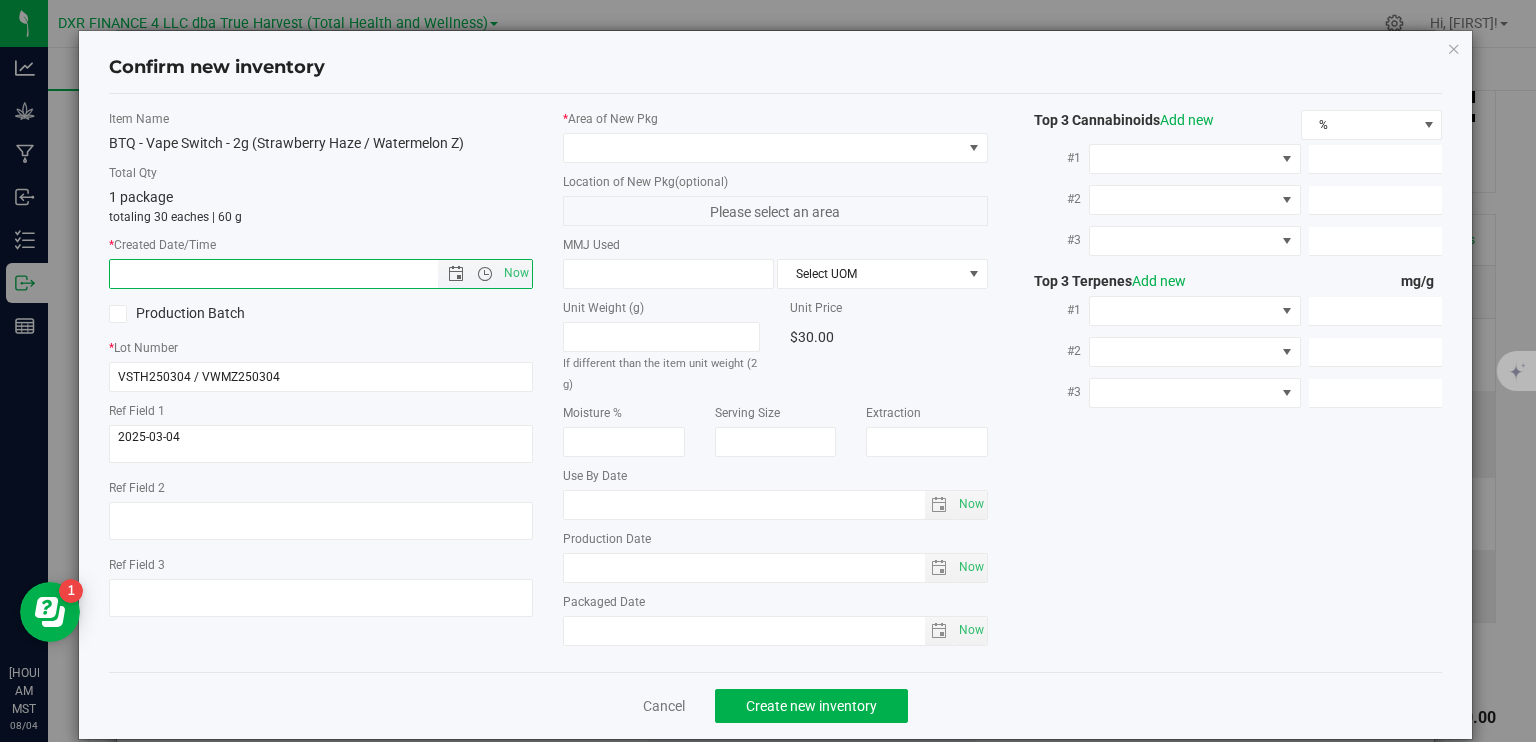 click at bounding box center [291, 274] 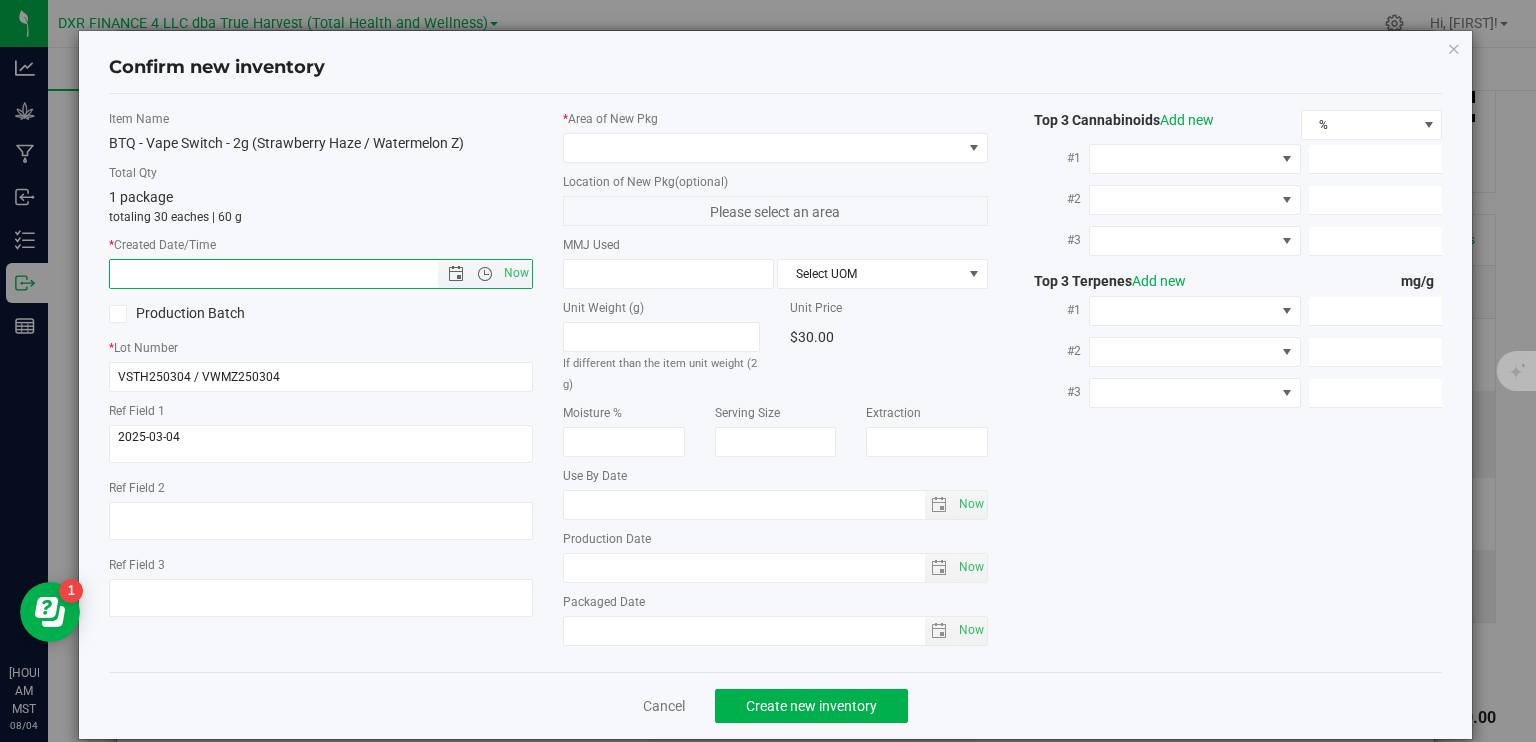 paste on "2025-03-04" 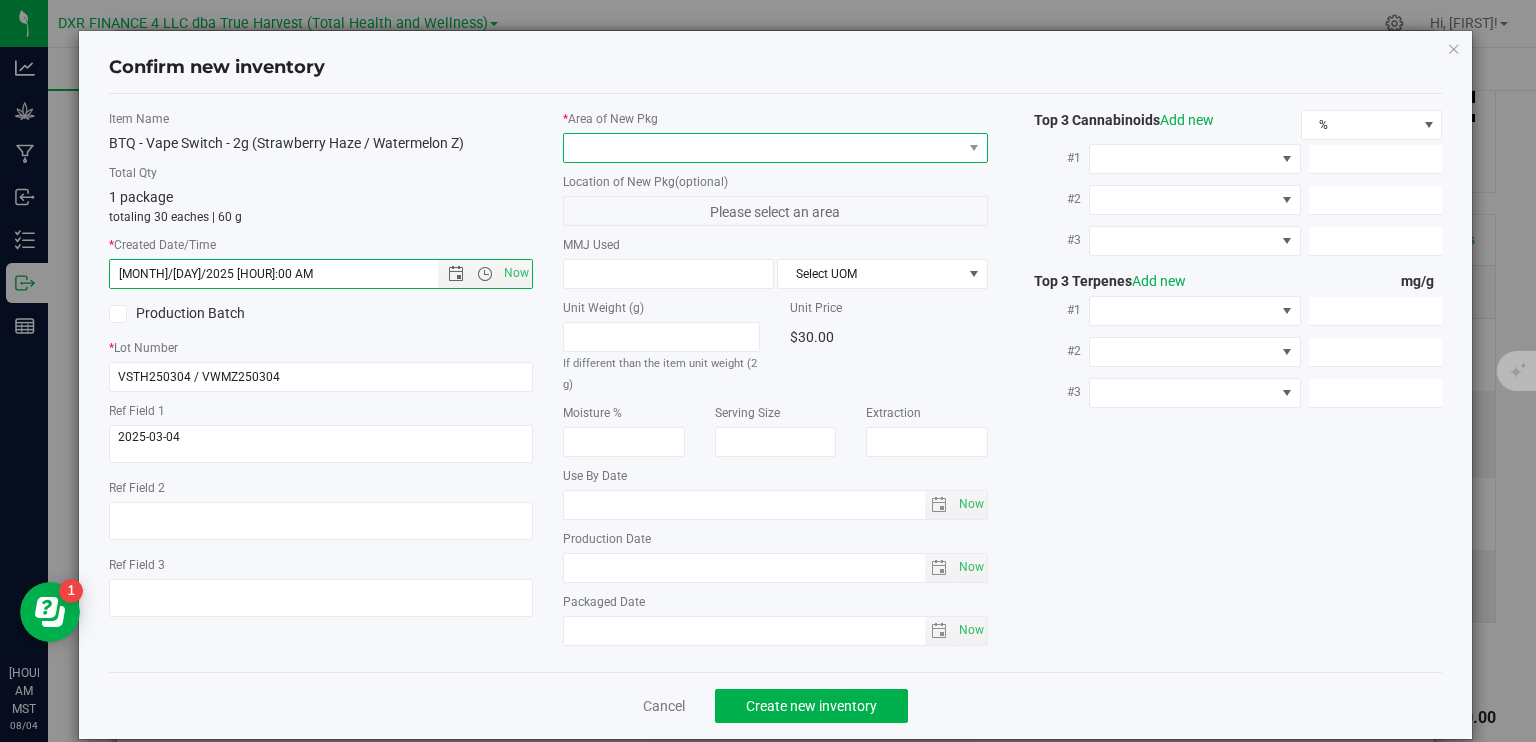 type on "[MONTH]/[DAY]/2025 [HOUR]:48 AM" 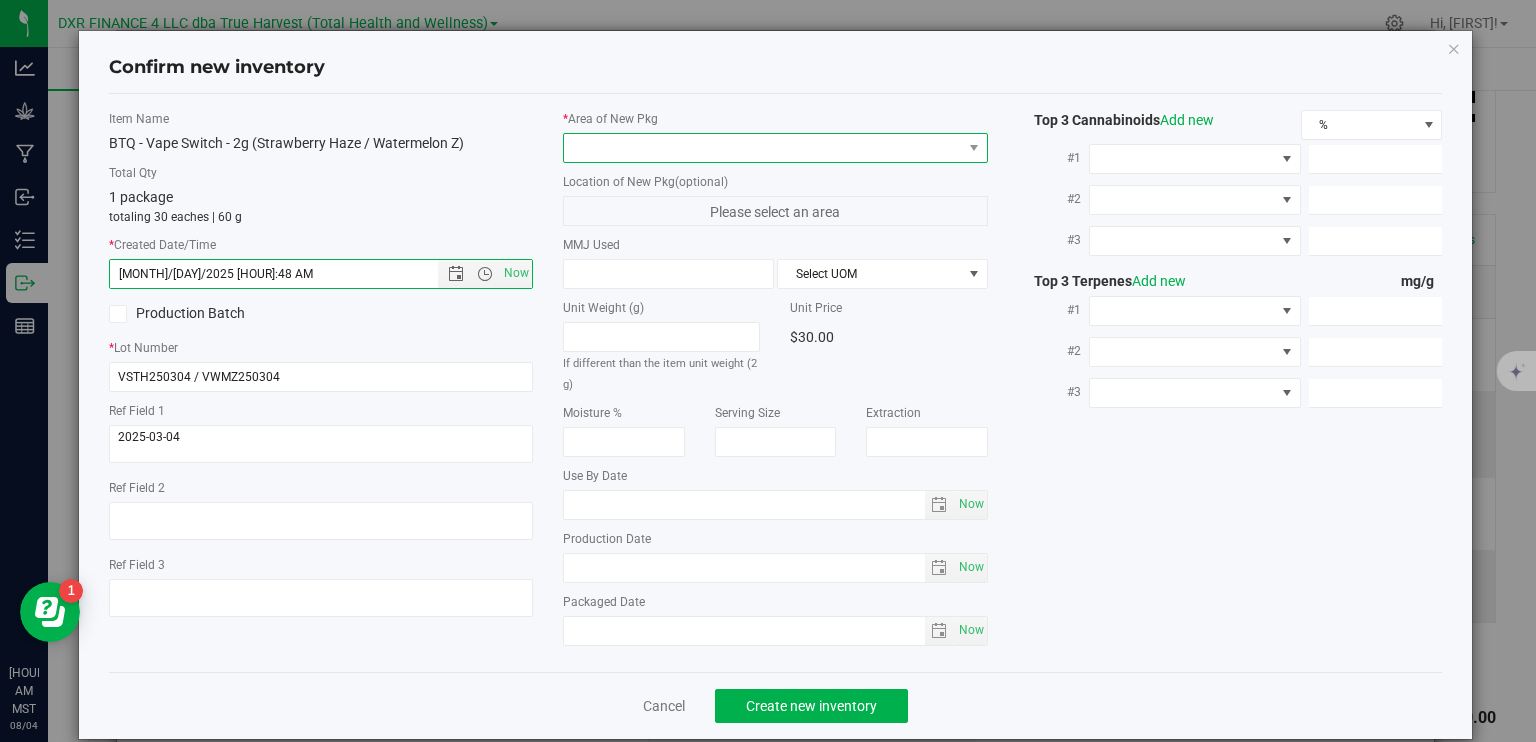 click at bounding box center [763, 148] 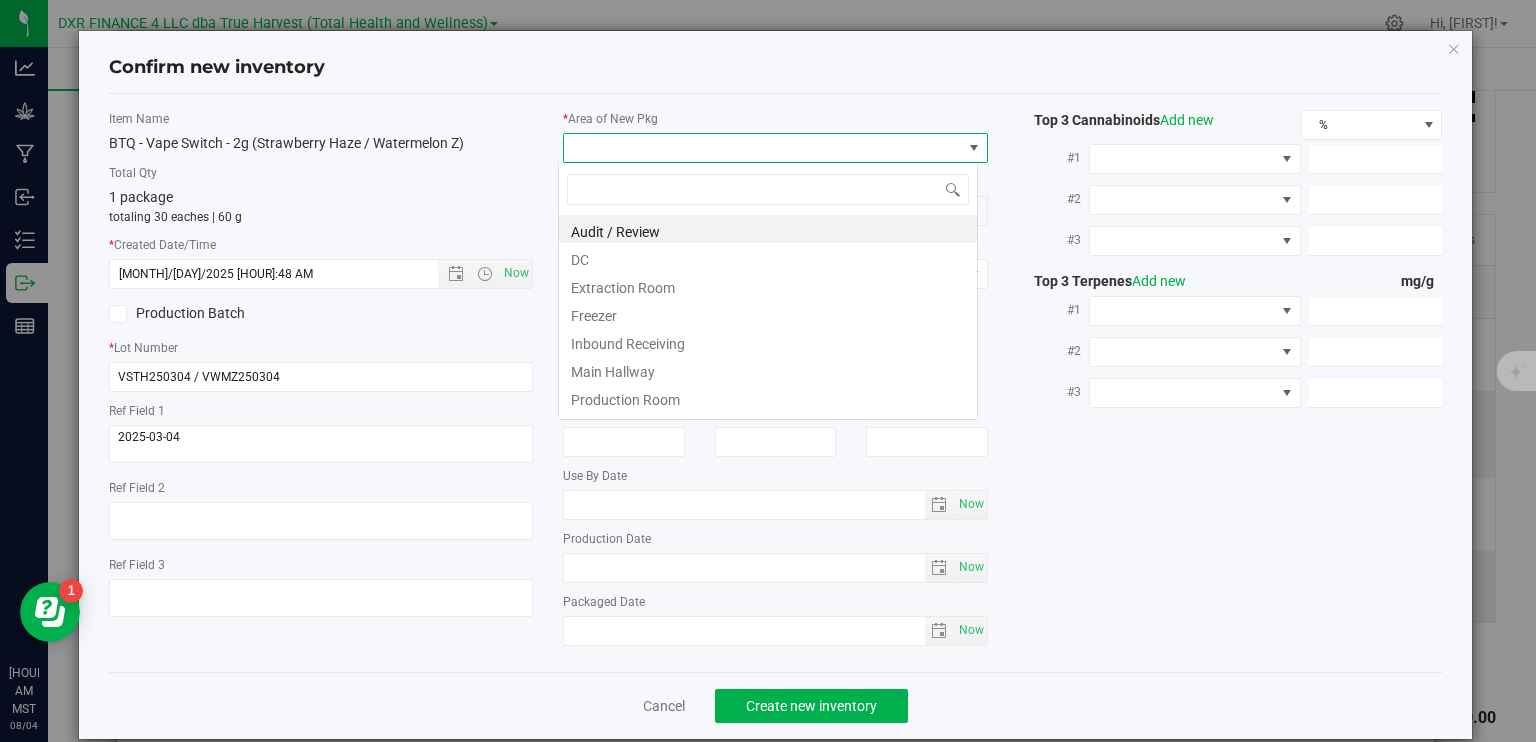 scroll, scrollTop: 99970, scrollLeft: 99580, axis: both 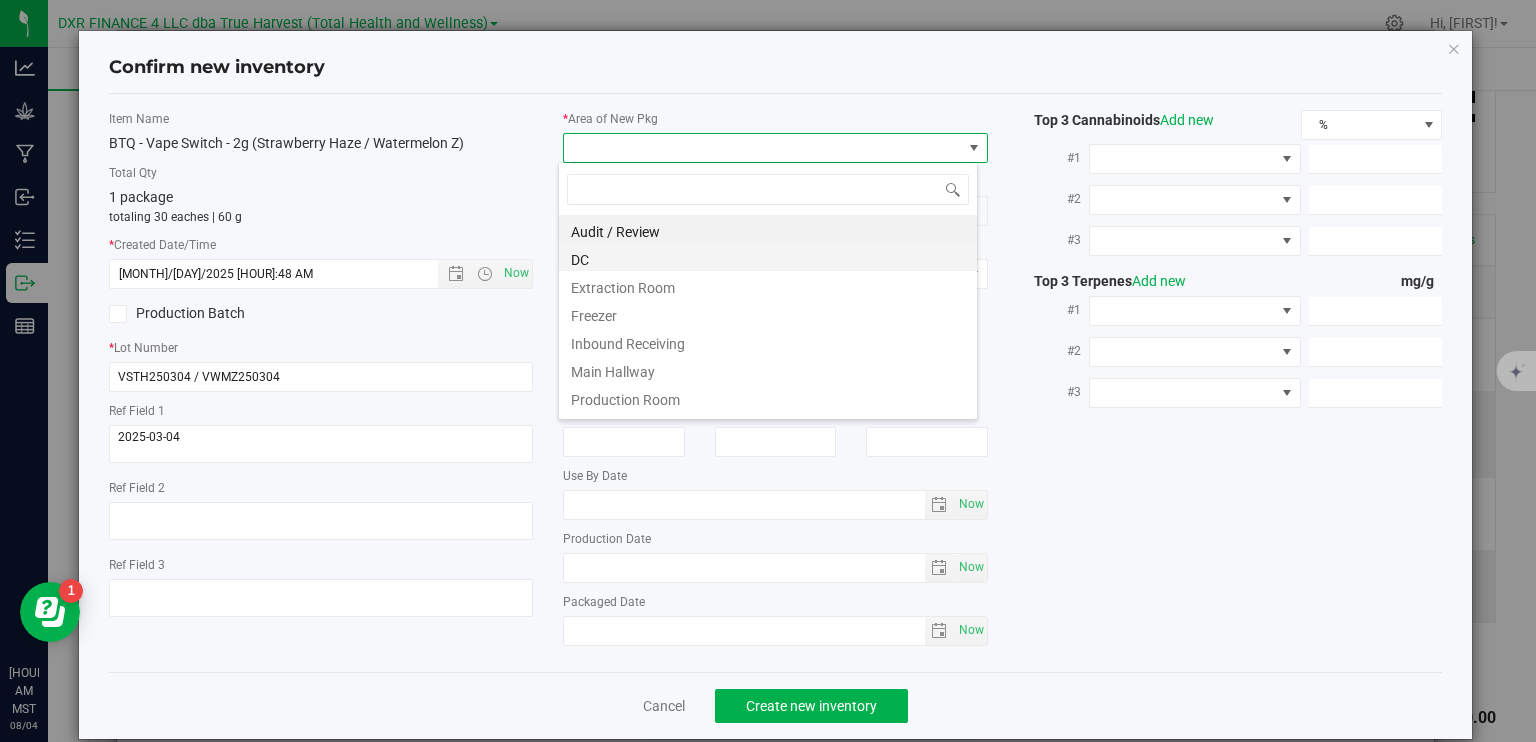 click on "DC" at bounding box center (768, 257) 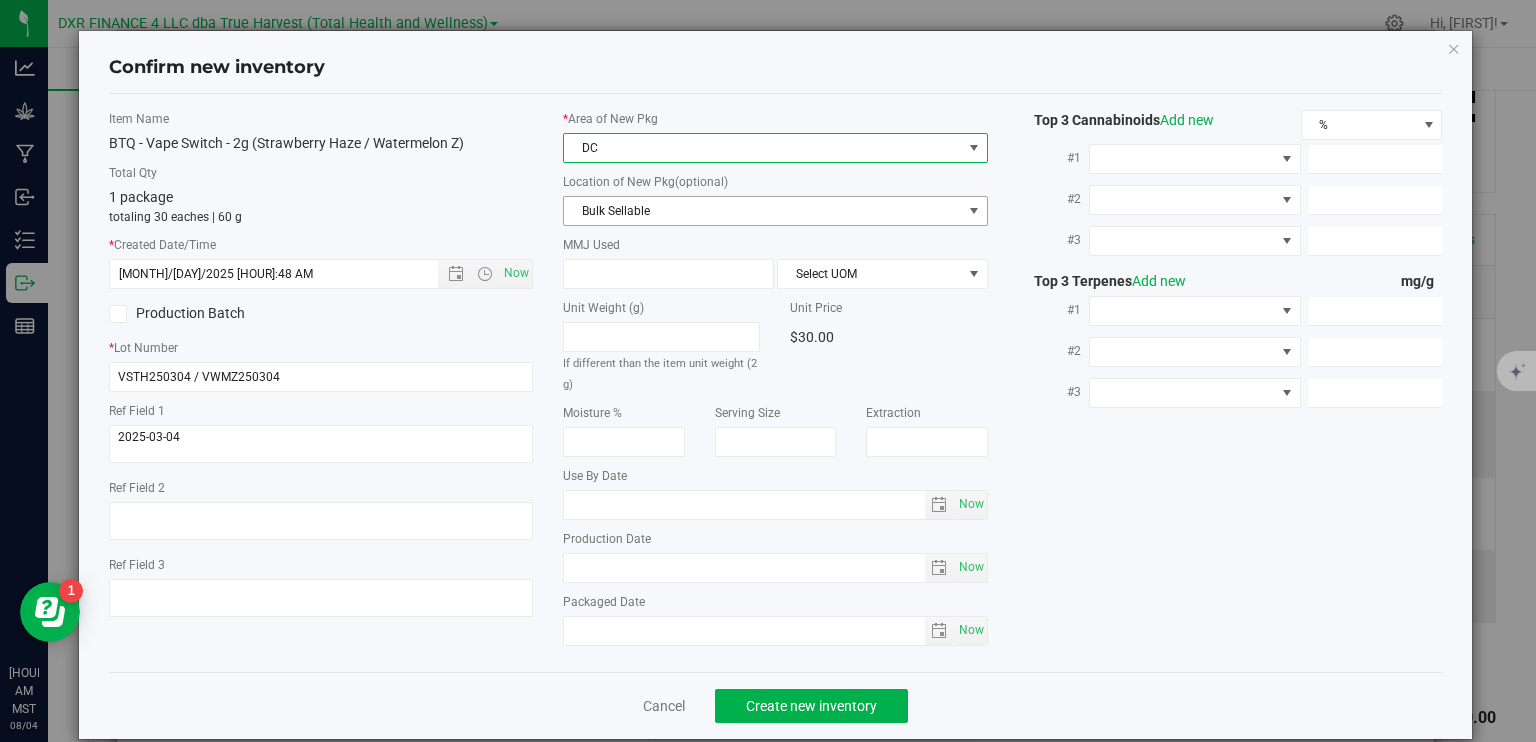 click on "Bulk Sellable" at bounding box center [763, 211] 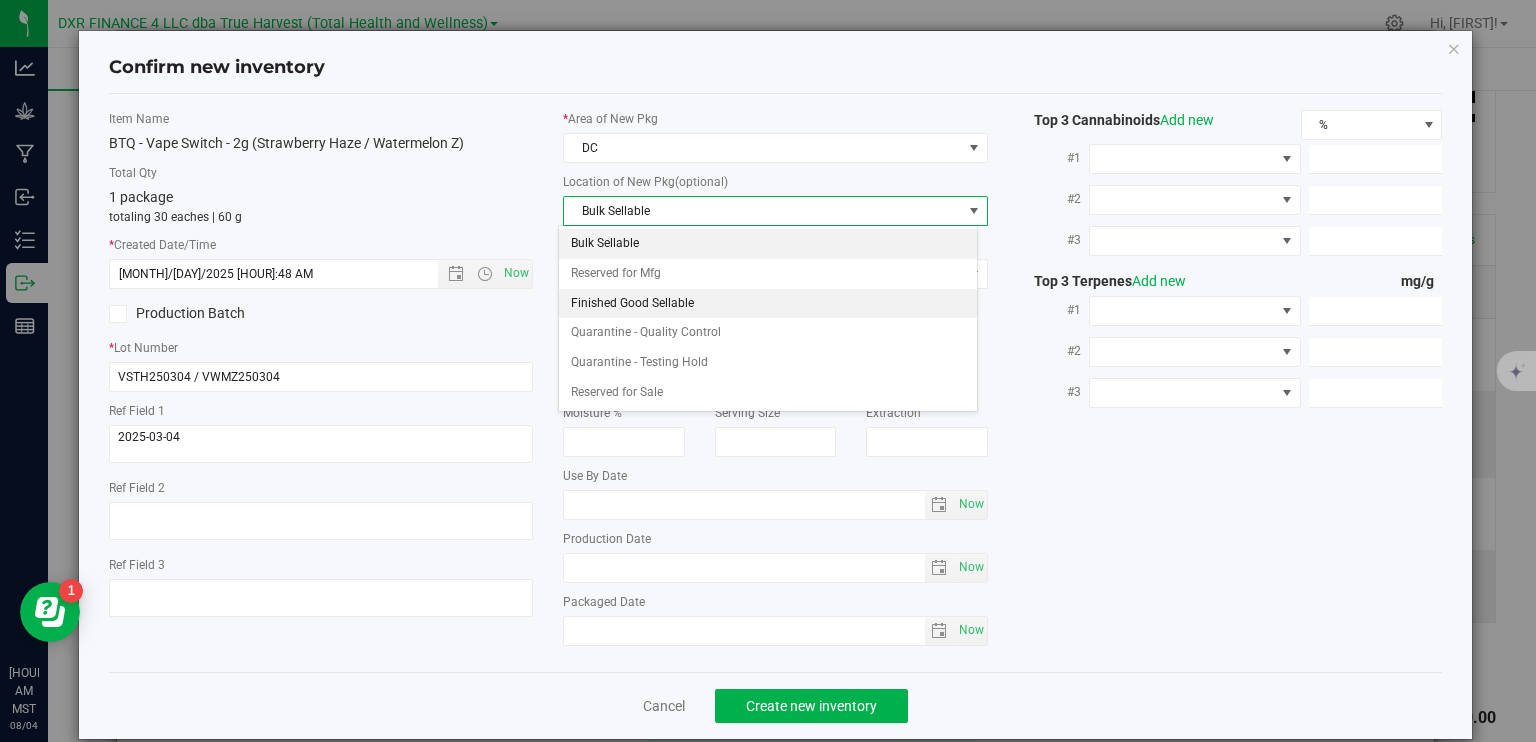 click on "Finished Good Sellable" at bounding box center (768, 304) 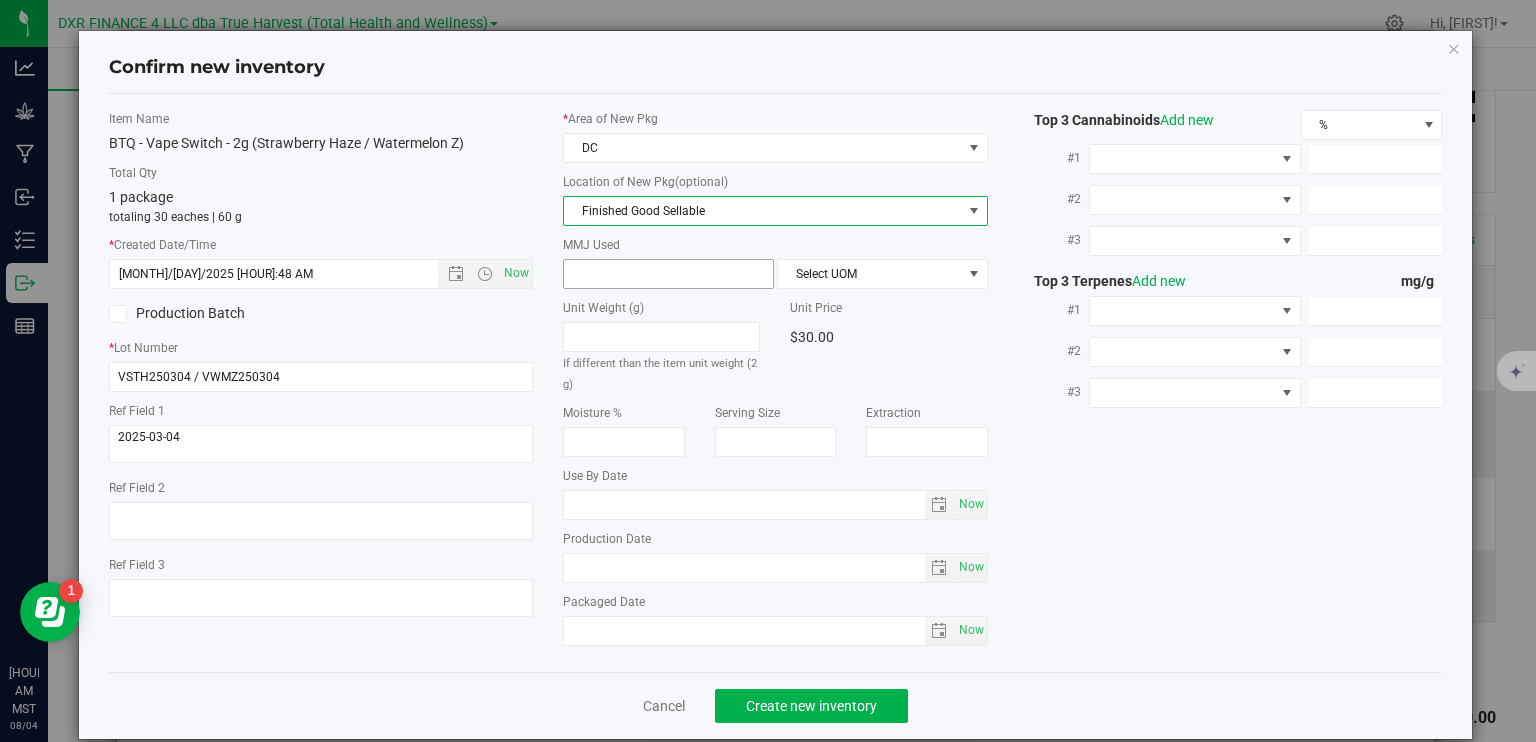 click at bounding box center (668, 274) 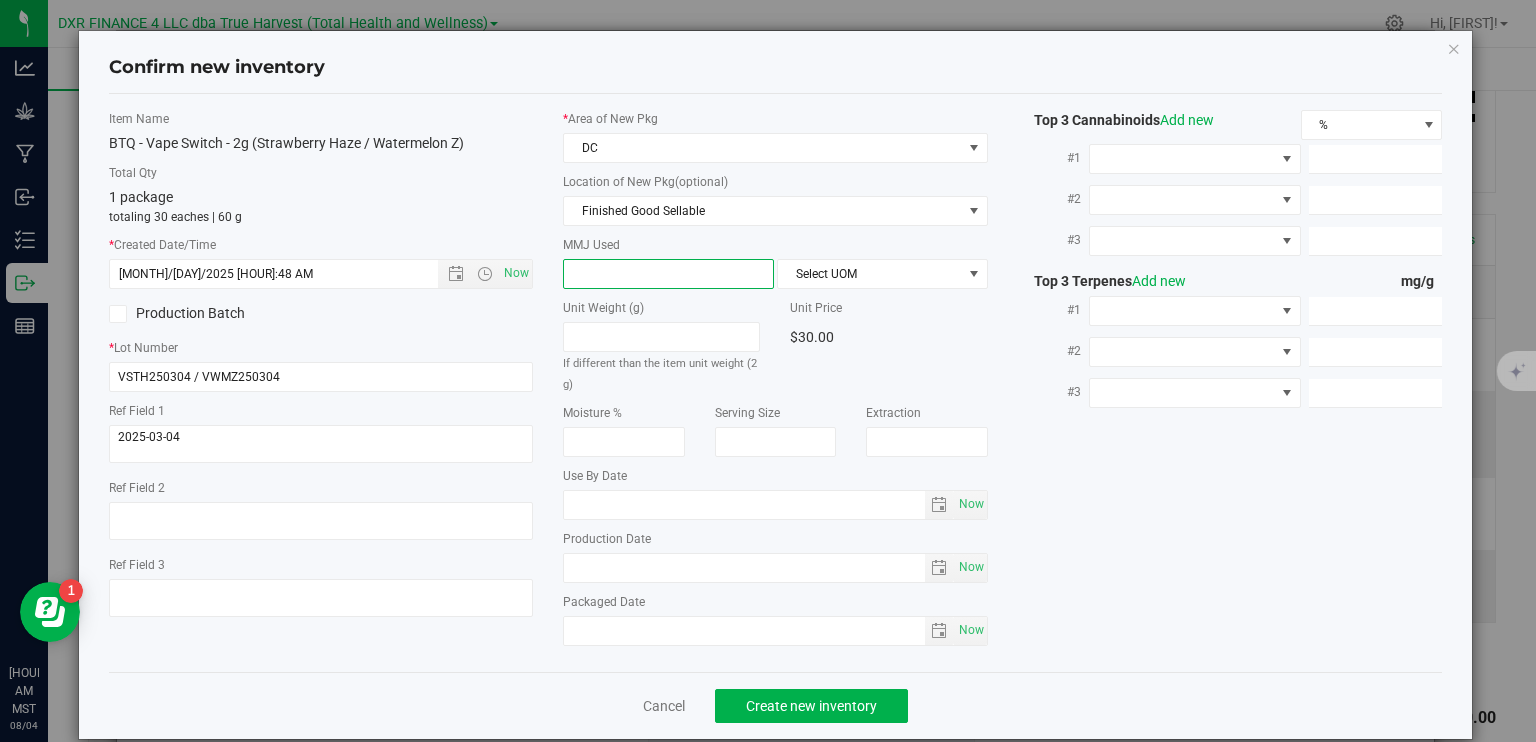 type on "2" 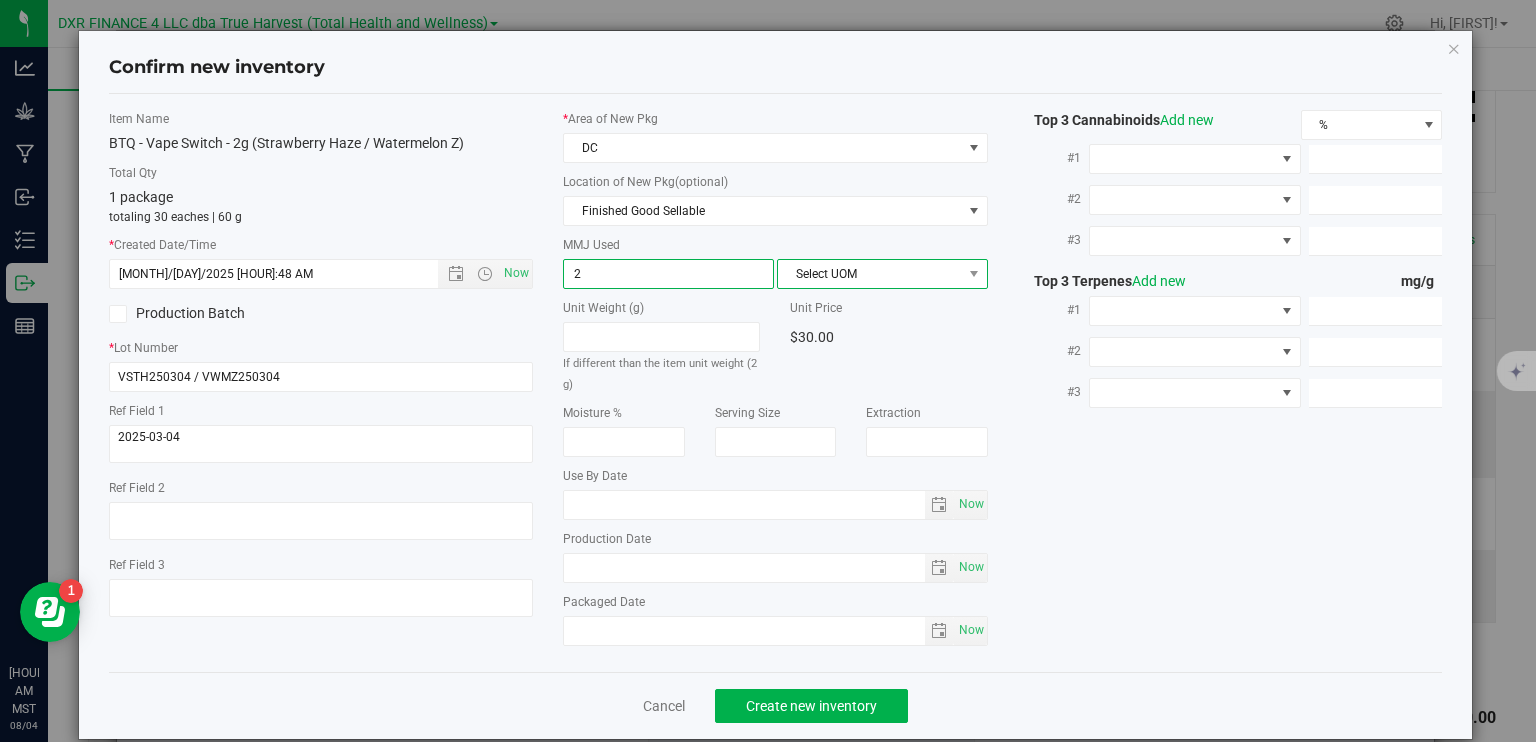type on "2.0000" 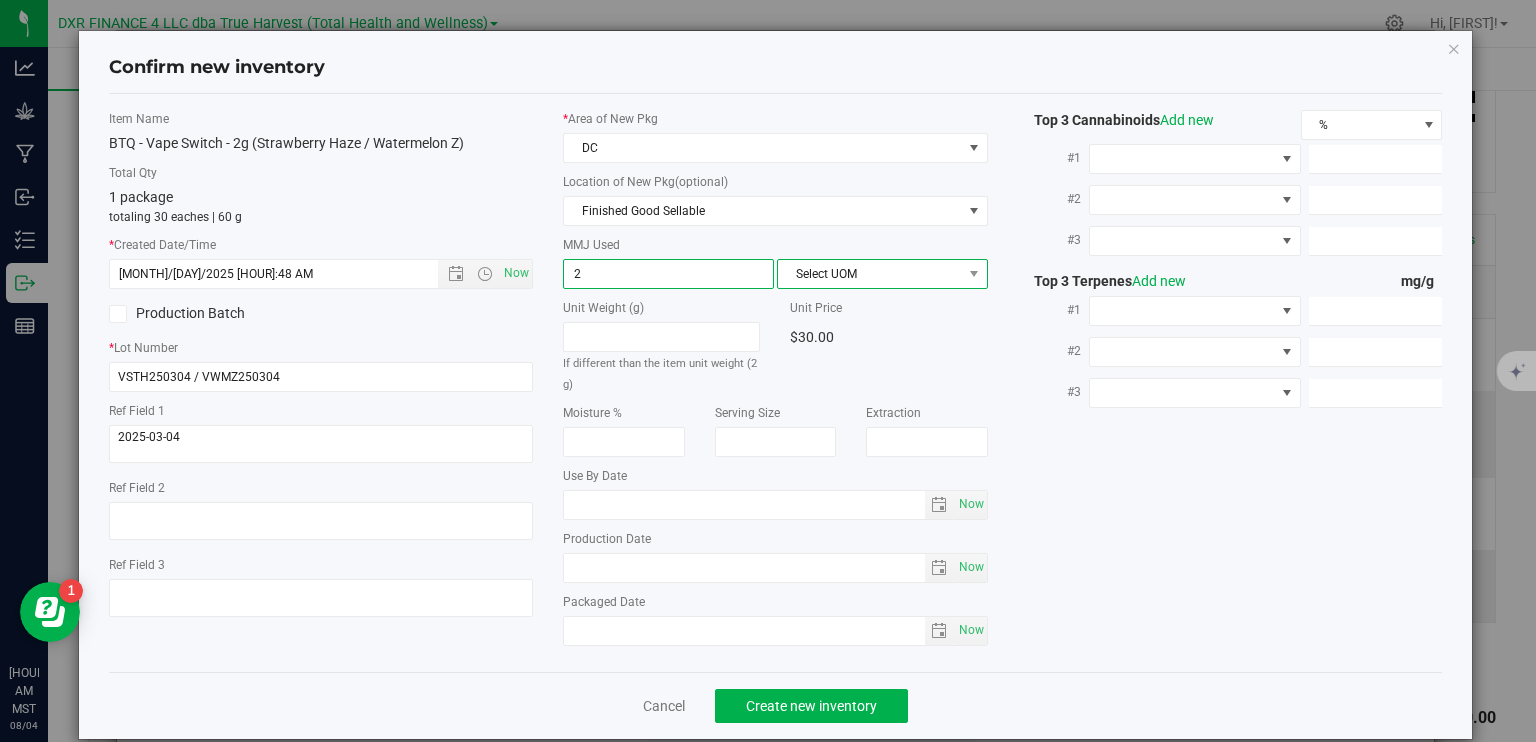 click on "Select UOM" at bounding box center [870, 274] 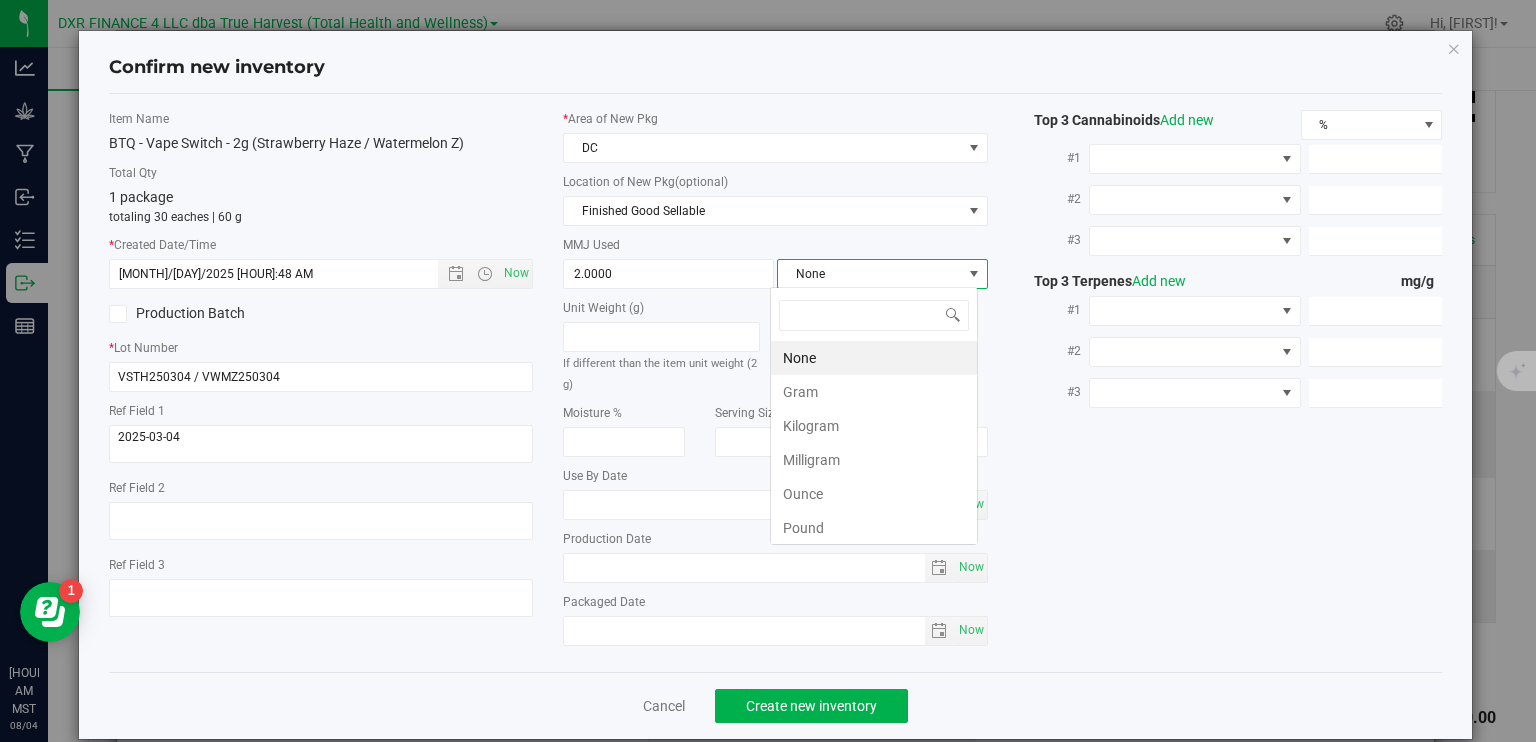 scroll, scrollTop: 99970, scrollLeft: 99792, axis: both 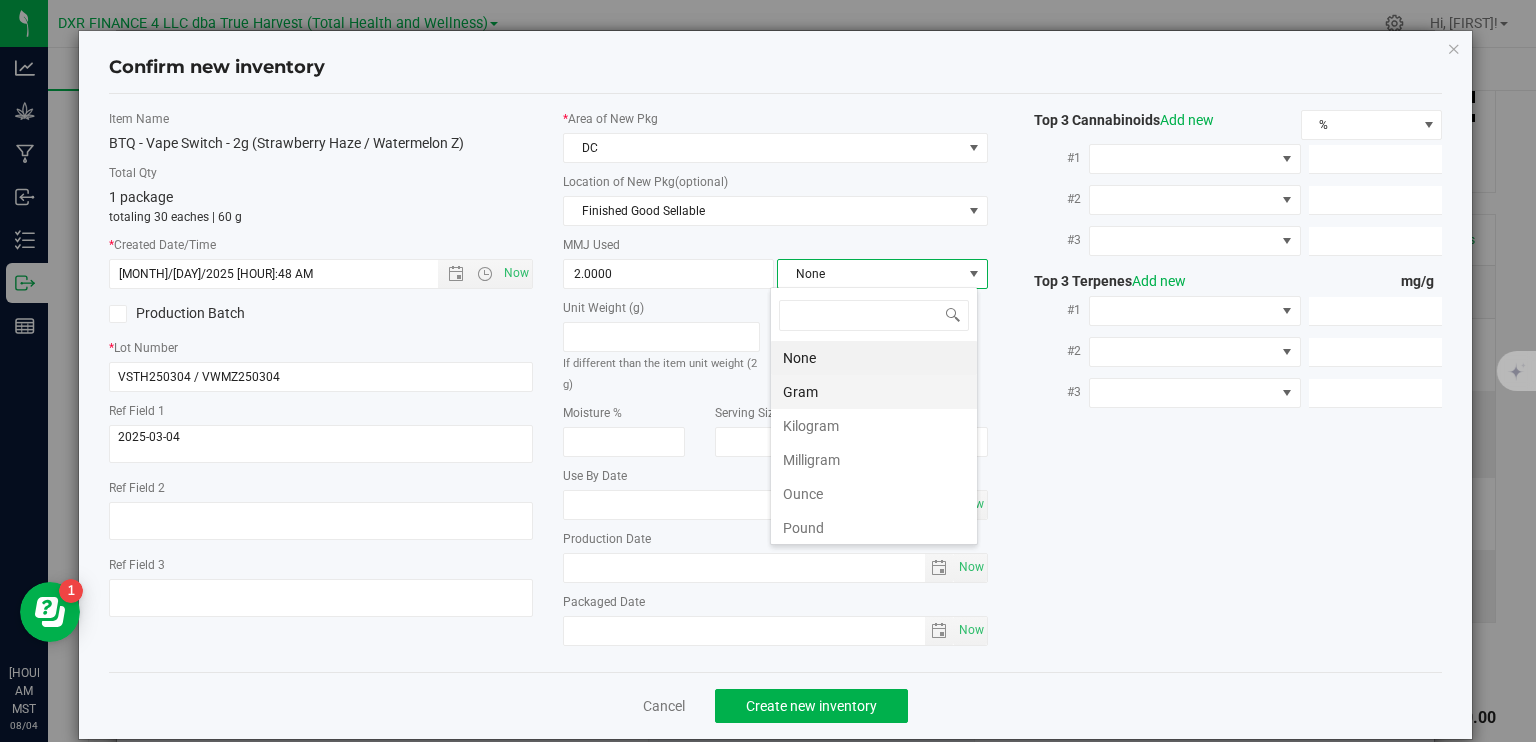 click on "Gram" at bounding box center [874, 392] 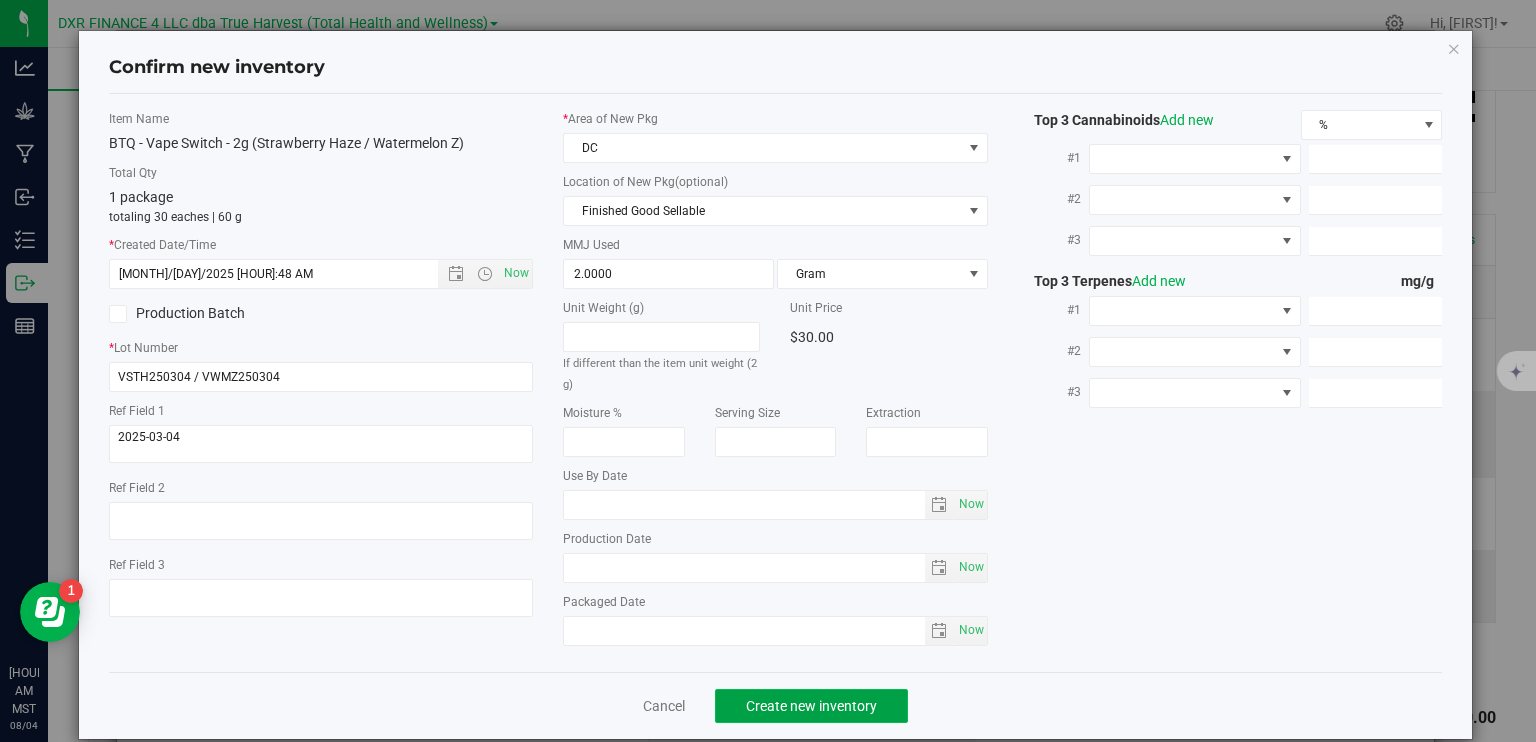 click on "Create new inventory" 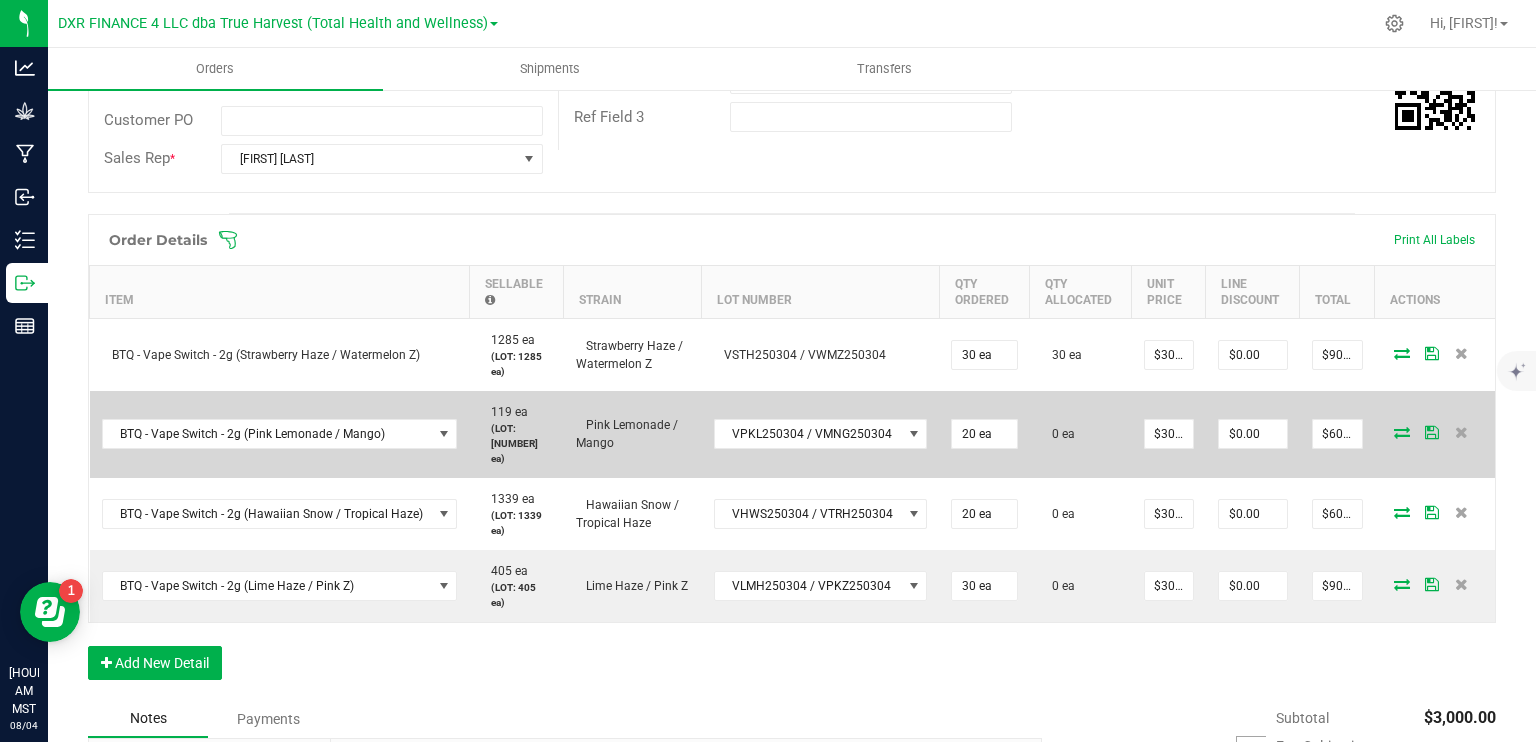 click at bounding box center (1402, 432) 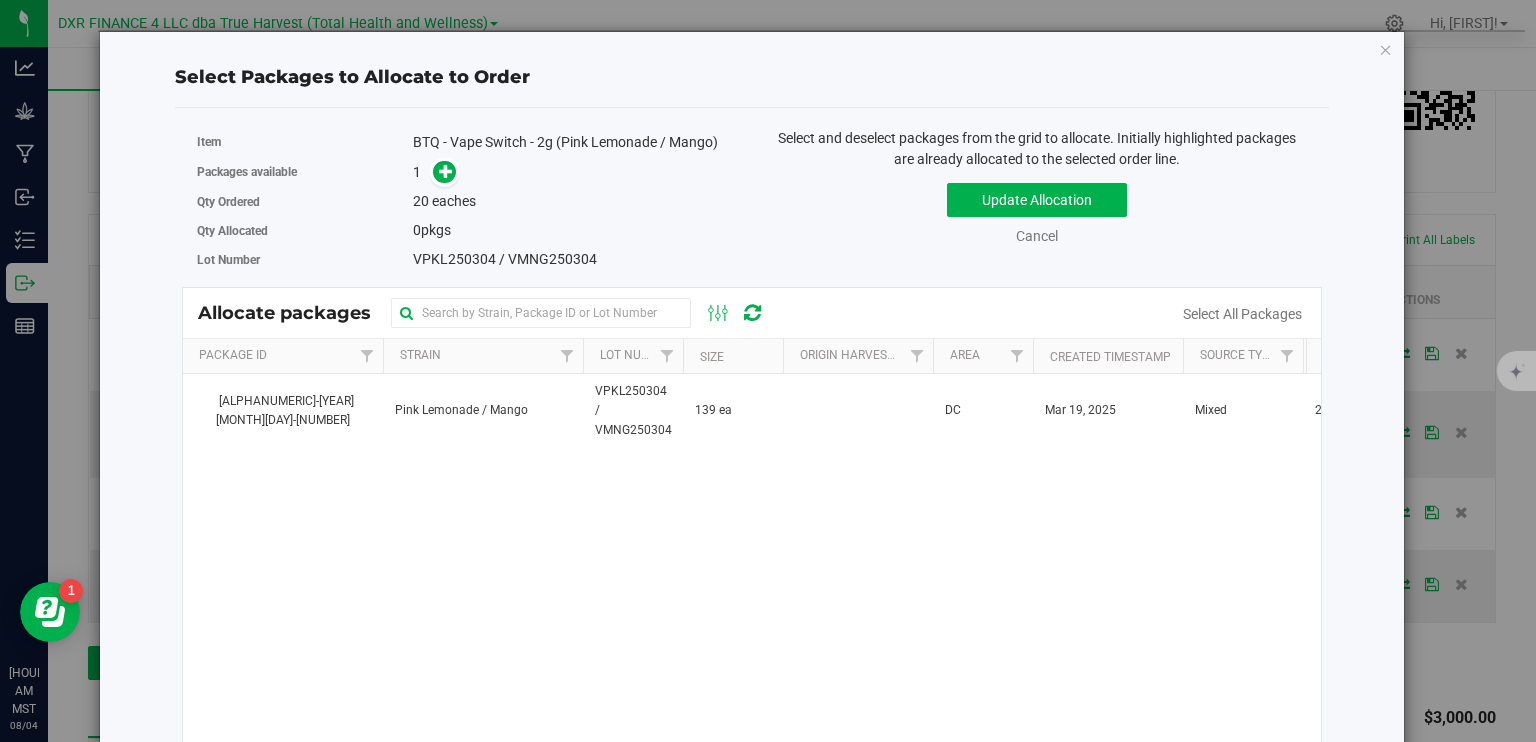 drag, startPoint x: 845, startPoint y: 419, endPoint x: 653, endPoint y: 293, distance: 229.65192 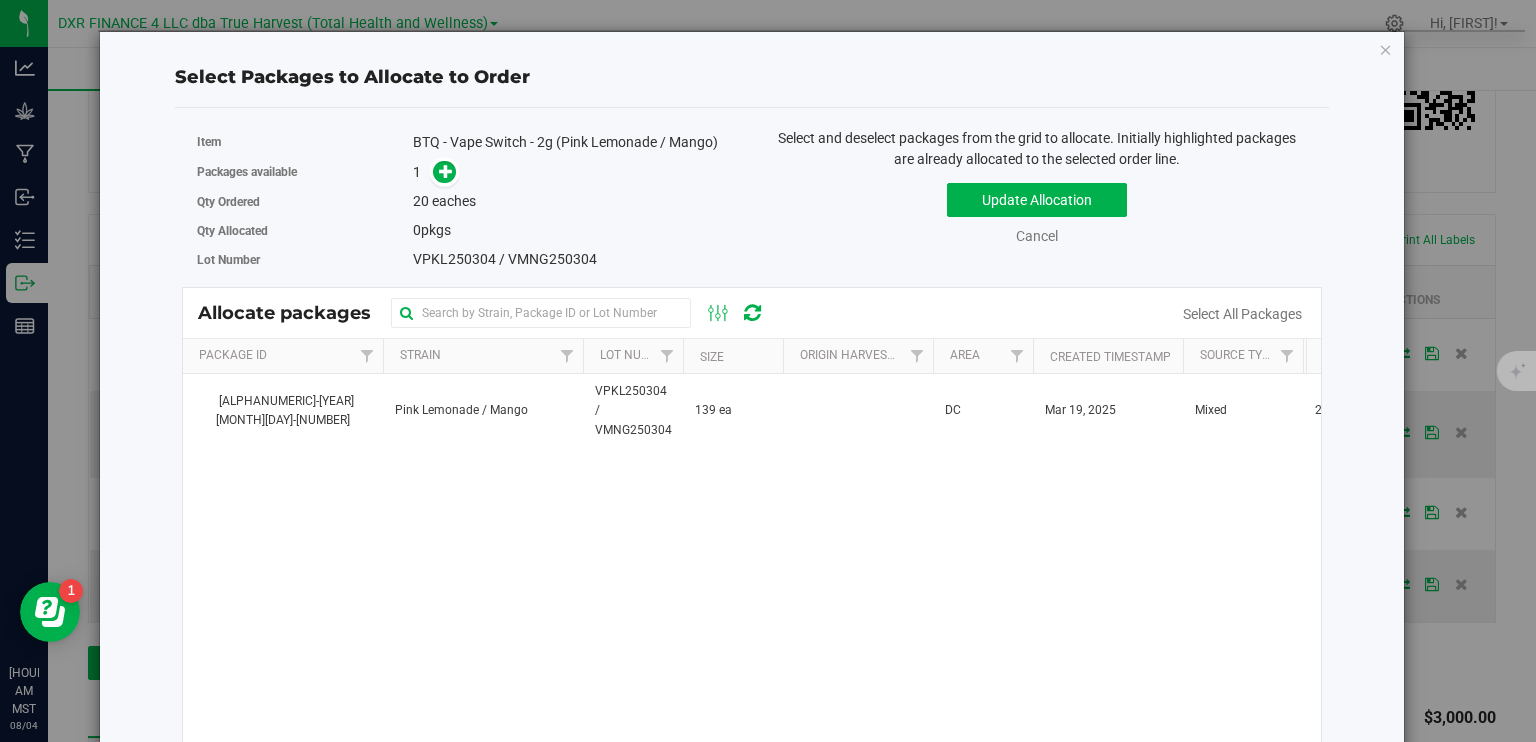 click at bounding box center (858, 411) 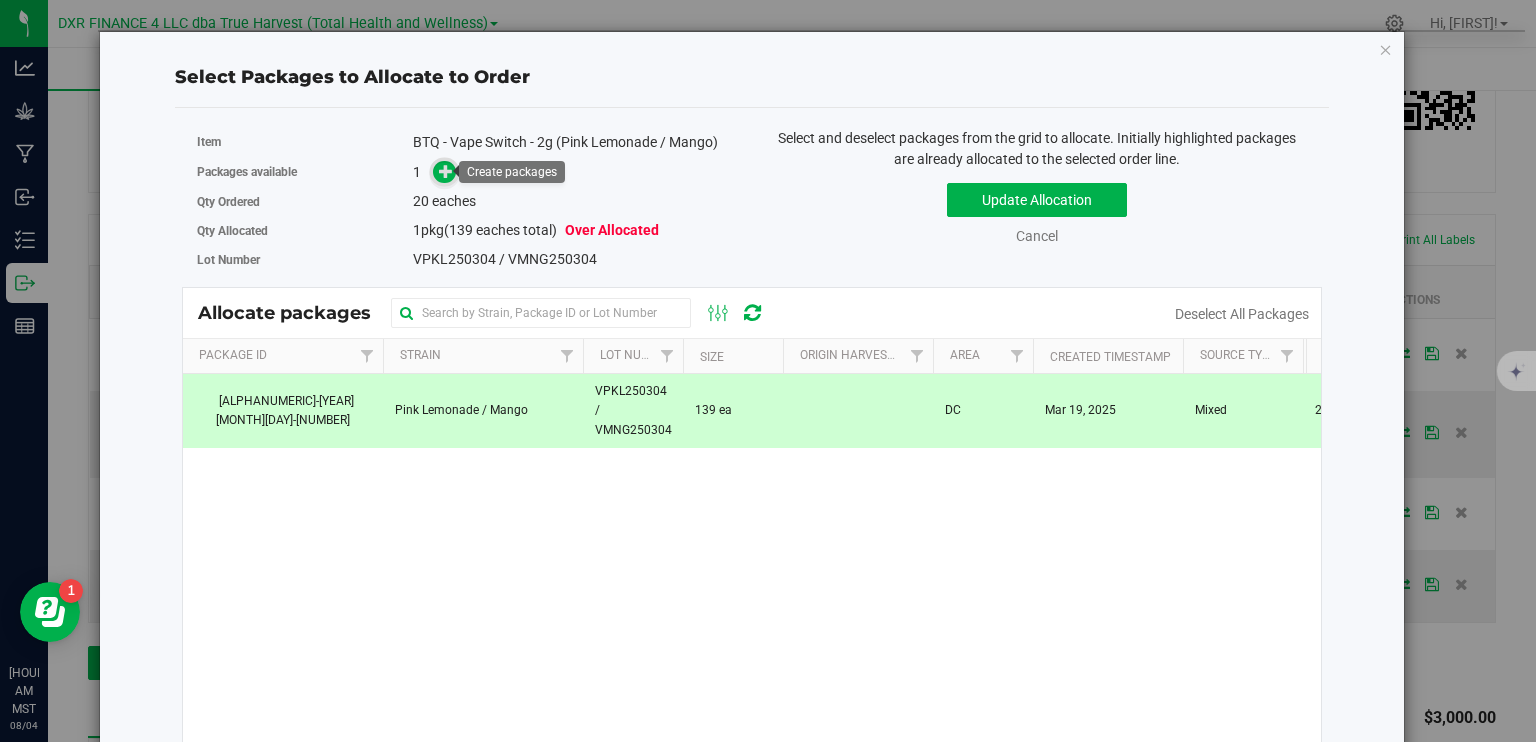 click at bounding box center [446, 171] 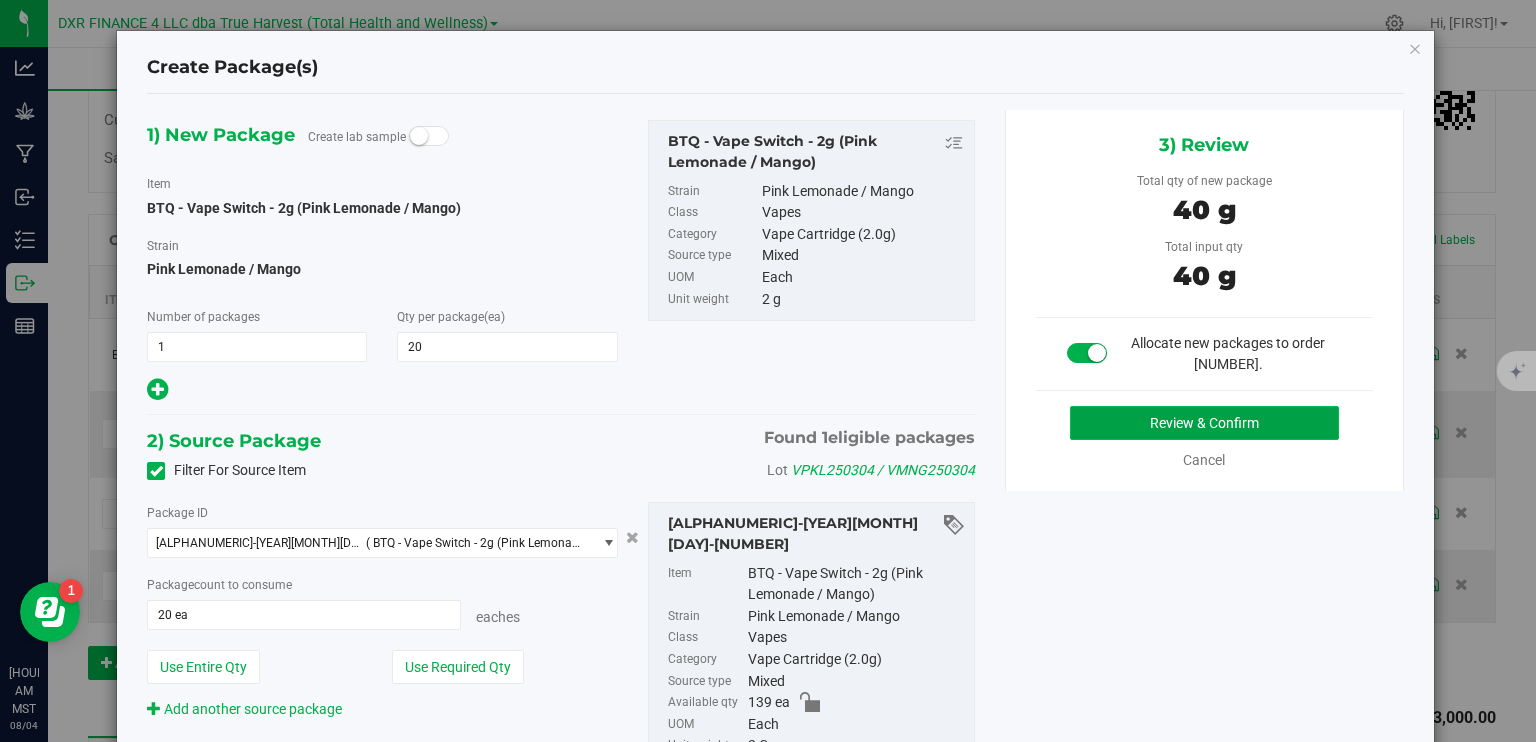 click on "Review & Confirm" at bounding box center [1204, 423] 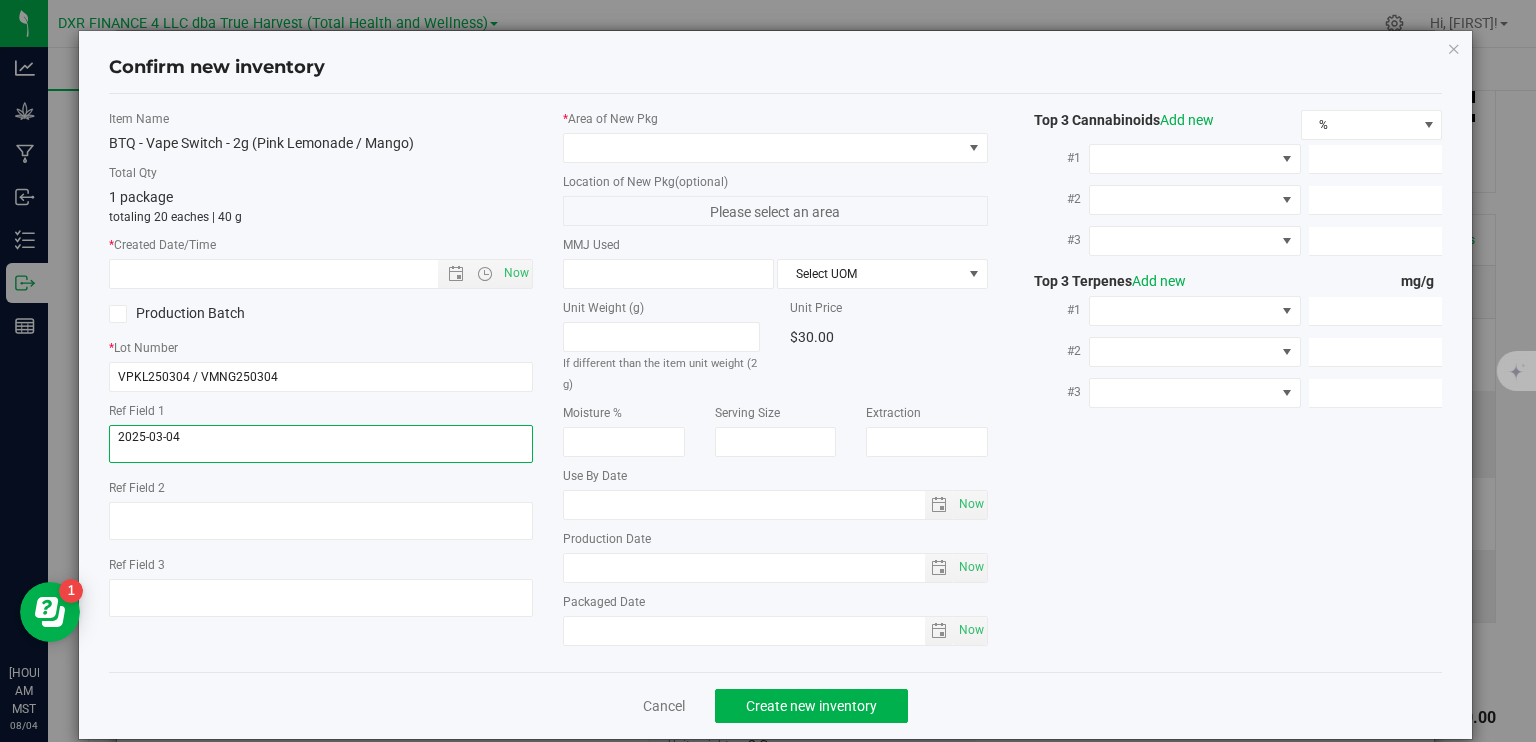 click at bounding box center (321, 444) 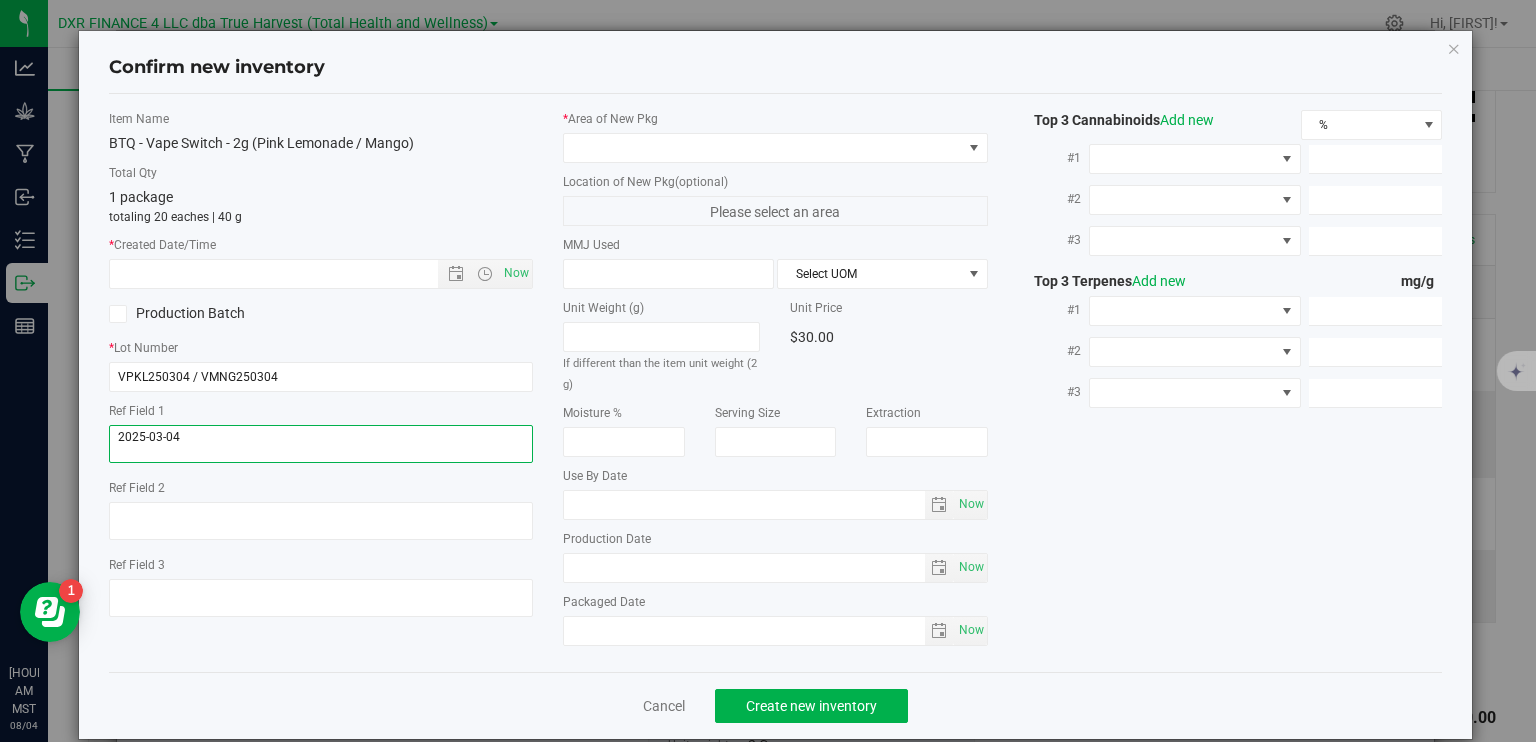 click at bounding box center [321, 444] 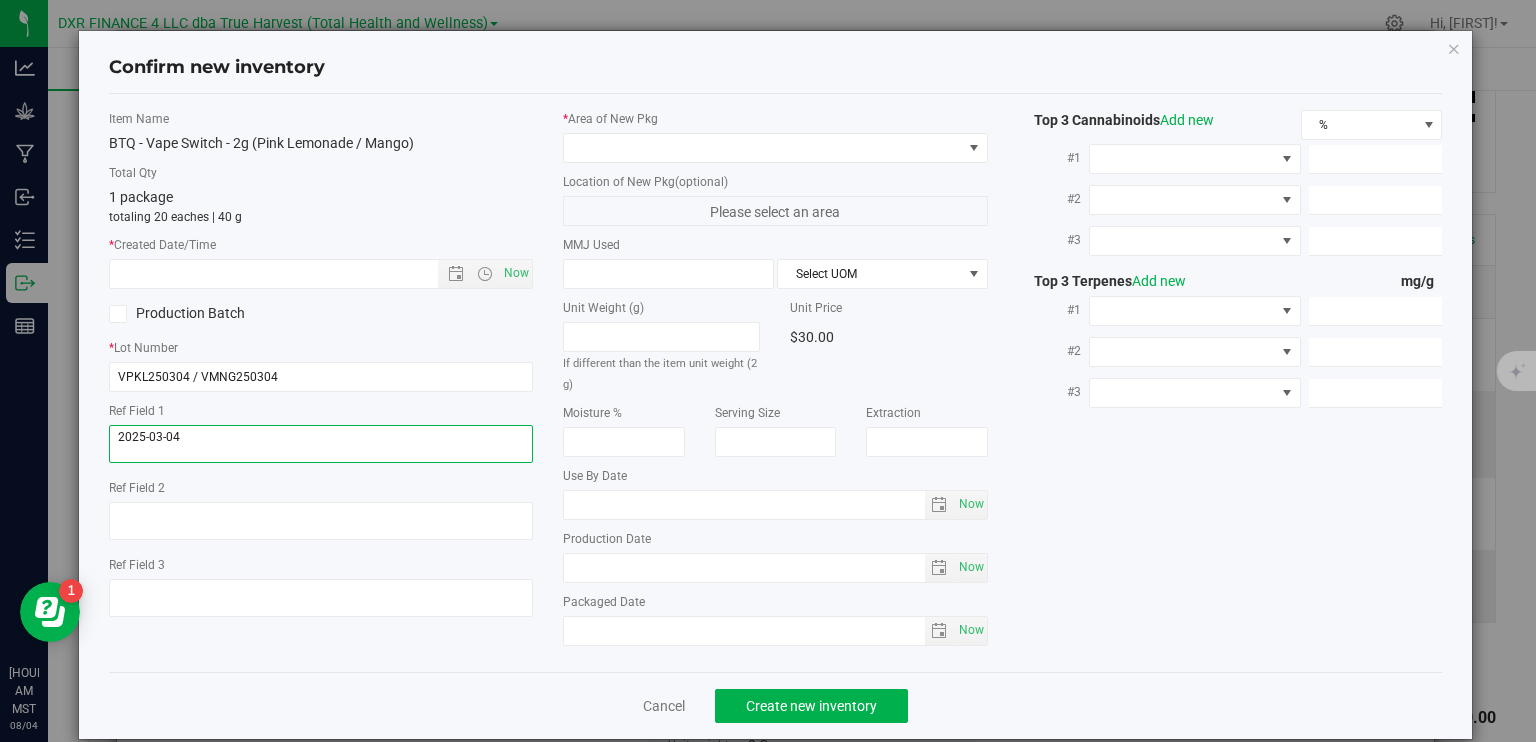 click at bounding box center [321, 444] 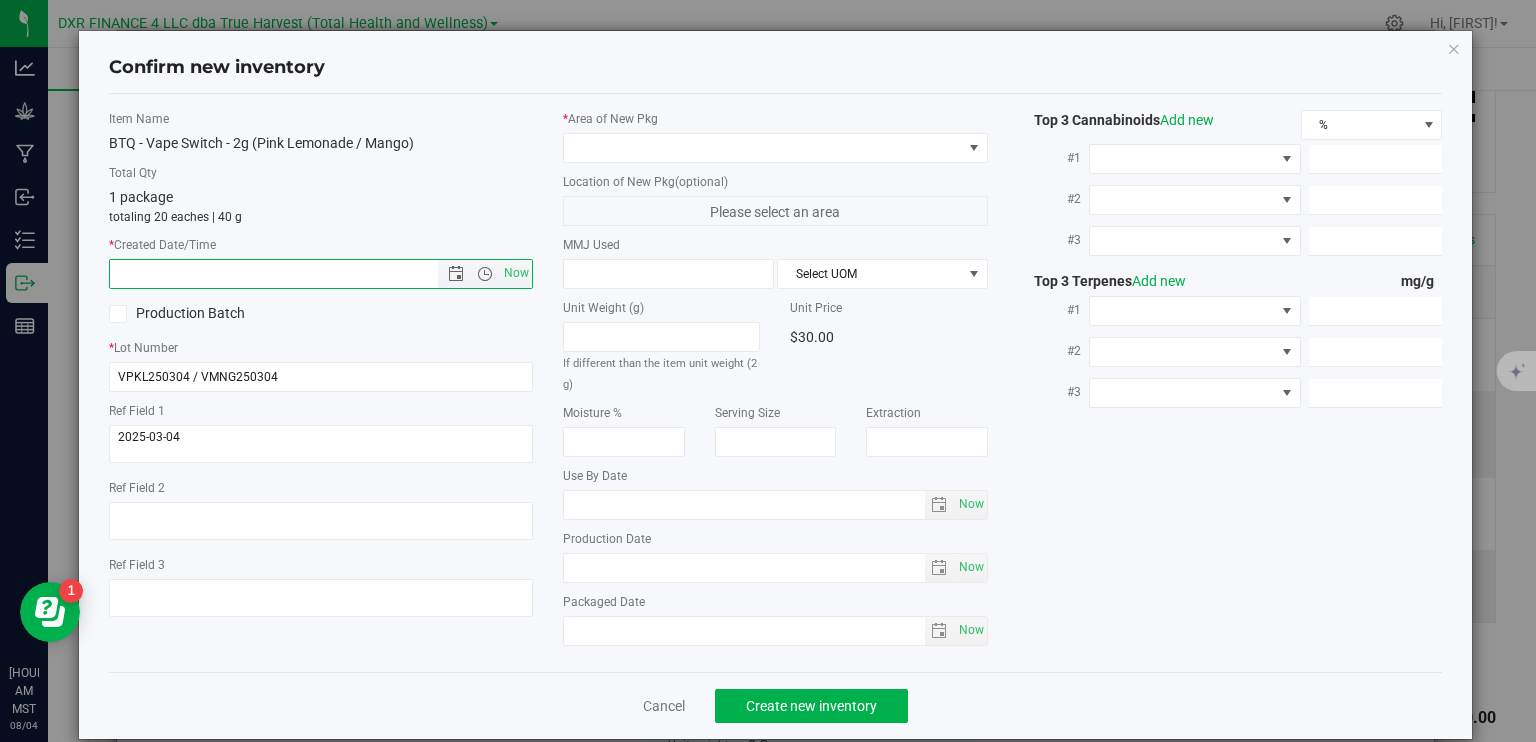 click at bounding box center [291, 274] 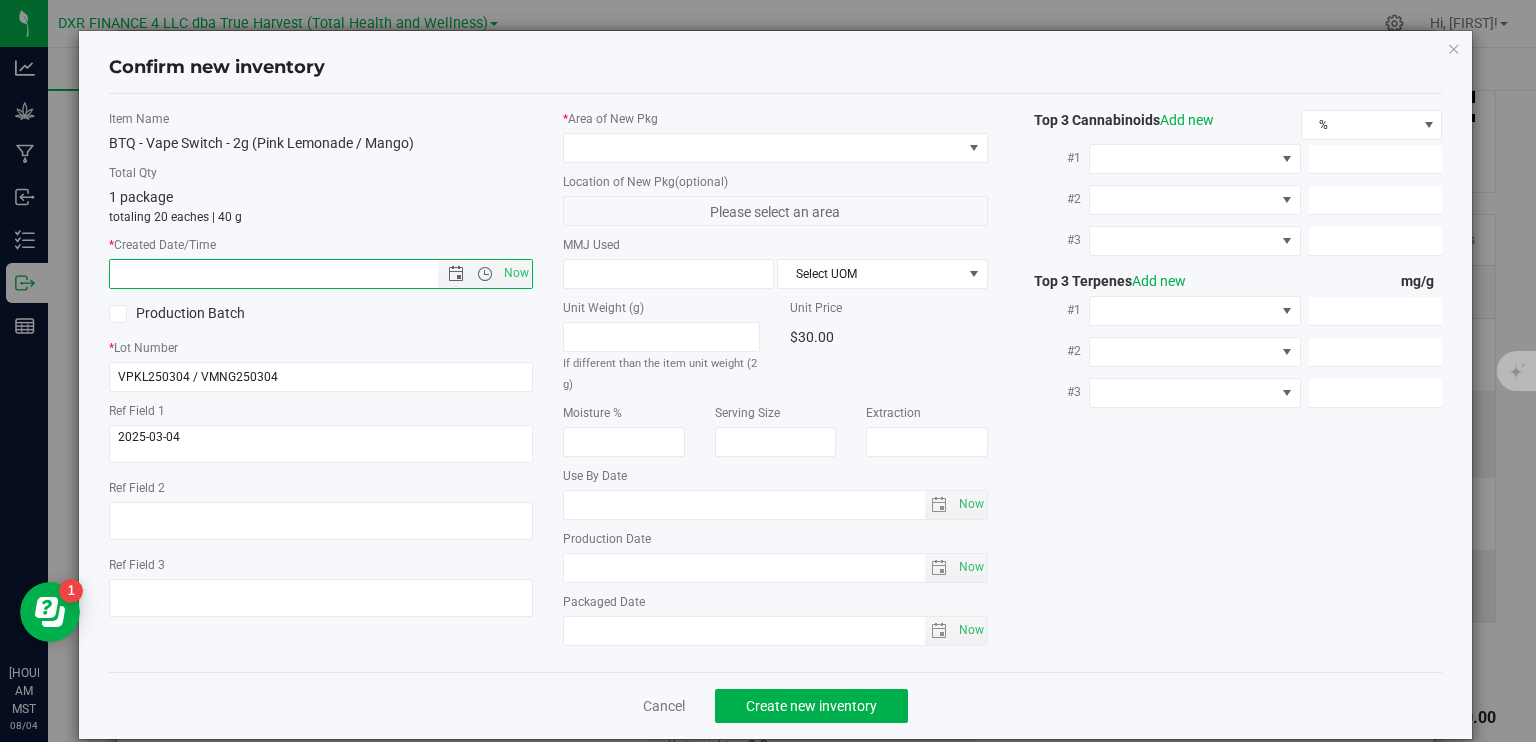 paste on "2025-03-04" 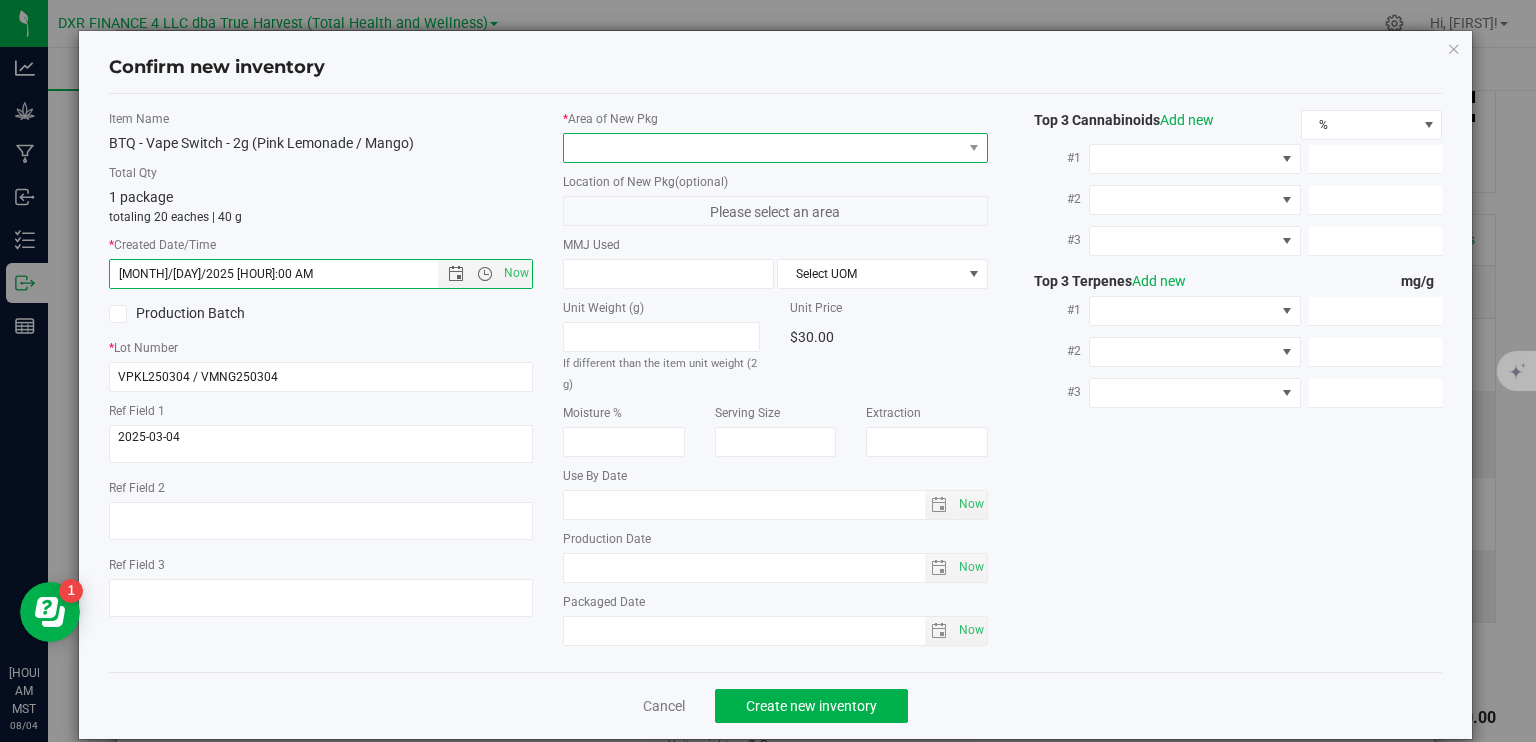 type on "[MONTH]/[DAY]/2025 [HOUR]:49 AM" 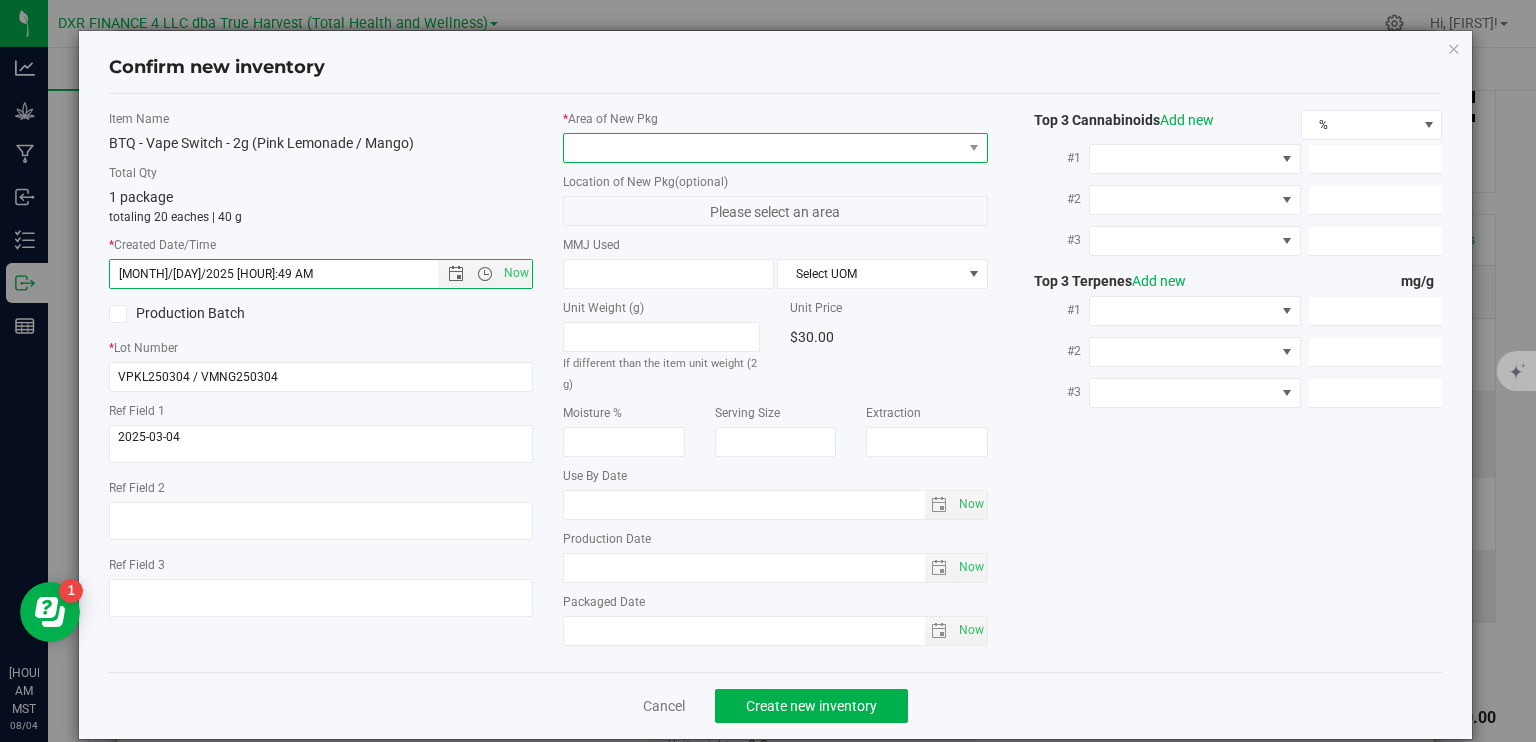 click at bounding box center (763, 148) 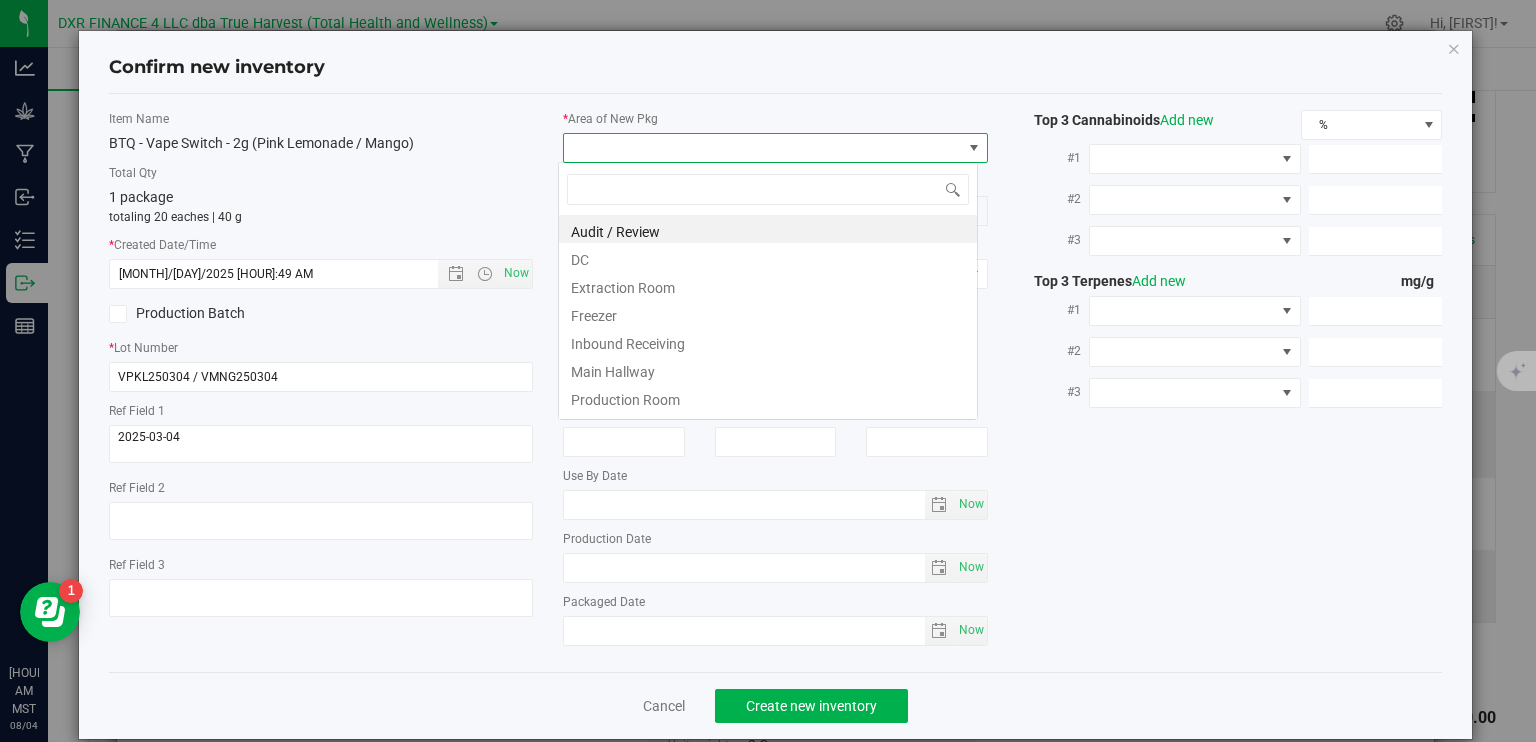 scroll, scrollTop: 99970, scrollLeft: 99580, axis: both 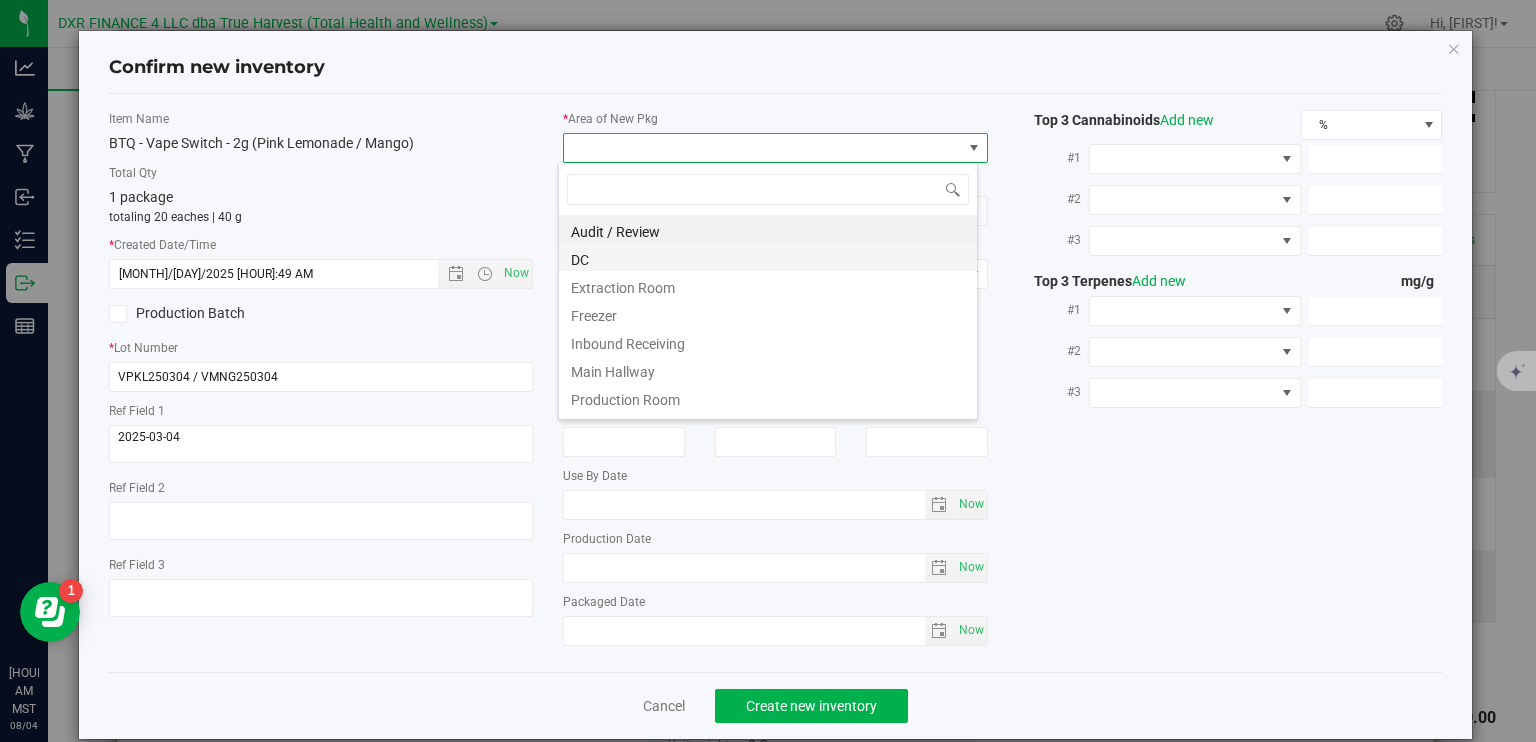 click on "DC" at bounding box center [768, 257] 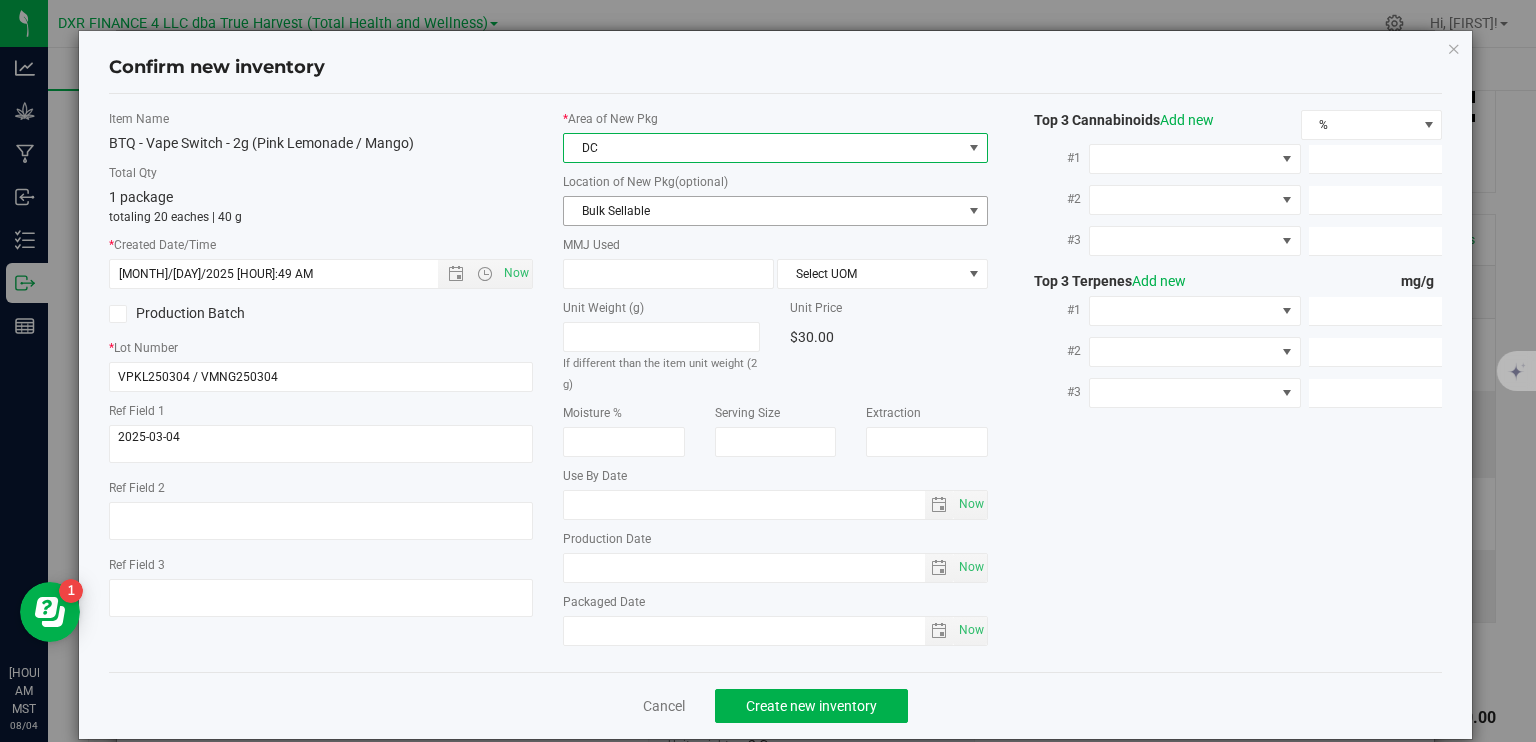 click on "Bulk Sellable" at bounding box center [763, 211] 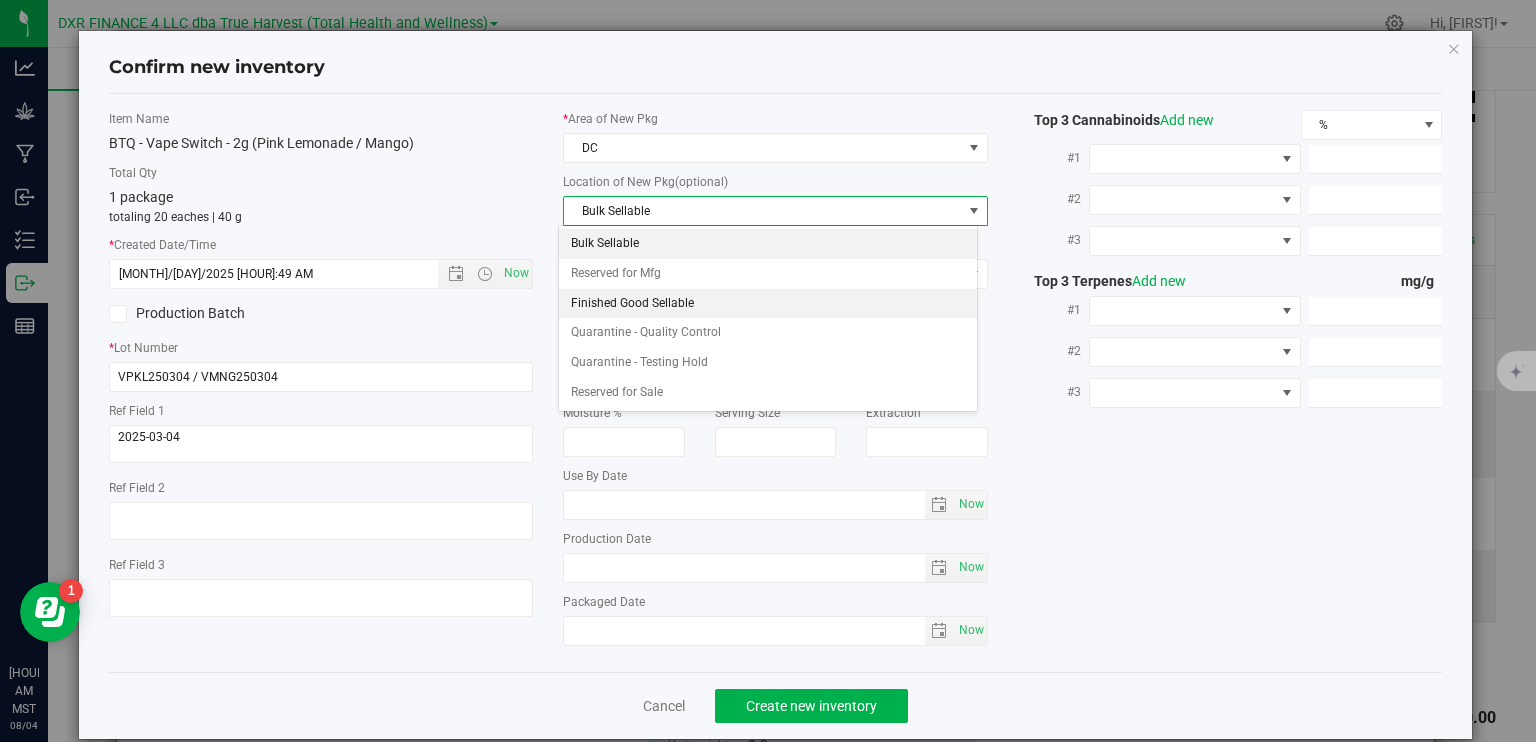 click on "Finished Good Sellable" at bounding box center (768, 304) 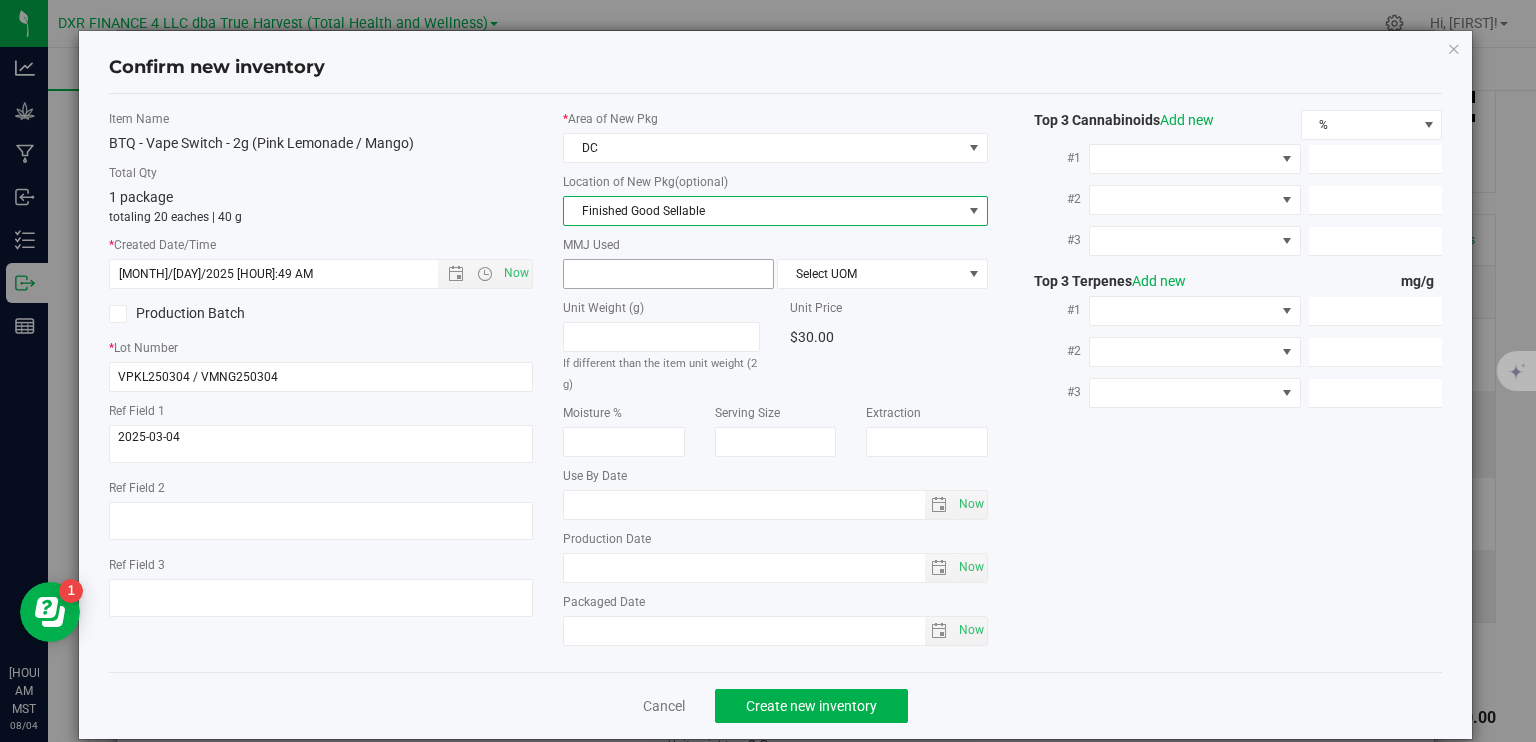 click at bounding box center (668, 274) 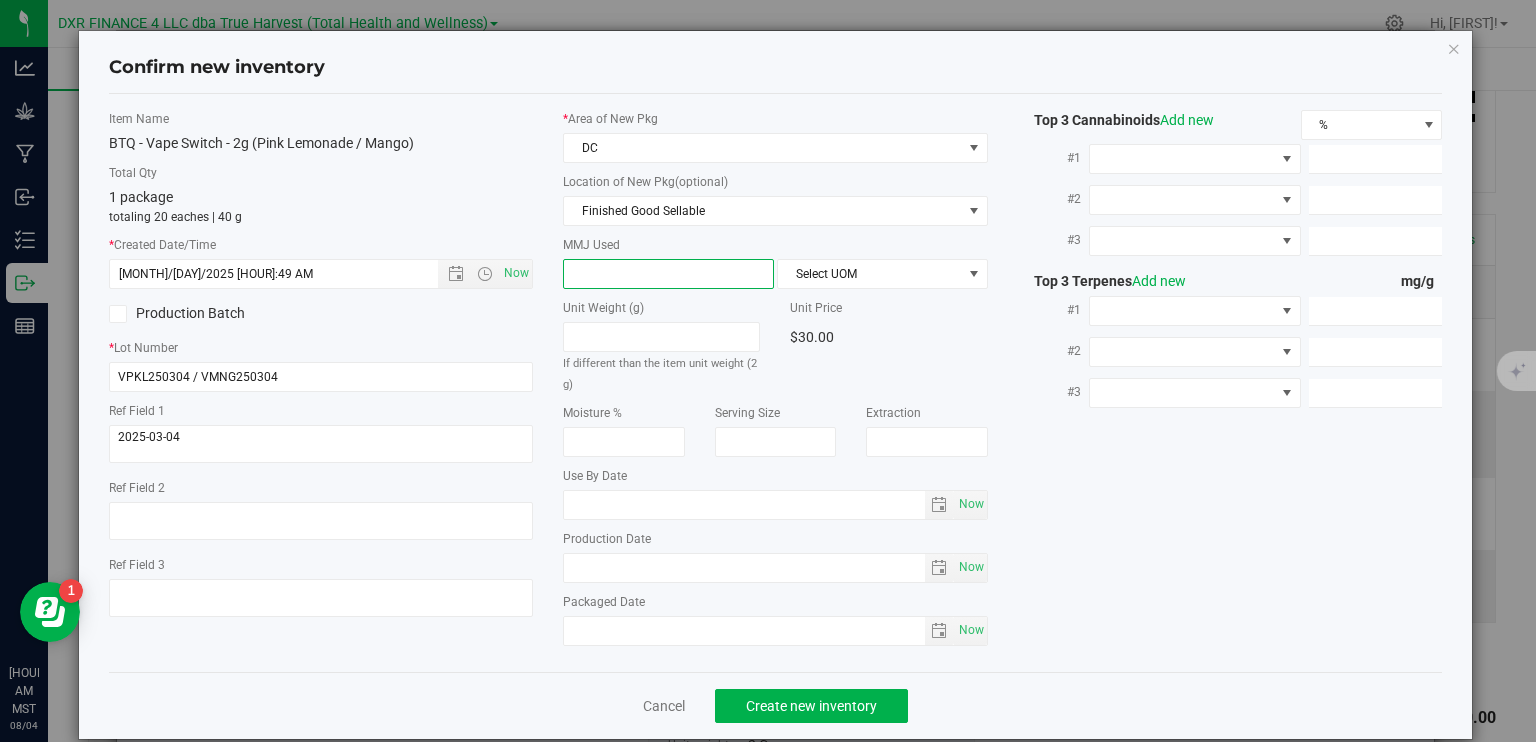 type on "2" 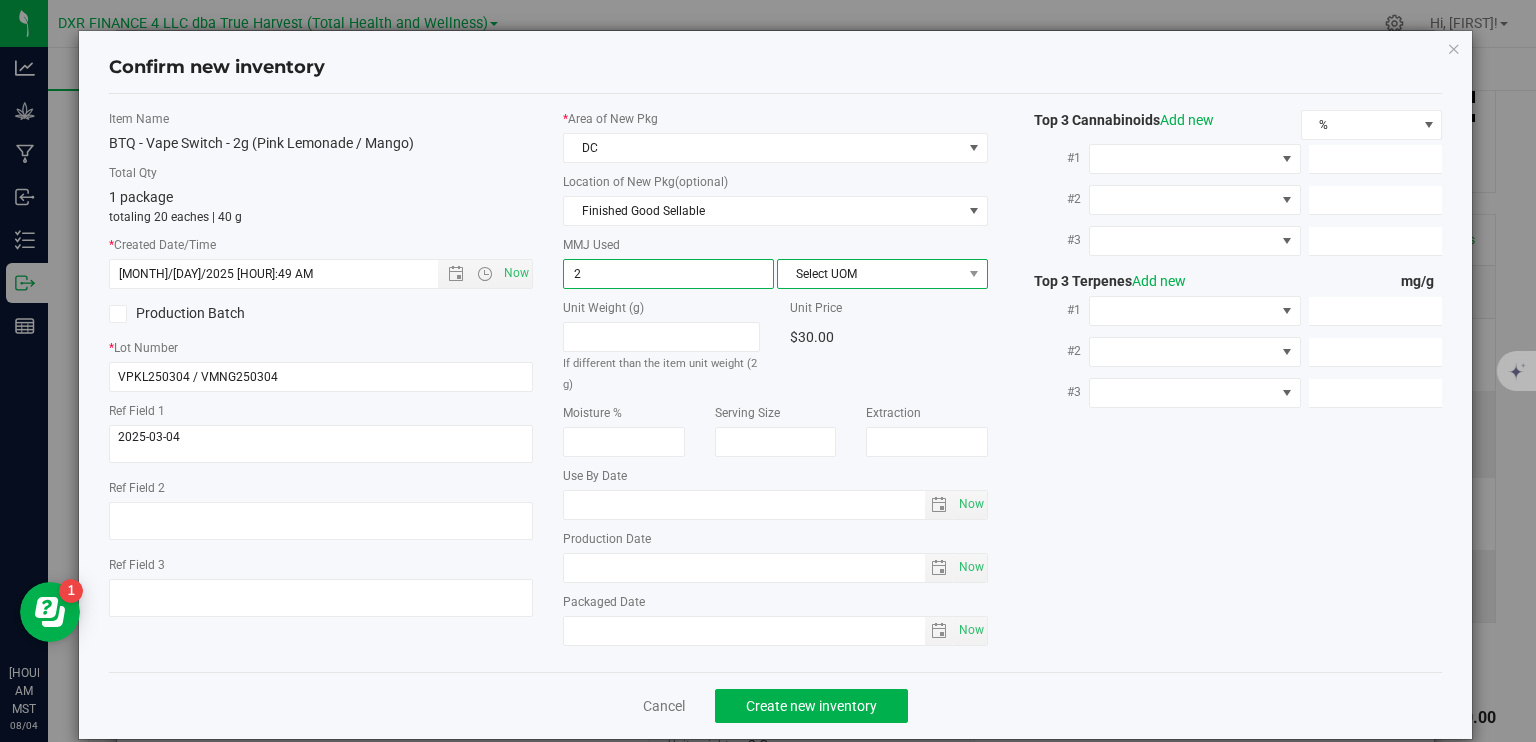 type on "2.0000" 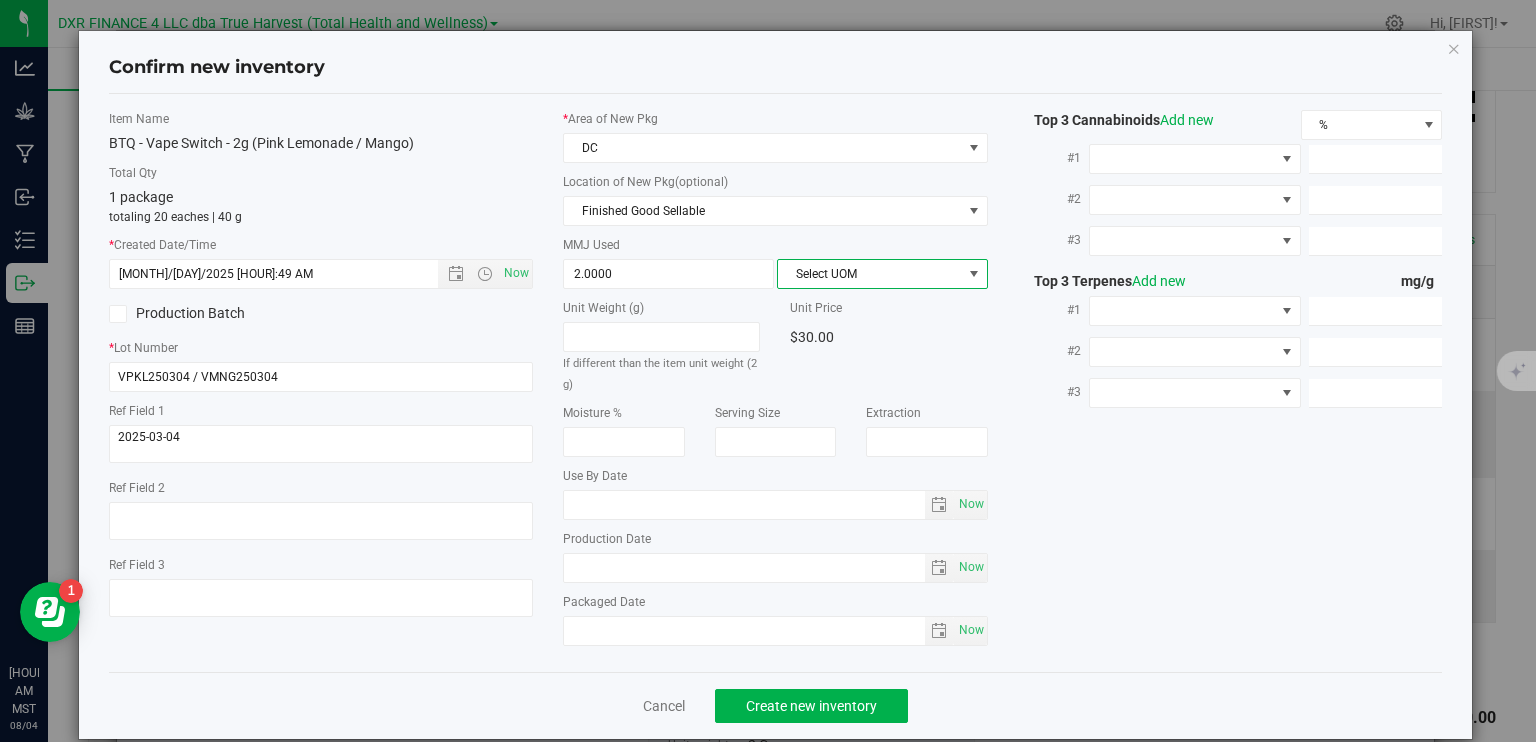 click on "Select UOM" at bounding box center (870, 274) 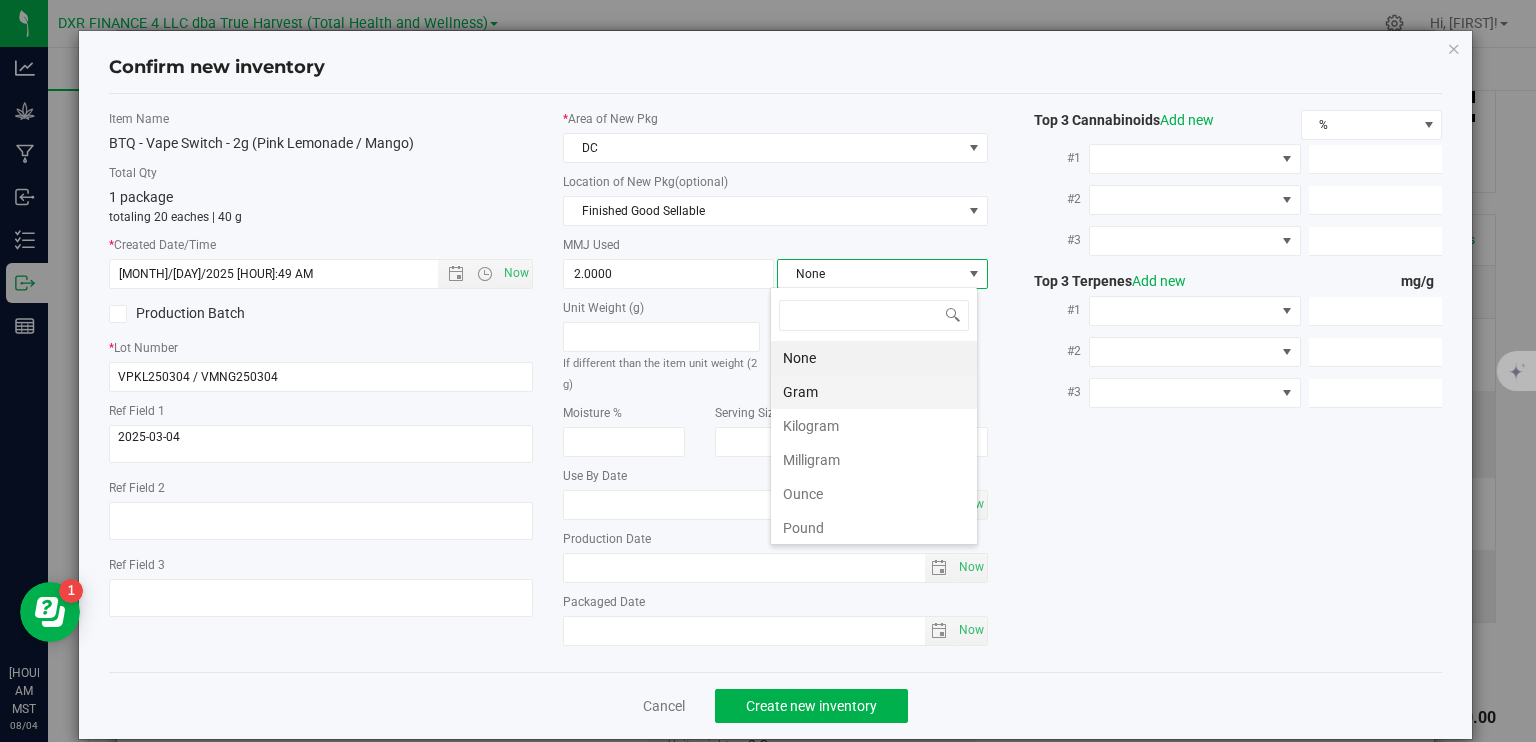 scroll, scrollTop: 99970, scrollLeft: 99792, axis: both 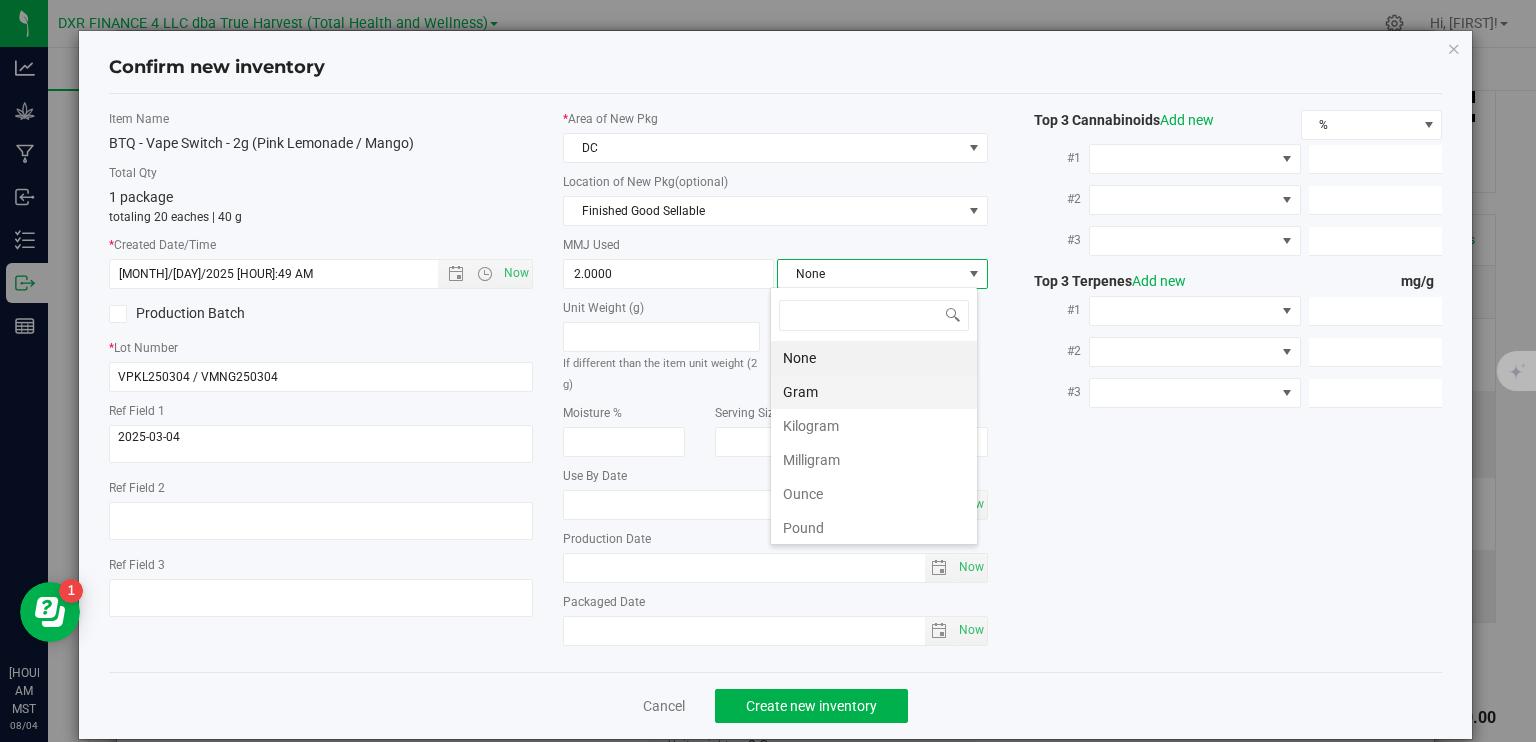 click on "Gram" at bounding box center (874, 392) 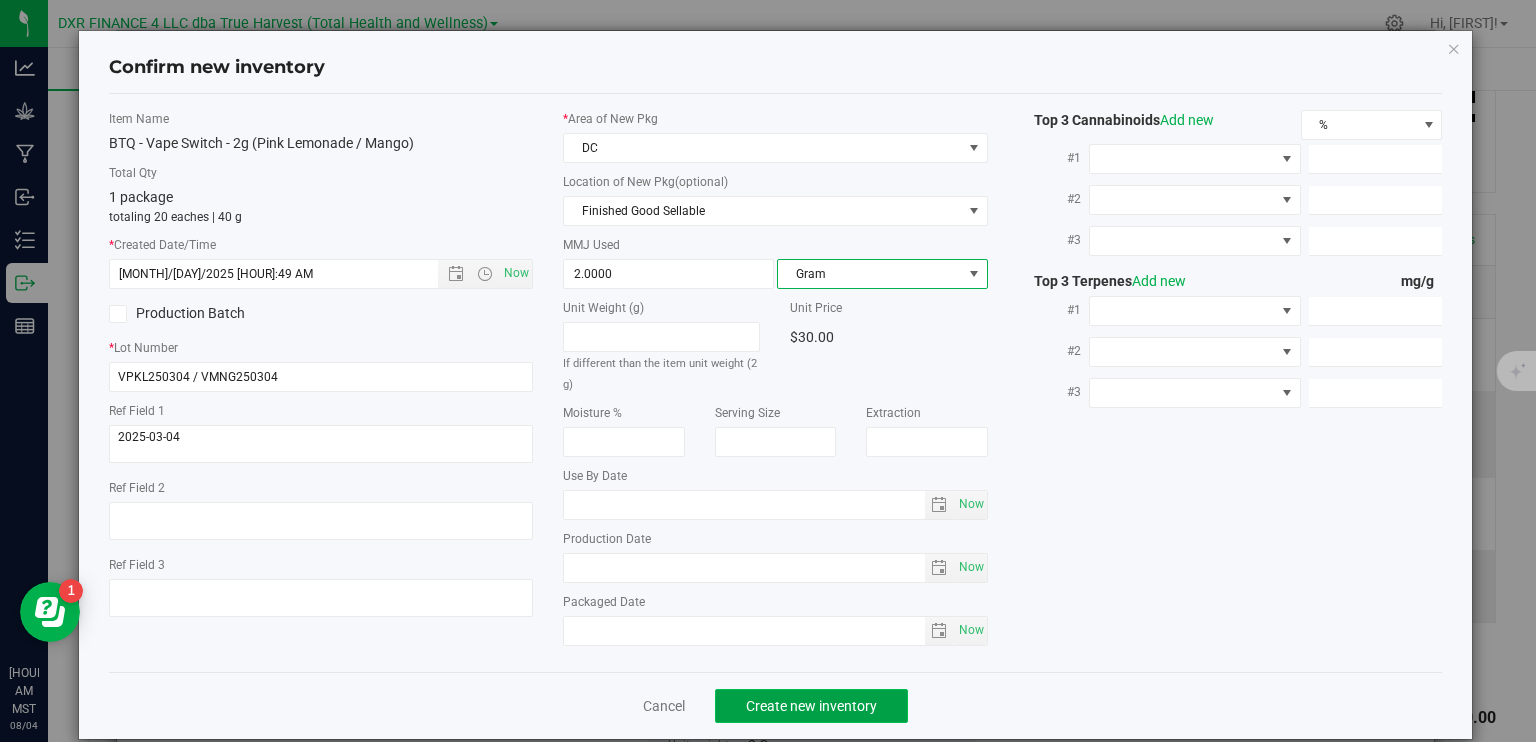 click on "Create new inventory" 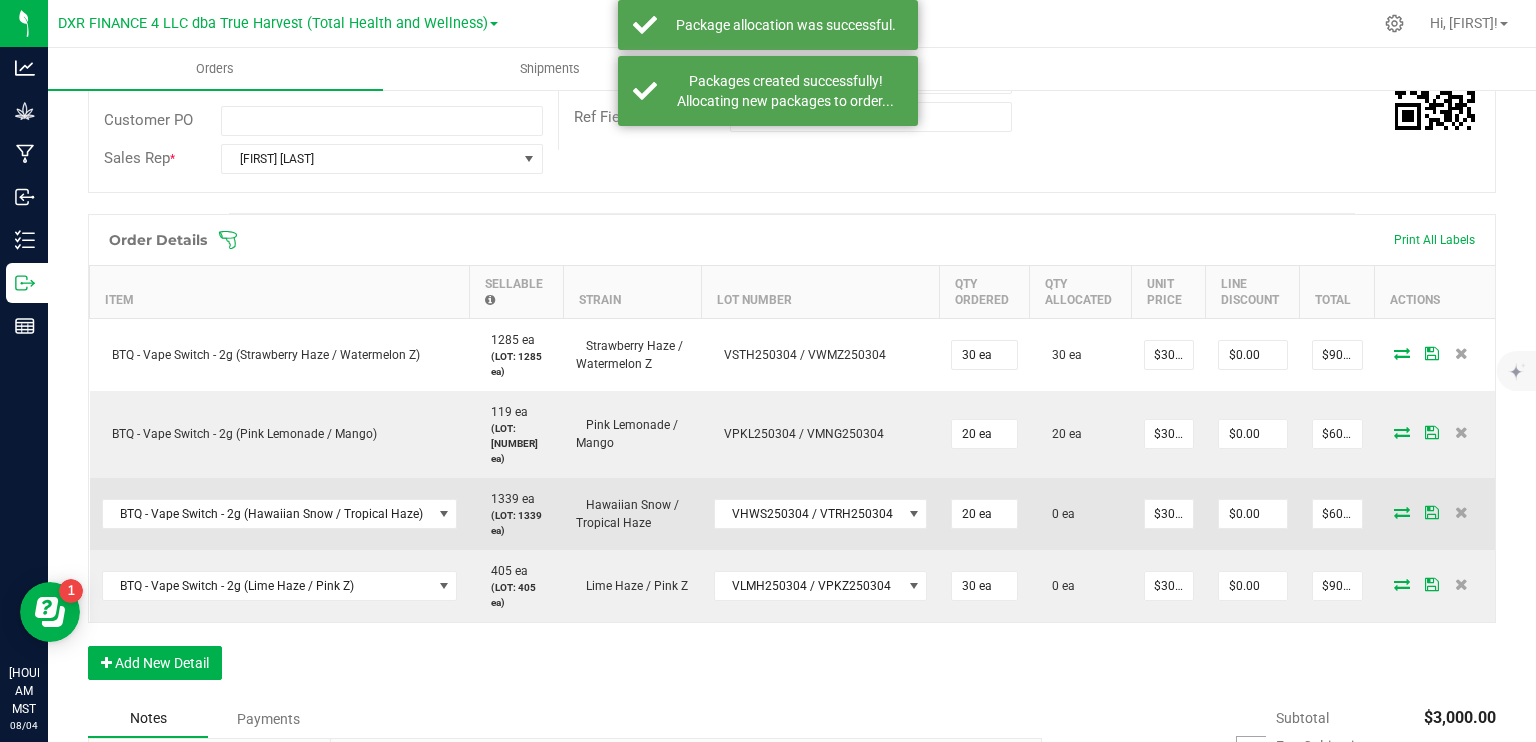 click at bounding box center [1402, 512] 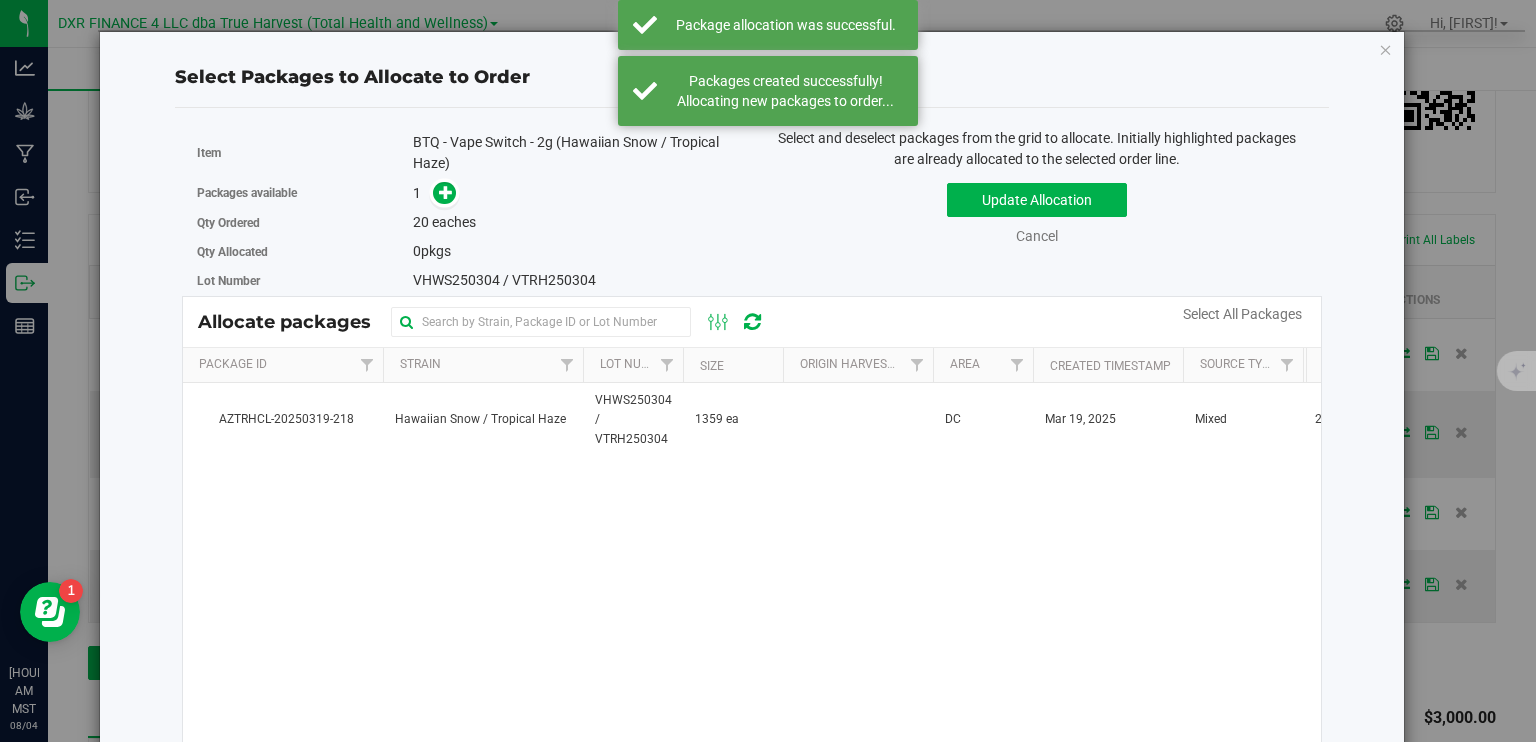drag, startPoint x: 440, startPoint y: 424, endPoint x: 418, endPoint y: 239, distance: 186.30351 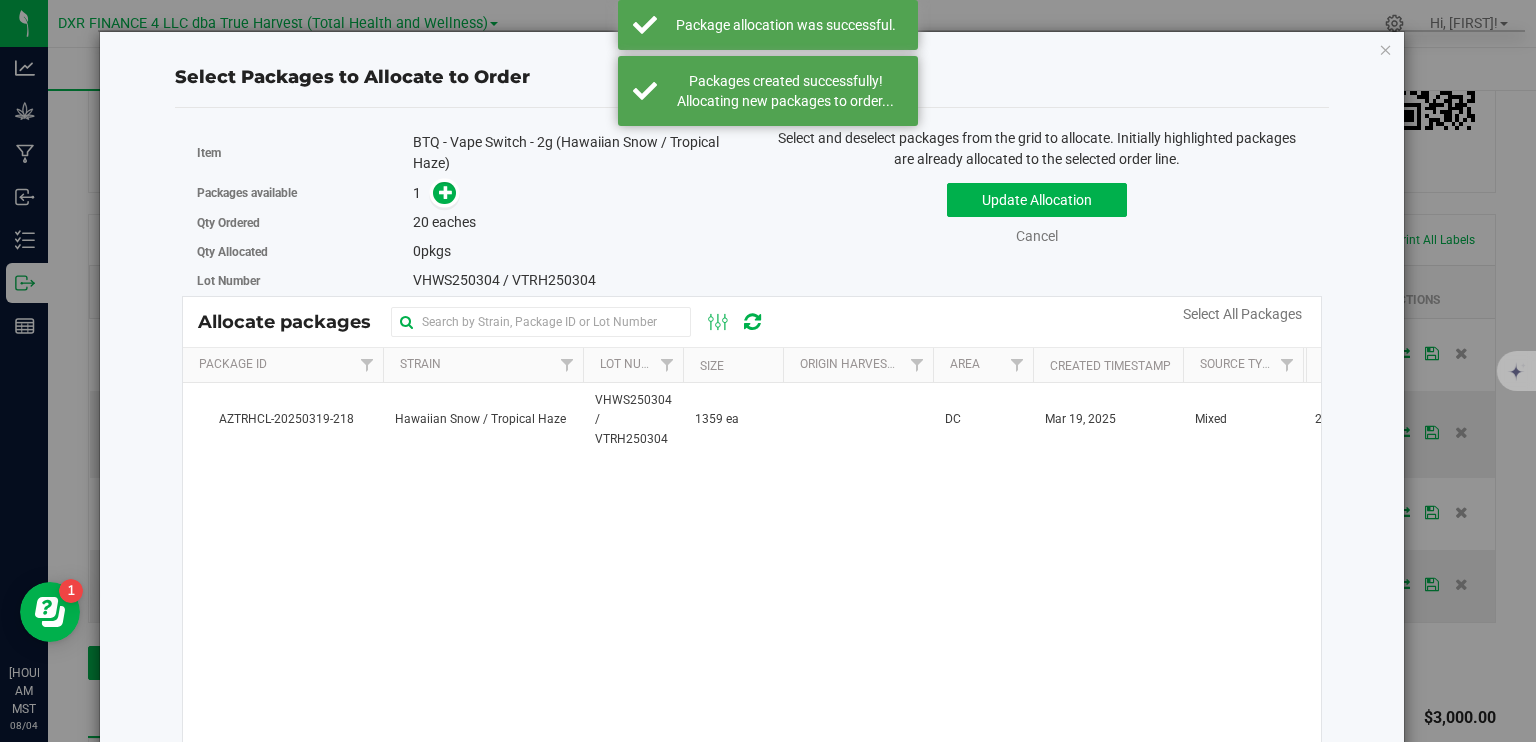 click on "Hawaiian Snow / Tropical Haze" at bounding box center [480, 419] 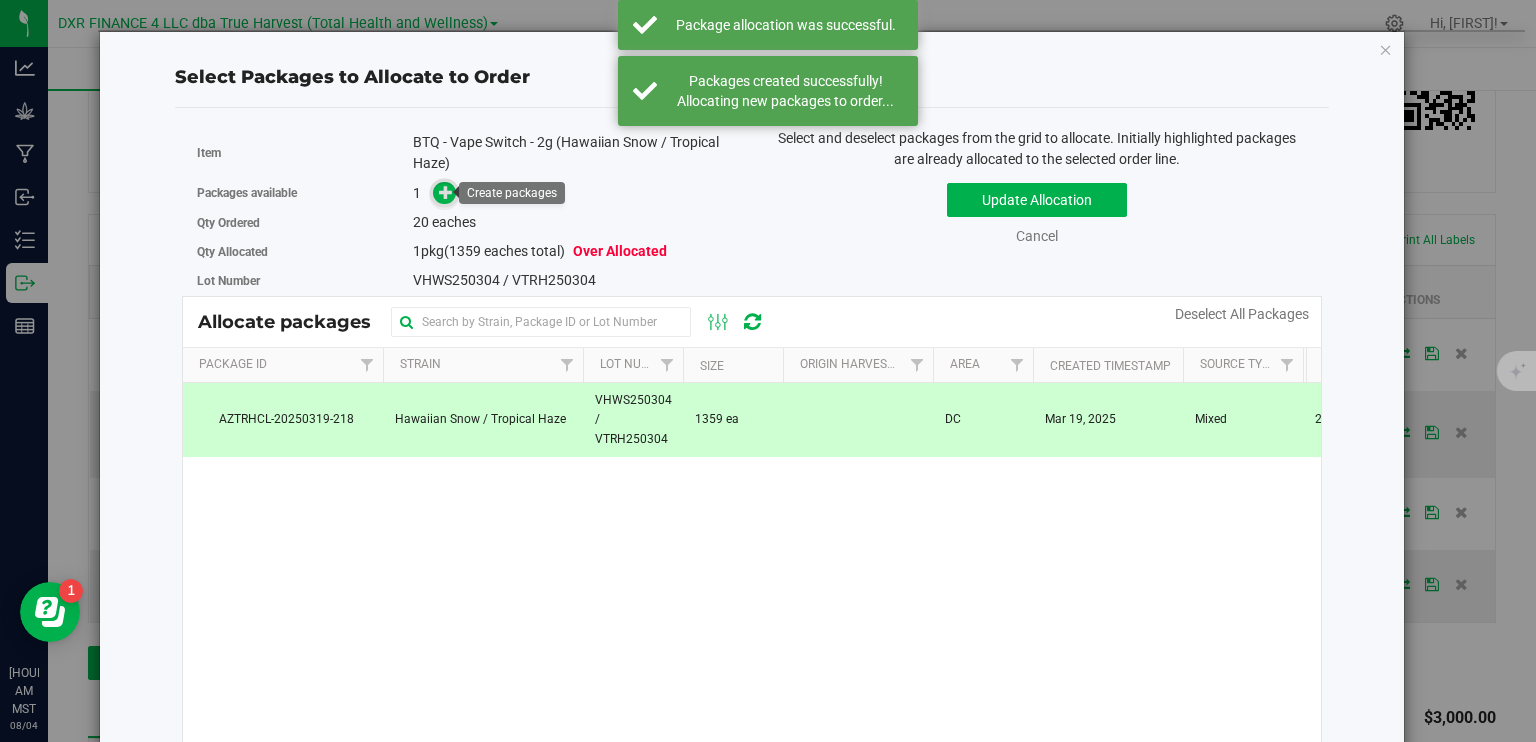 click at bounding box center (446, 192) 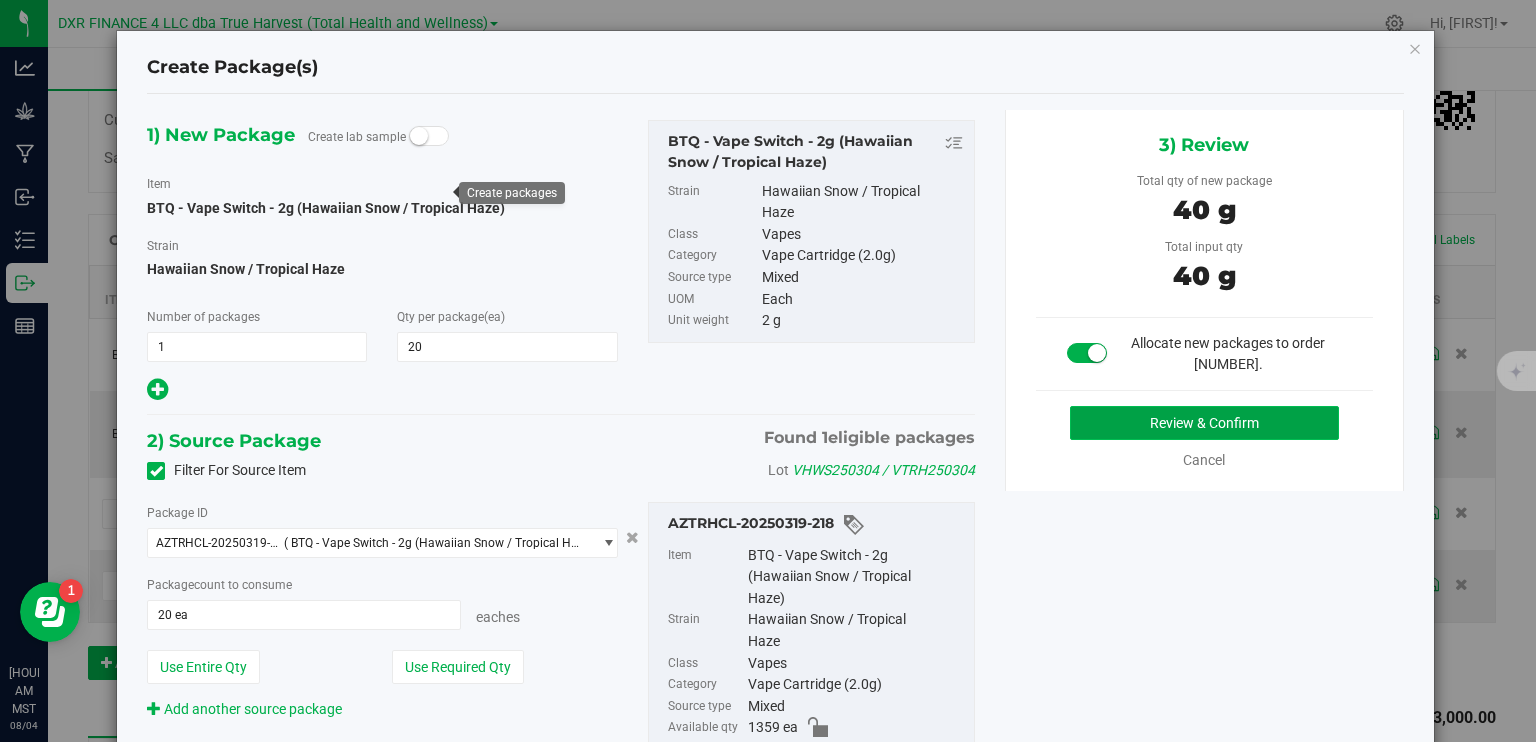 click on "Review & Confirm" at bounding box center (1204, 423) 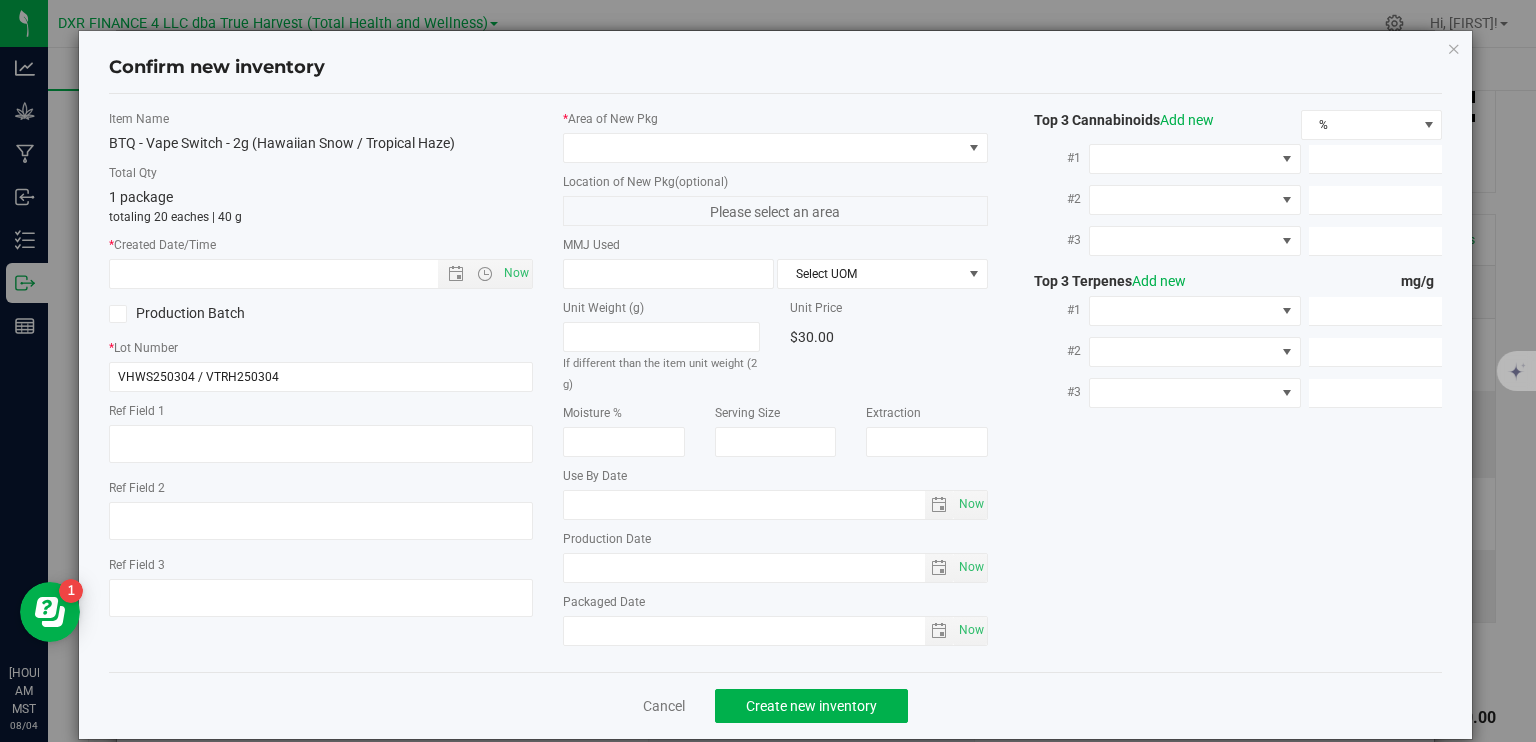 type on "2025-03-04" 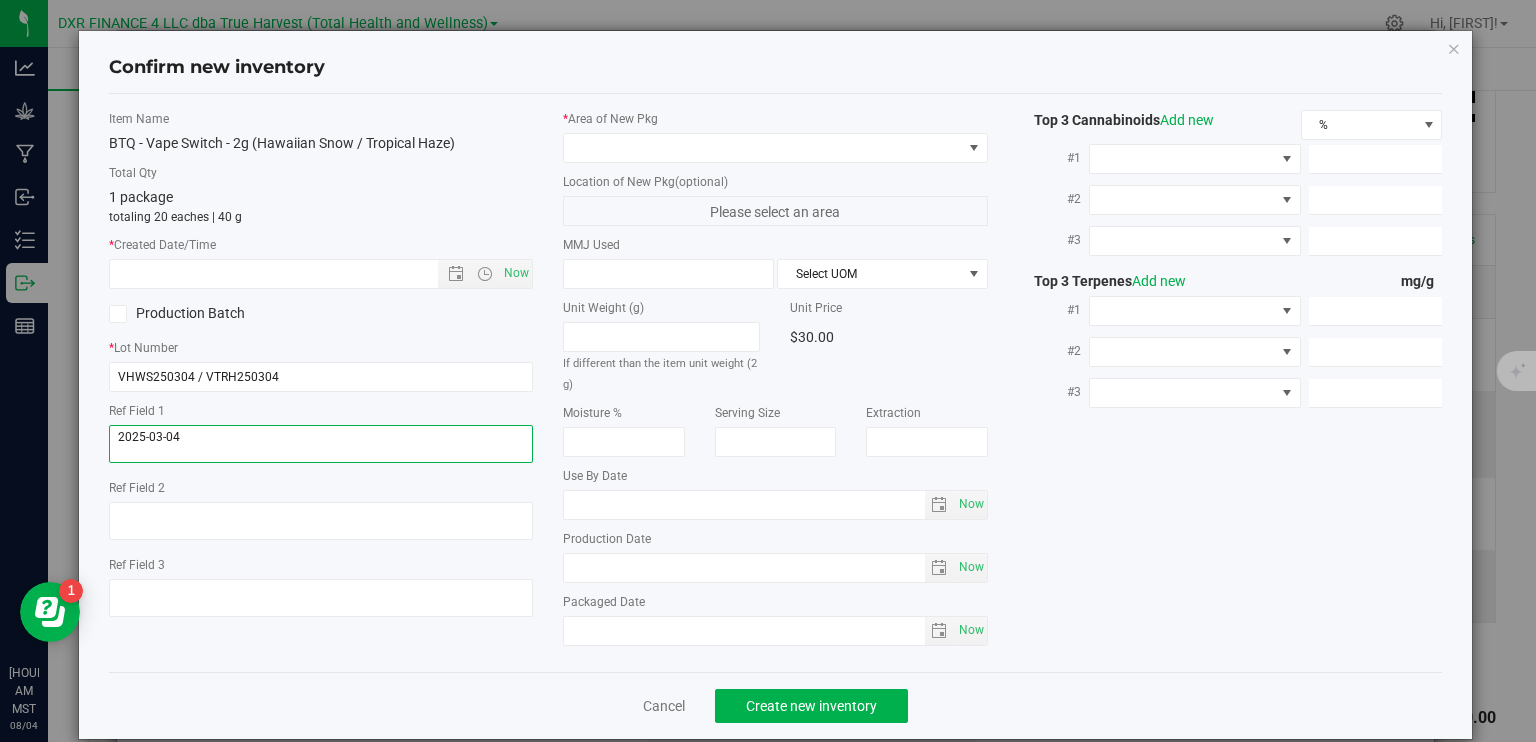 click at bounding box center (321, 444) 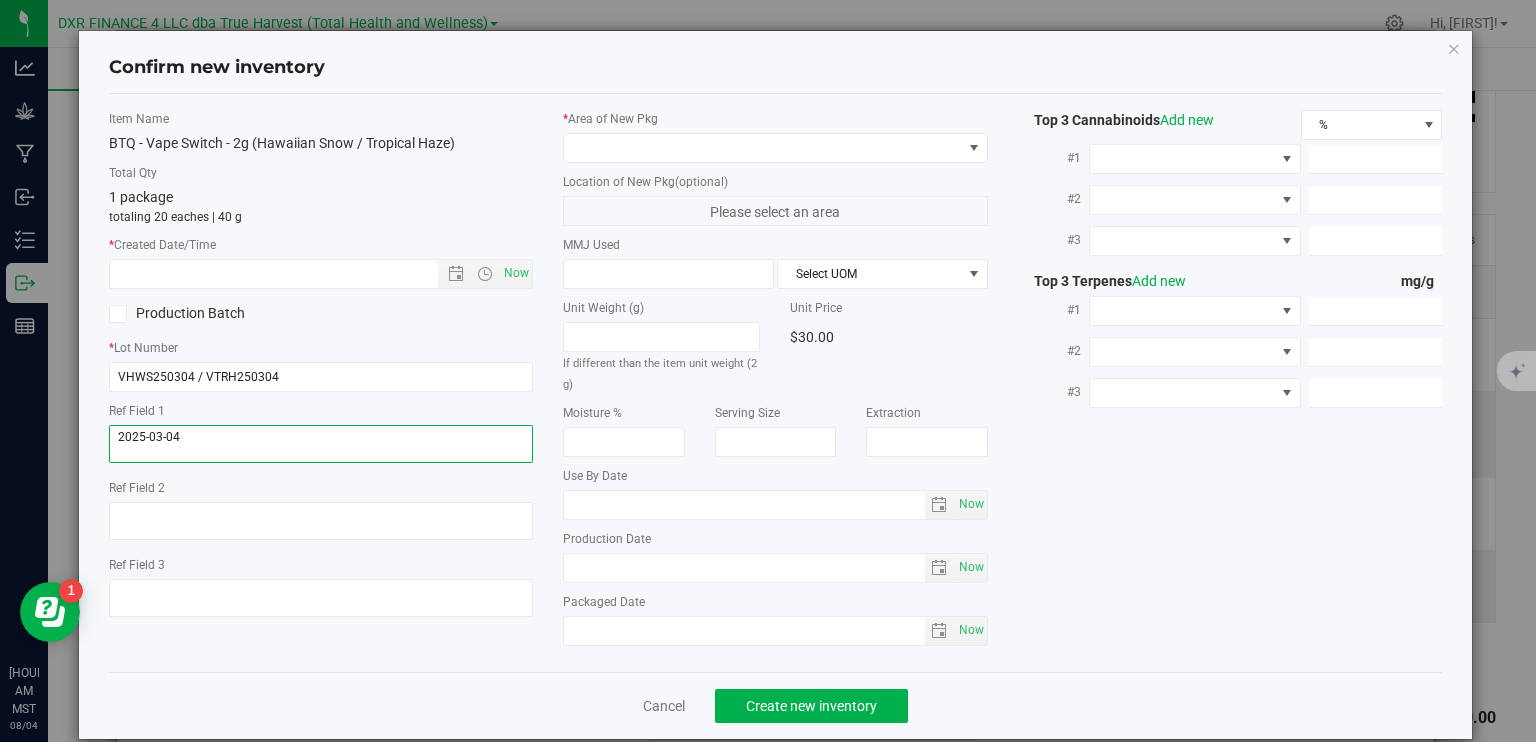 click at bounding box center [321, 444] 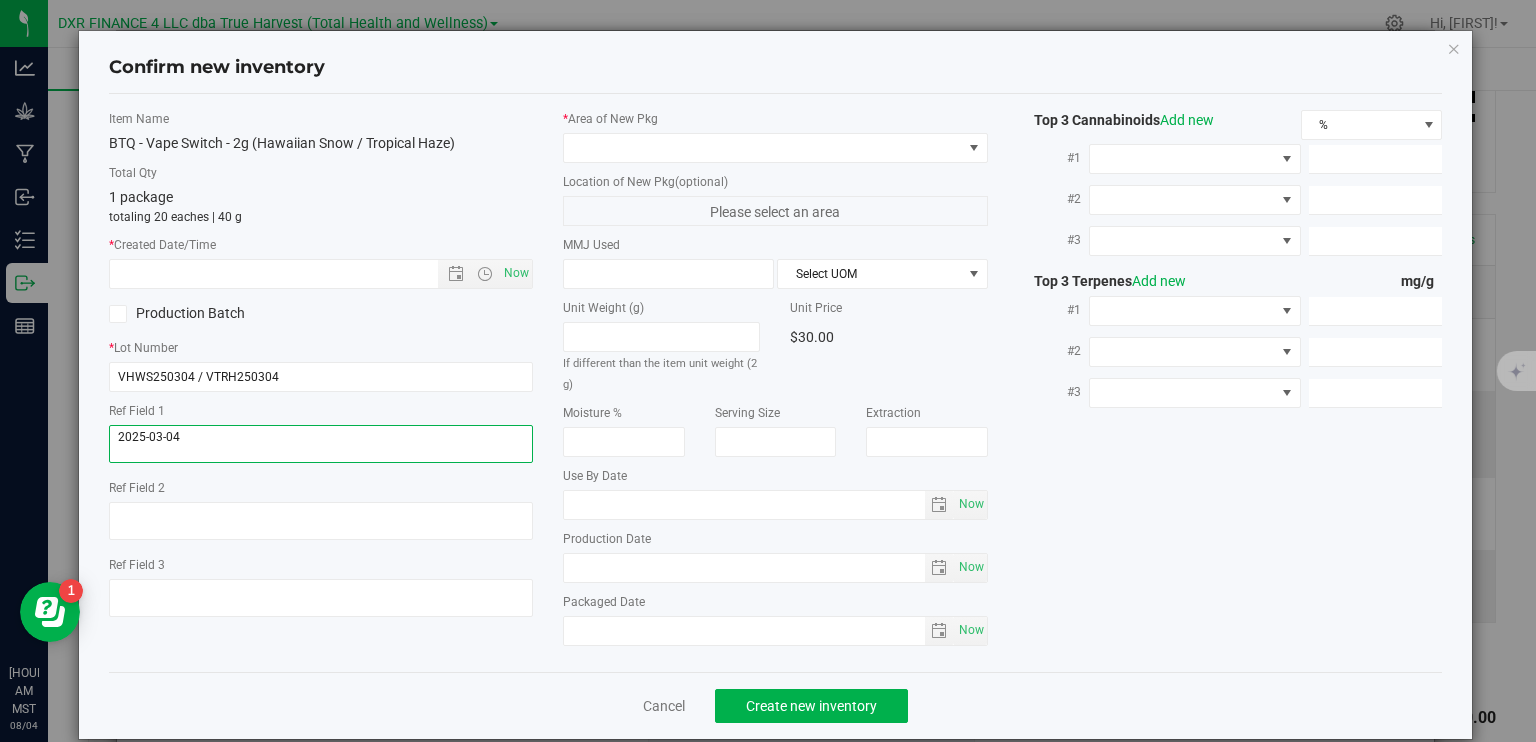 click at bounding box center (321, 444) 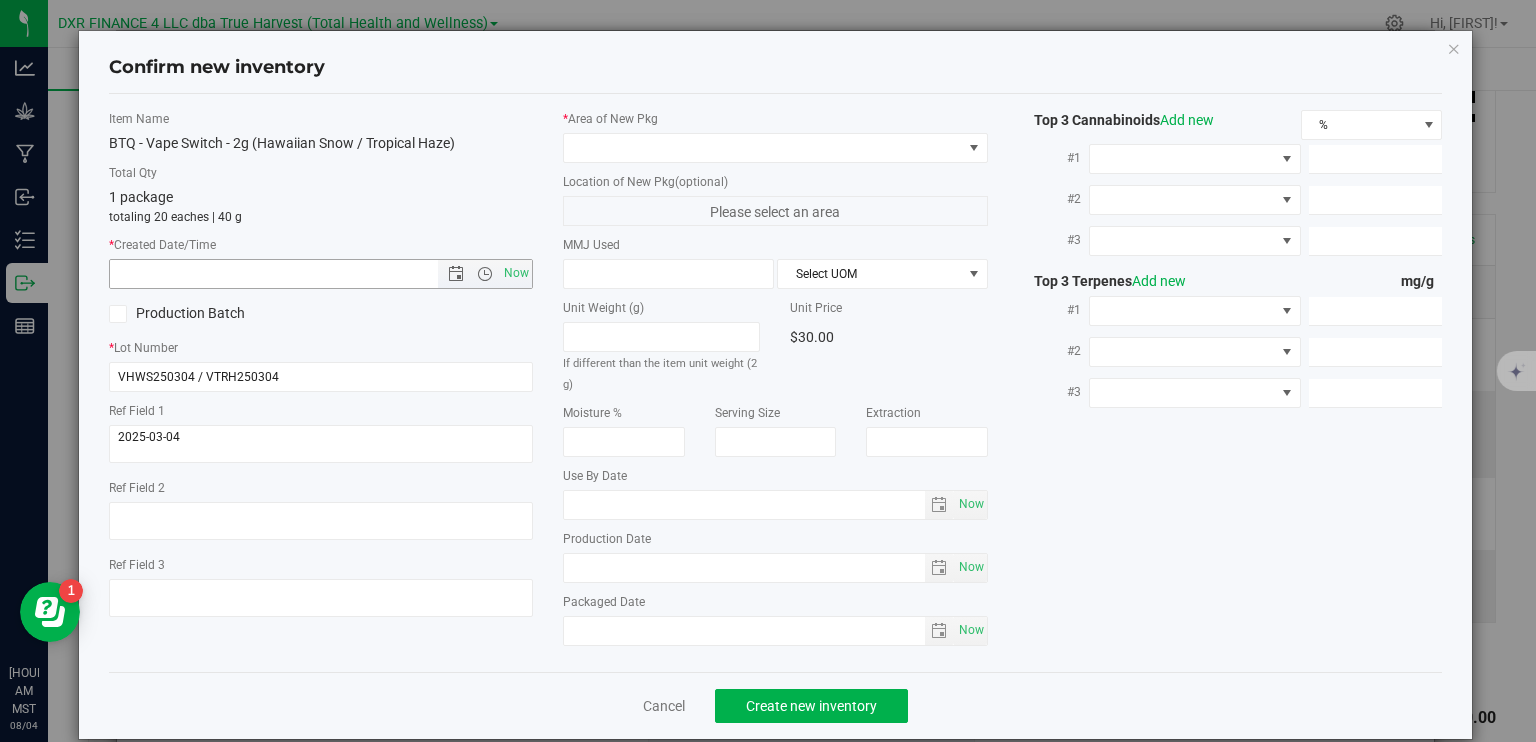 click at bounding box center [291, 274] 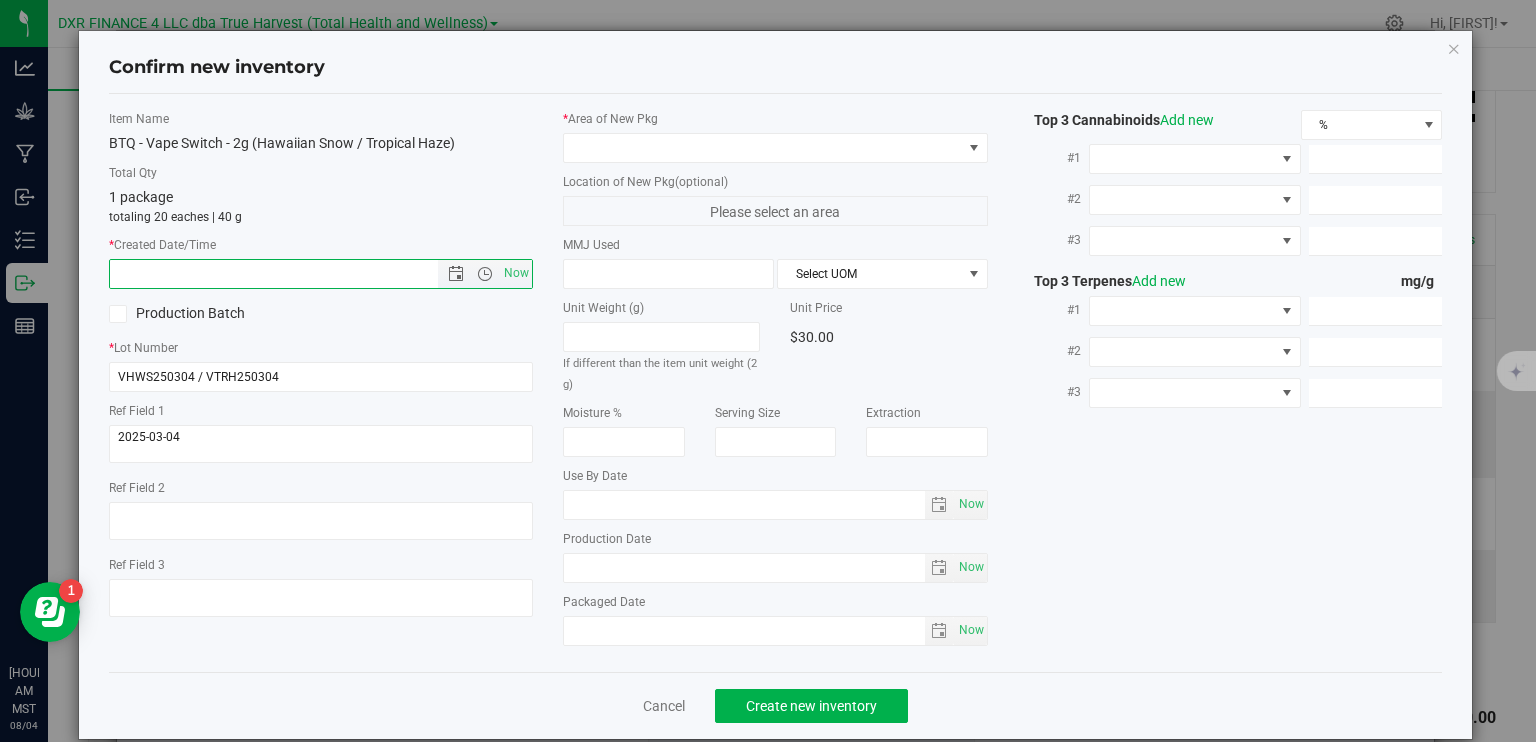 paste on "2025-03-04" 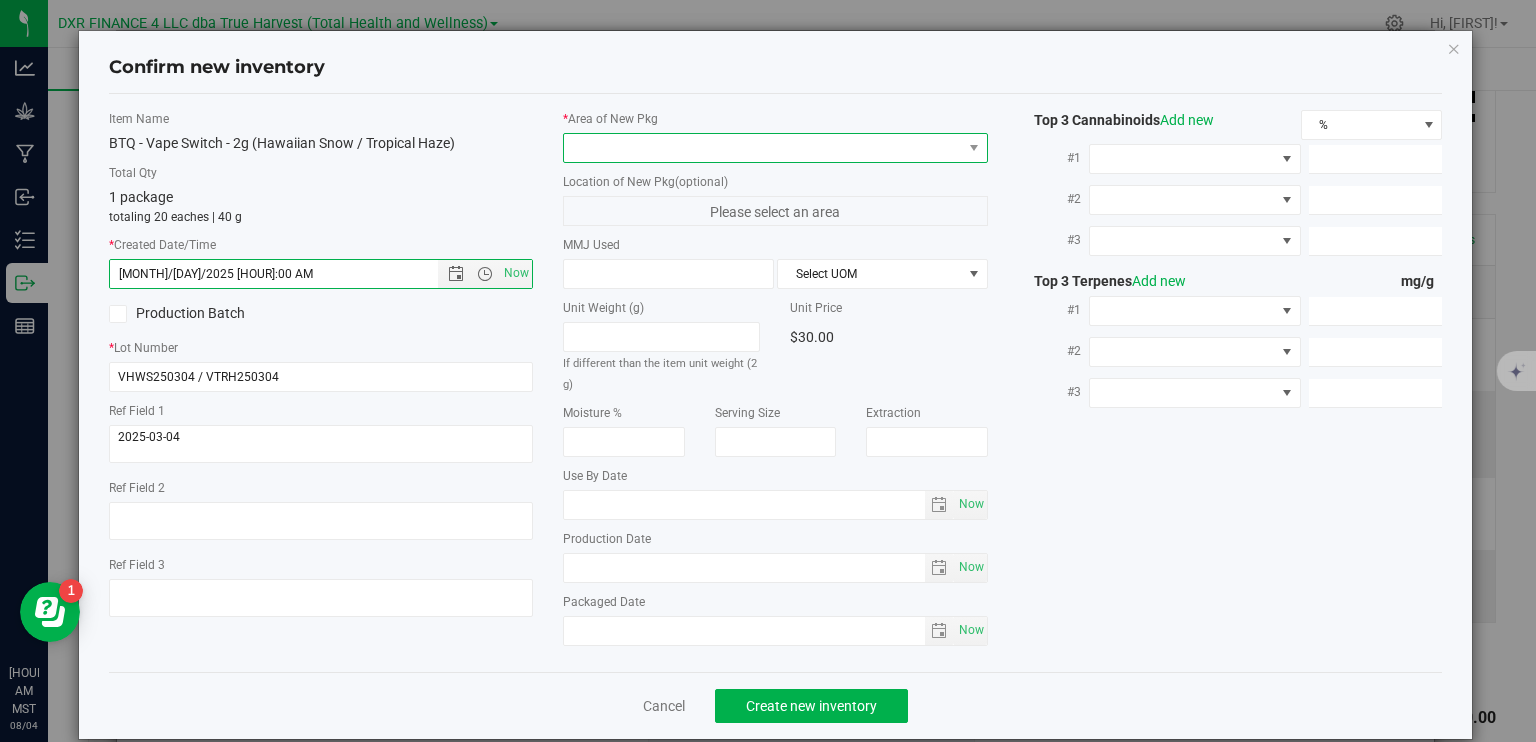 type on "[MONTH]/[DAY]/2025 [HOUR]:49 AM" 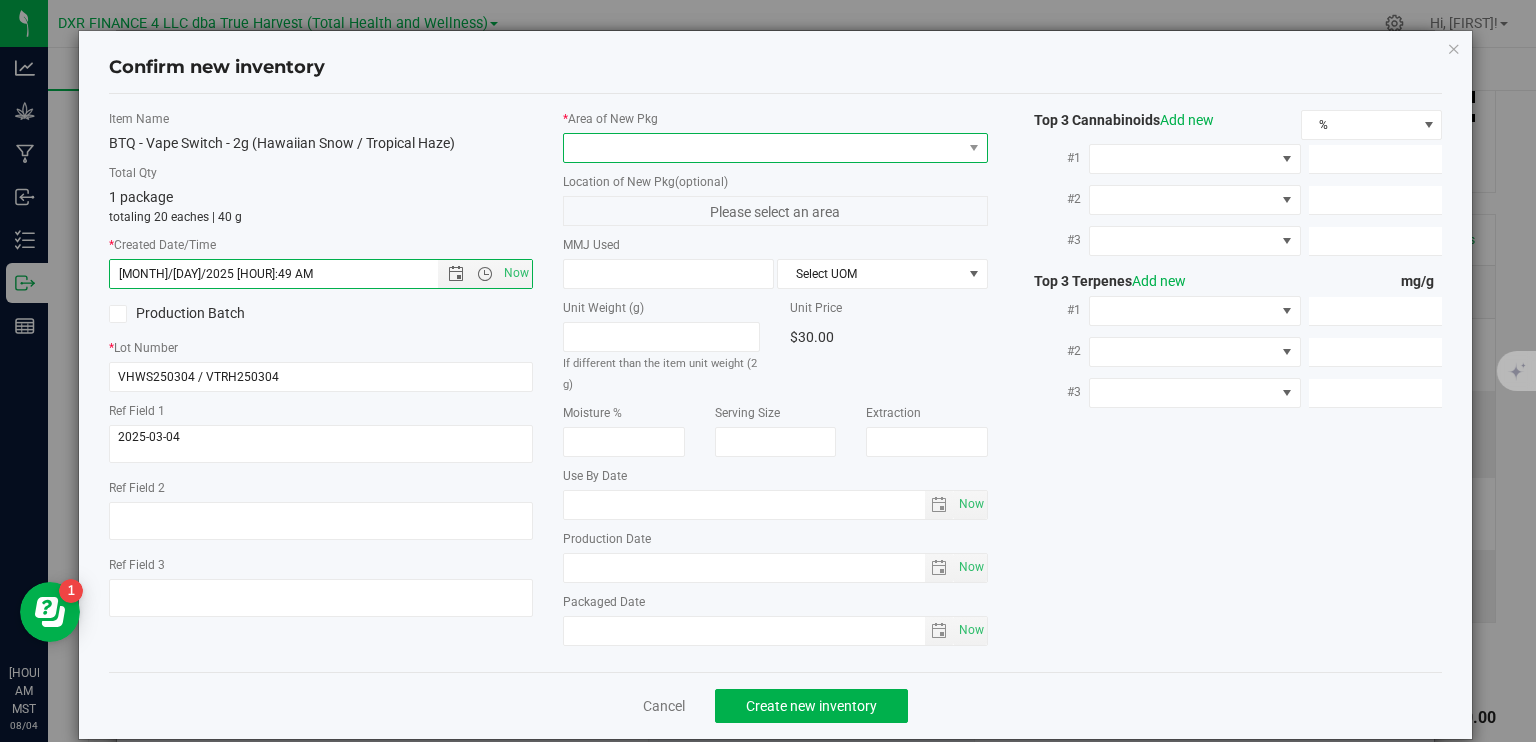click at bounding box center (763, 148) 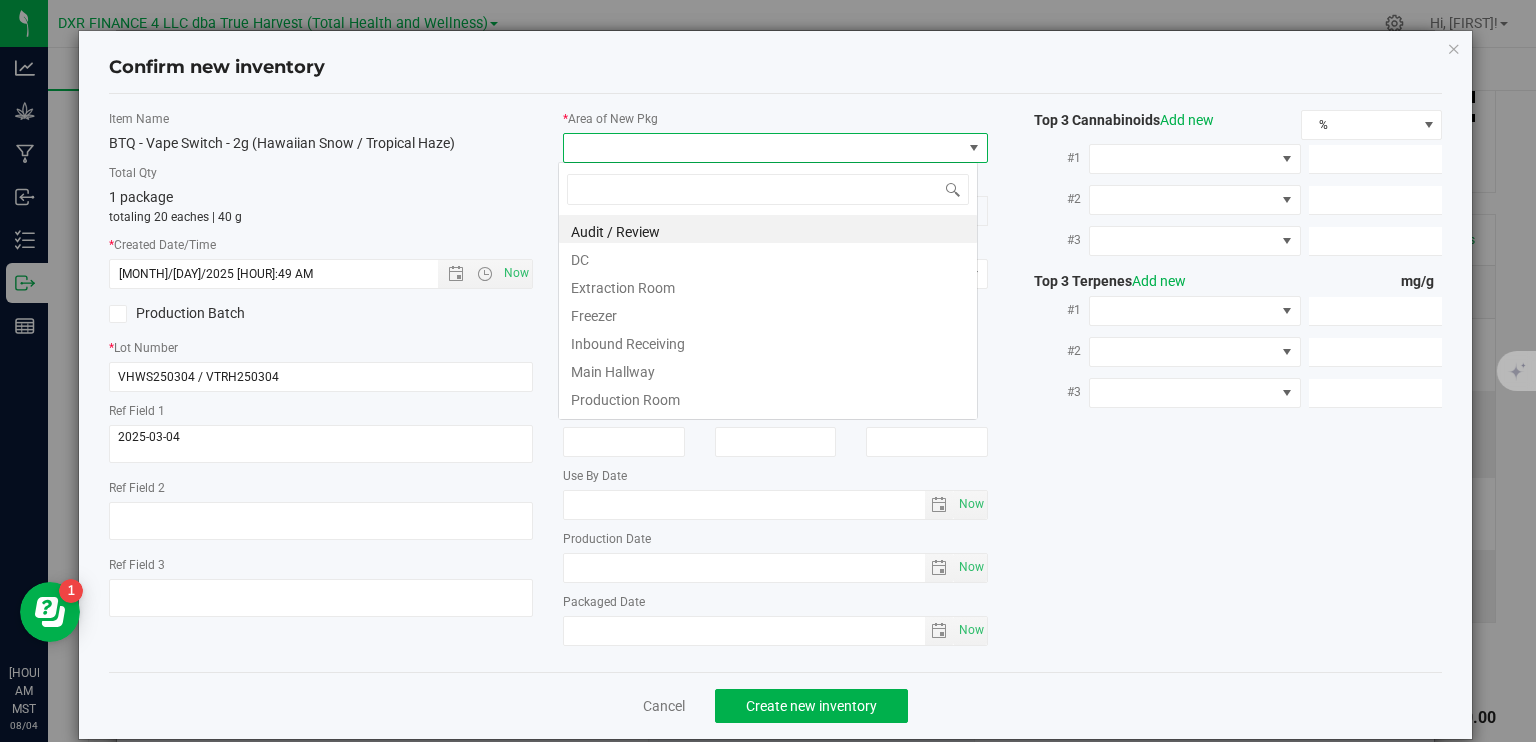 scroll, scrollTop: 99970, scrollLeft: 99580, axis: both 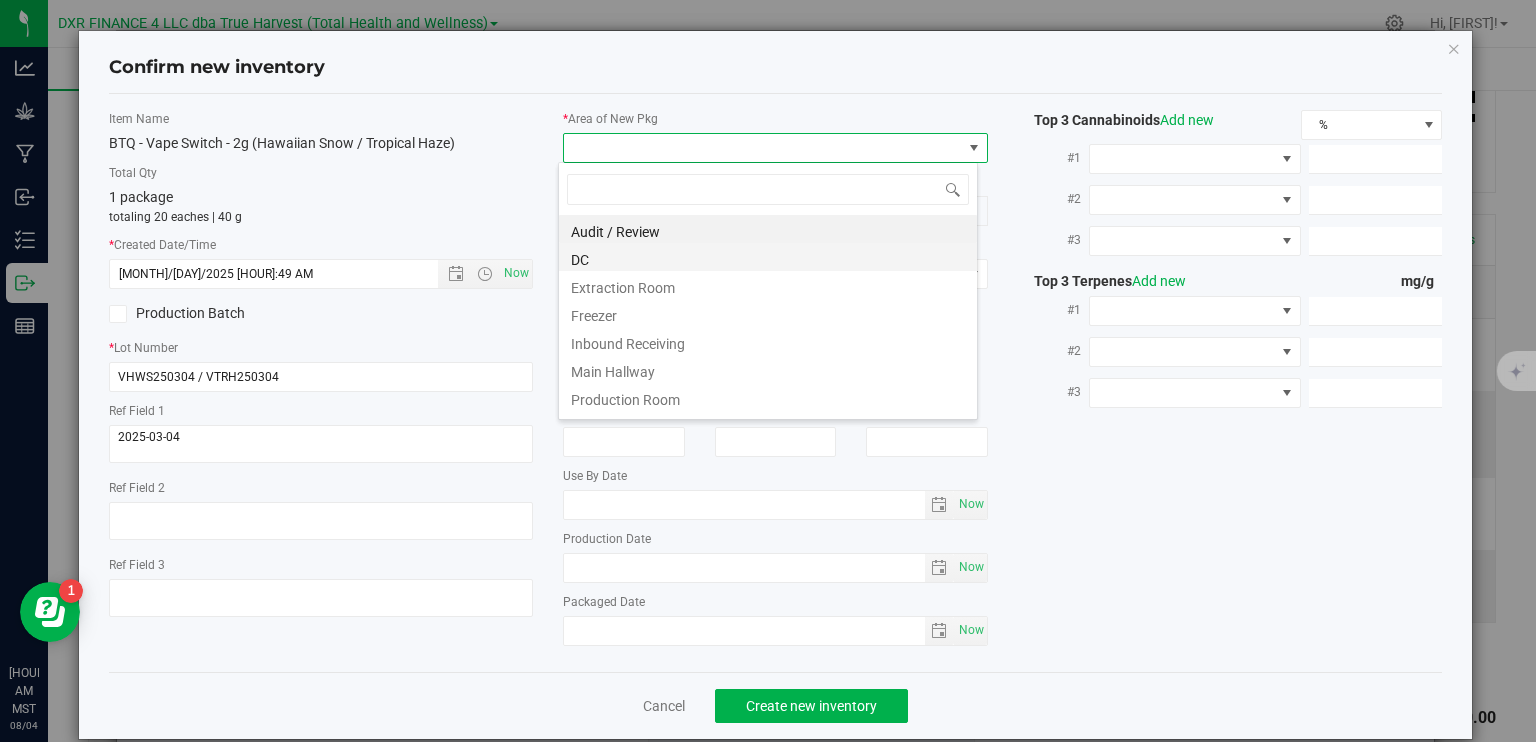 click on "DC" at bounding box center (768, 257) 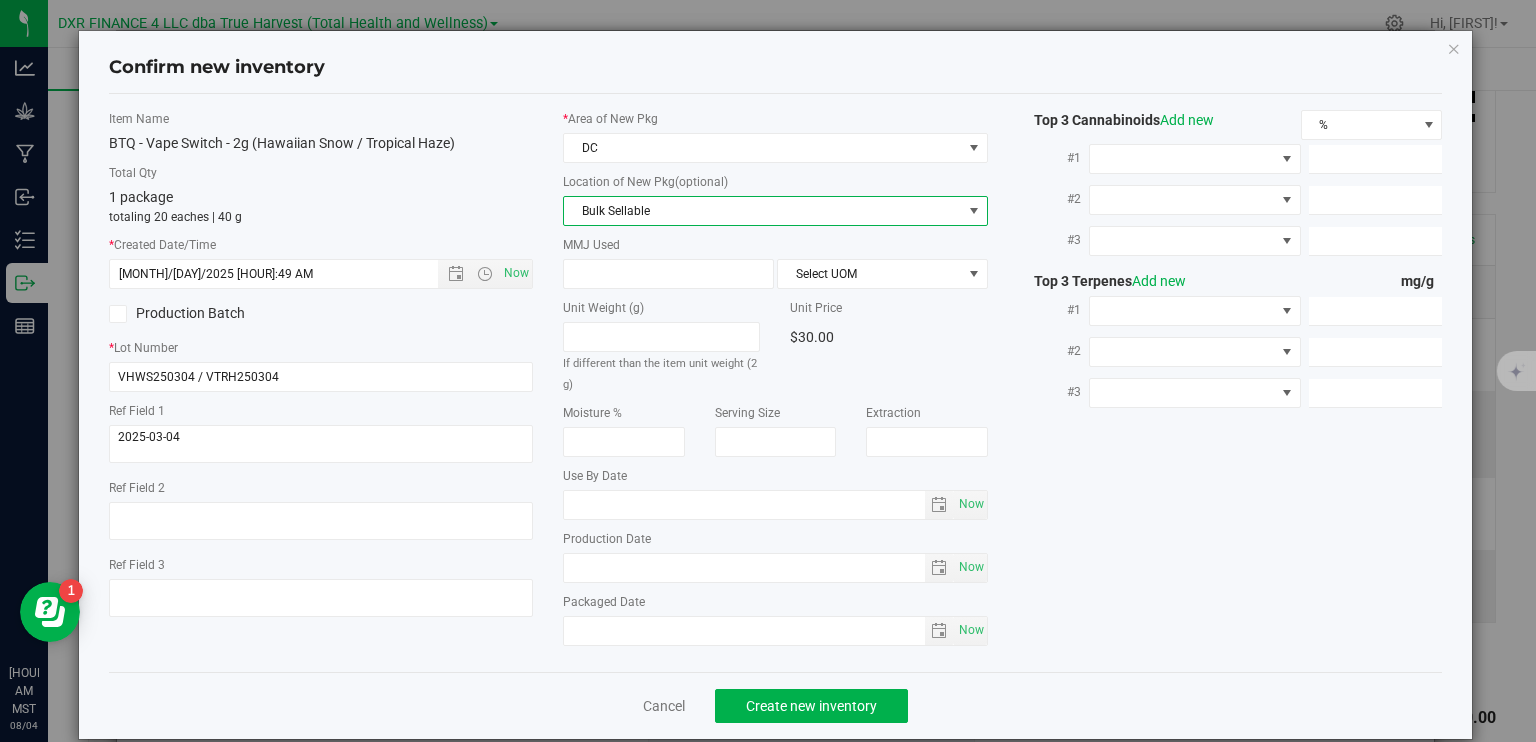 click on "Bulk Sellable" at bounding box center (763, 211) 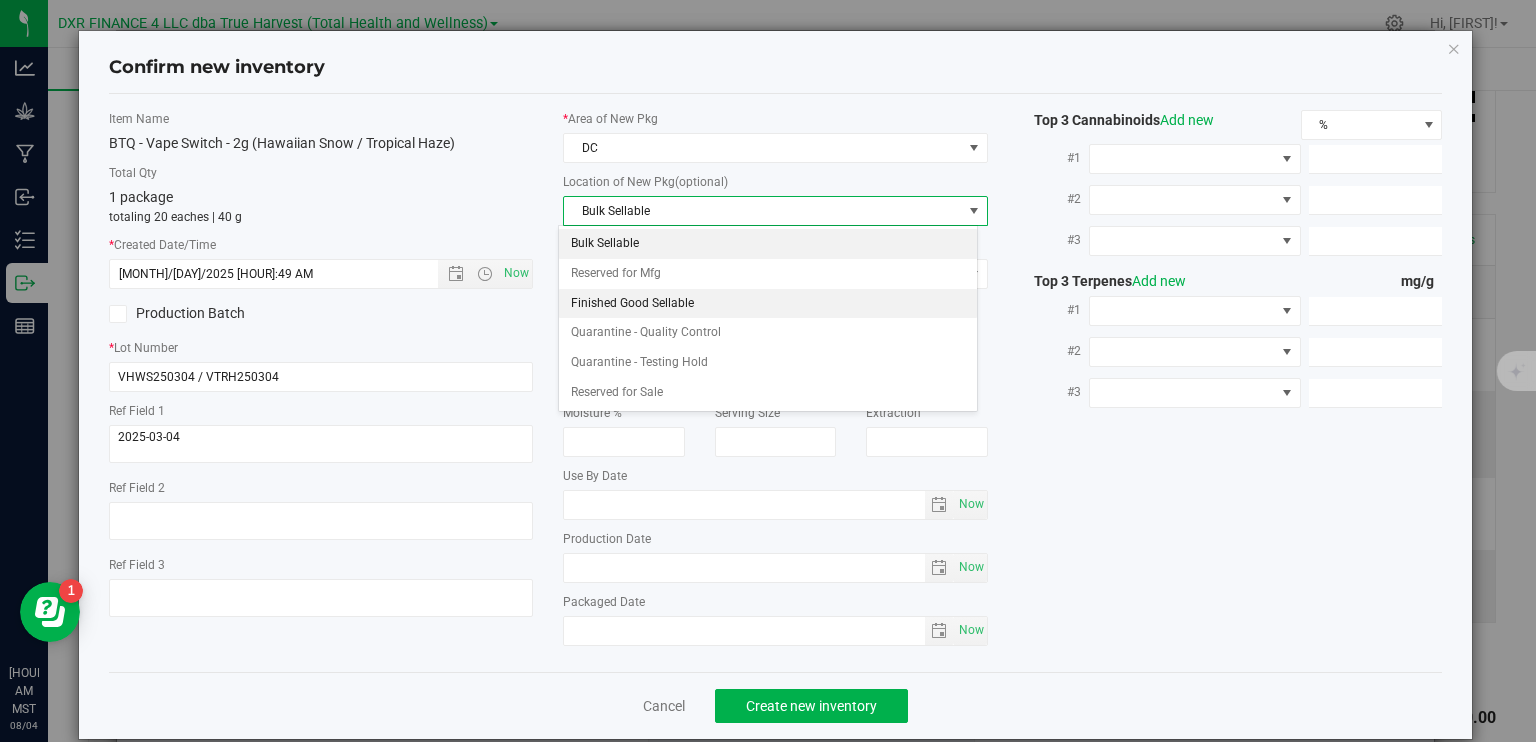 click on "Finished Good Sellable" at bounding box center [768, 304] 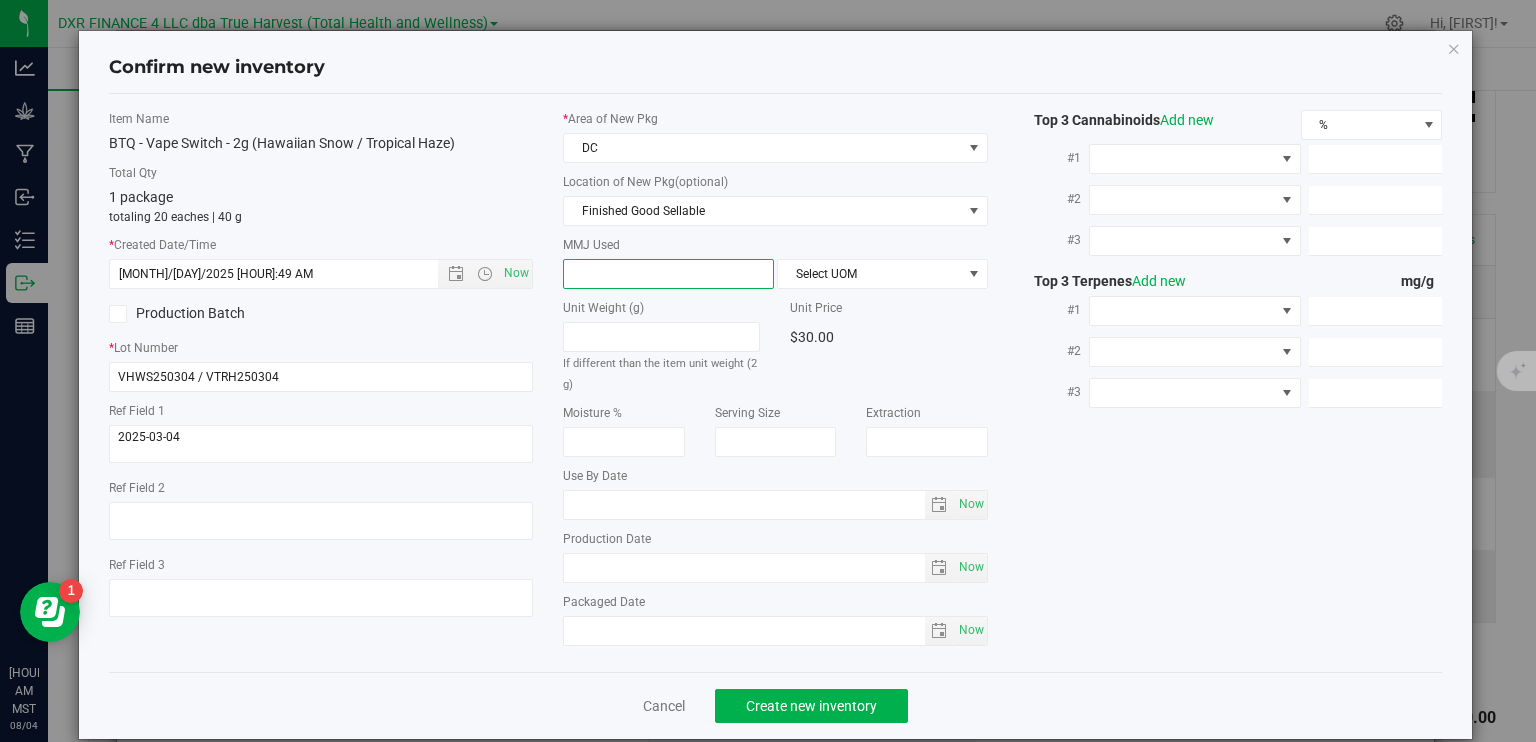 click at bounding box center (668, 274) 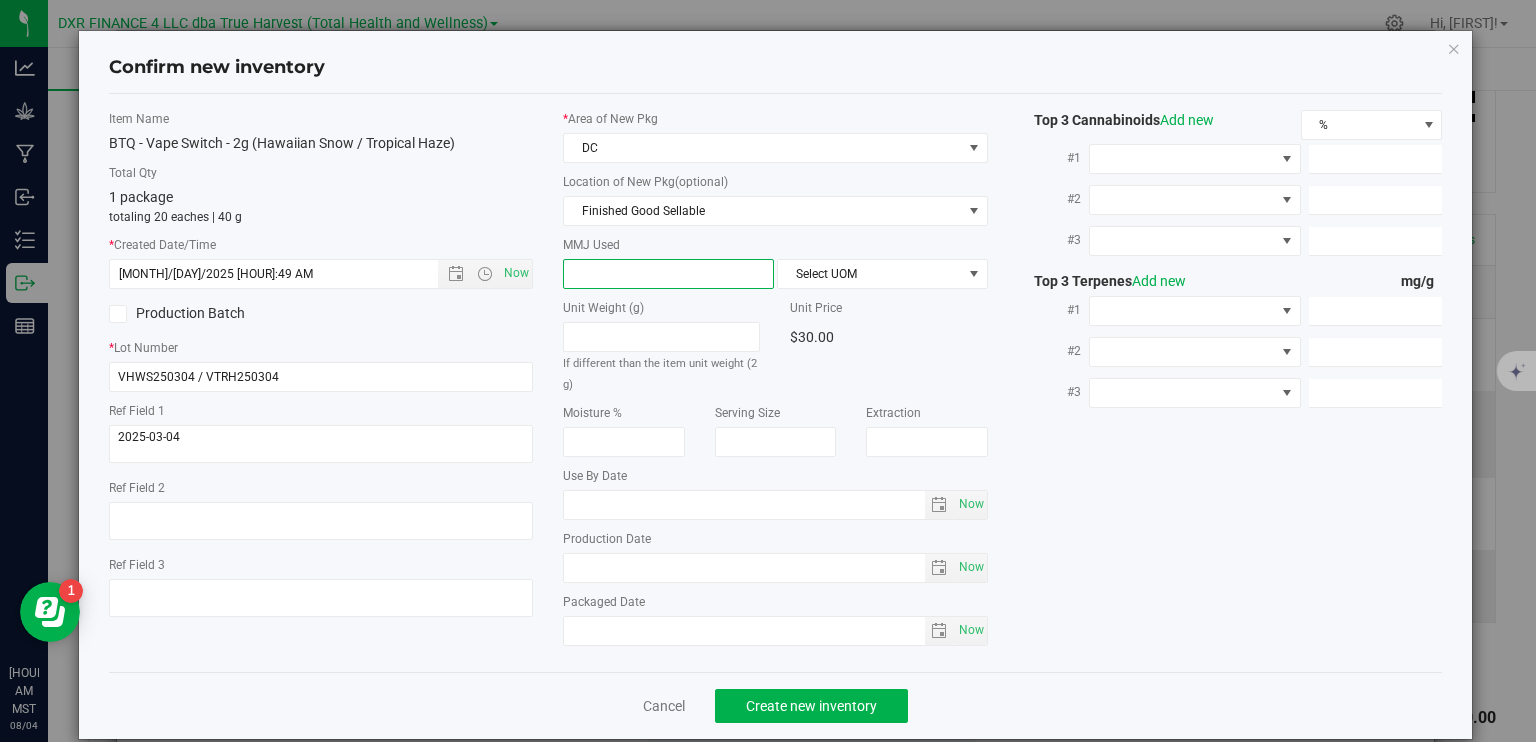 type on "2" 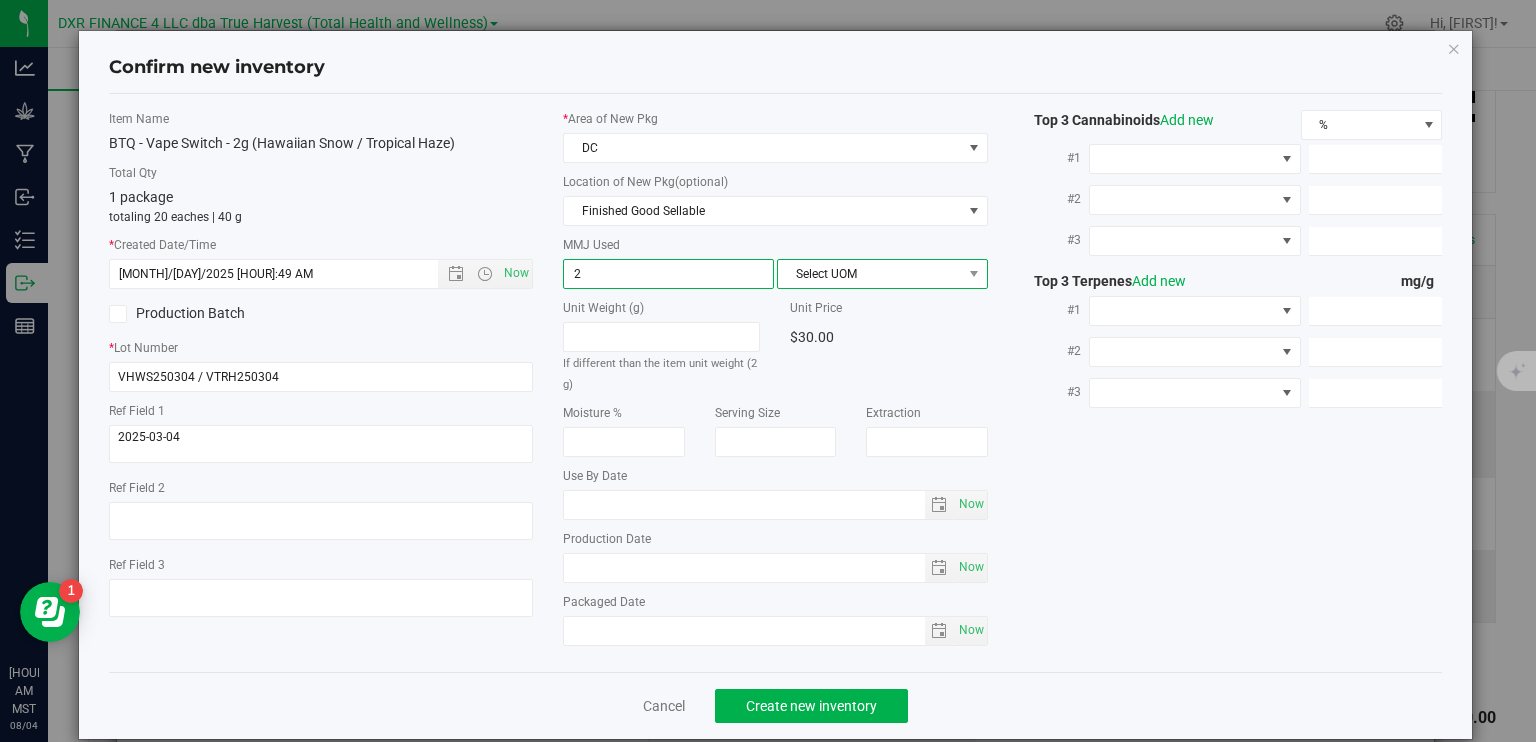 type on "2.0000" 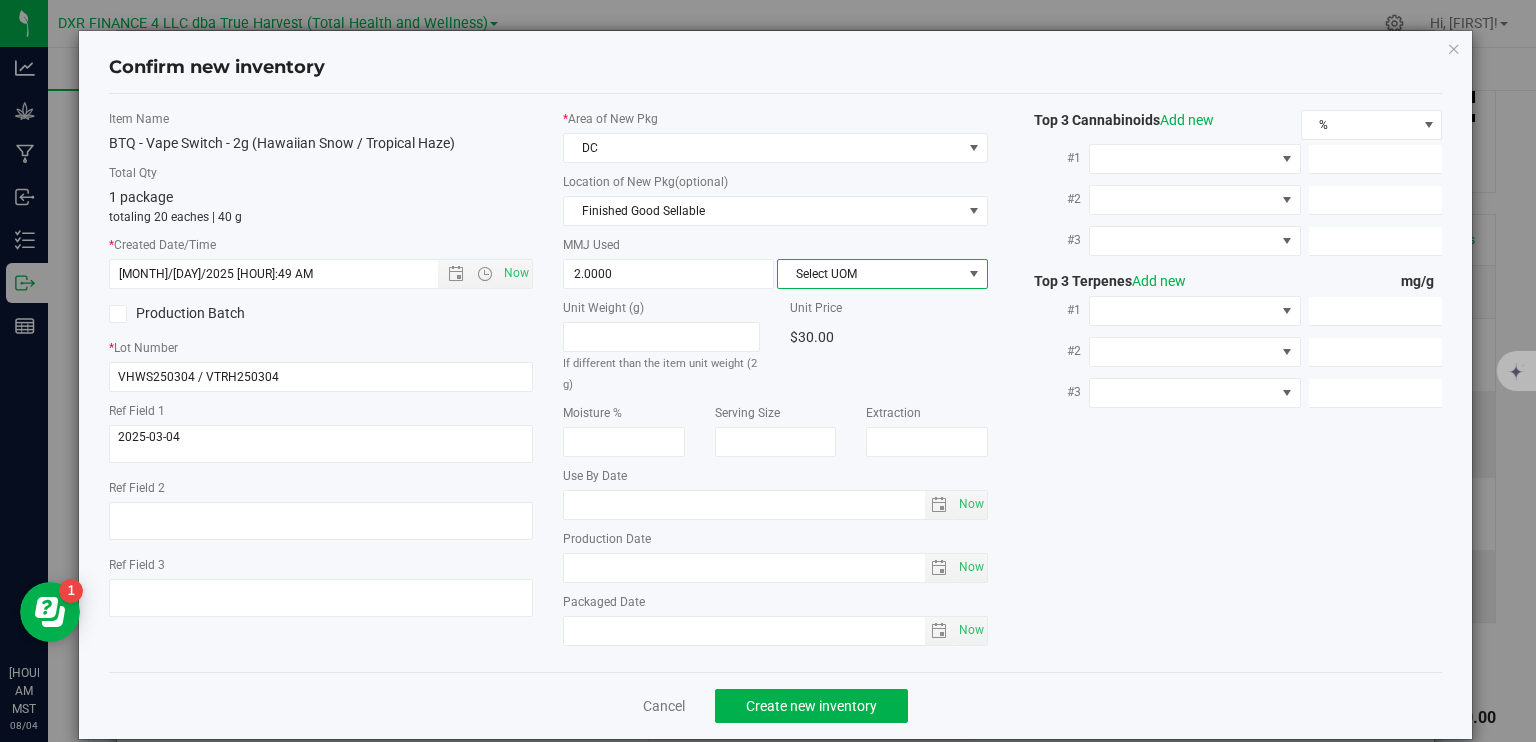 click on "Select UOM" at bounding box center (870, 274) 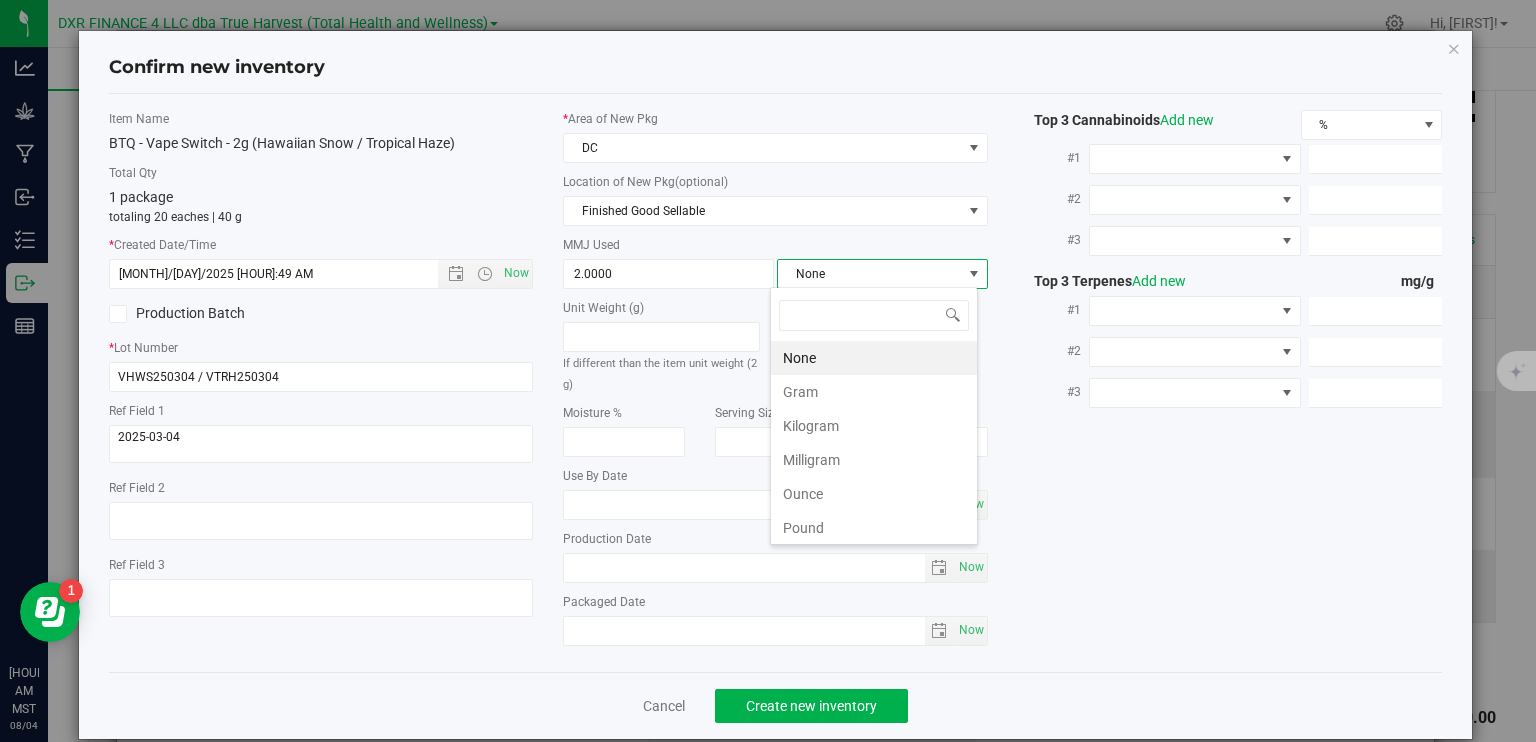 scroll, scrollTop: 99970, scrollLeft: 99792, axis: both 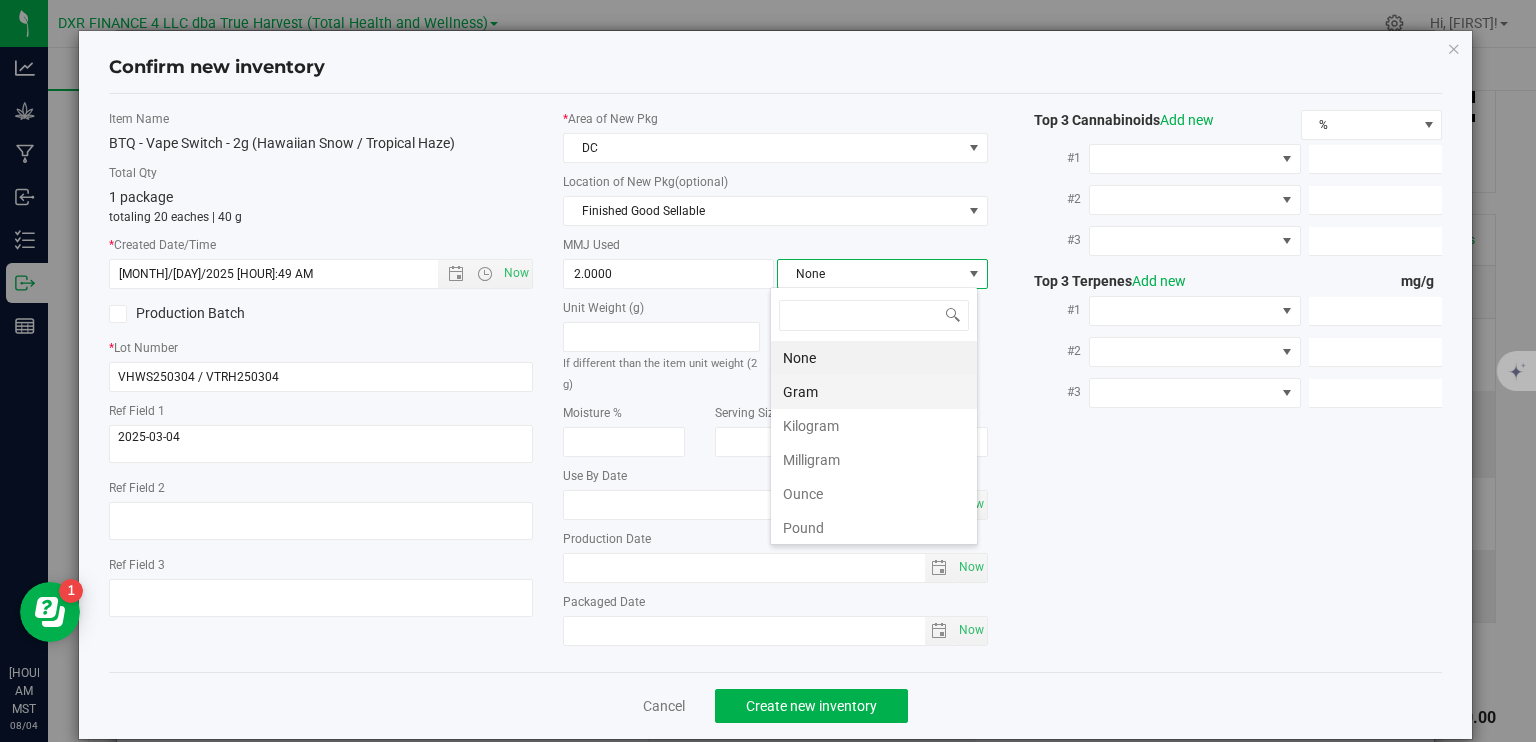 click on "Gram" at bounding box center [874, 392] 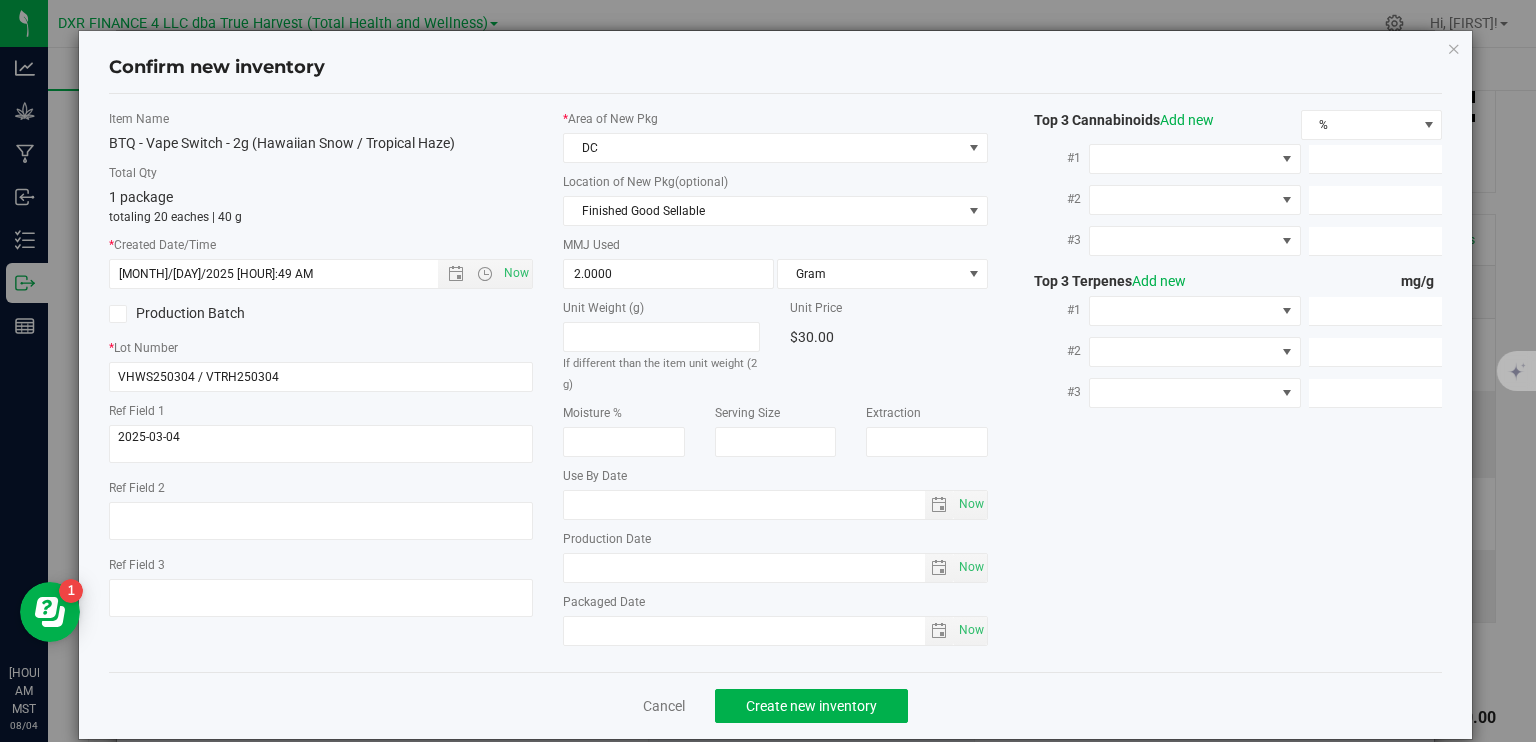 click on "Cancel
Create new inventory" at bounding box center [776, 705] 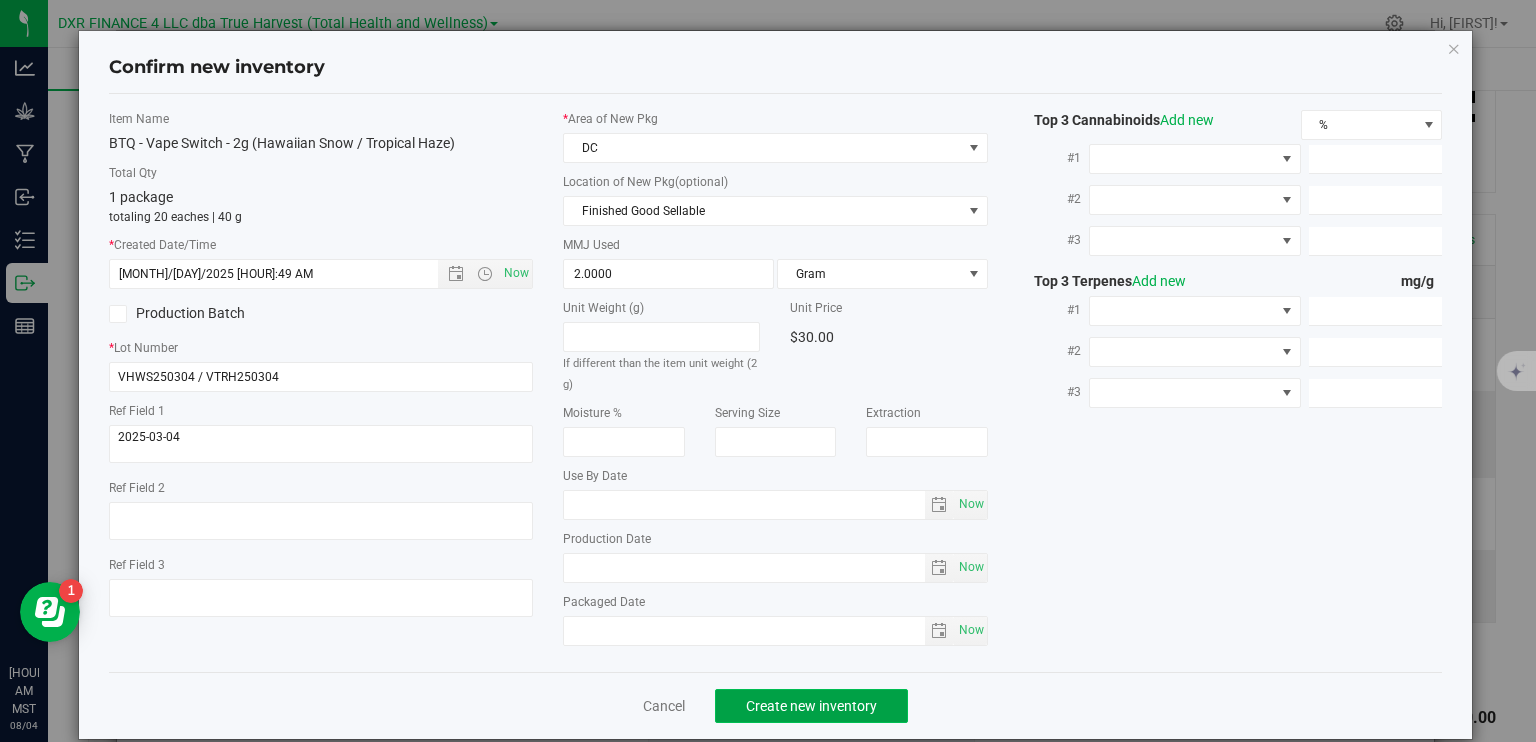 click on "Create new inventory" 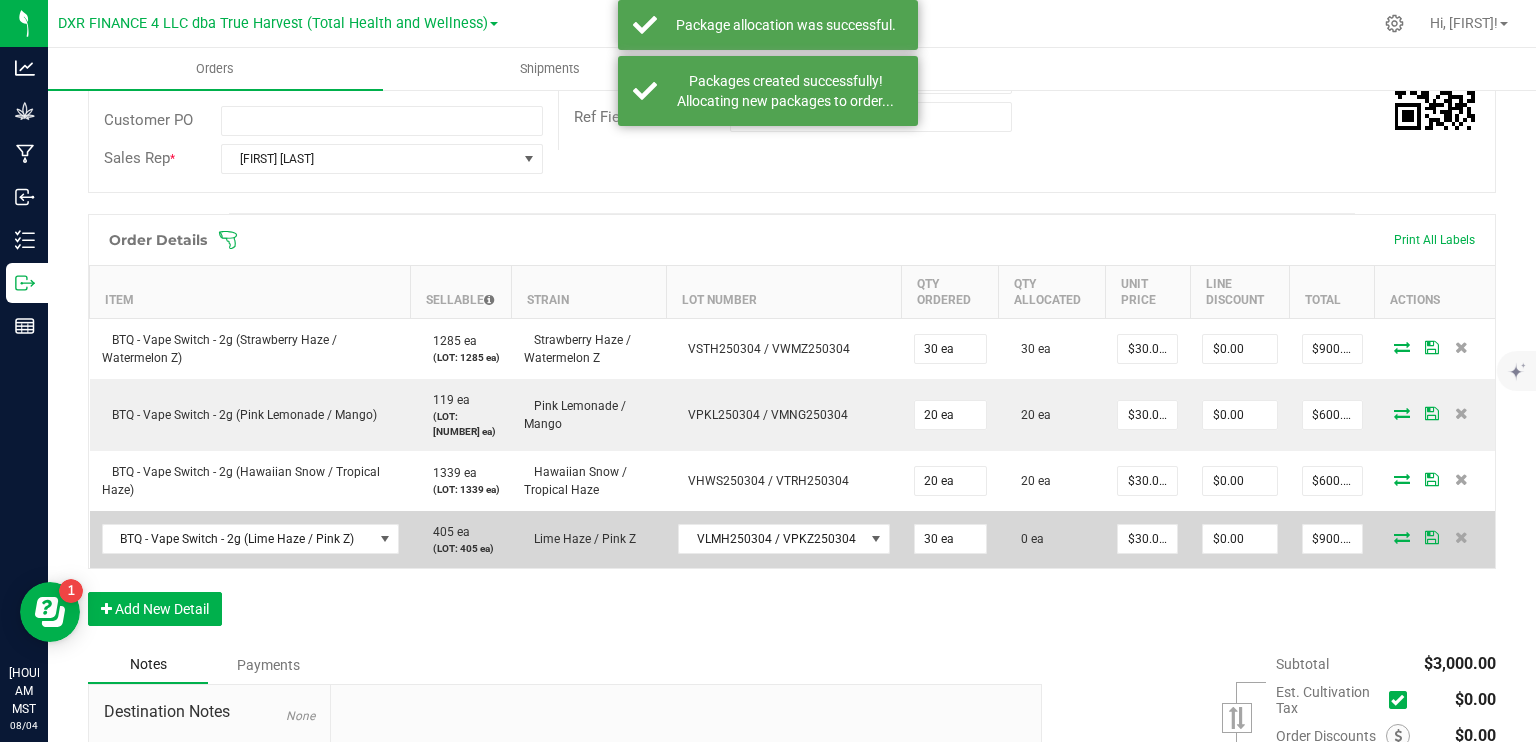 click at bounding box center [1402, 537] 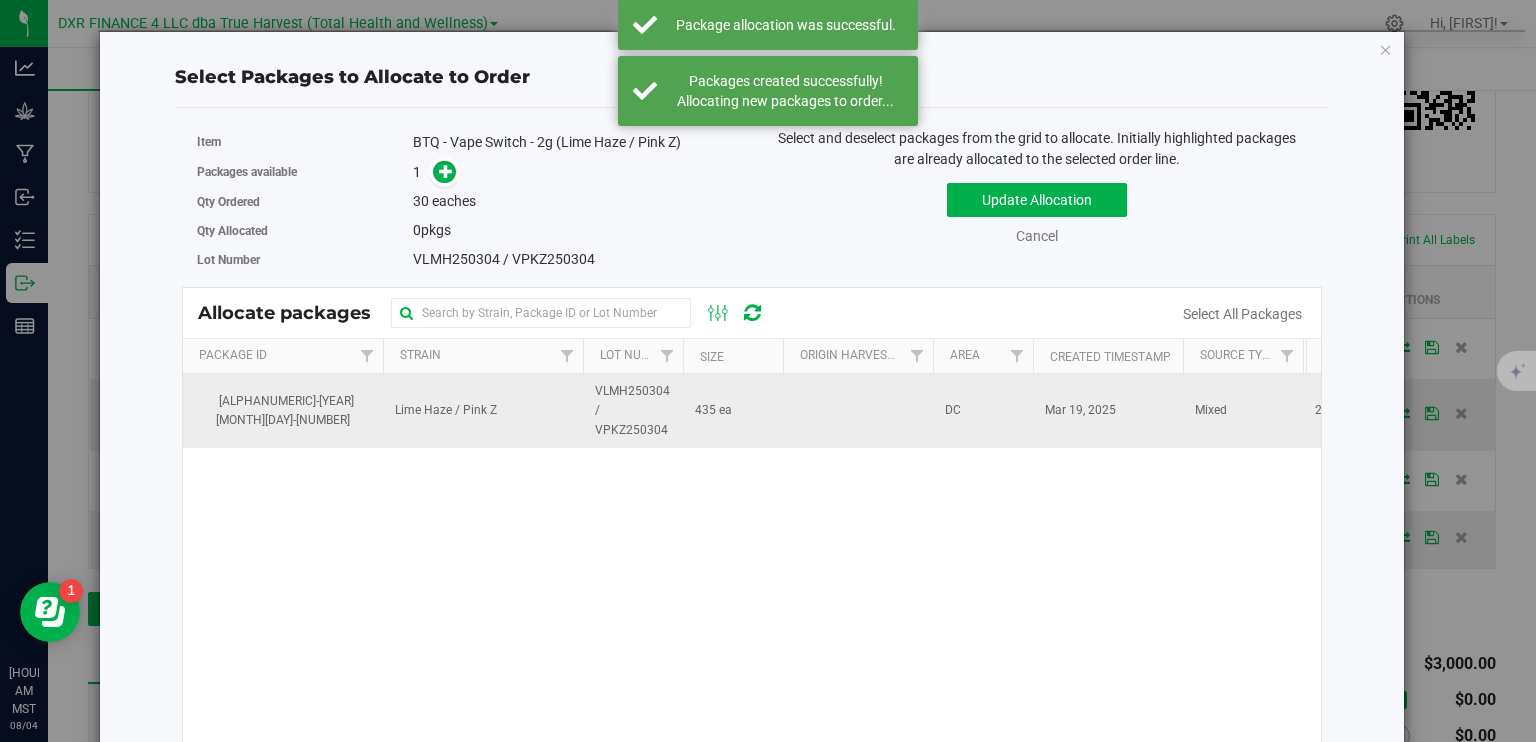 click on "435 ea" at bounding box center (733, 411) 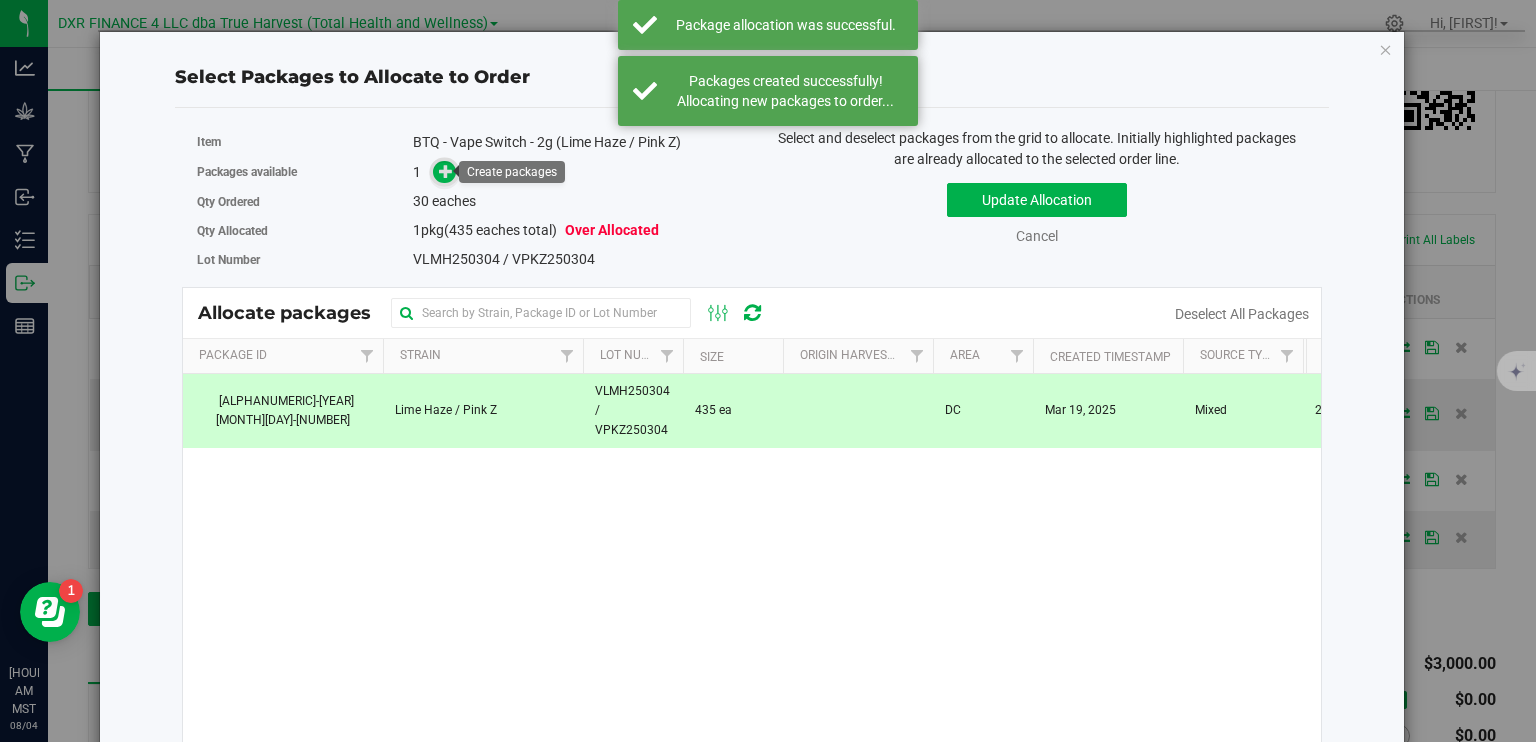 click at bounding box center (446, 171) 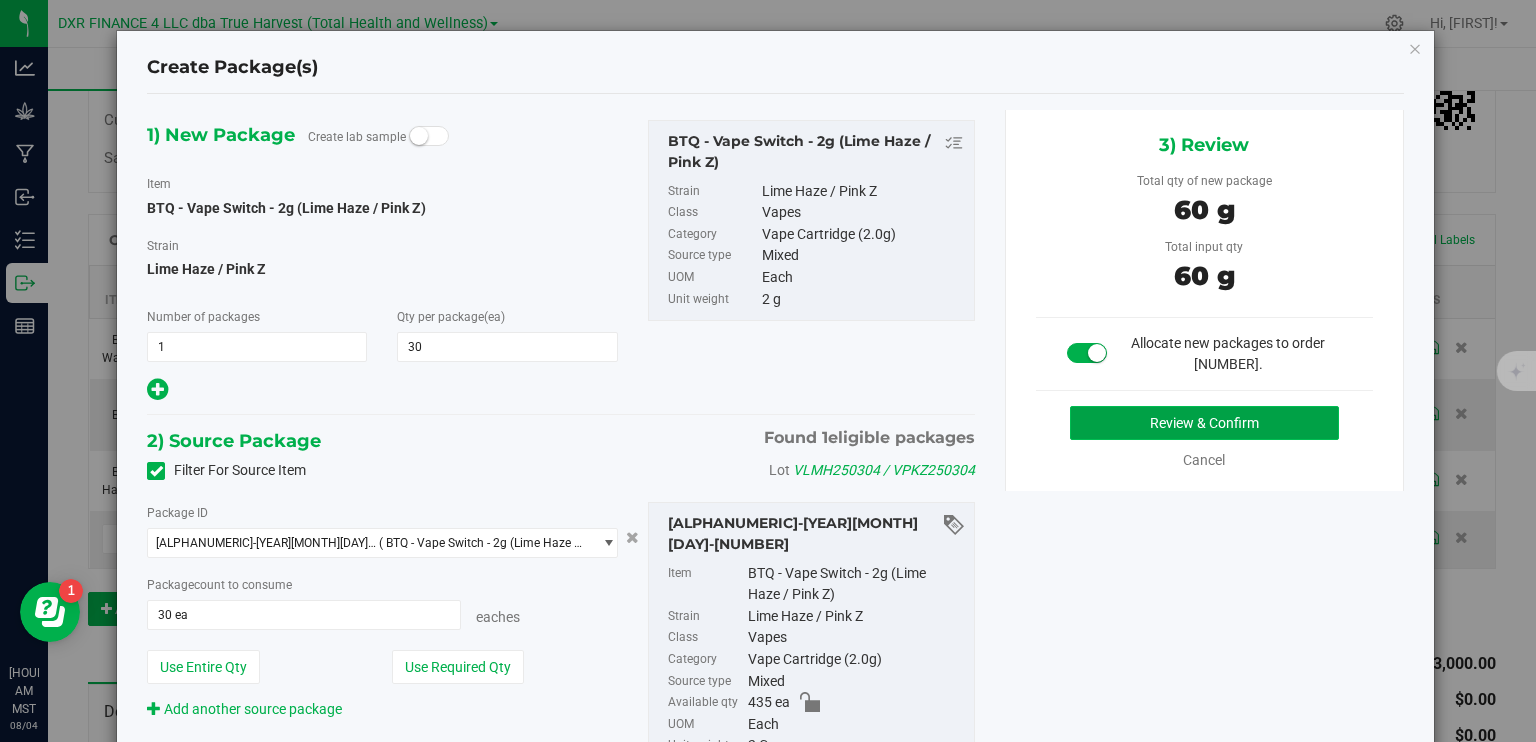 click on "Review & Confirm" at bounding box center (1204, 423) 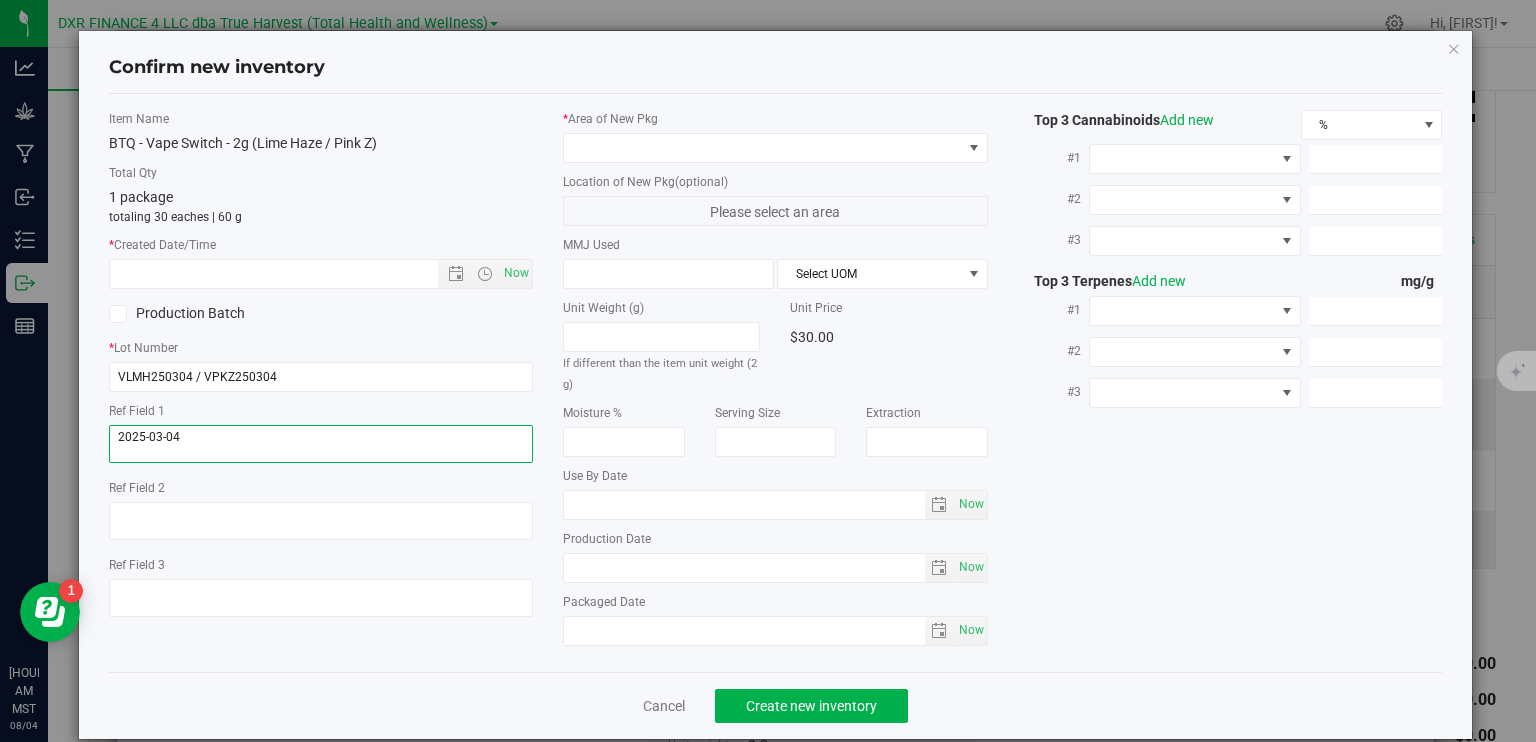 click at bounding box center (321, 444) 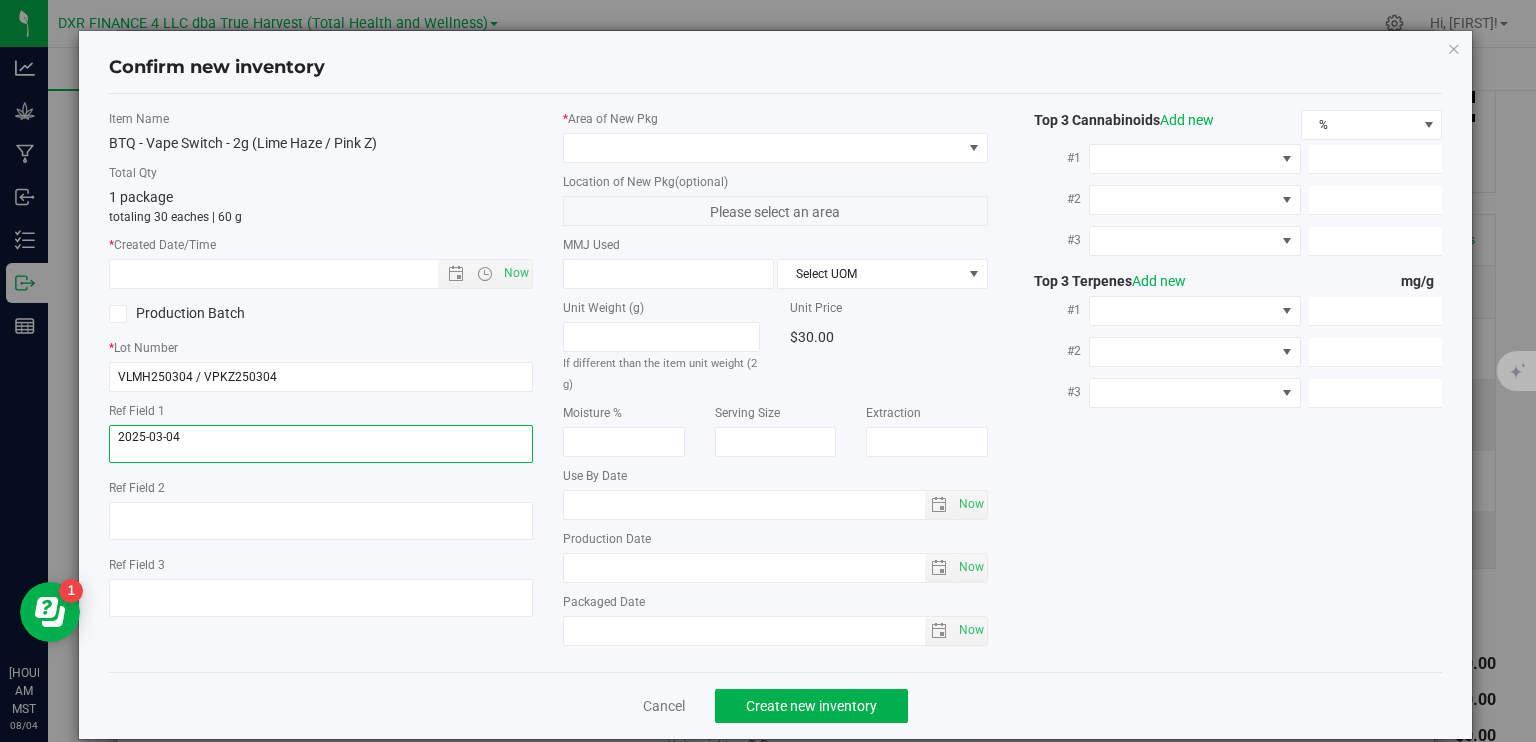 click at bounding box center (321, 444) 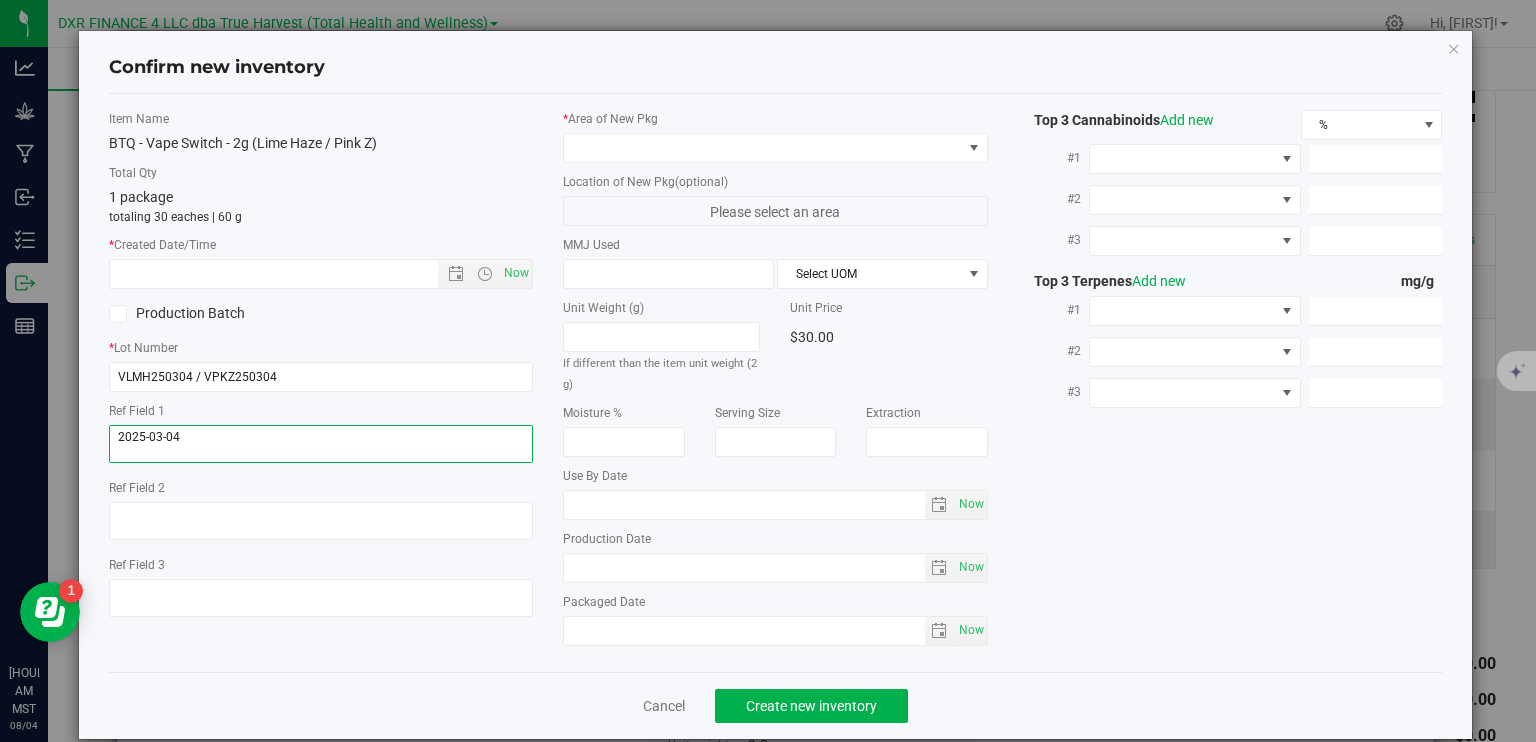 click at bounding box center (321, 444) 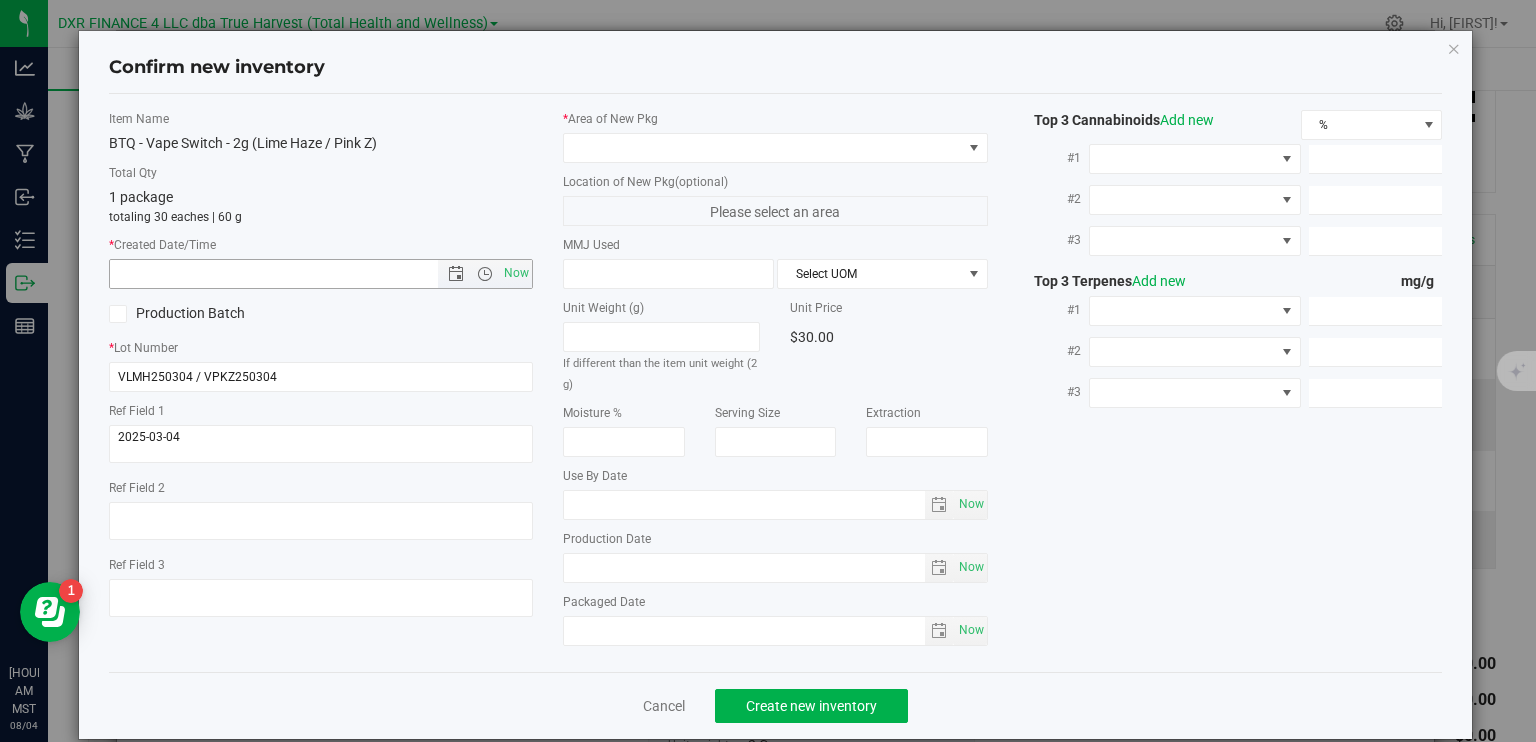 click at bounding box center (291, 274) 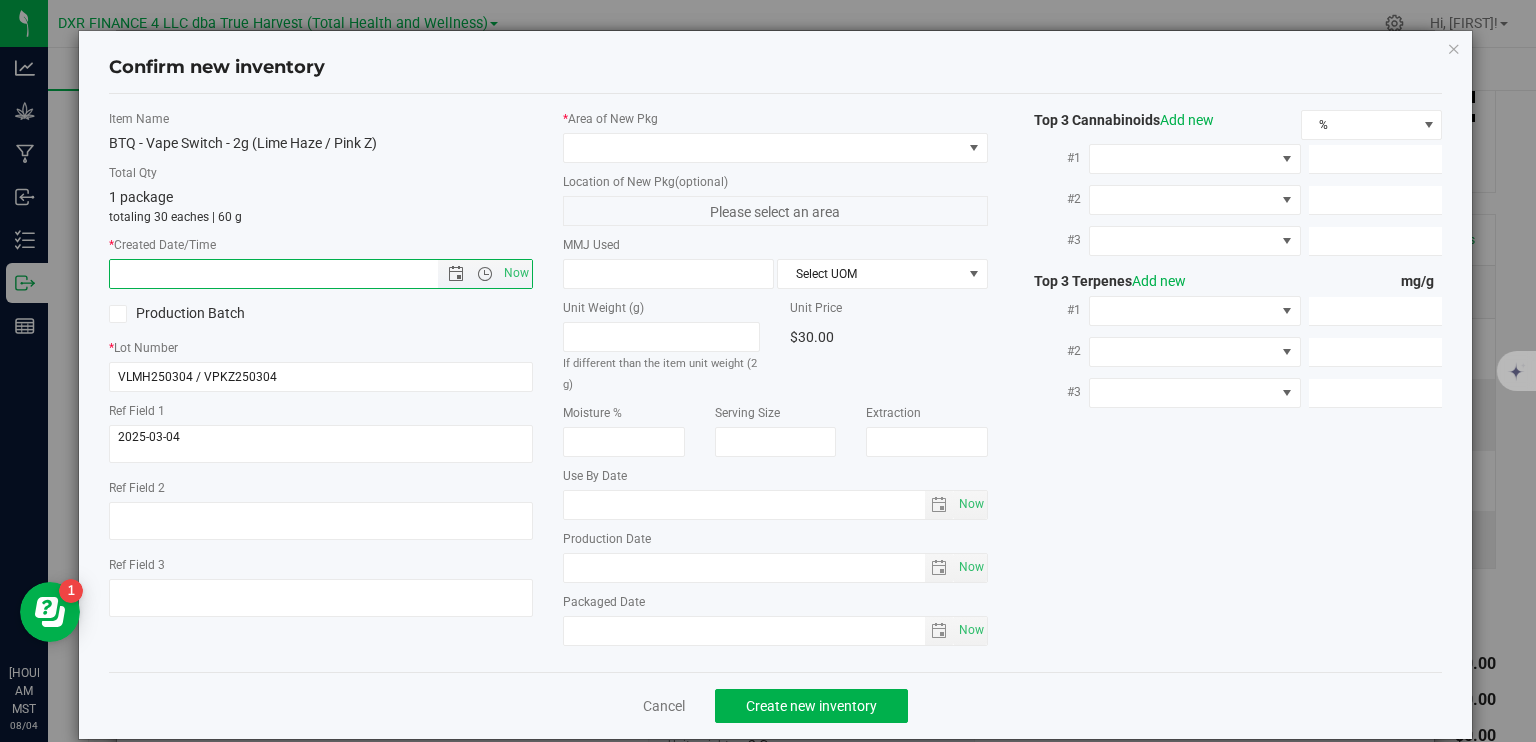 paste on "2025-03-04" 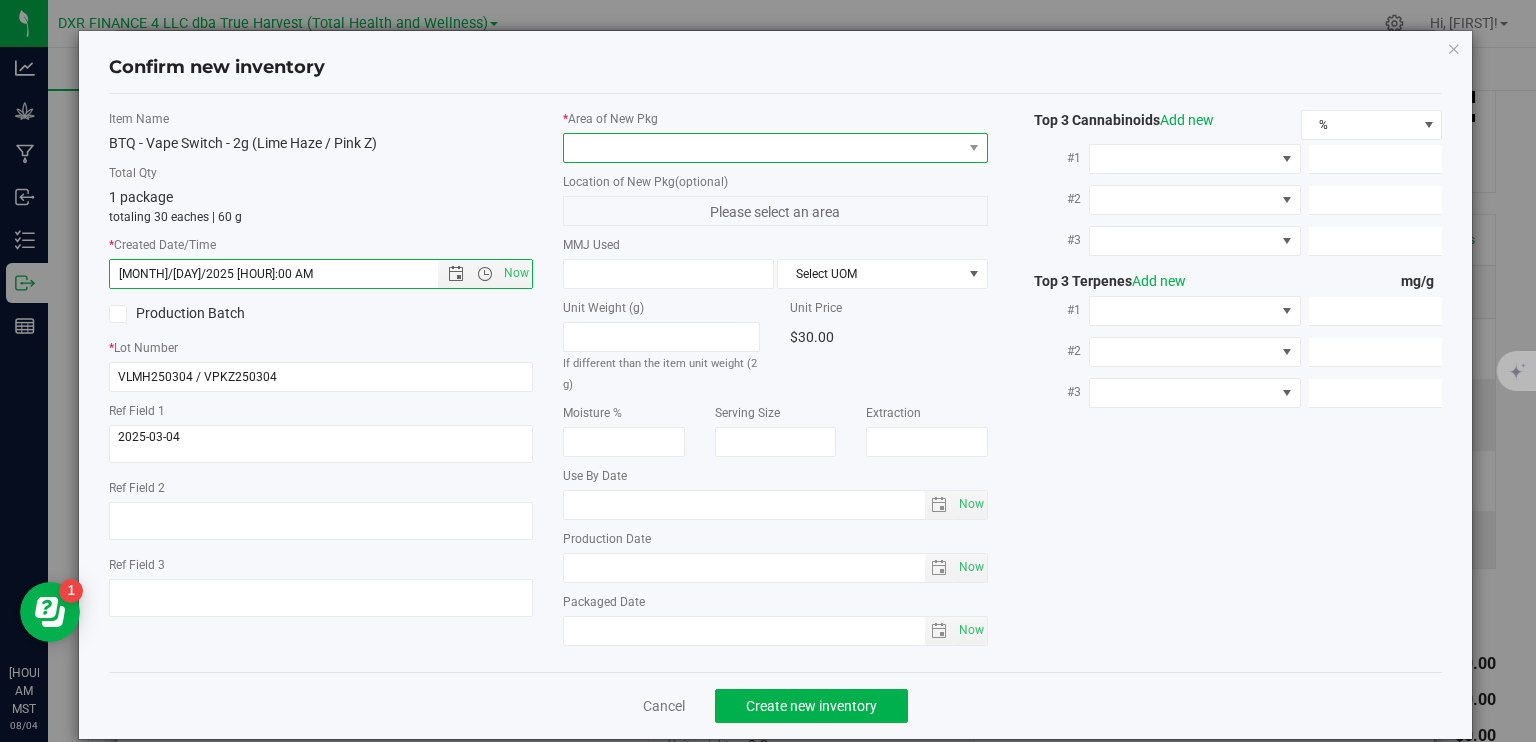 type on "[MONTH]/[DAY]/2025 [HOUR]:49 AM" 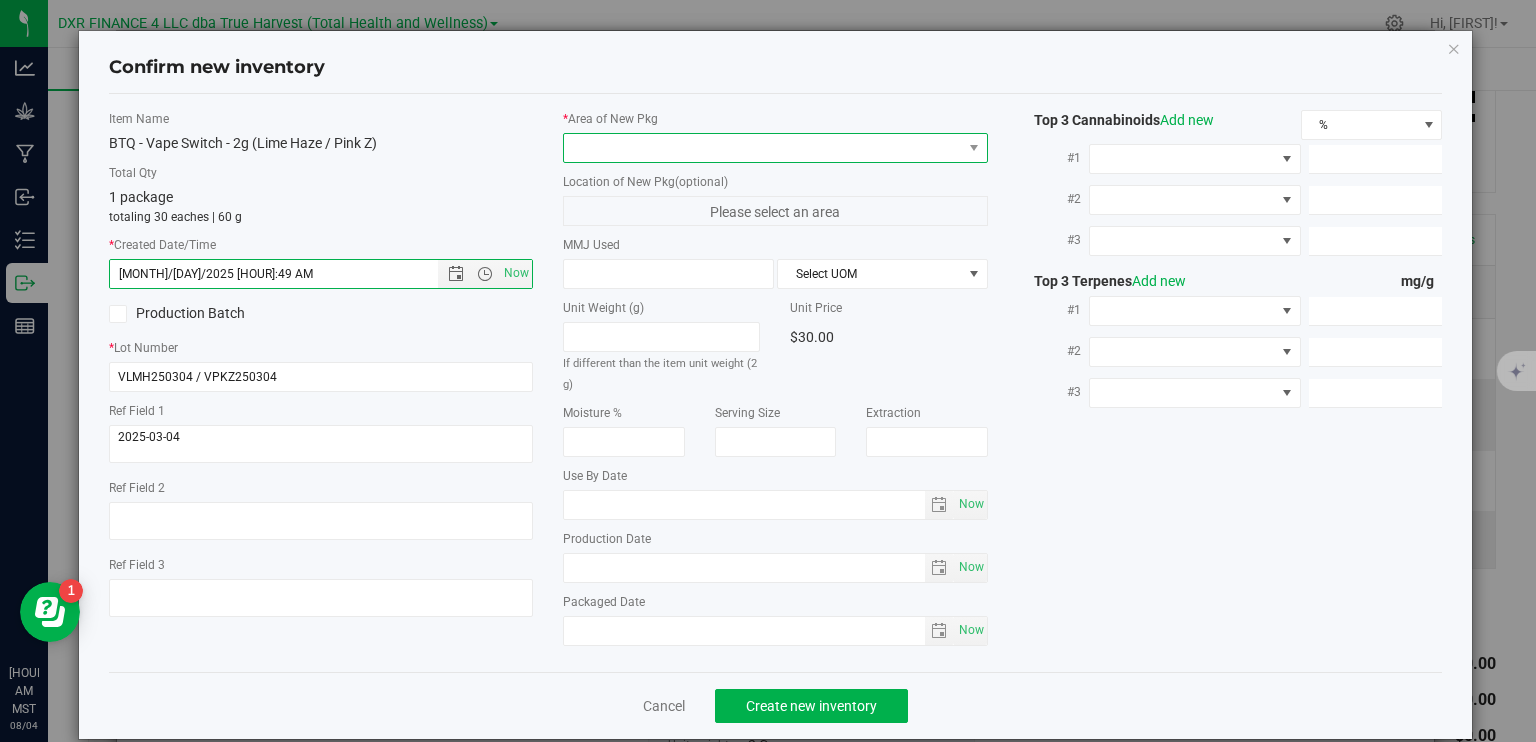 click at bounding box center [763, 148] 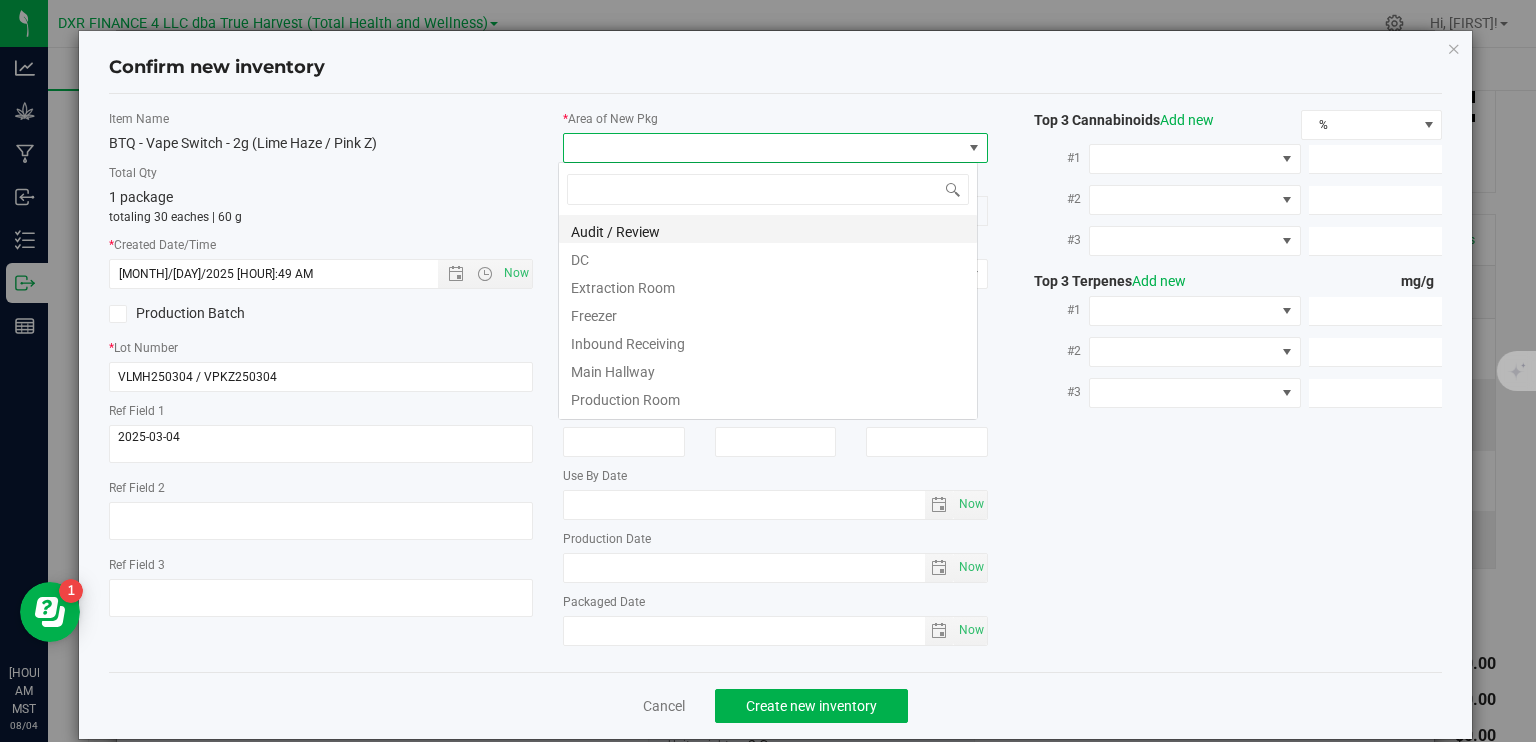 scroll, scrollTop: 99970, scrollLeft: 99580, axis: both 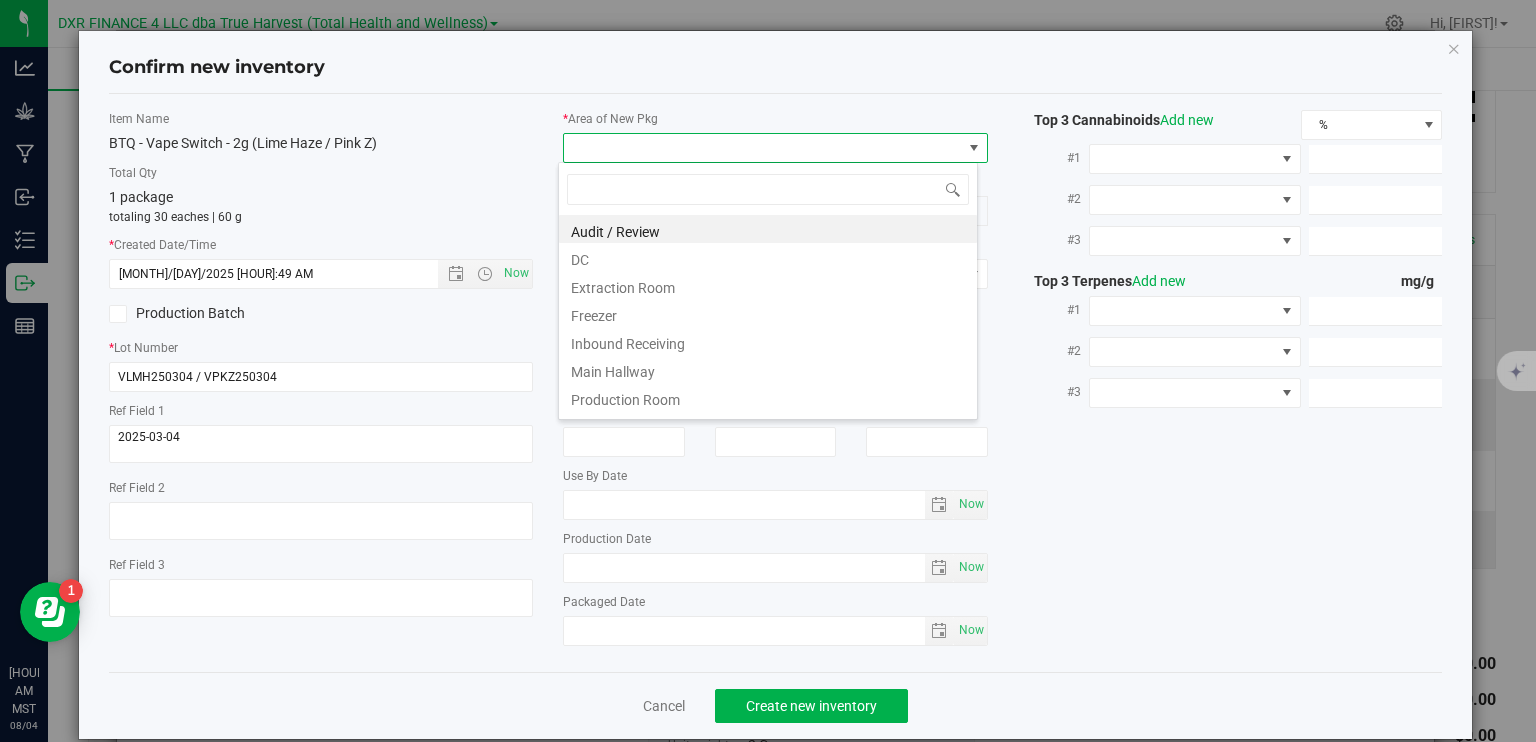 click on "DC" at bounding box center (768, 257) 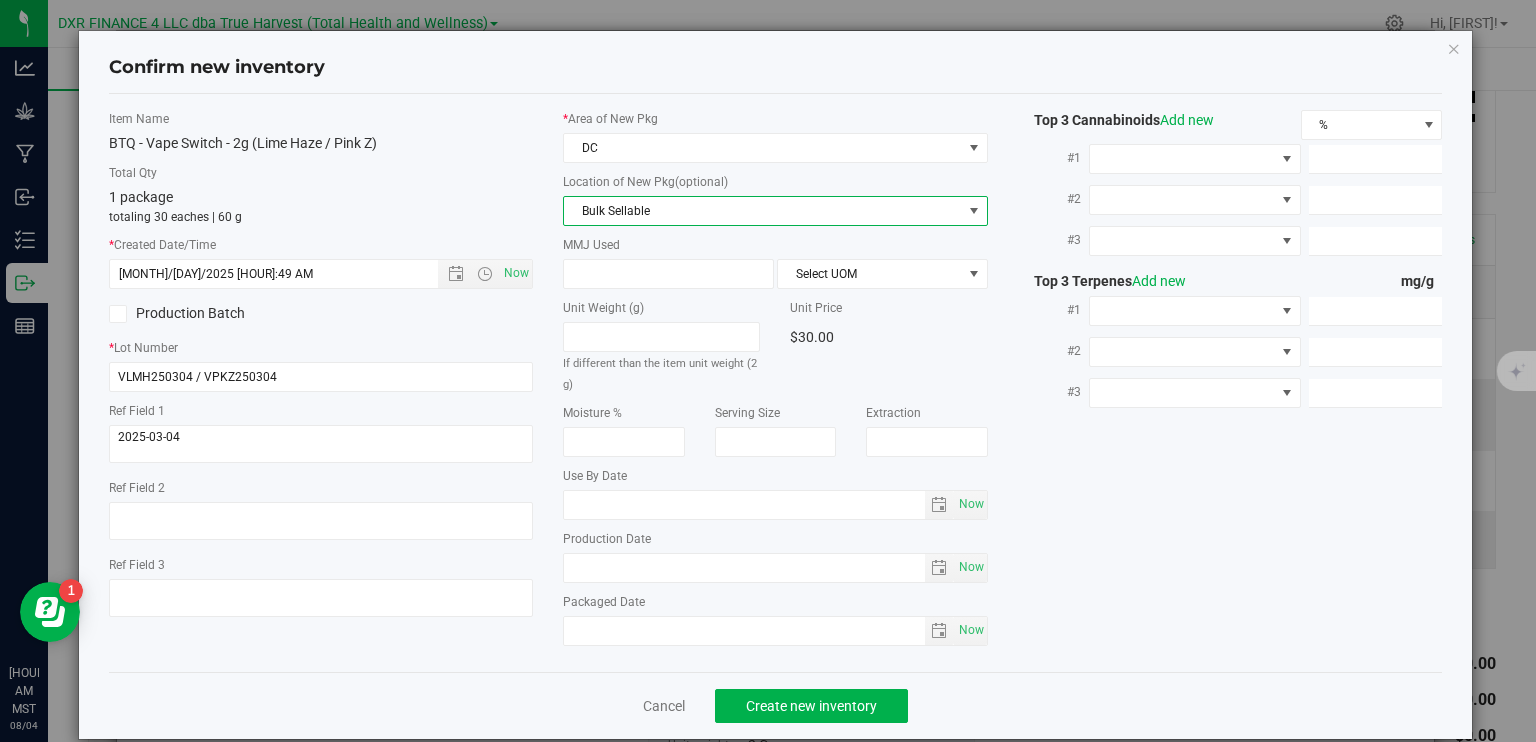 click on "Bulk Sellable" at bounding box center [763, 211] 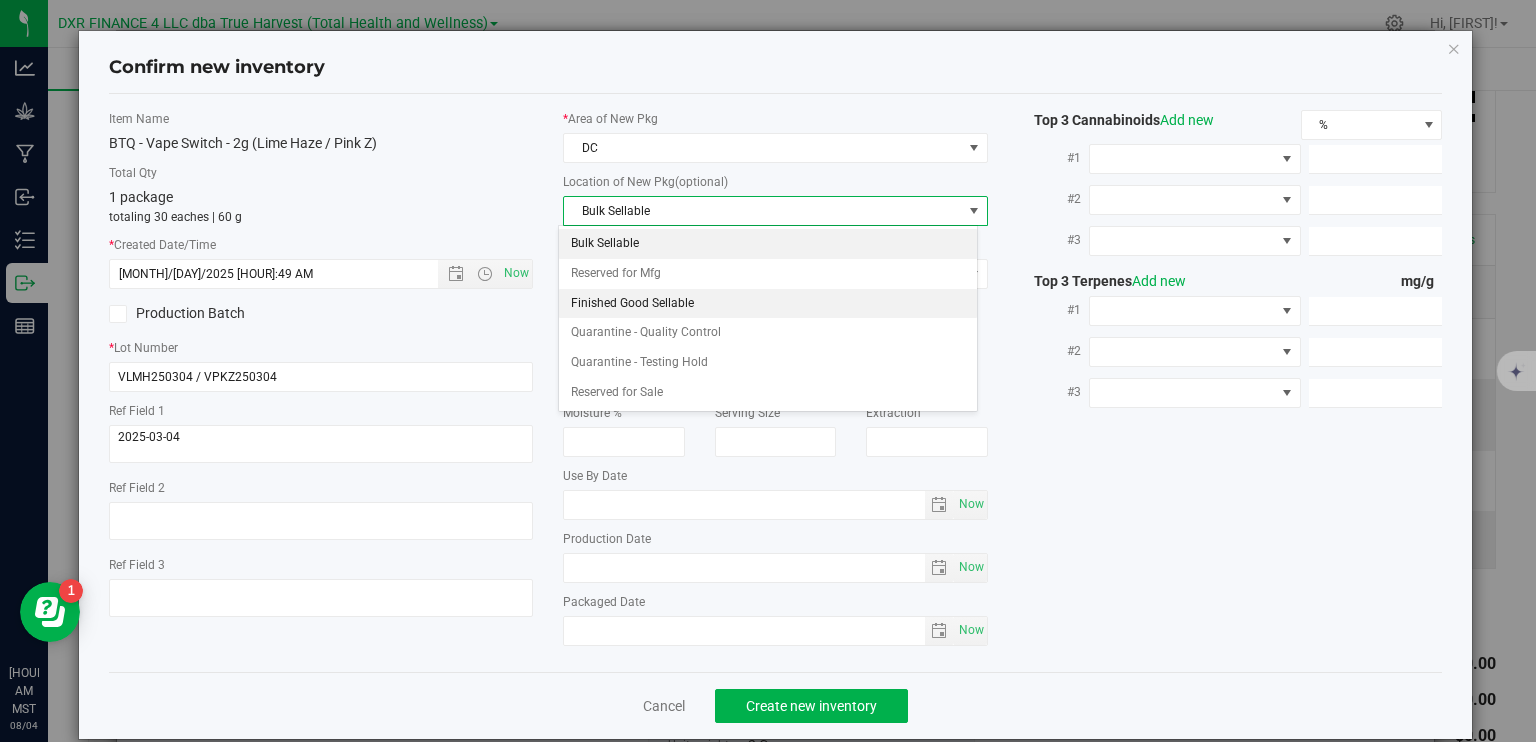 click on "Finished Good Sellable" at bounding box center [768, 304] 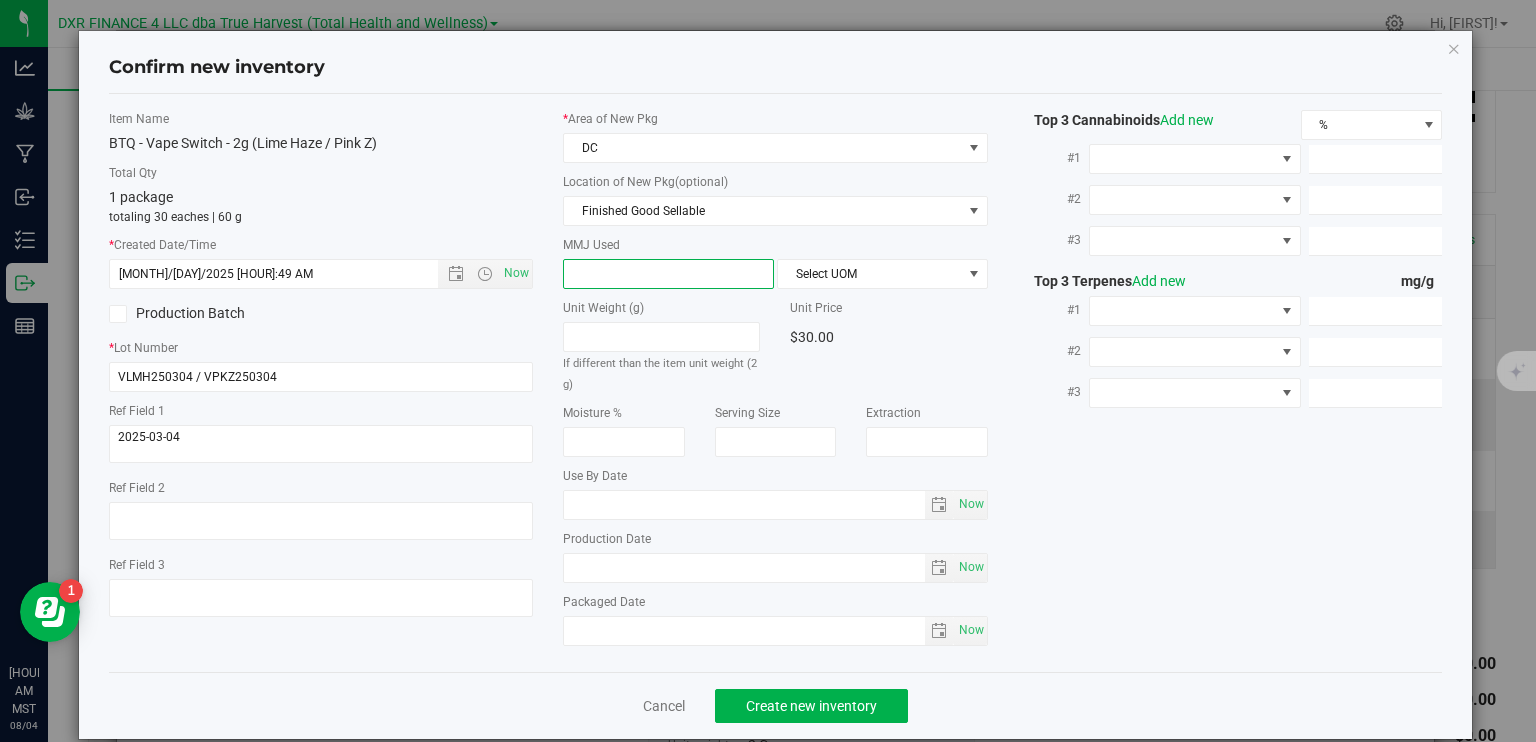 click at bounding box center [668, 274] 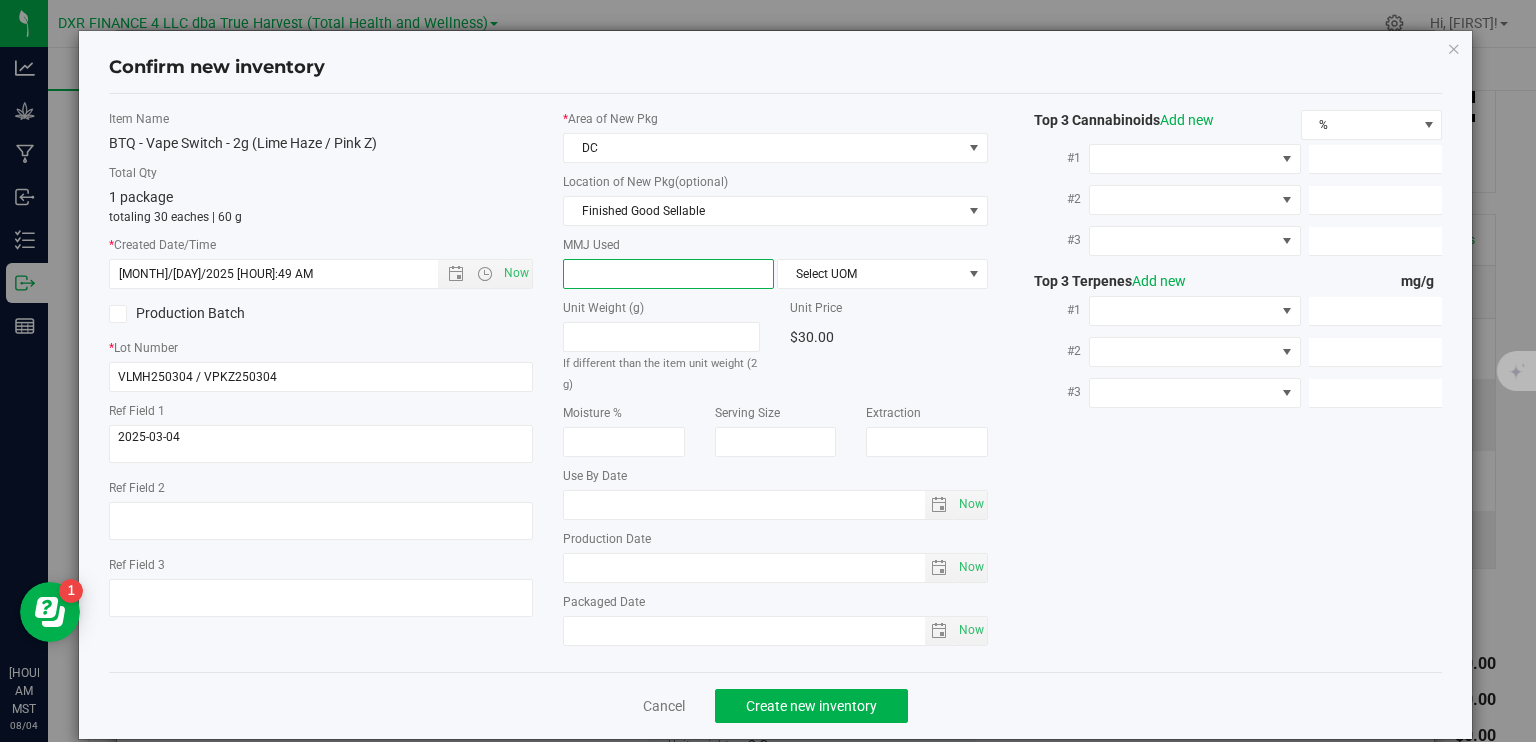 type on "2" 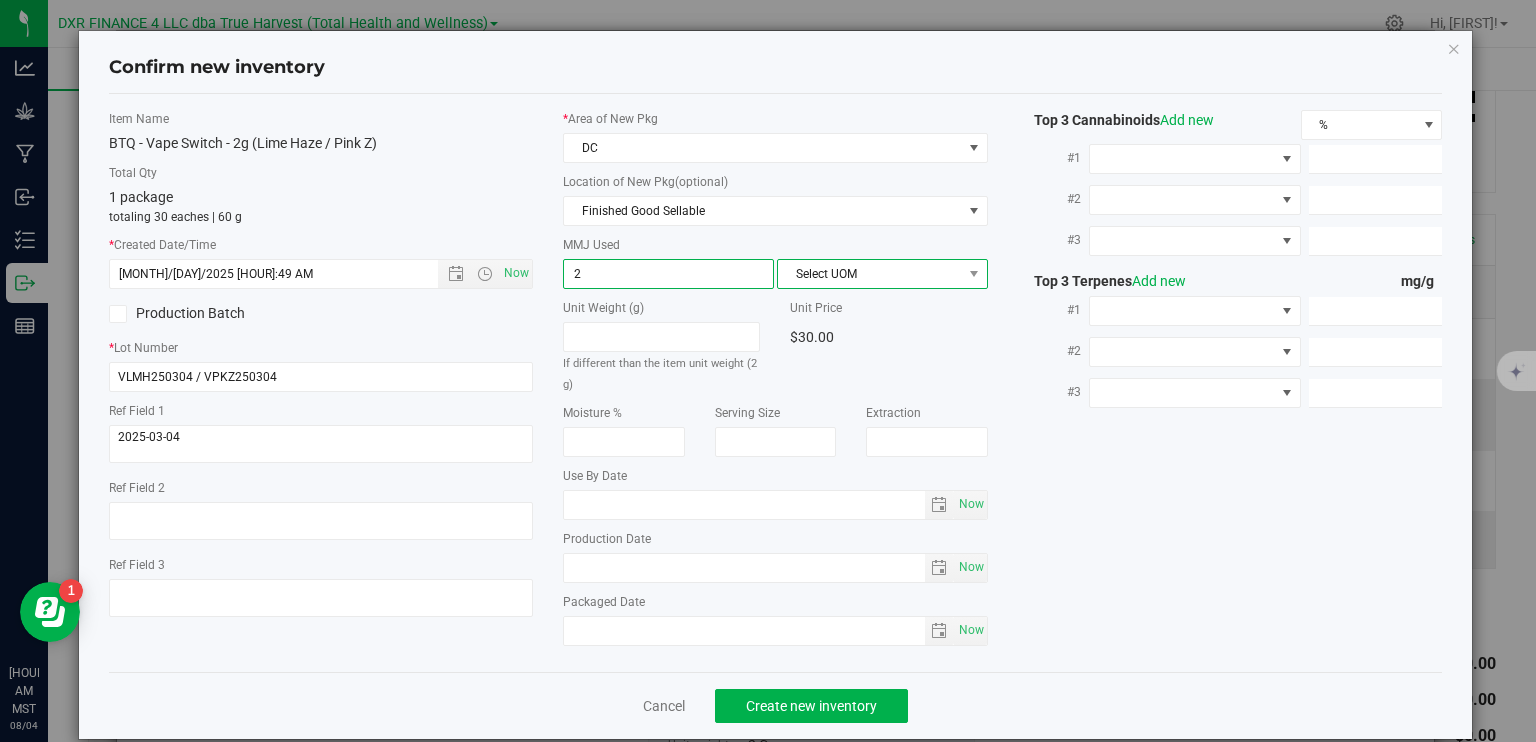 type on "2.0000" 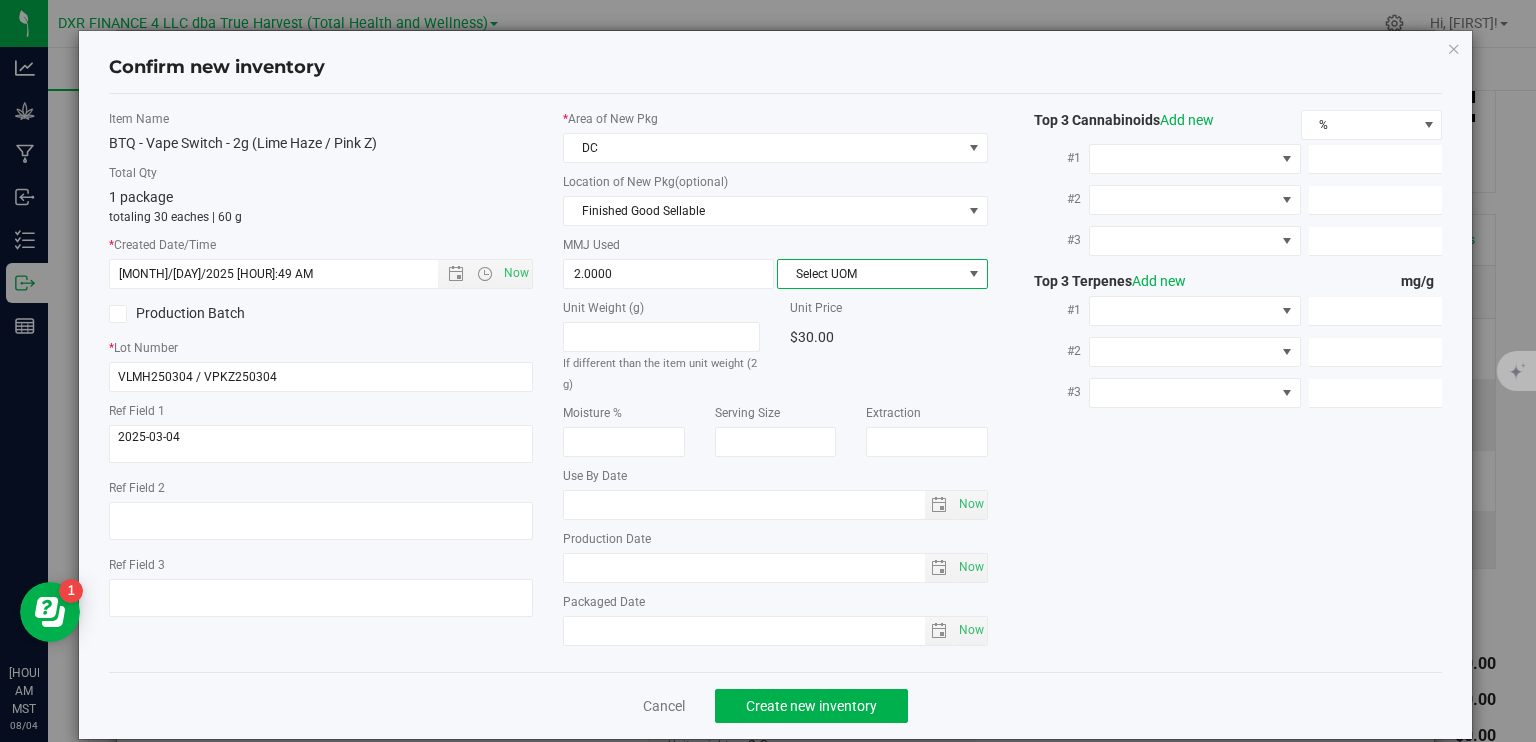 click on "Select UOM" at bounding box center [870, 274] 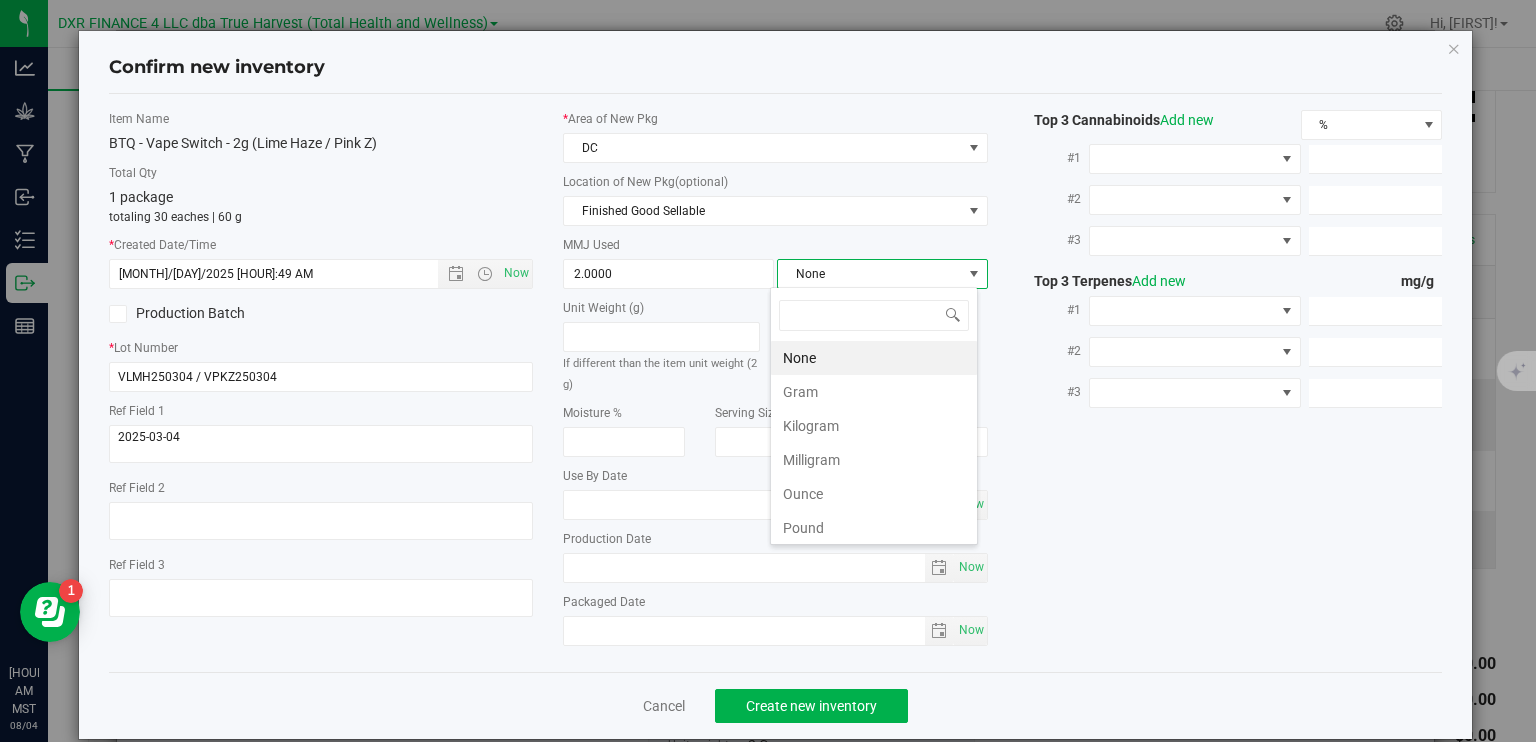scroll, scrollTop: 99970, scrollLeft: 99792, axis: both 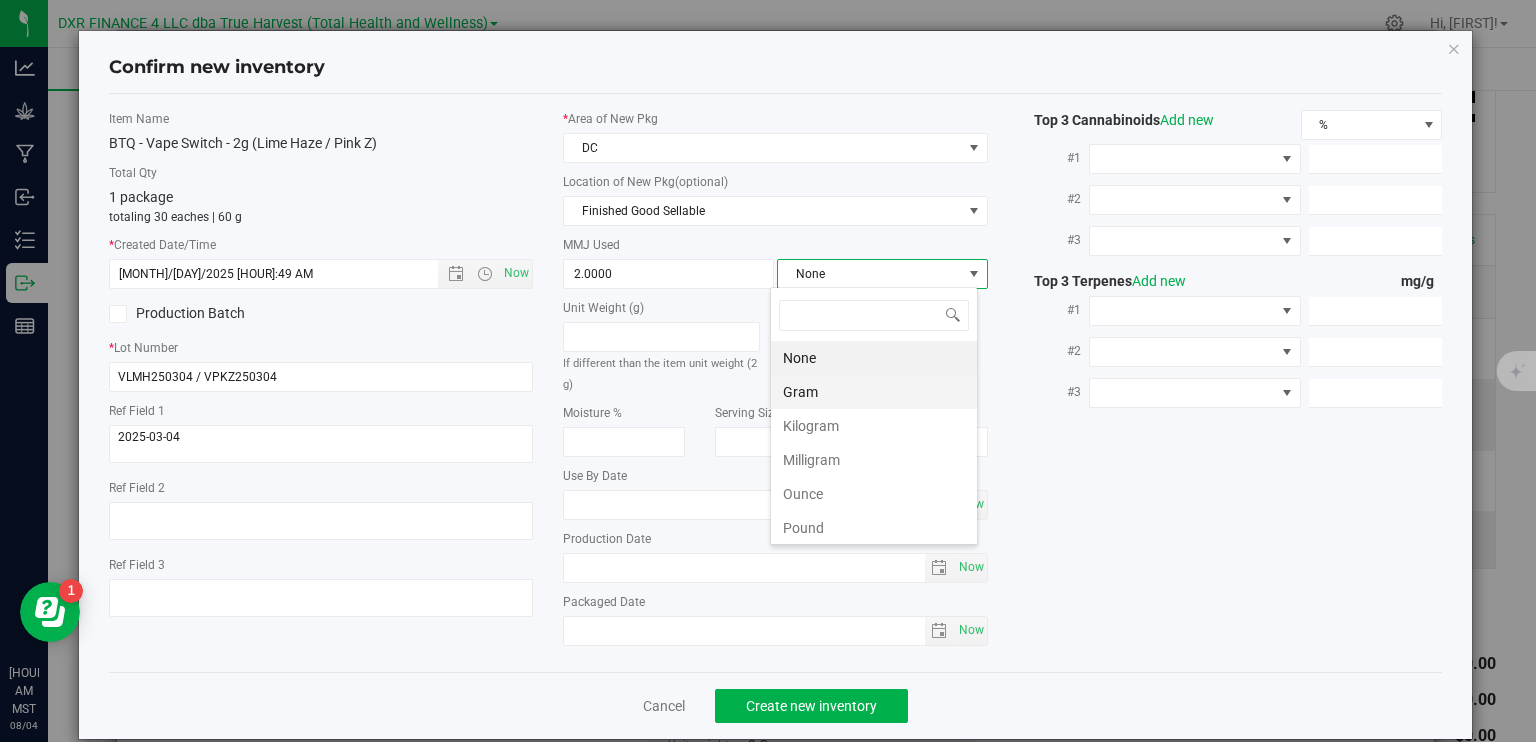 click on "Gram" at bounding box center [874, 392] 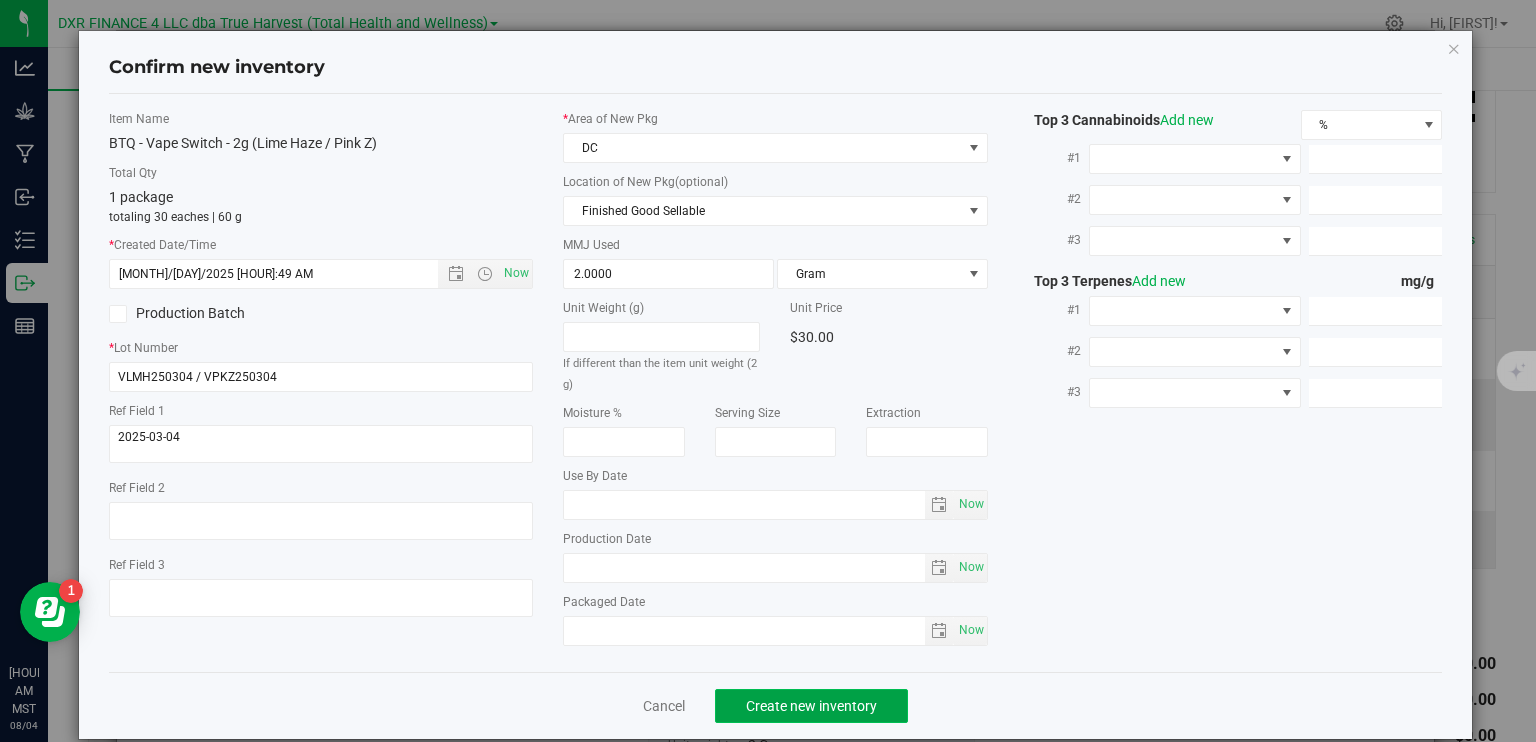 click on "Create new inventory" 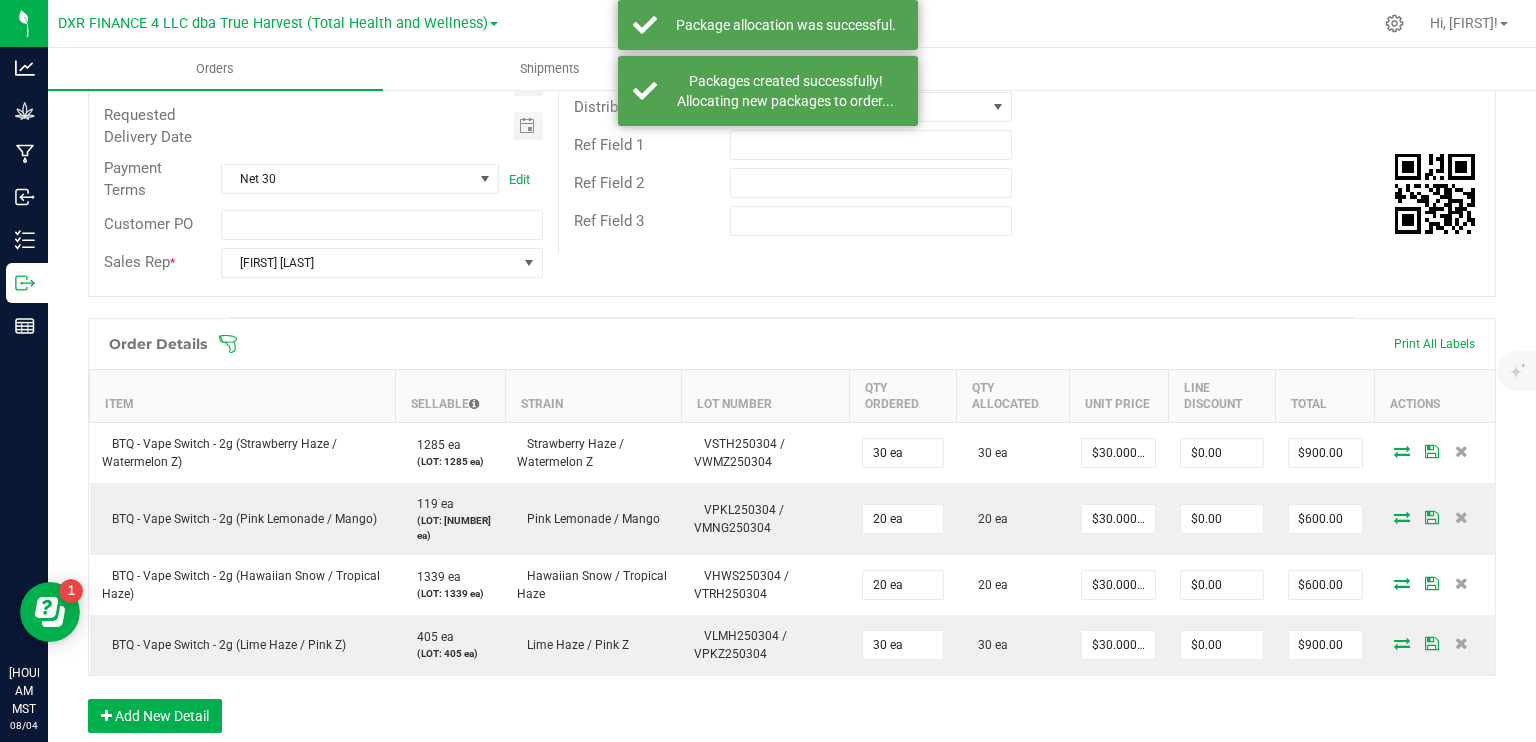scroll, scrollTop: 0, scrollLeft: 0, axis: both 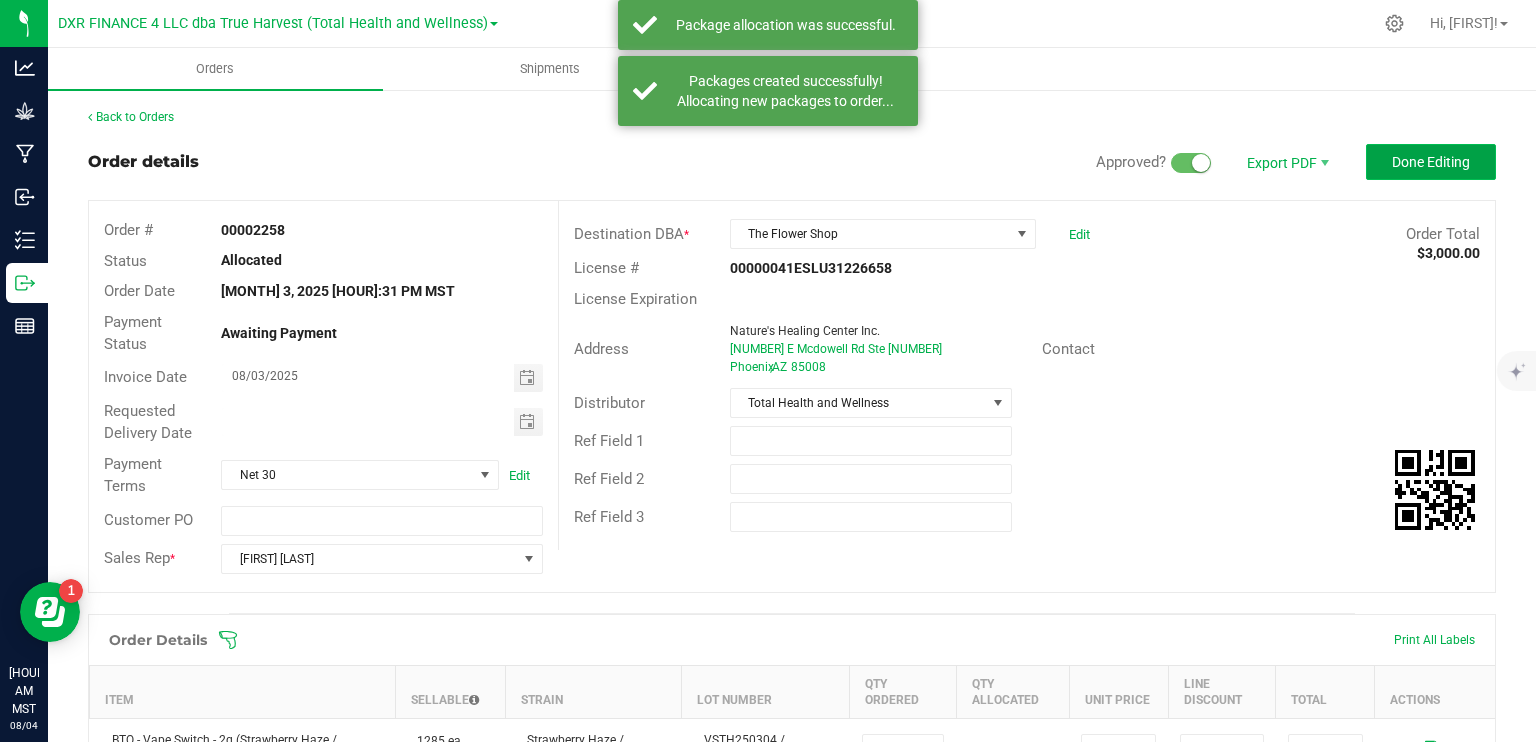 click on "Done Editing" at bounding box center [1431, 162] 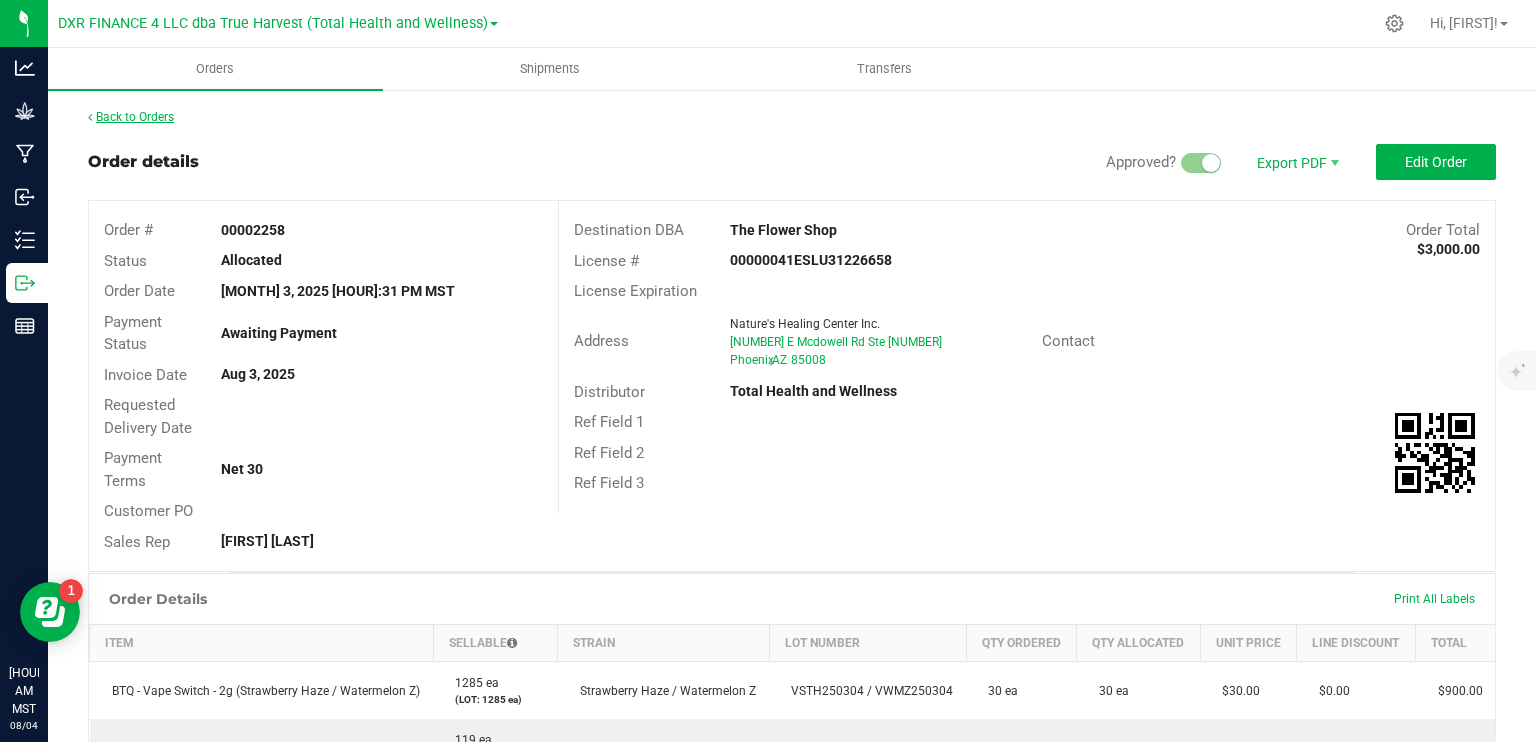 click on "Back to Orders" at bounding box center [131, 117] 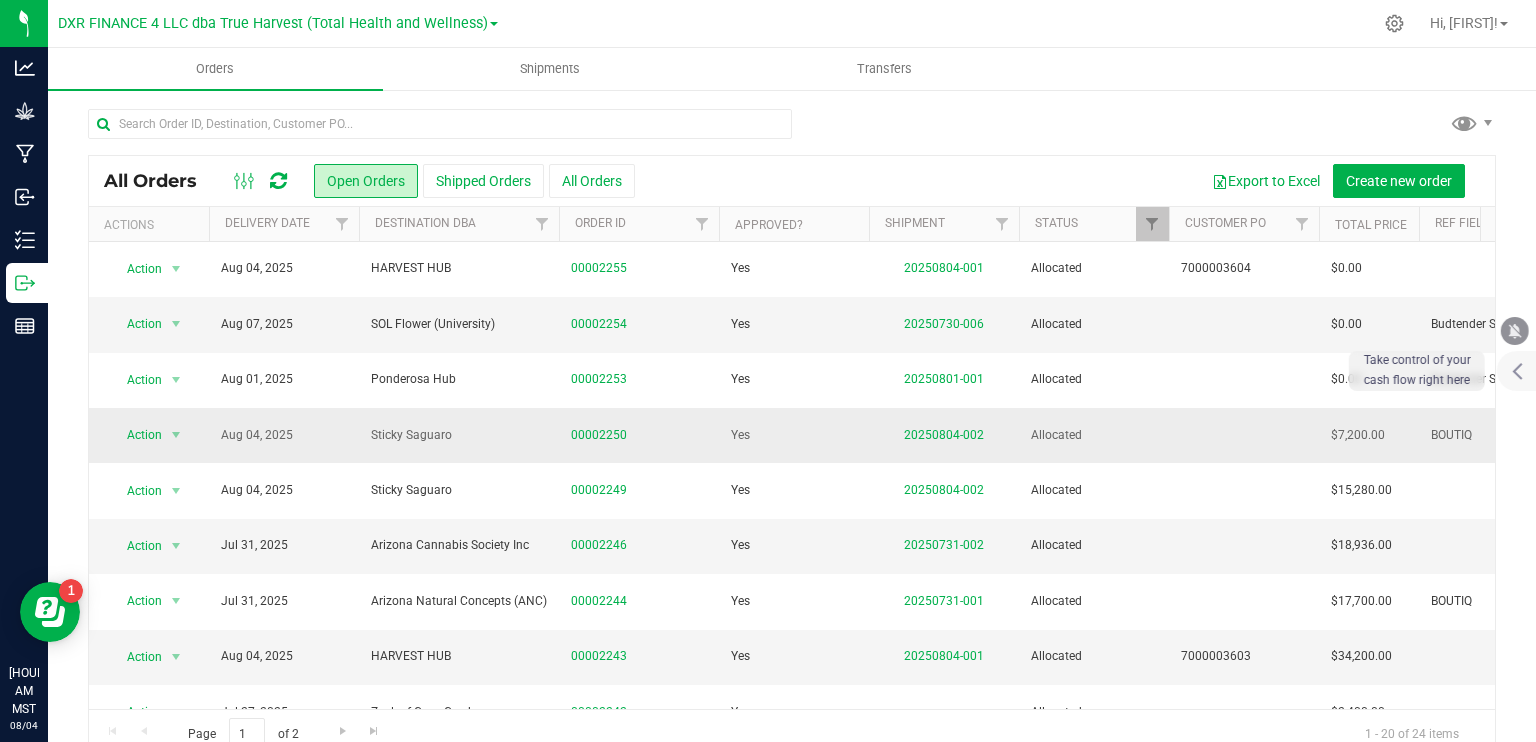 scroll, scrollTop: 0, scrollLeft: 0, axis: both 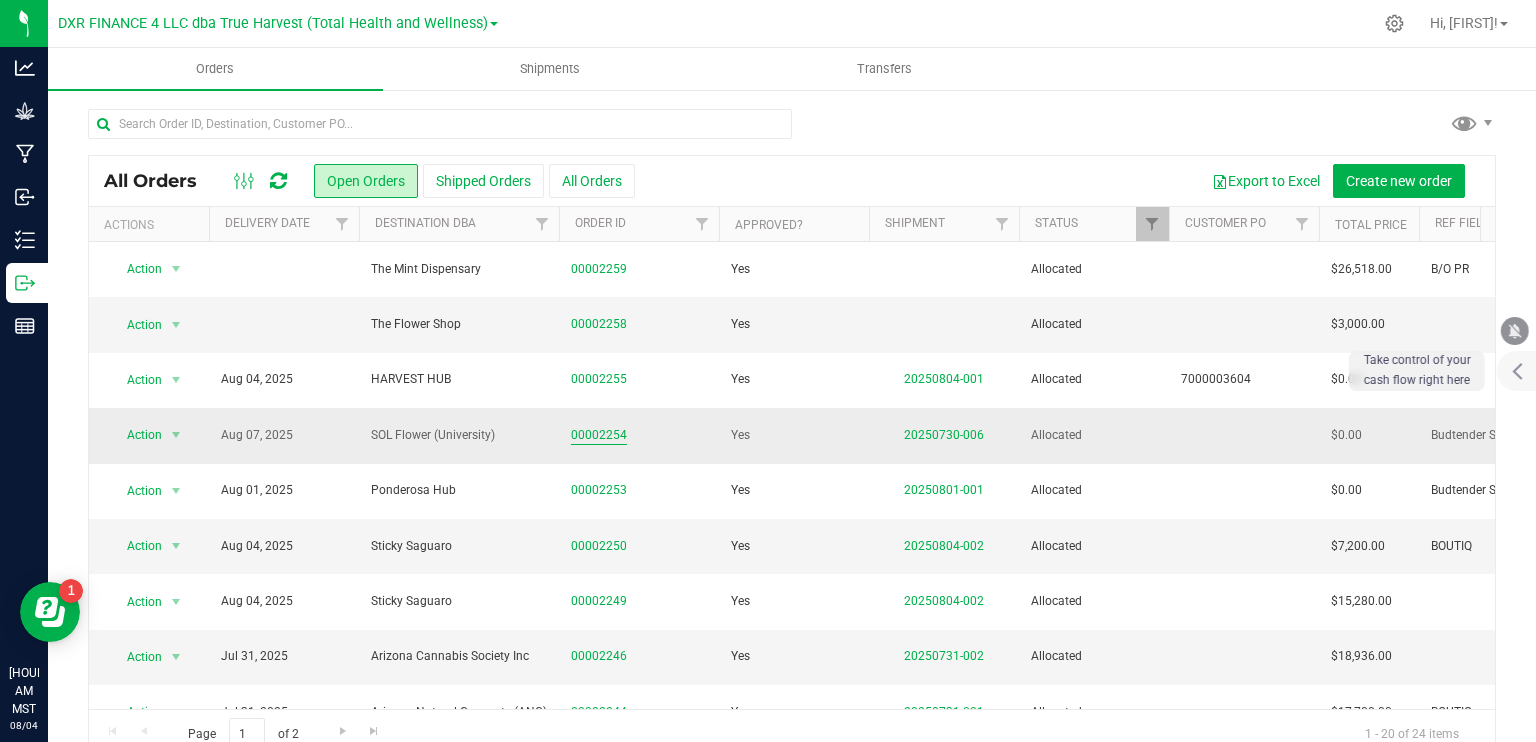 click on "00002254" at bounding box center [599, 435] 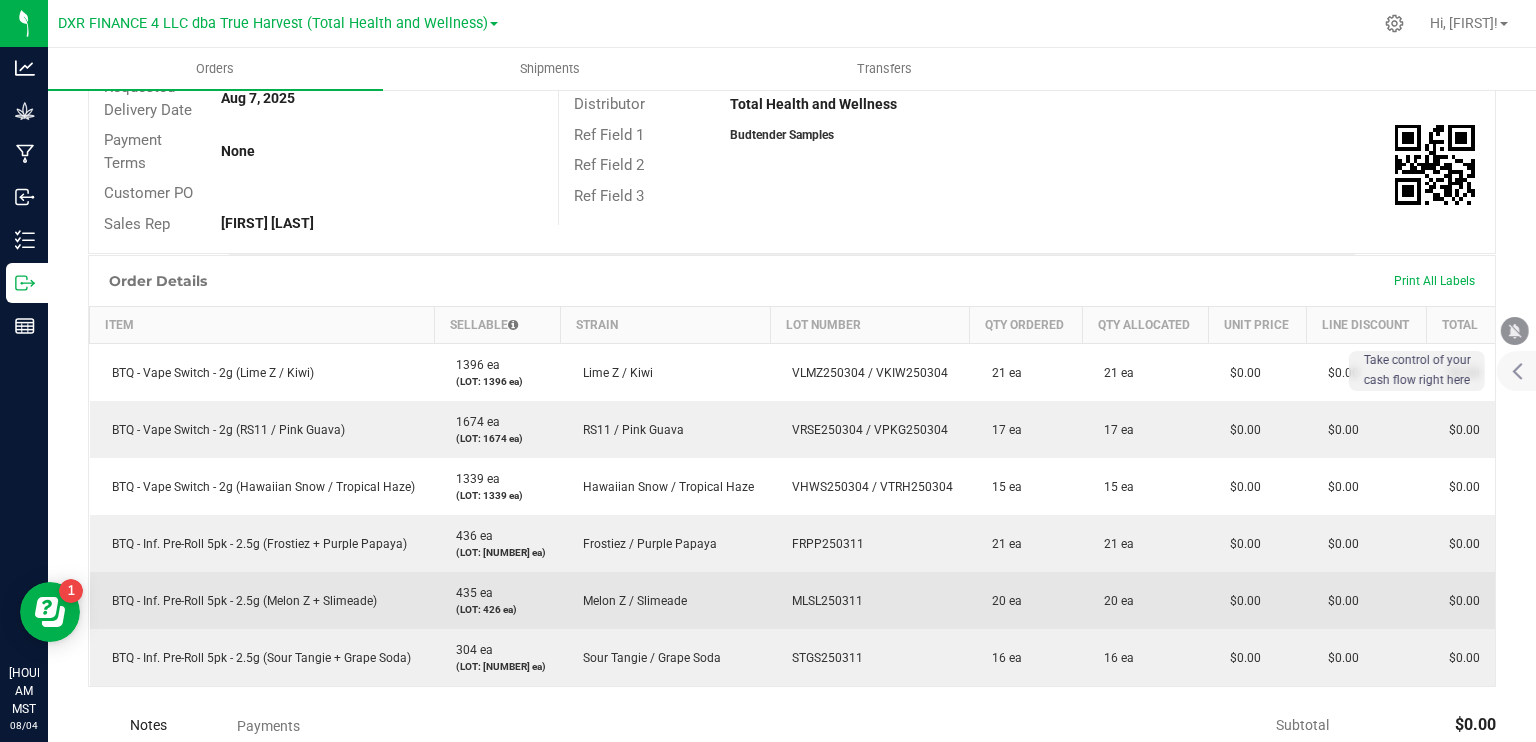 scroll, scrollTop: 0, scrollLeft: 0, axis: both 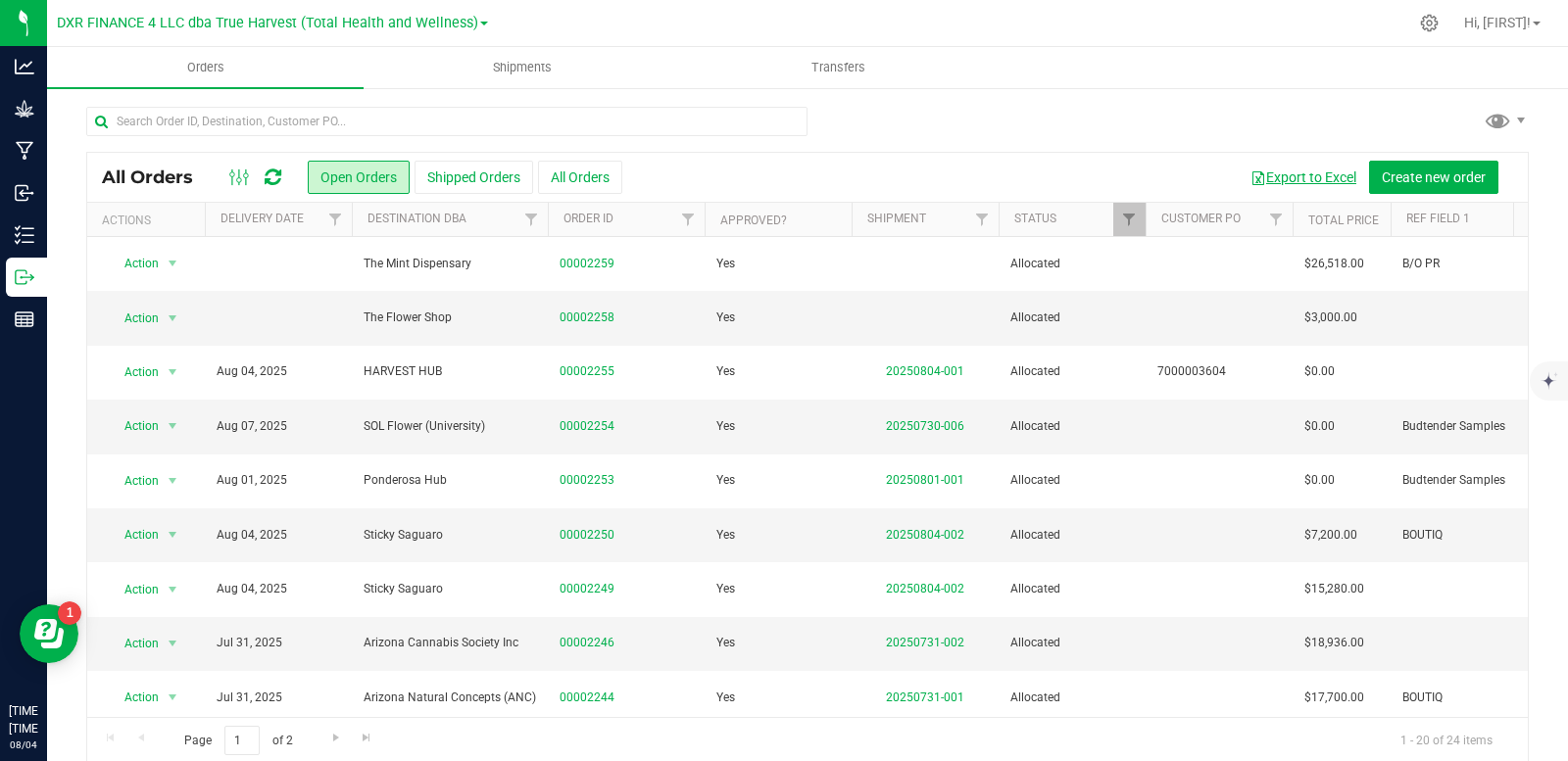 click on "Export to Excel" at bounding box center [1303, 177] 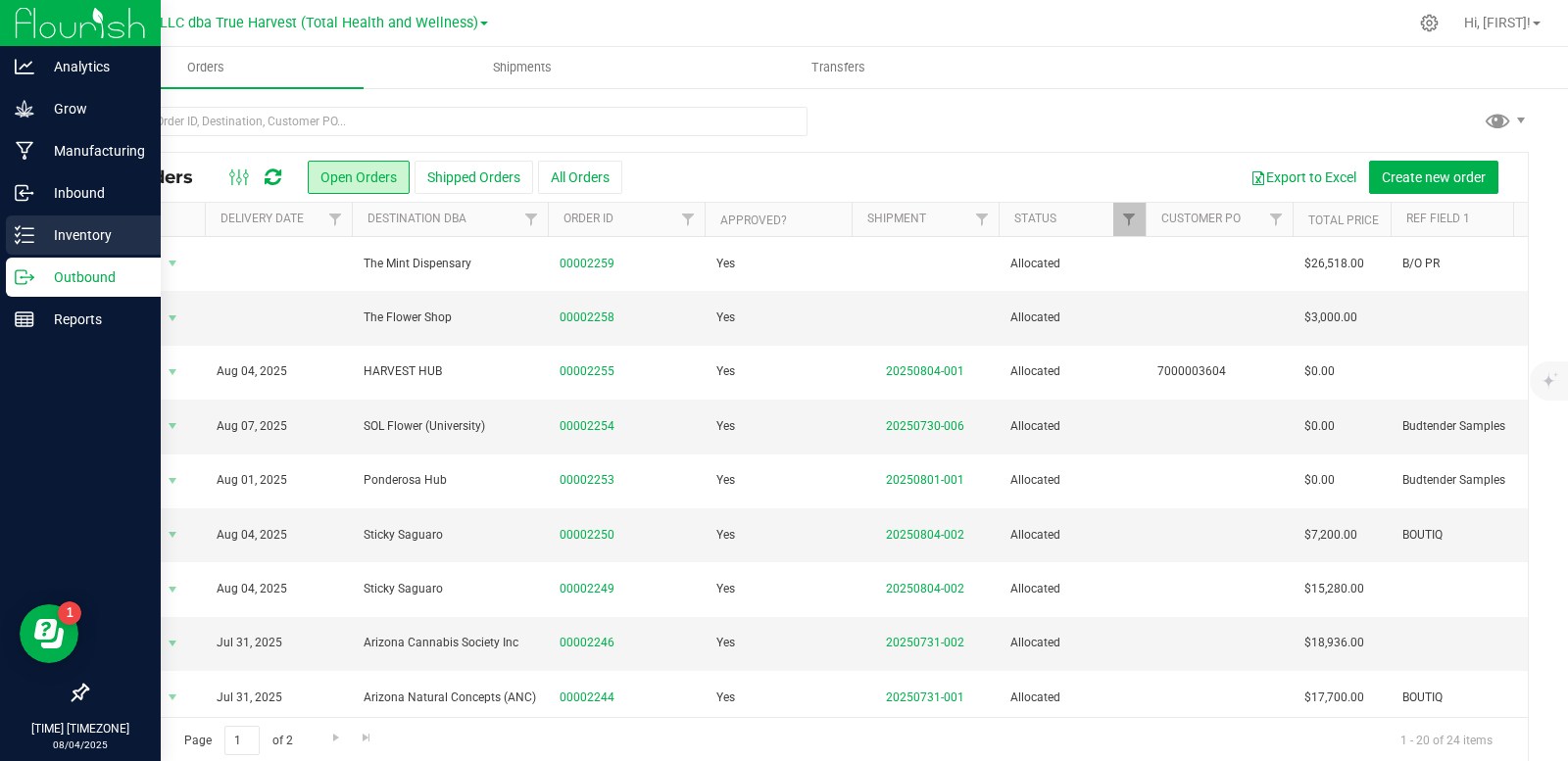 click 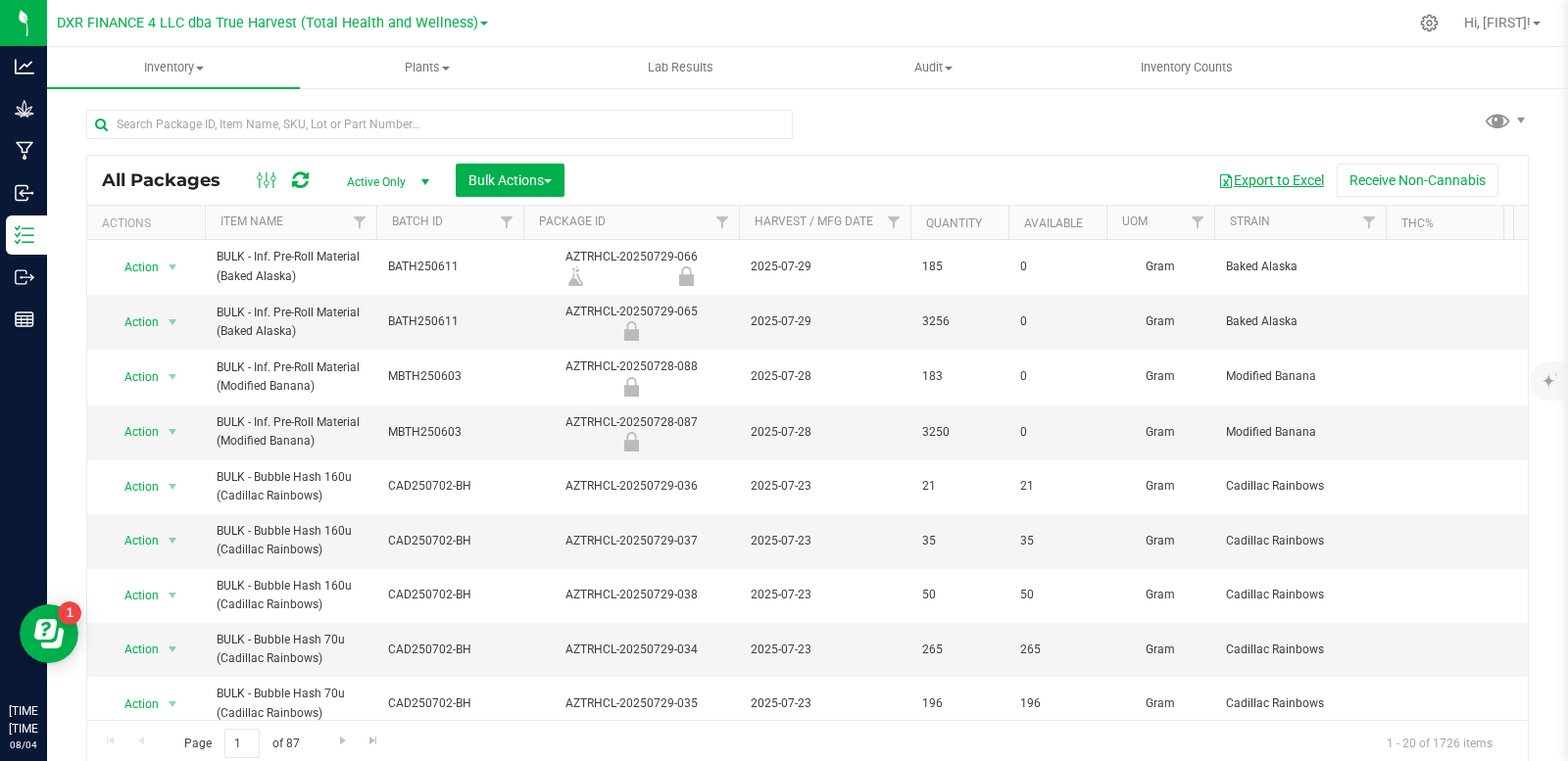 click on "Export to Excel" at bounding box center (1271, 180) 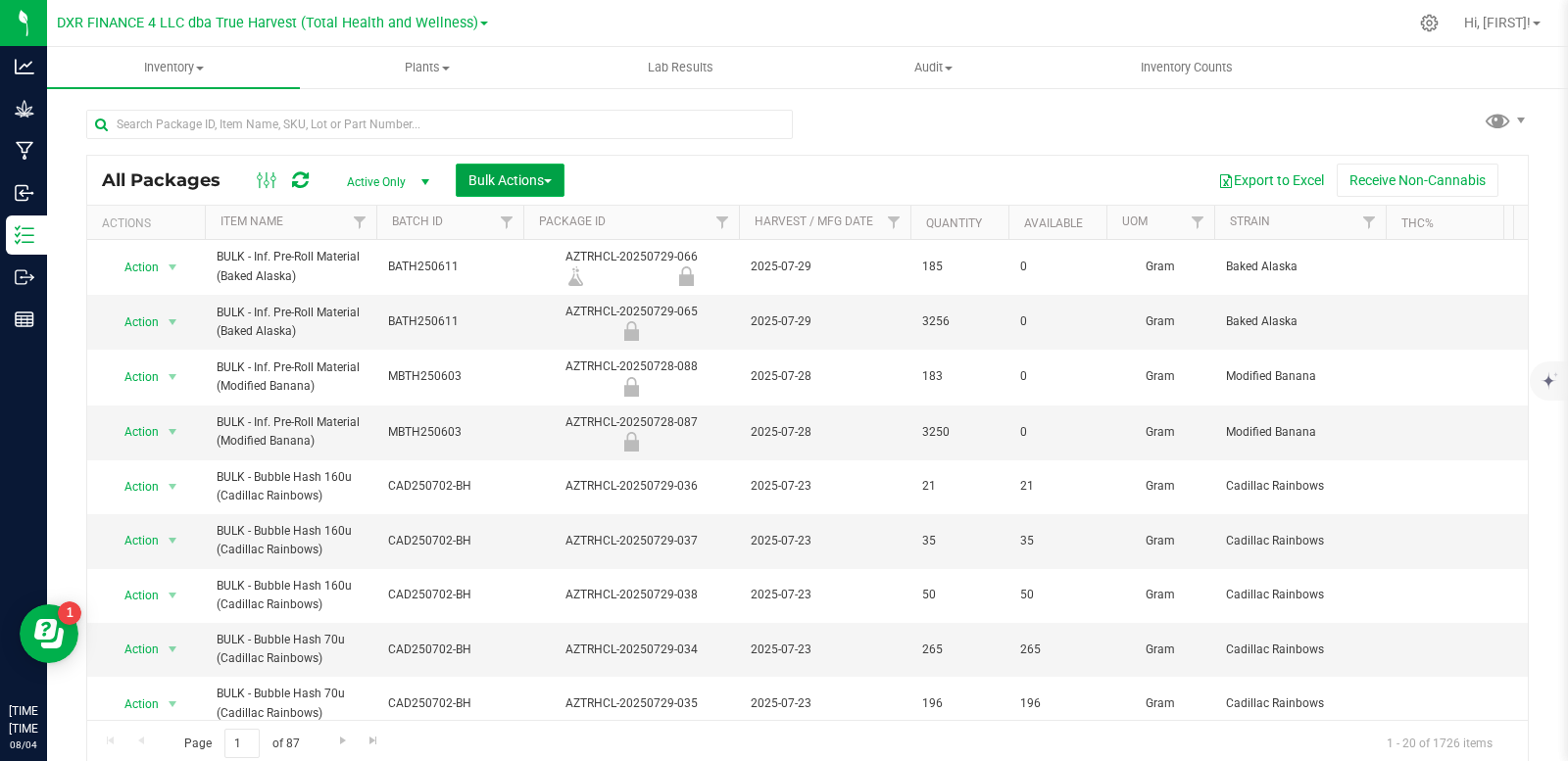 click on "Bulk Actions" at bounding box center (510, 180) 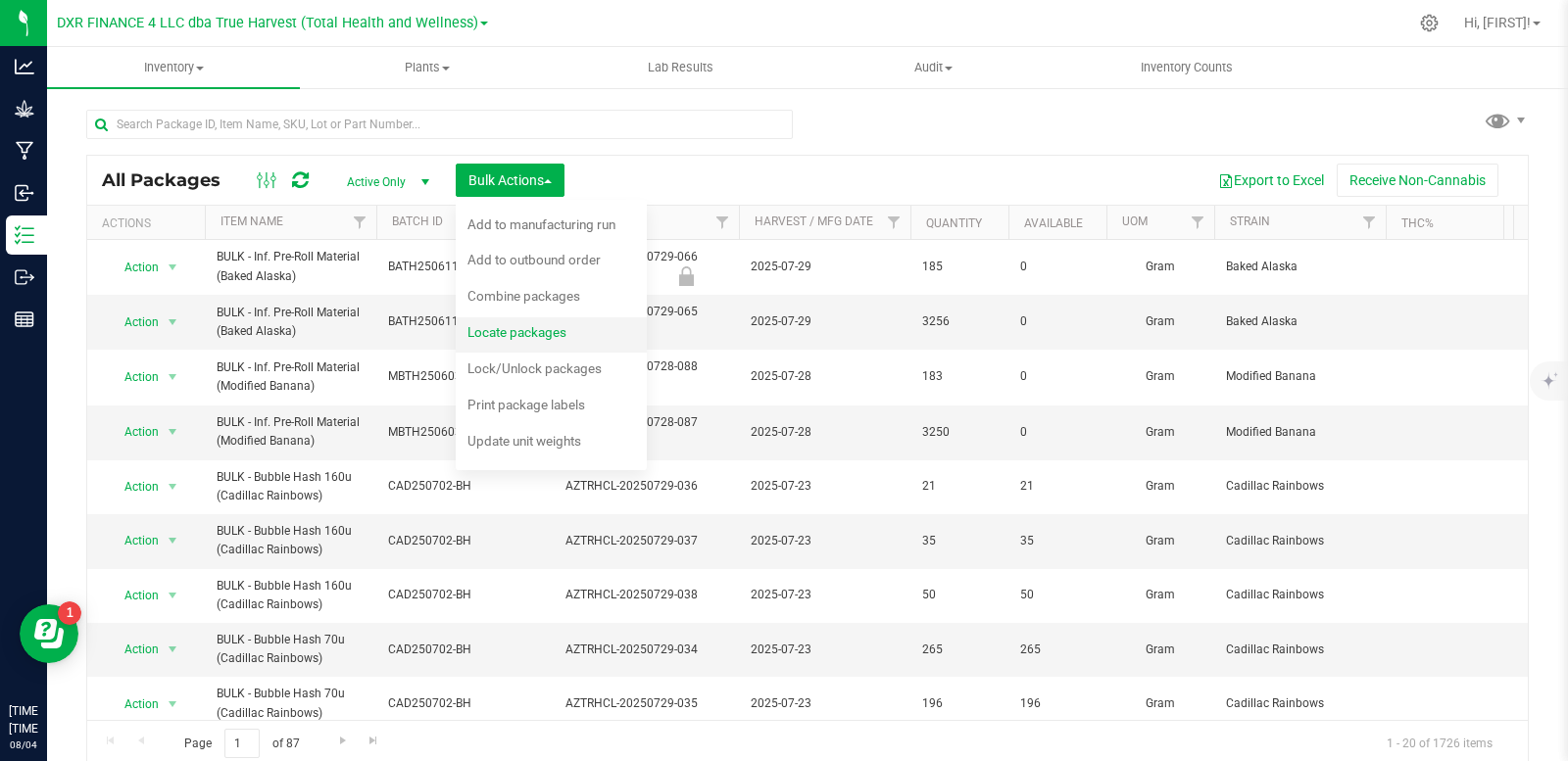 click on "Locate packages" at bounding box center [516, 332] 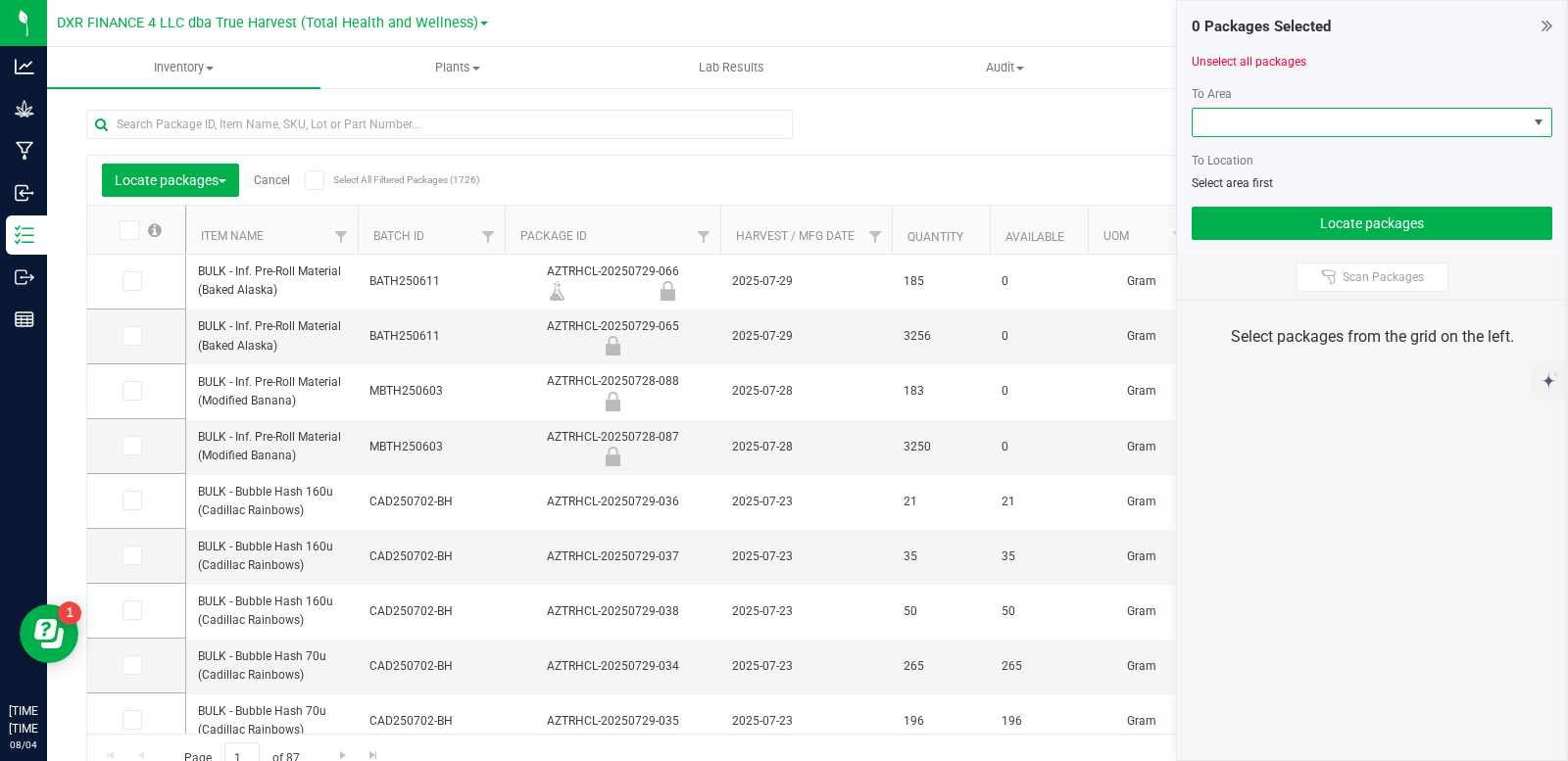 click at bounding box center [1359, 122] 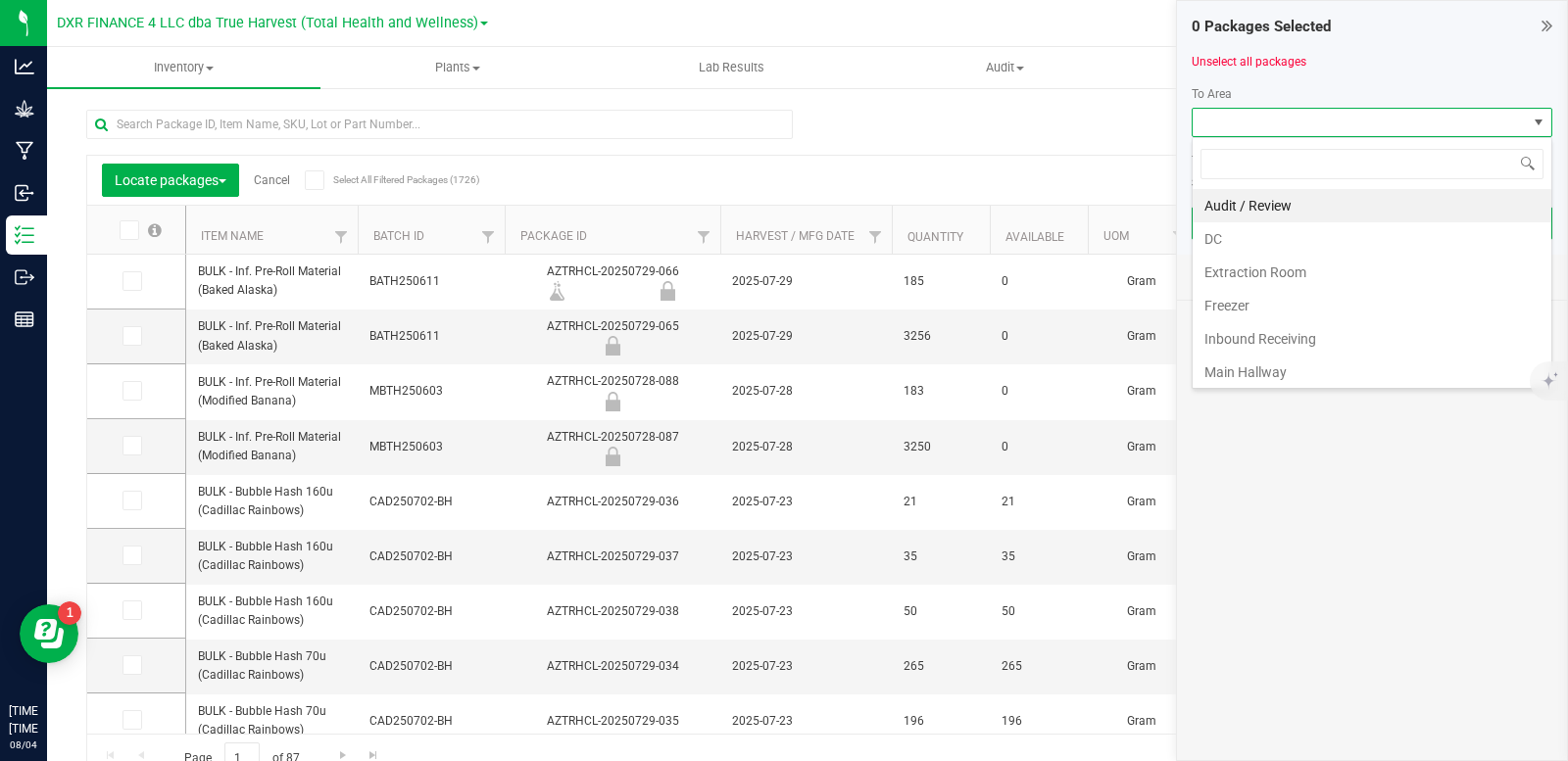 scroll, scrollTop: 97911, scrollLeft: 97639, axis: both 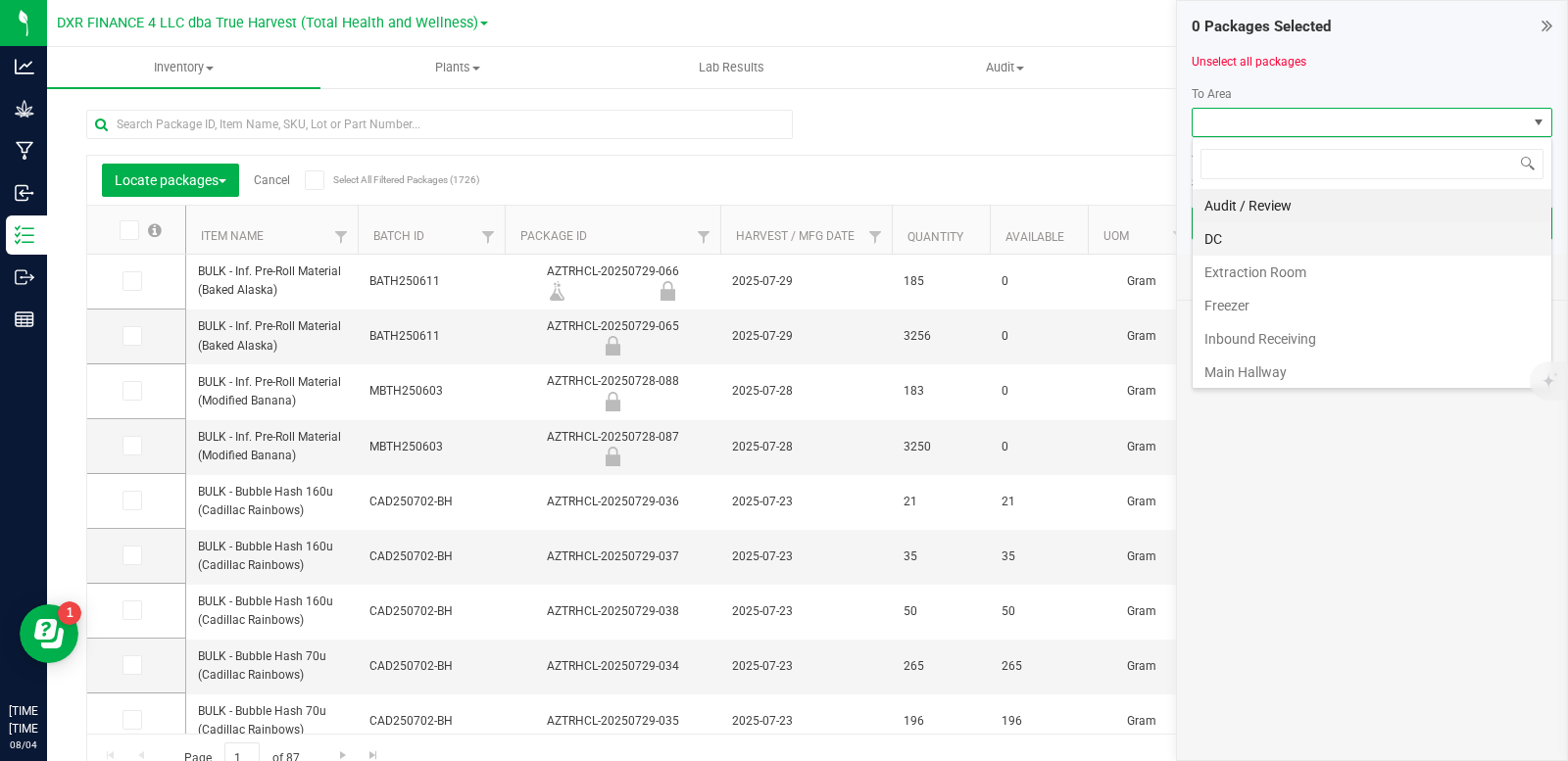 click on "DC" at bounding box center [1372, 239] 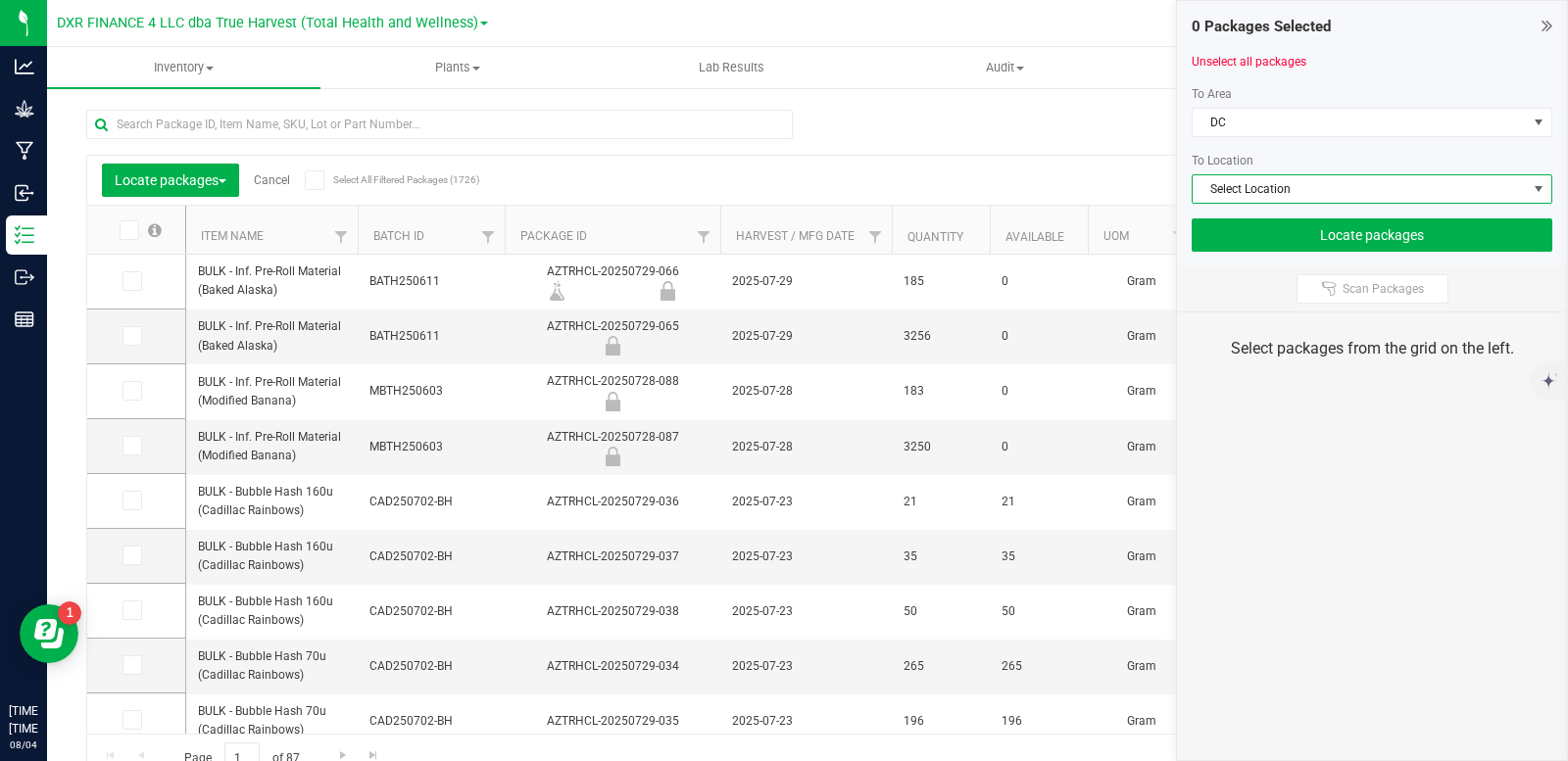 click on "Select Location" at bounding box center (1359, 189) 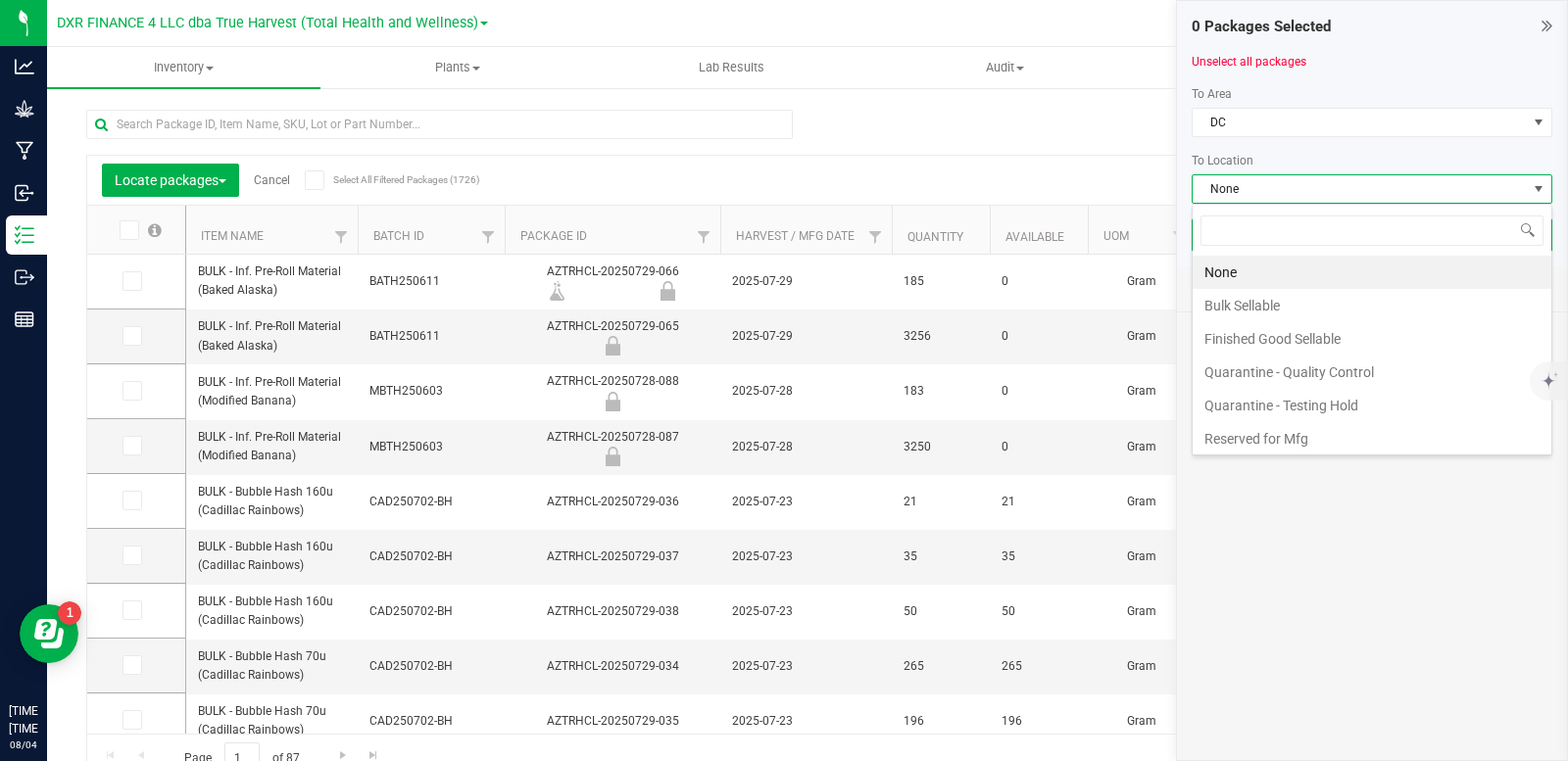 scroll, scrollTop: 97911, scrollLeft: 97639, axis: both 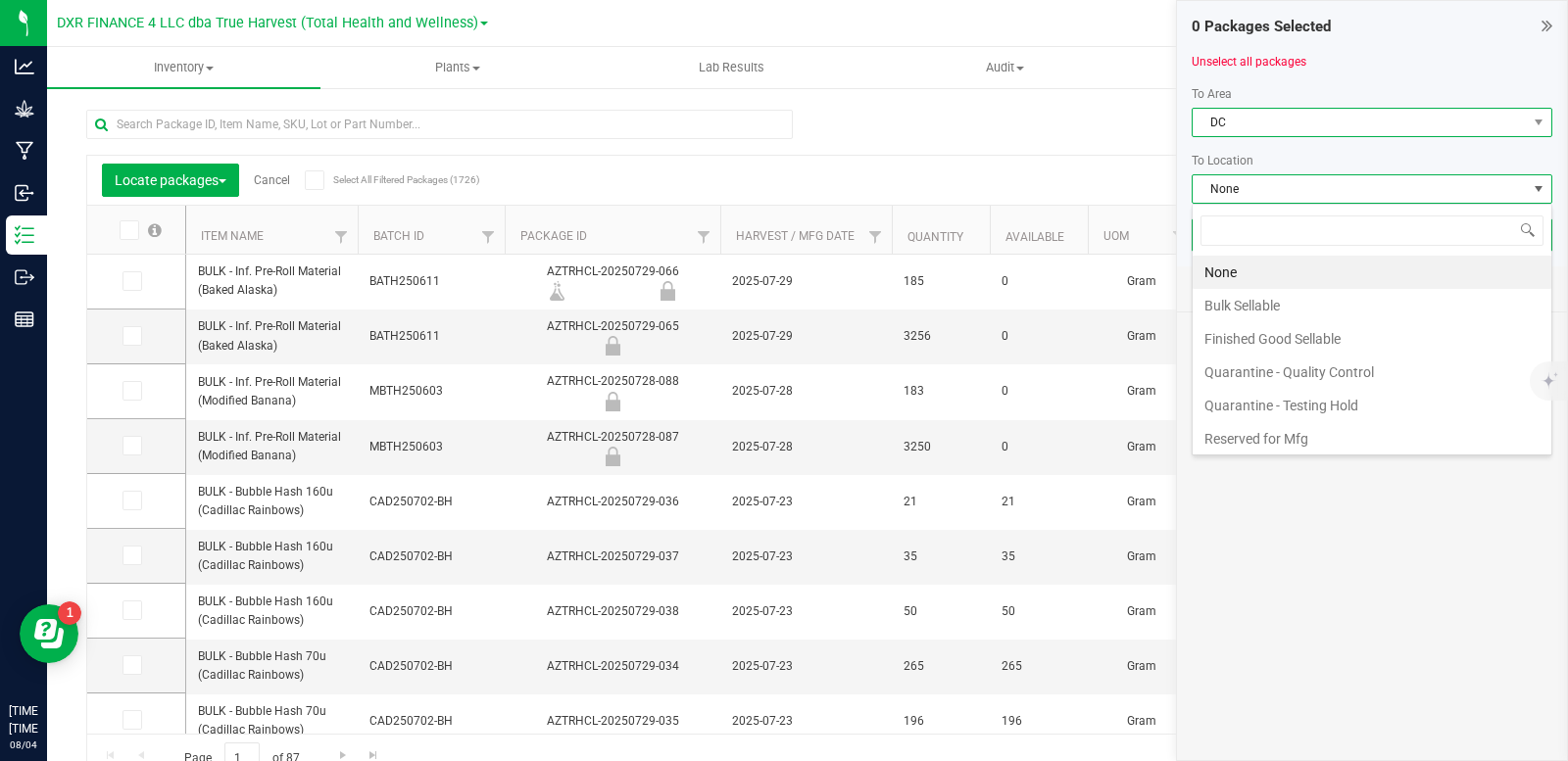 click on "DC" at bounding box center [1359, 122] 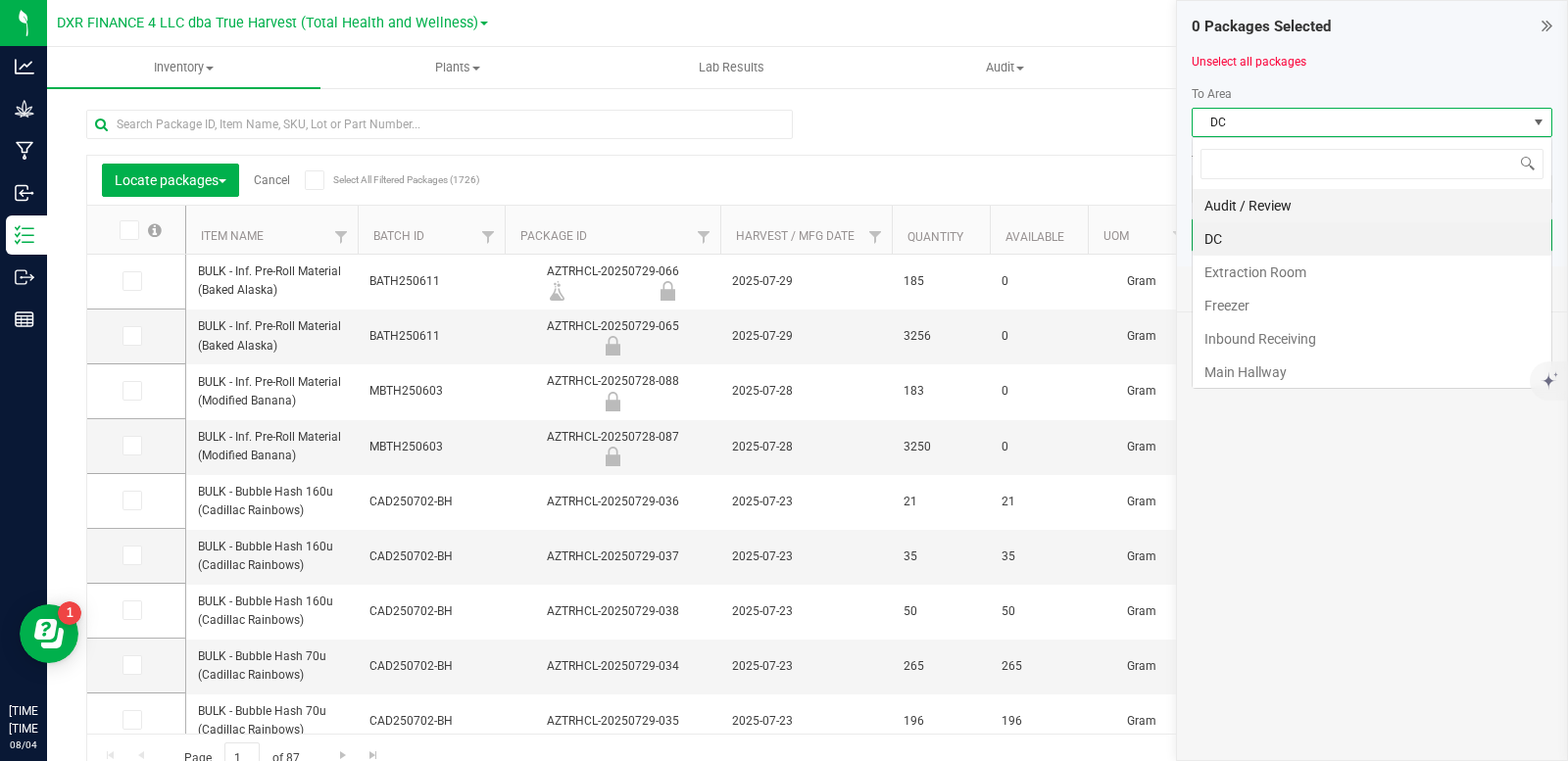scroll, scrollTop: 97911, scrollLeft: 97639, axis: both 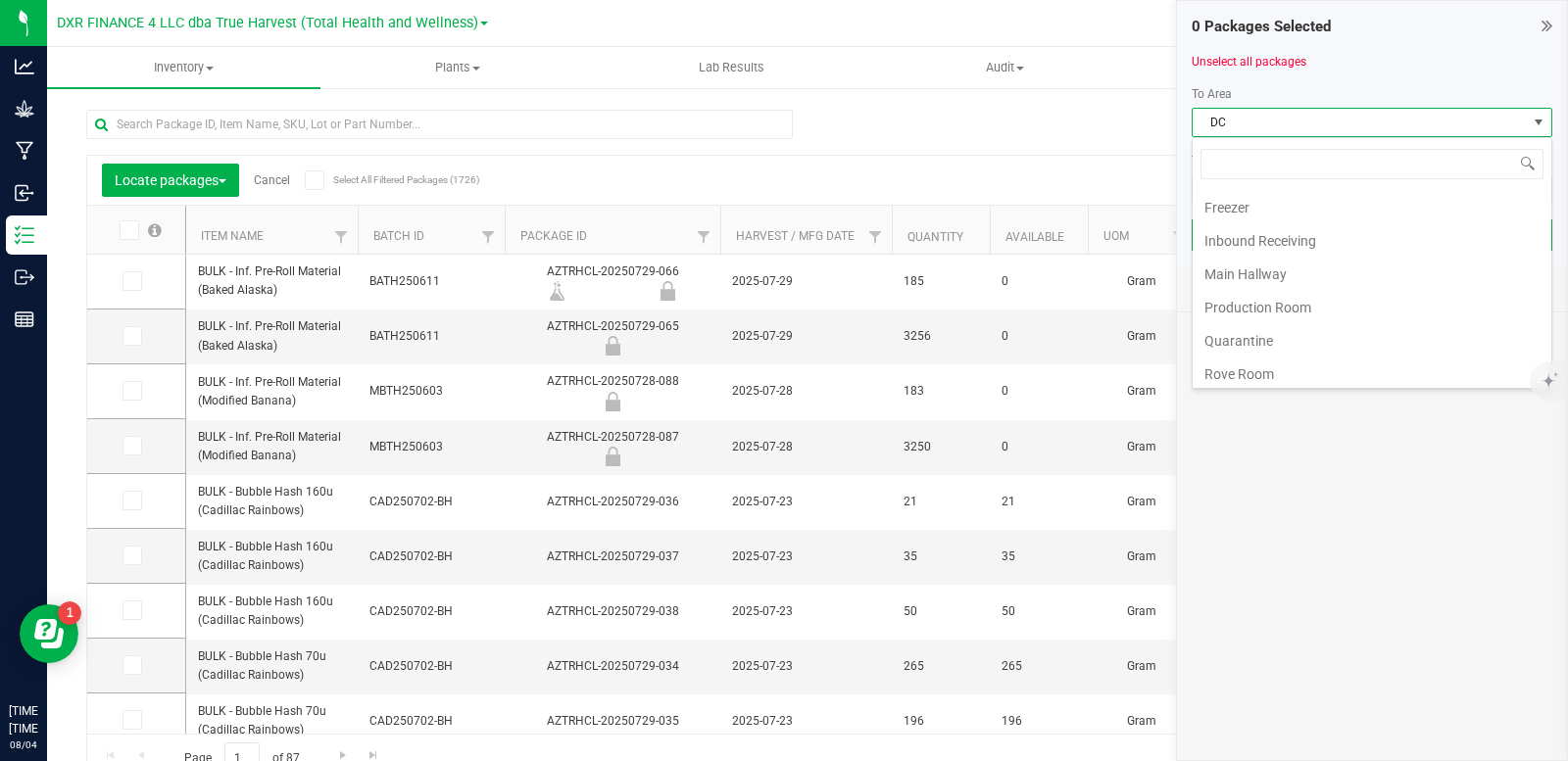 click on "Production Room" at bounding box center [1372, 308] 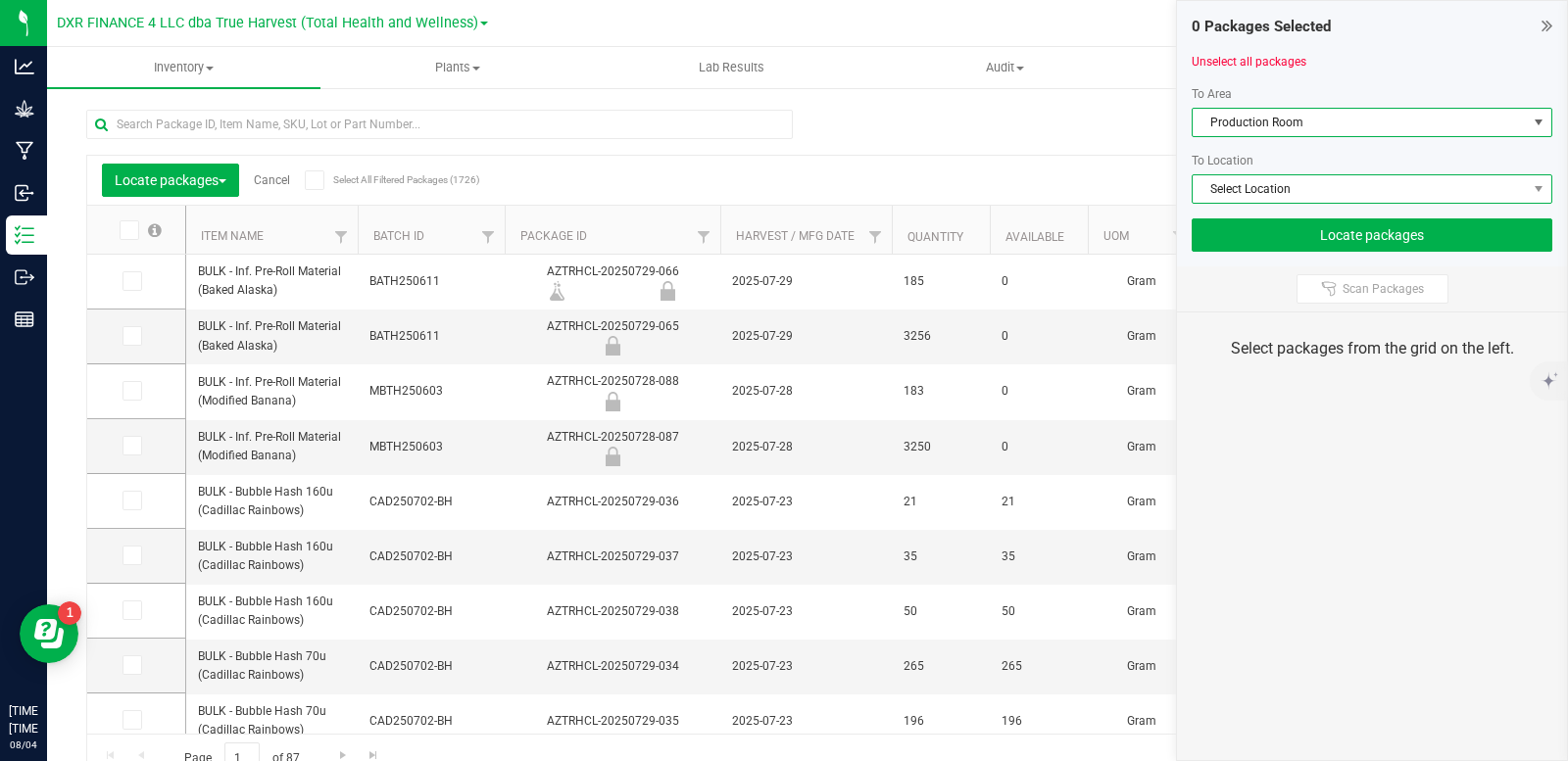 click on "Select Location" at bounding box center (1359, 189) 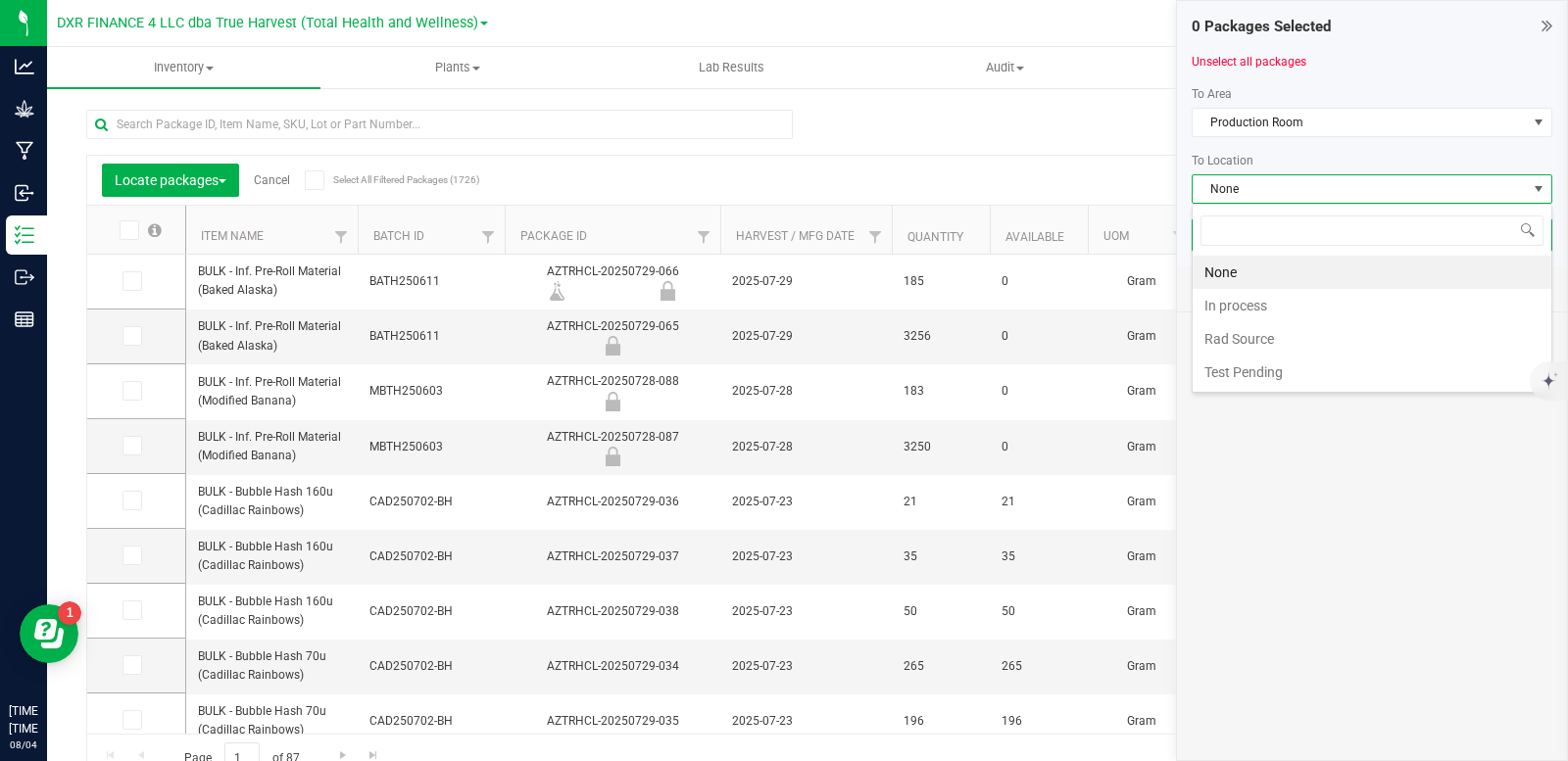 scroll, scrollTop: 97911, scrollLeft: 97639, axis: both 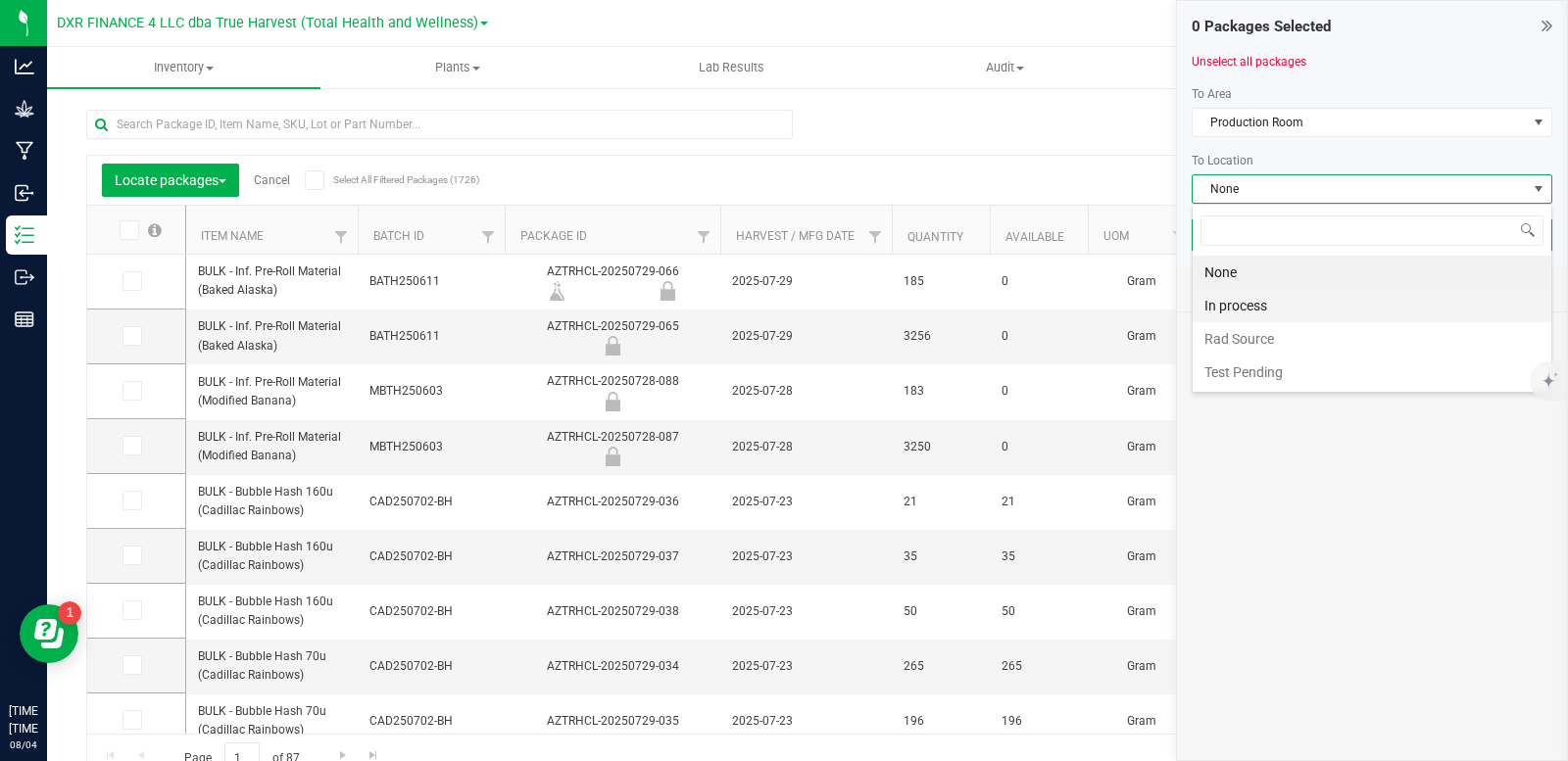 click on "In process" at bounding box center (1372, 306) 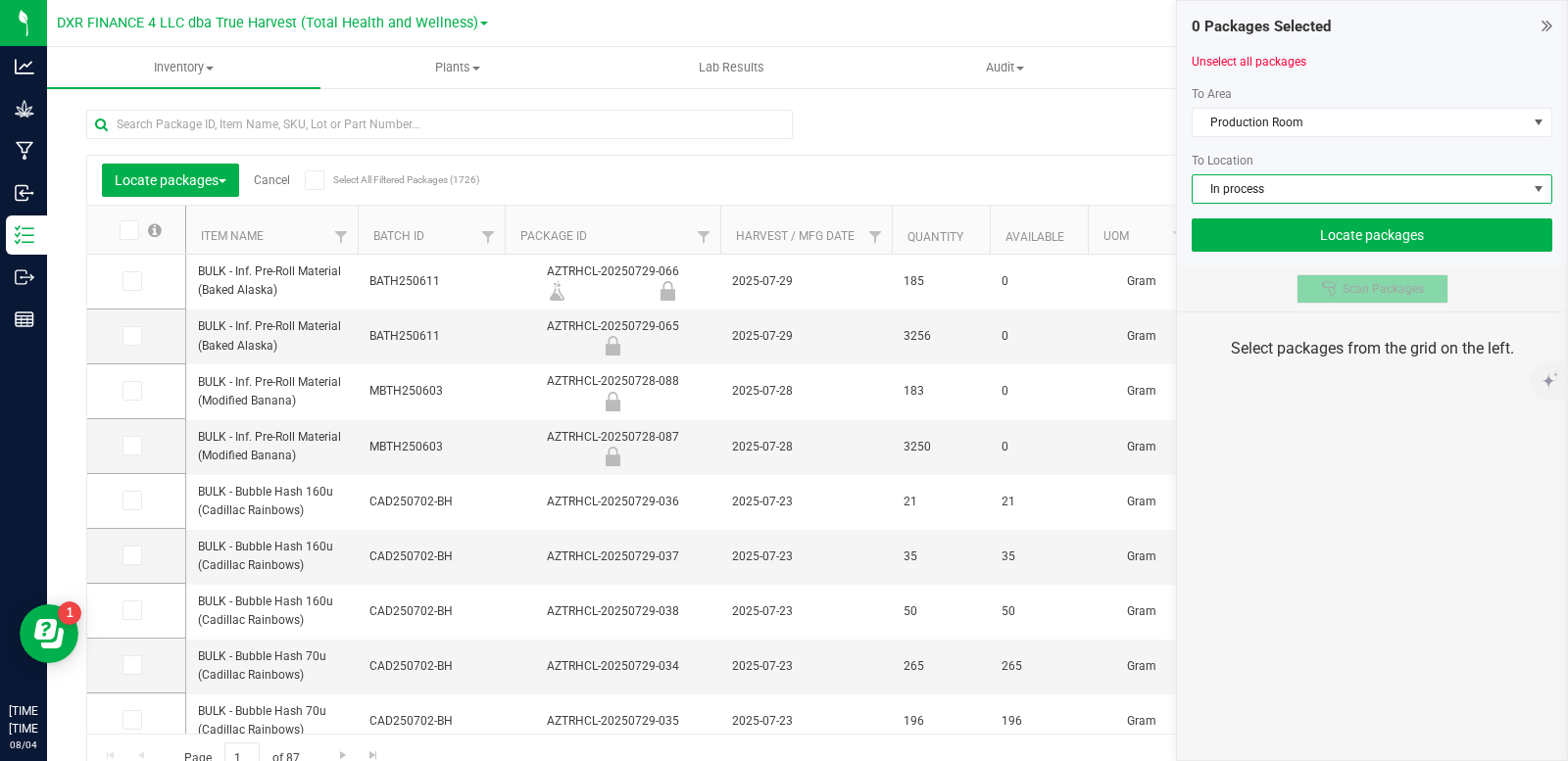 click on "Scan Packages" at bounding box center (1383, 289) 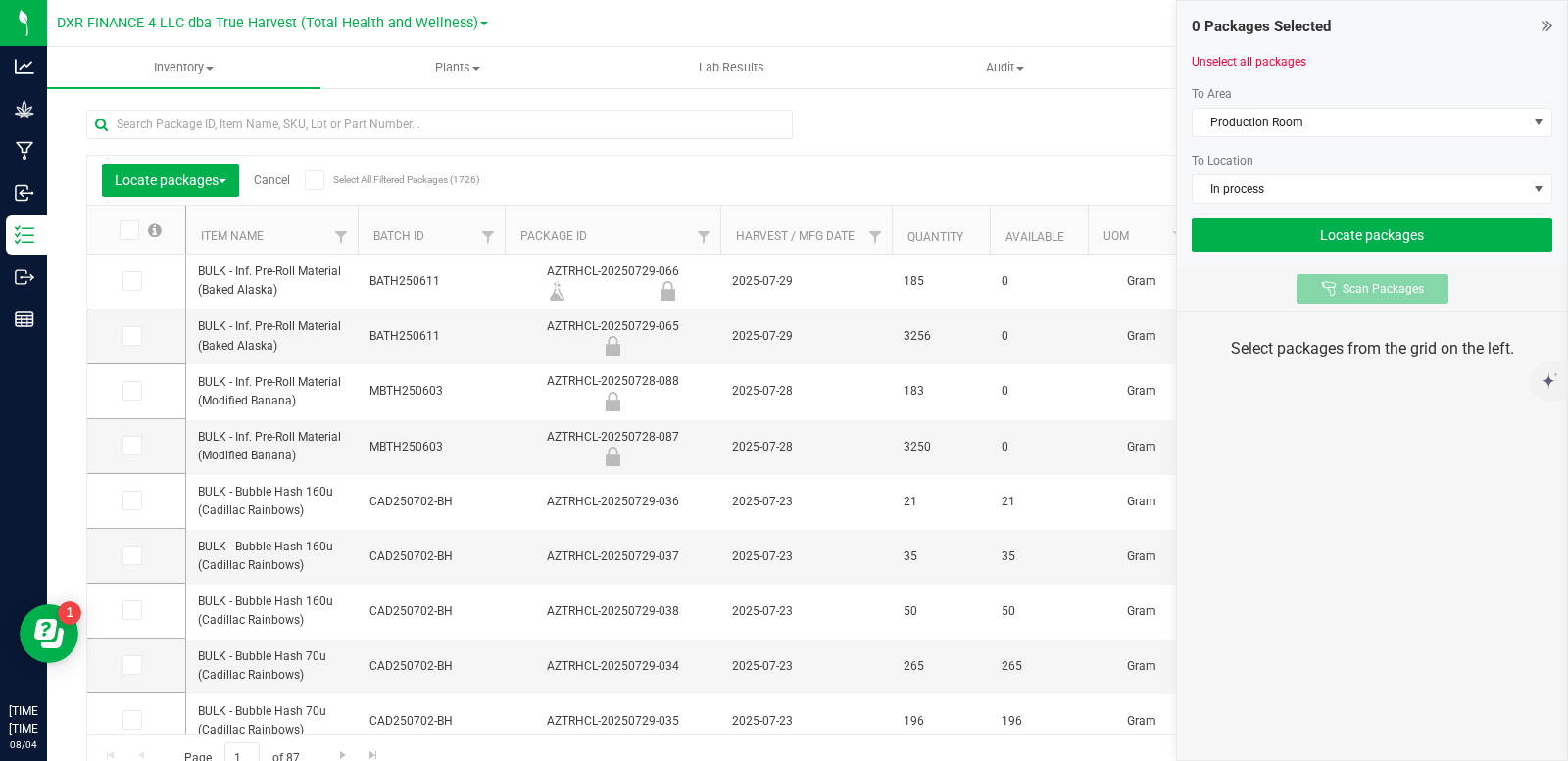 type 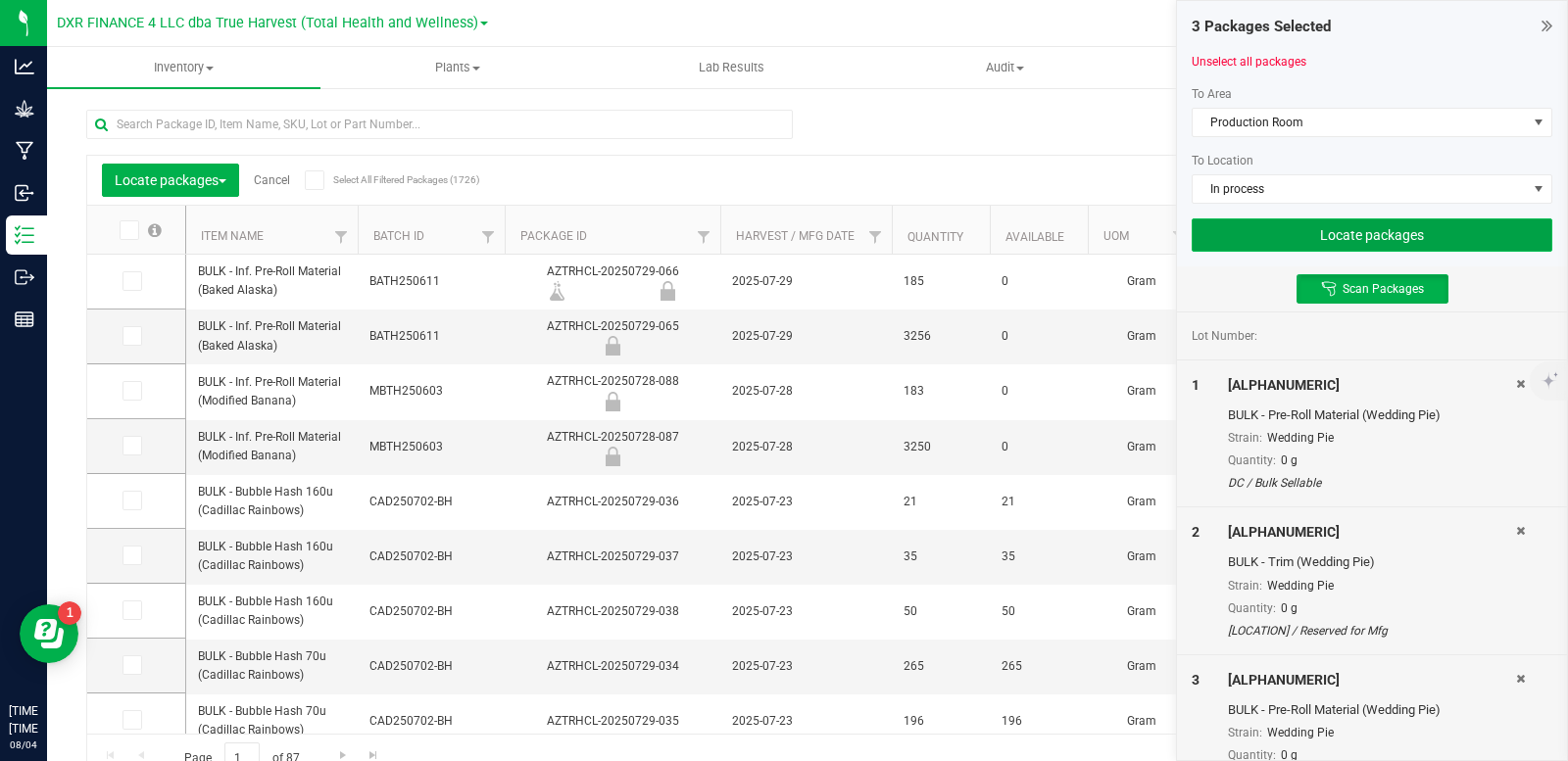 click on "Locate packages" at bounding box center (1372, 235) 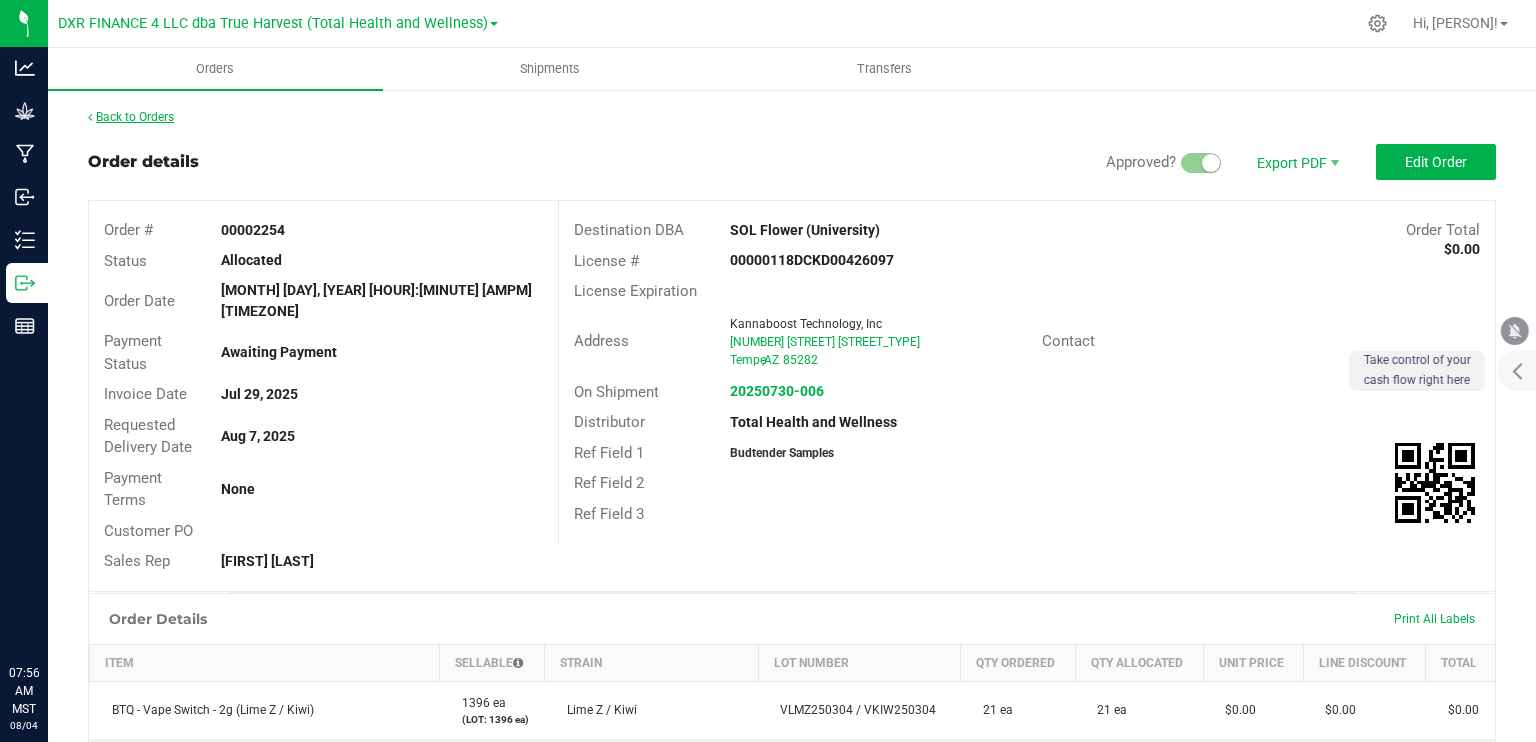 scroll, scrollTop: 0, scrollLeft: 0, axis: both 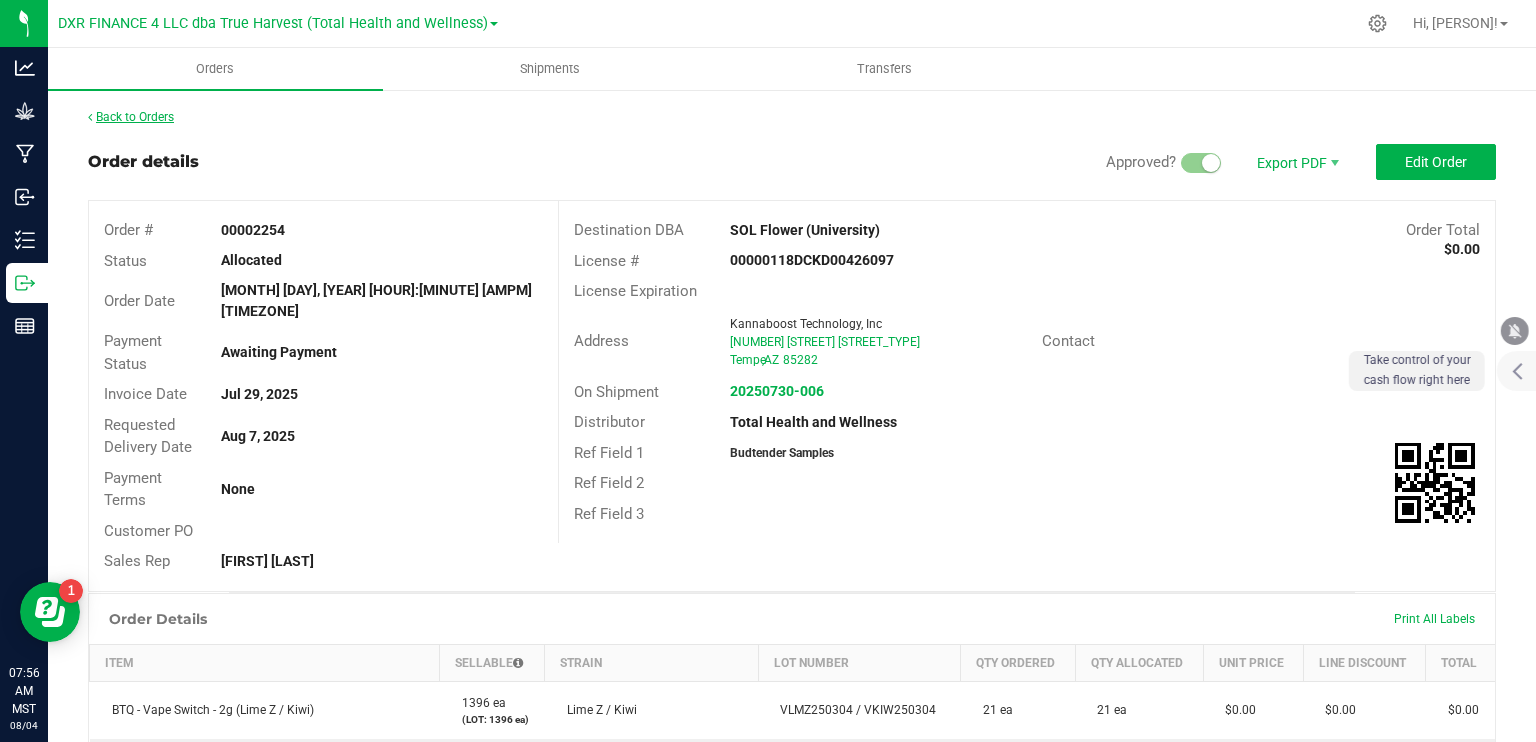 click on "Back to Orders" at bounding box center [131, 117] 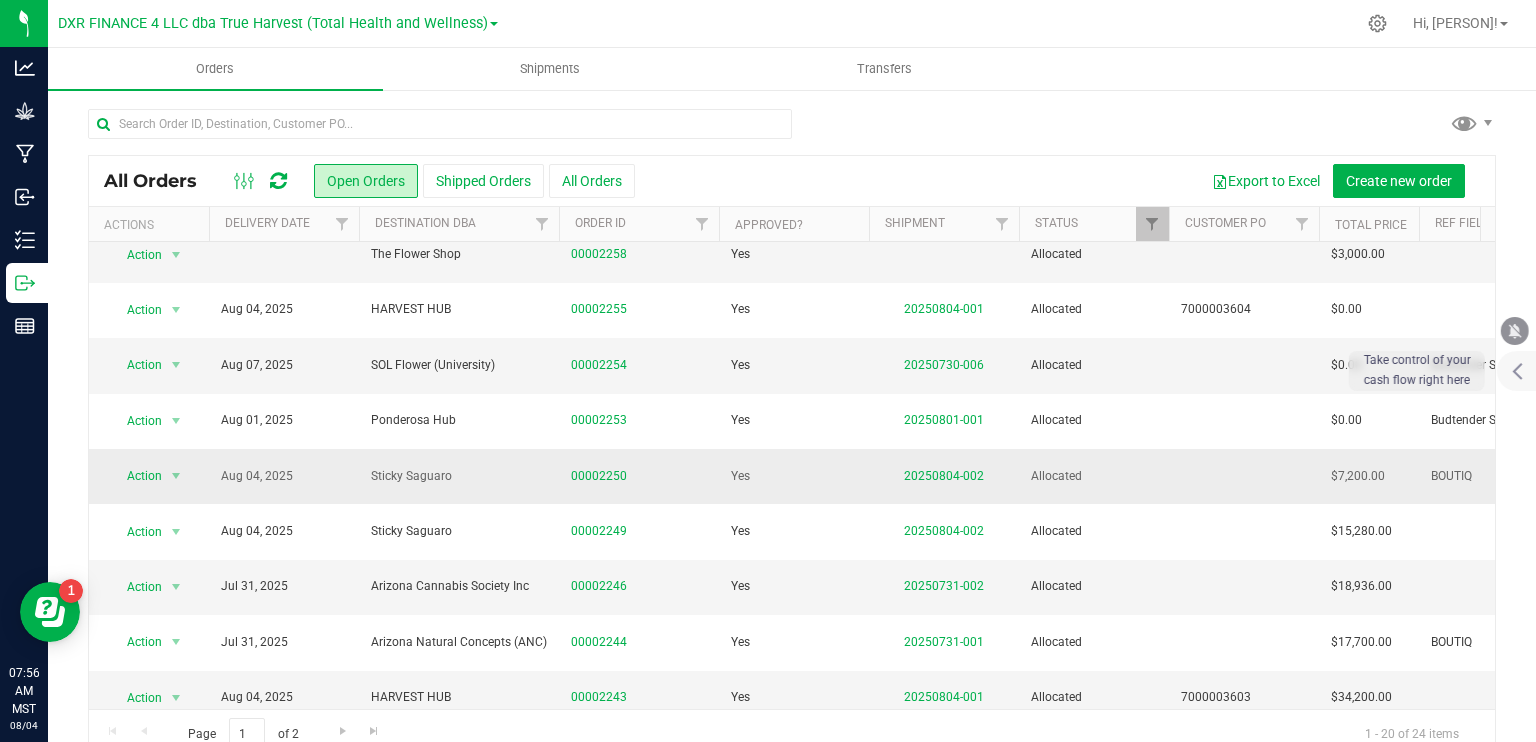 scroll, scrollTop: 100, scrollLeft: 0, axis: vertical 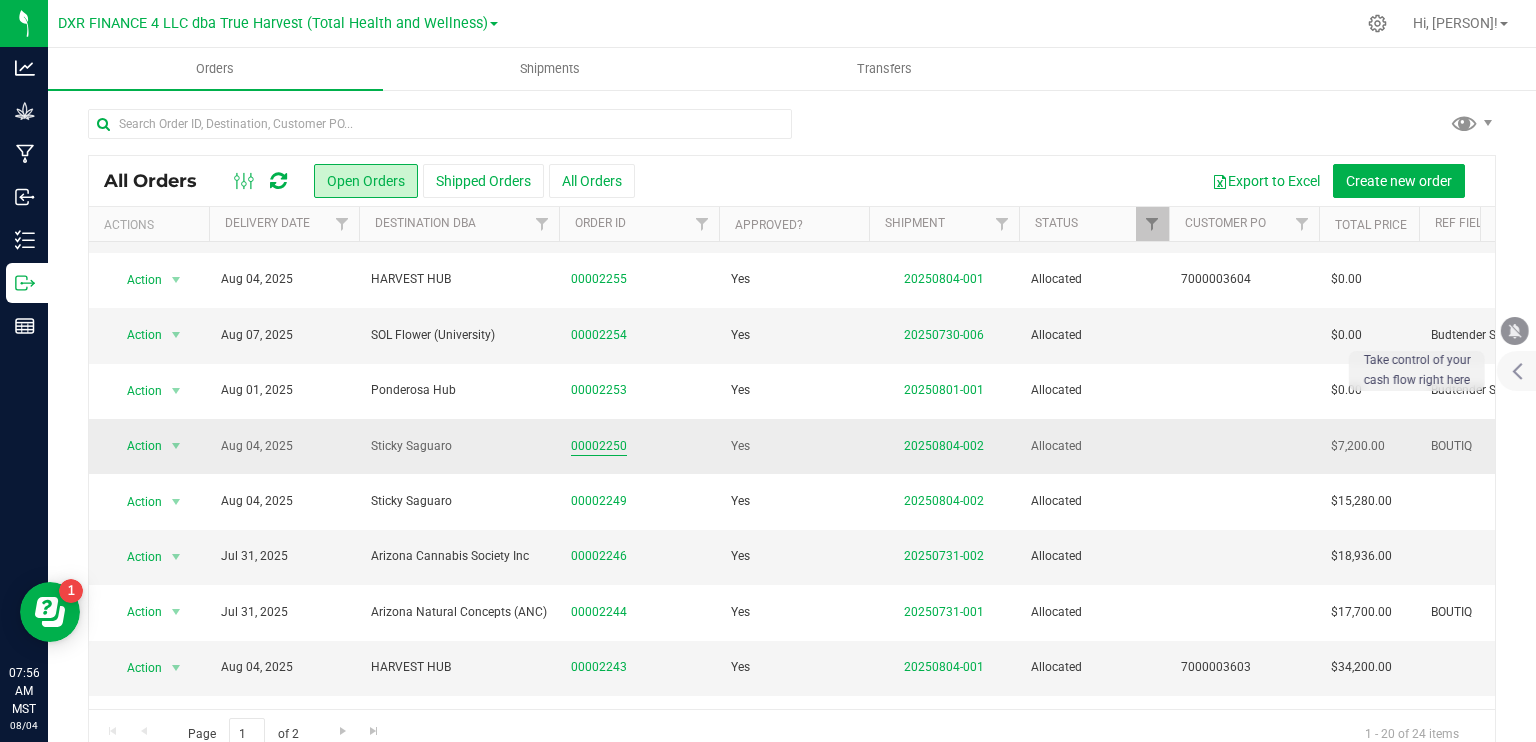 click on "00002250" at bounding box center [599, 446] 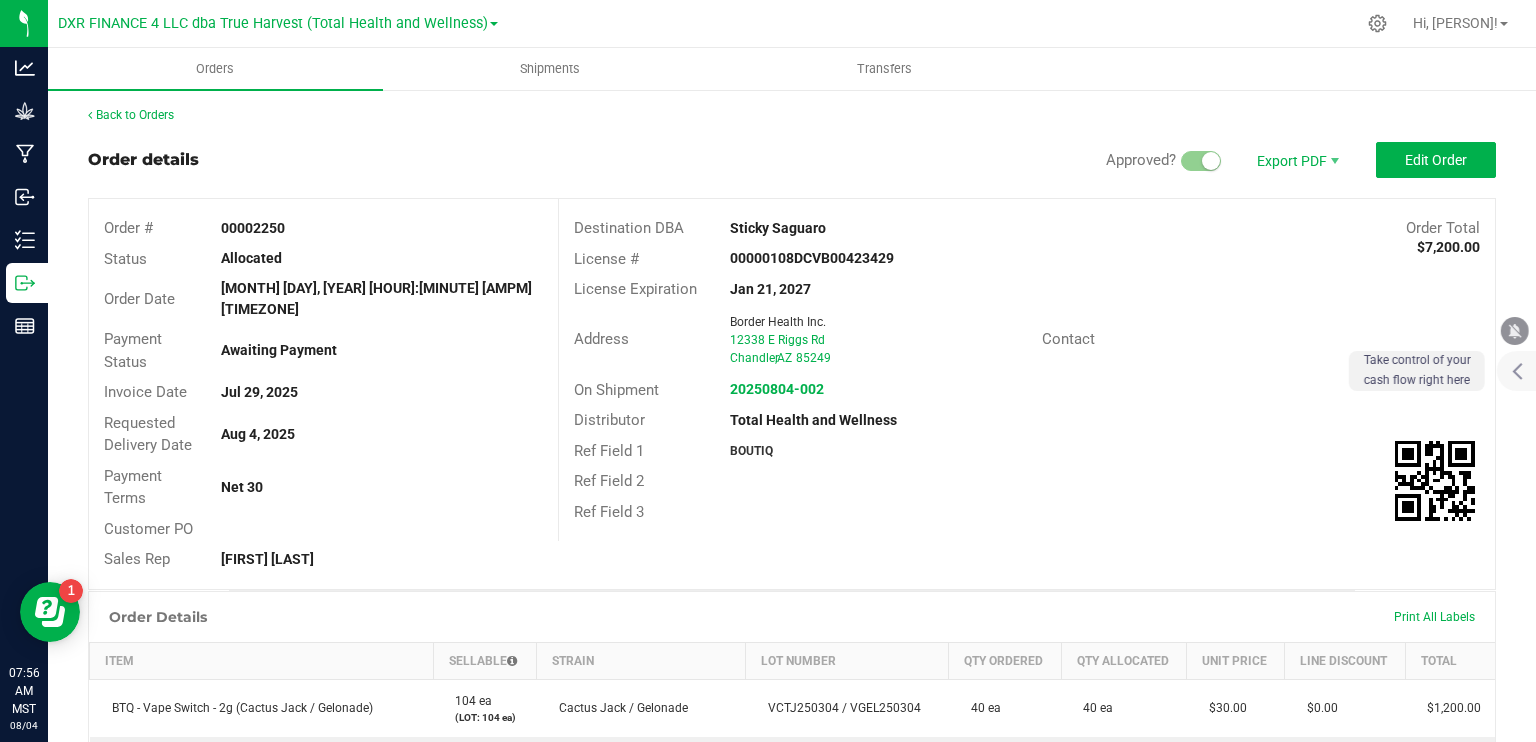 scroll, scrollTop: 0, scrollLeft: 0, axis: both 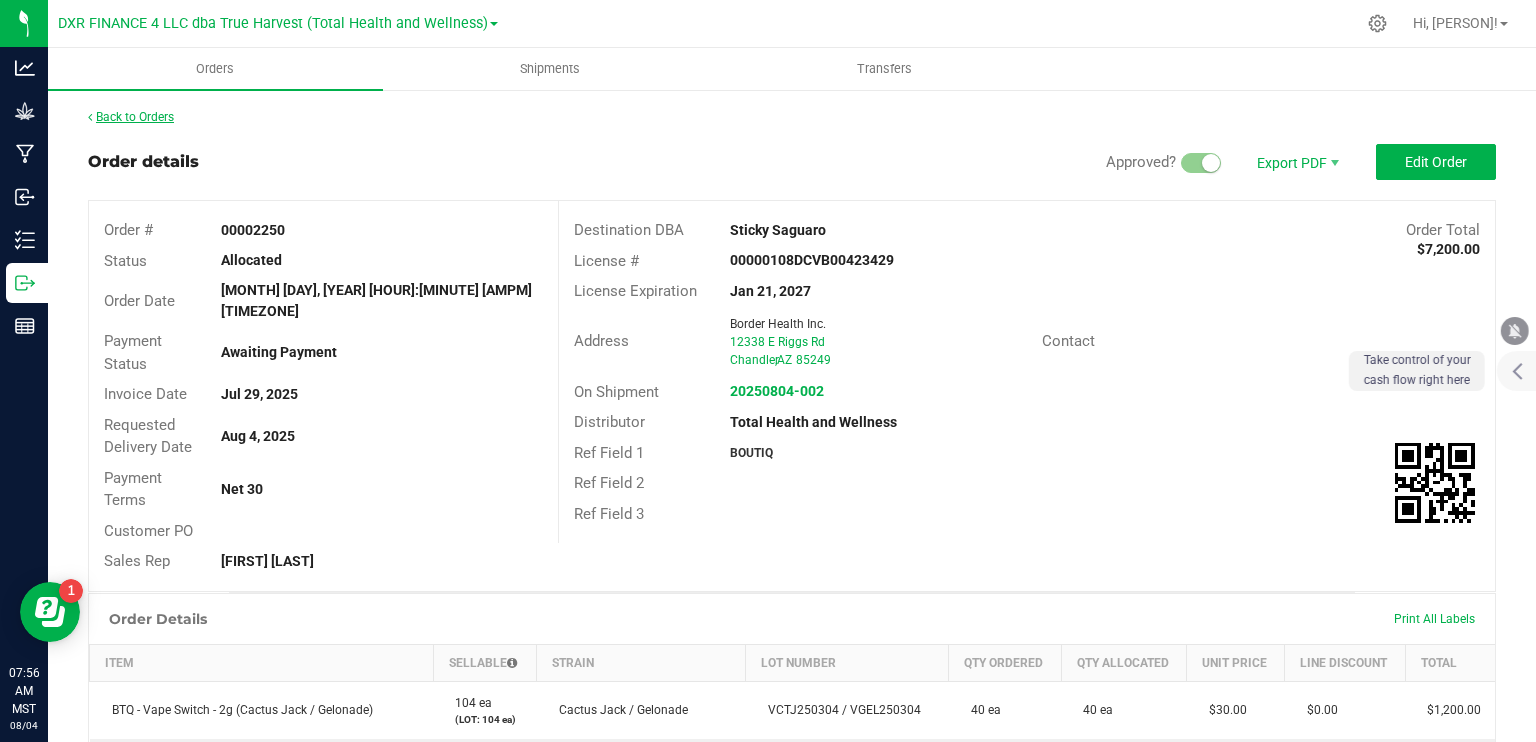 click on "Back to Orders" at bounding box center (131, 117) 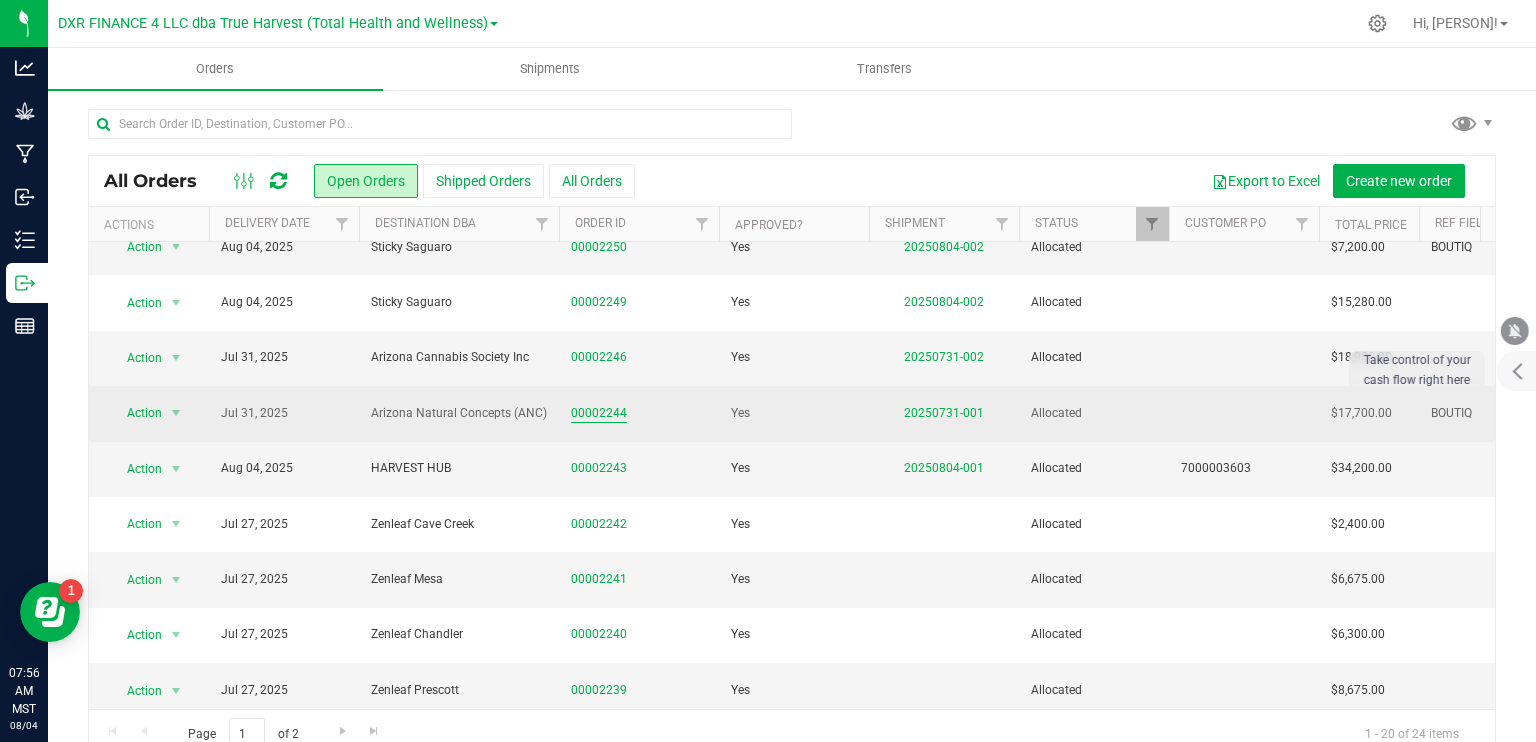 scroll, scrollTop: 300, scrollLeft: 0, axis: vertical 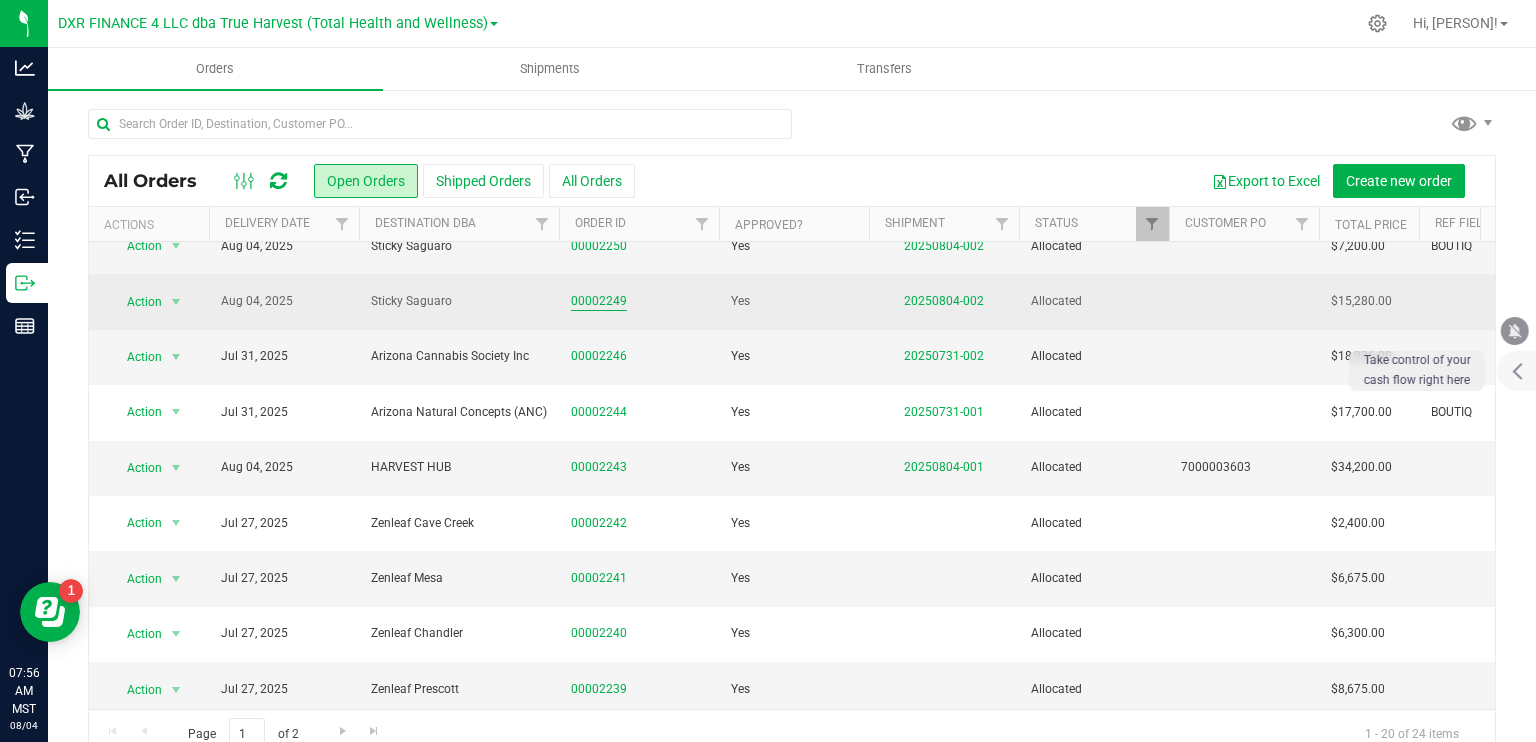 click on "00002249" at bounding box center [599, 301] 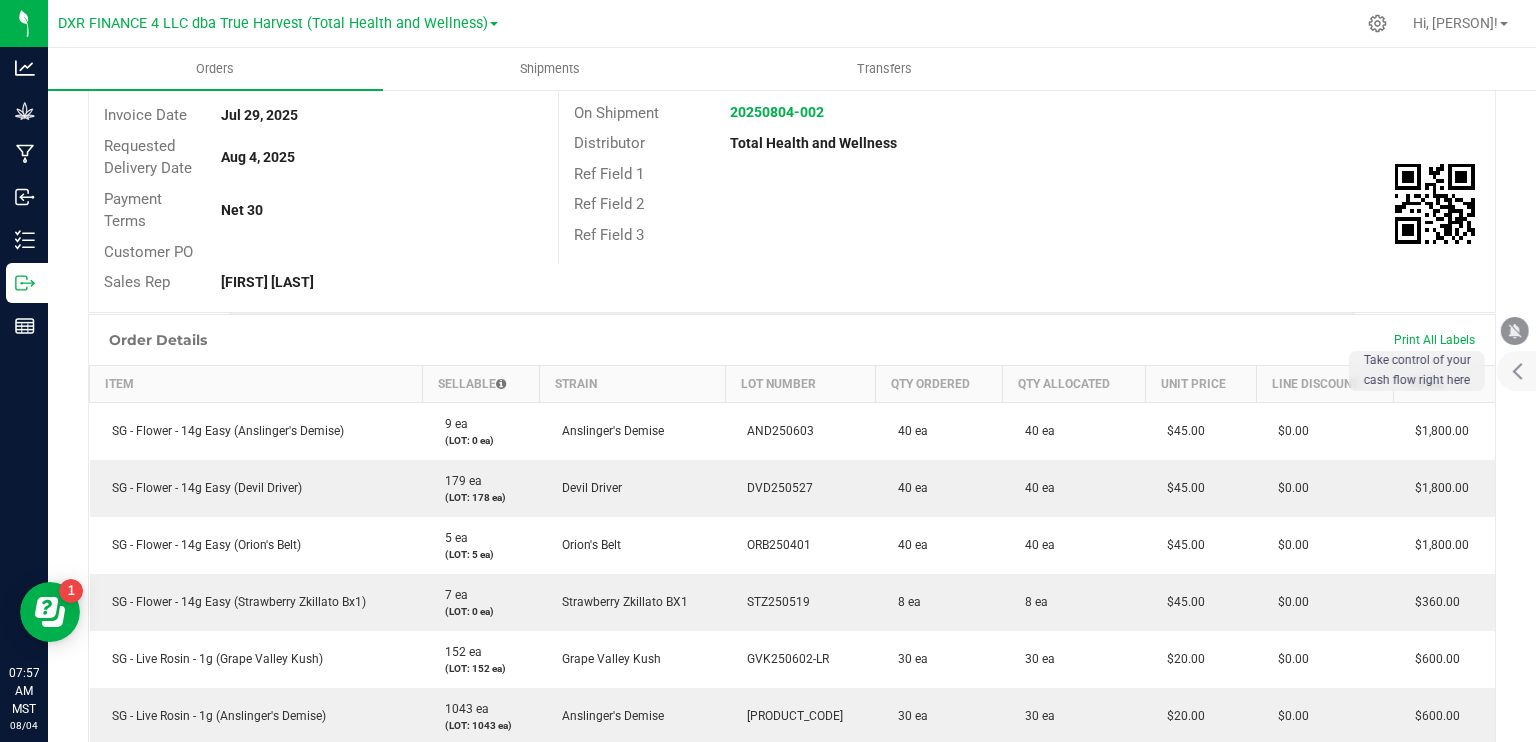scroll, scrollTop: 200, scrollLeft: 0, axis: vertical 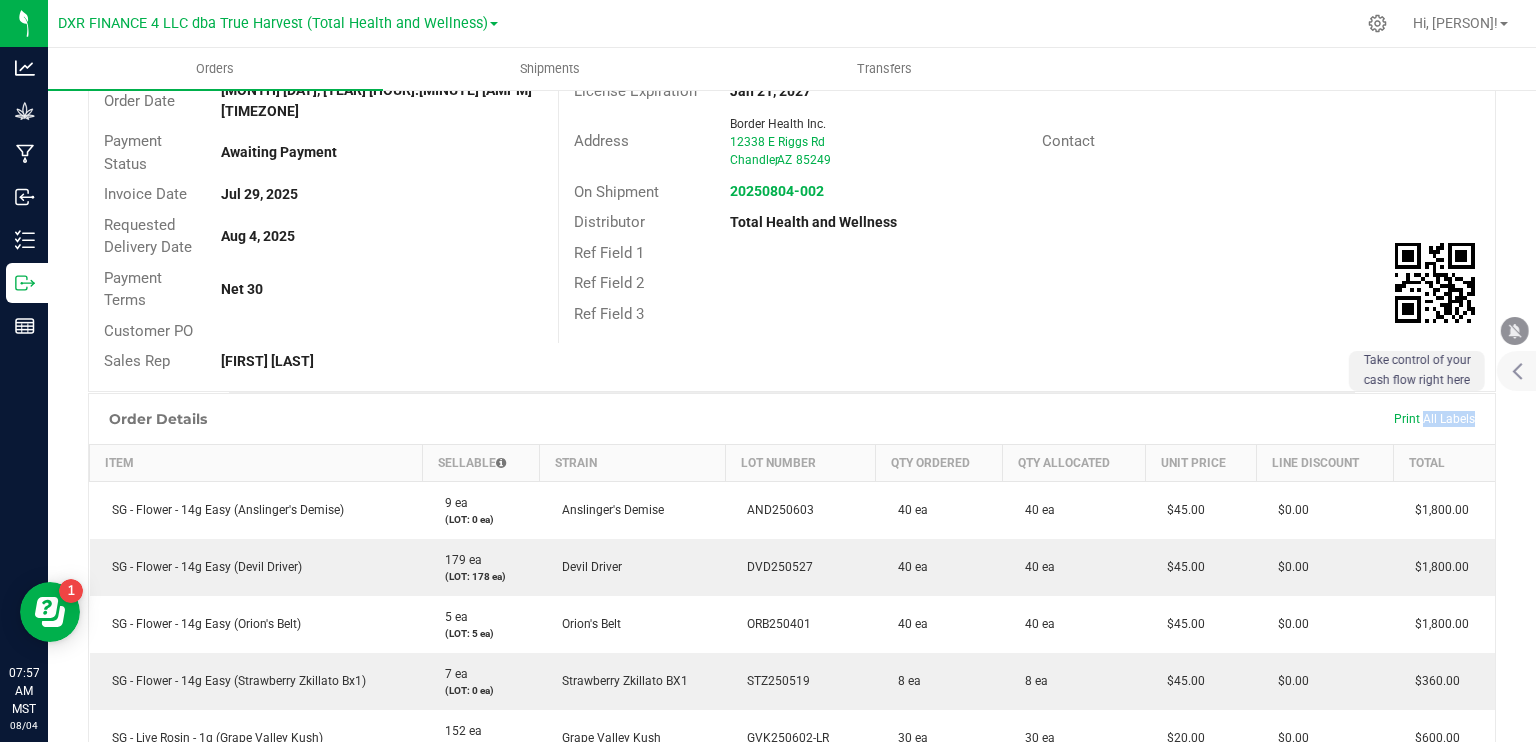 drag, startPoint x: 1409, startPoint y: 396, endPoint x: 1408, endPoint y: 406, distance: 10.049875 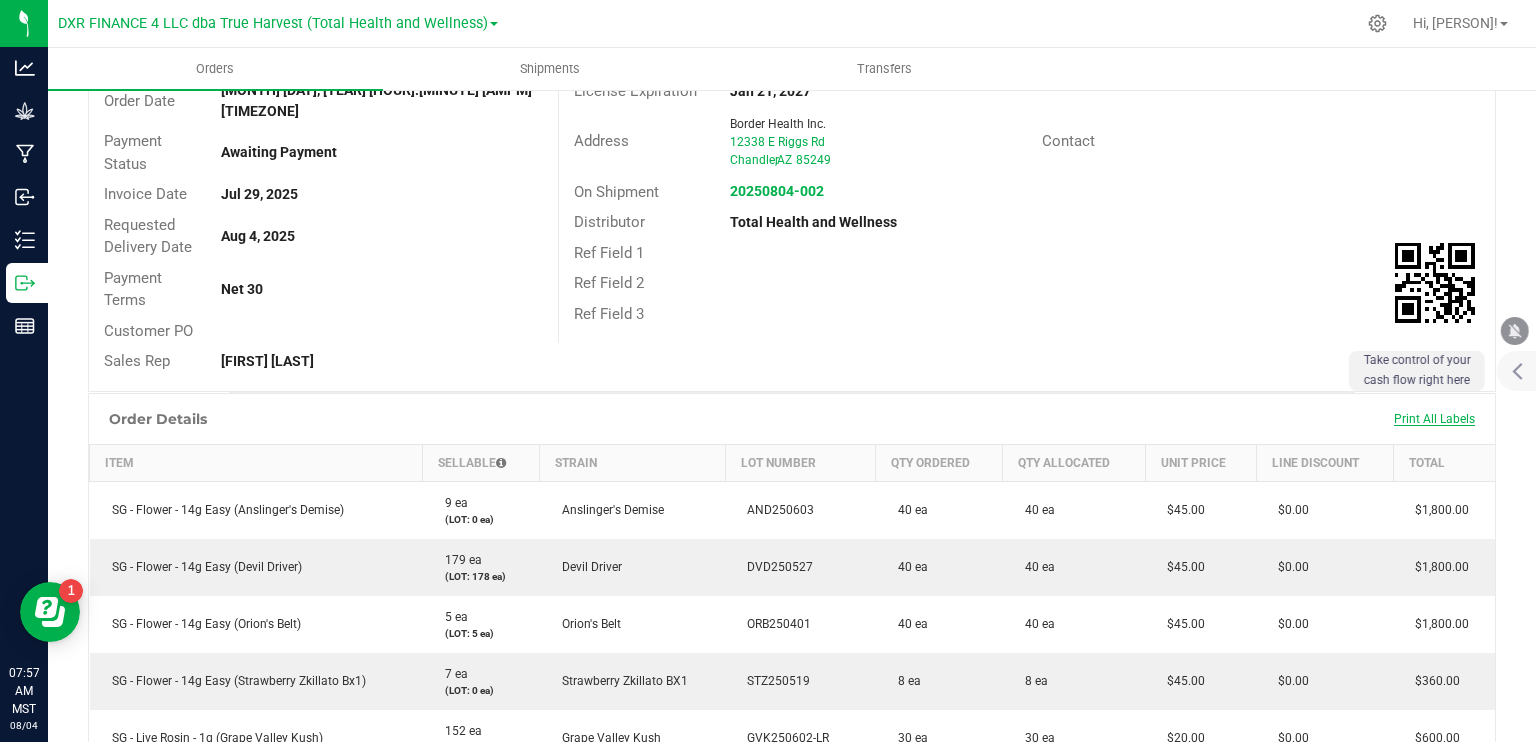 click on "Print All Labels" at bounding box center (1434, 419) 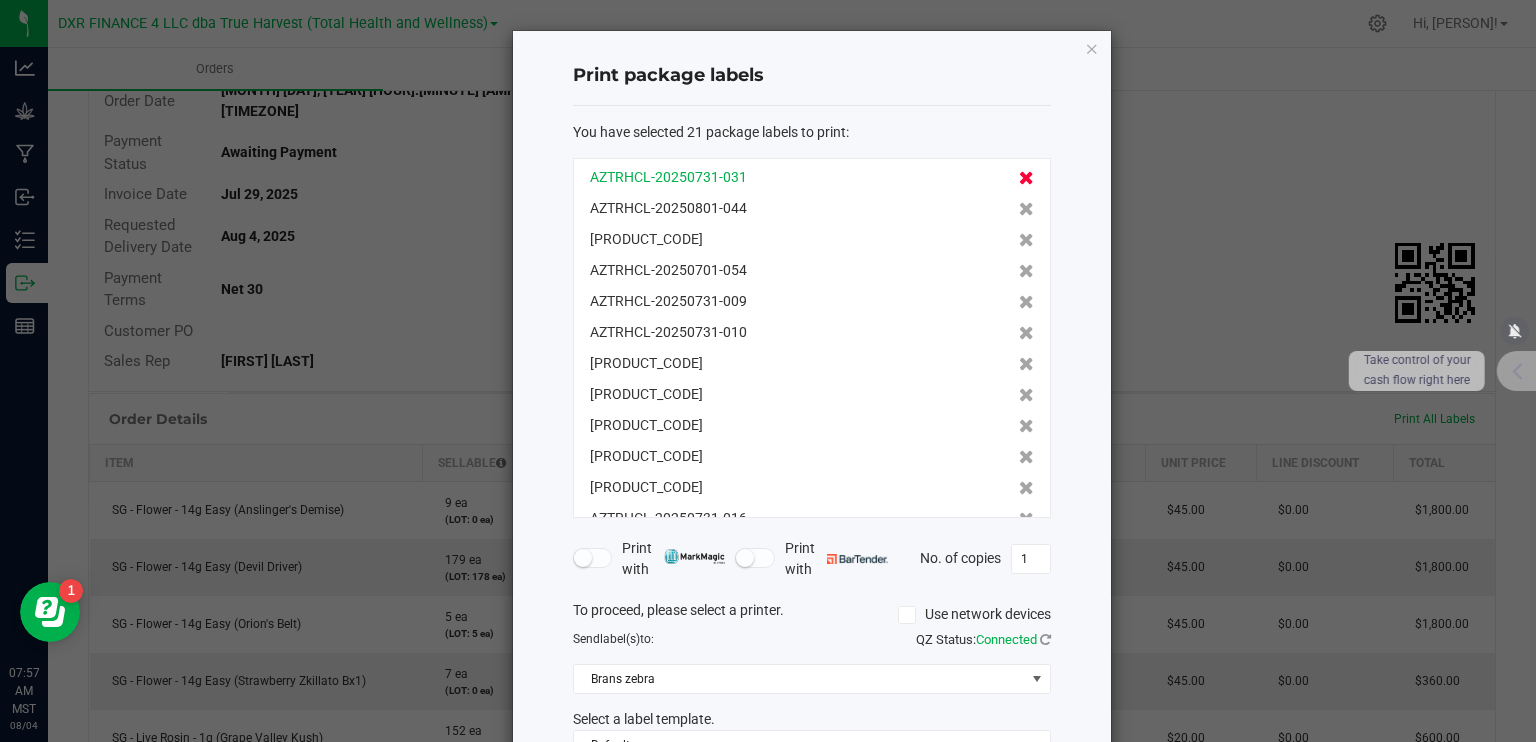 click 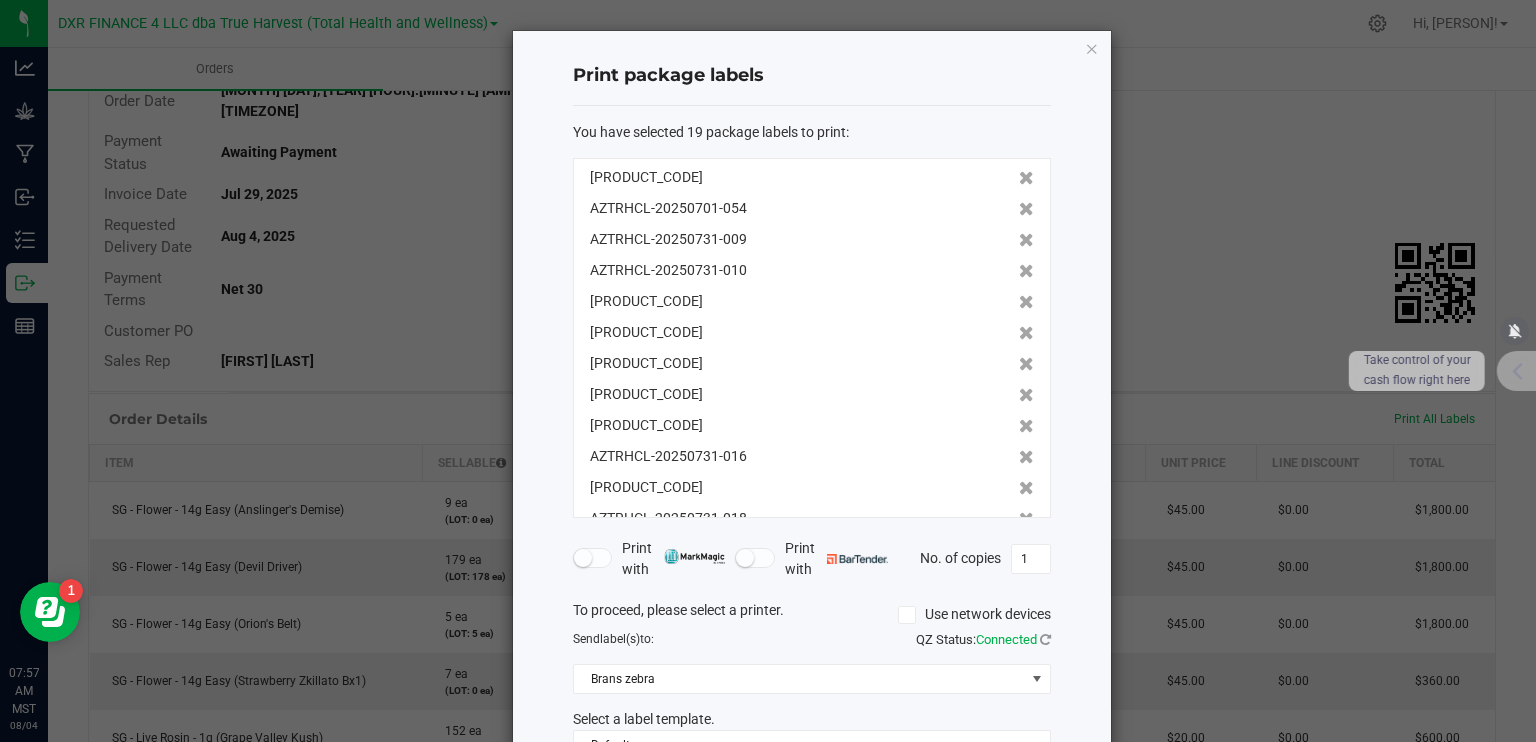click 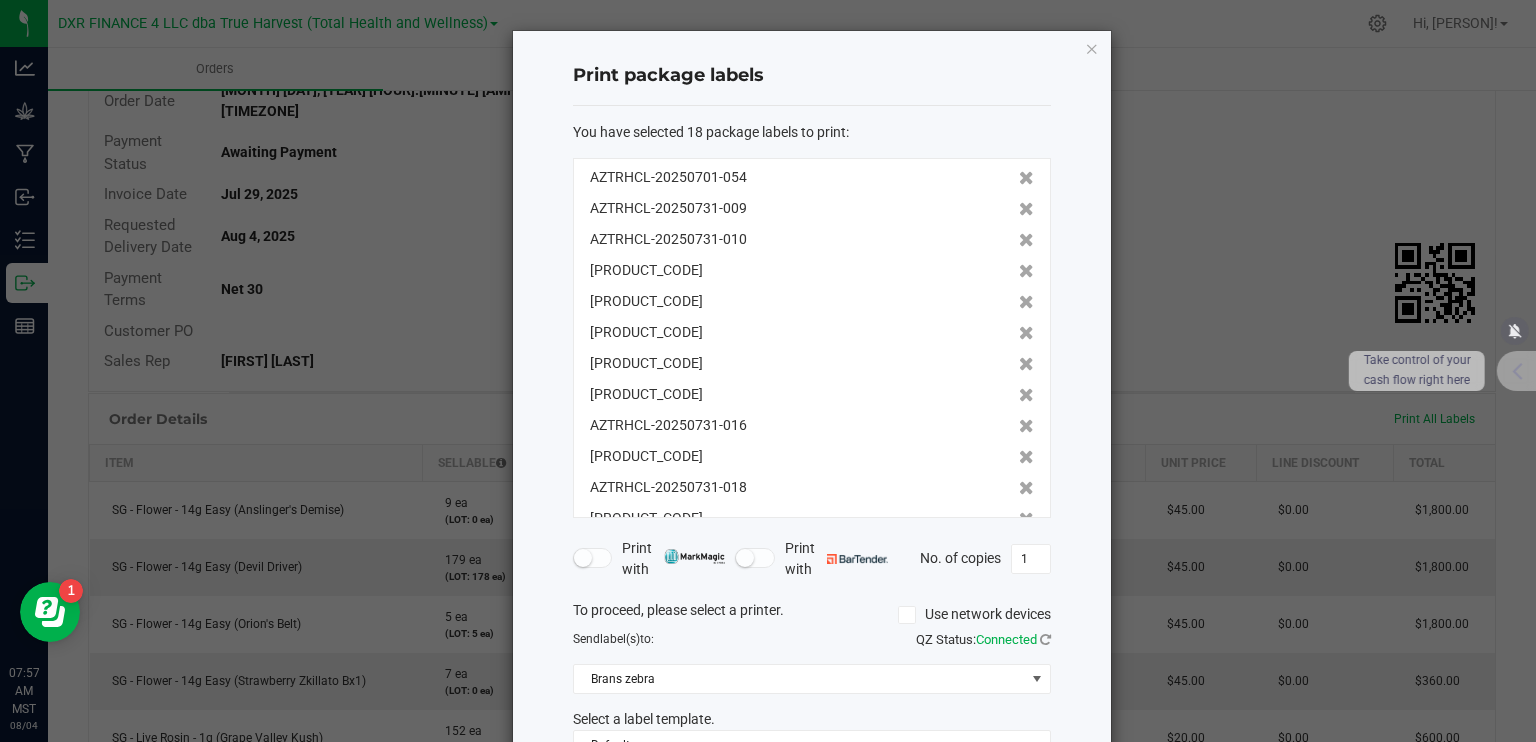 click 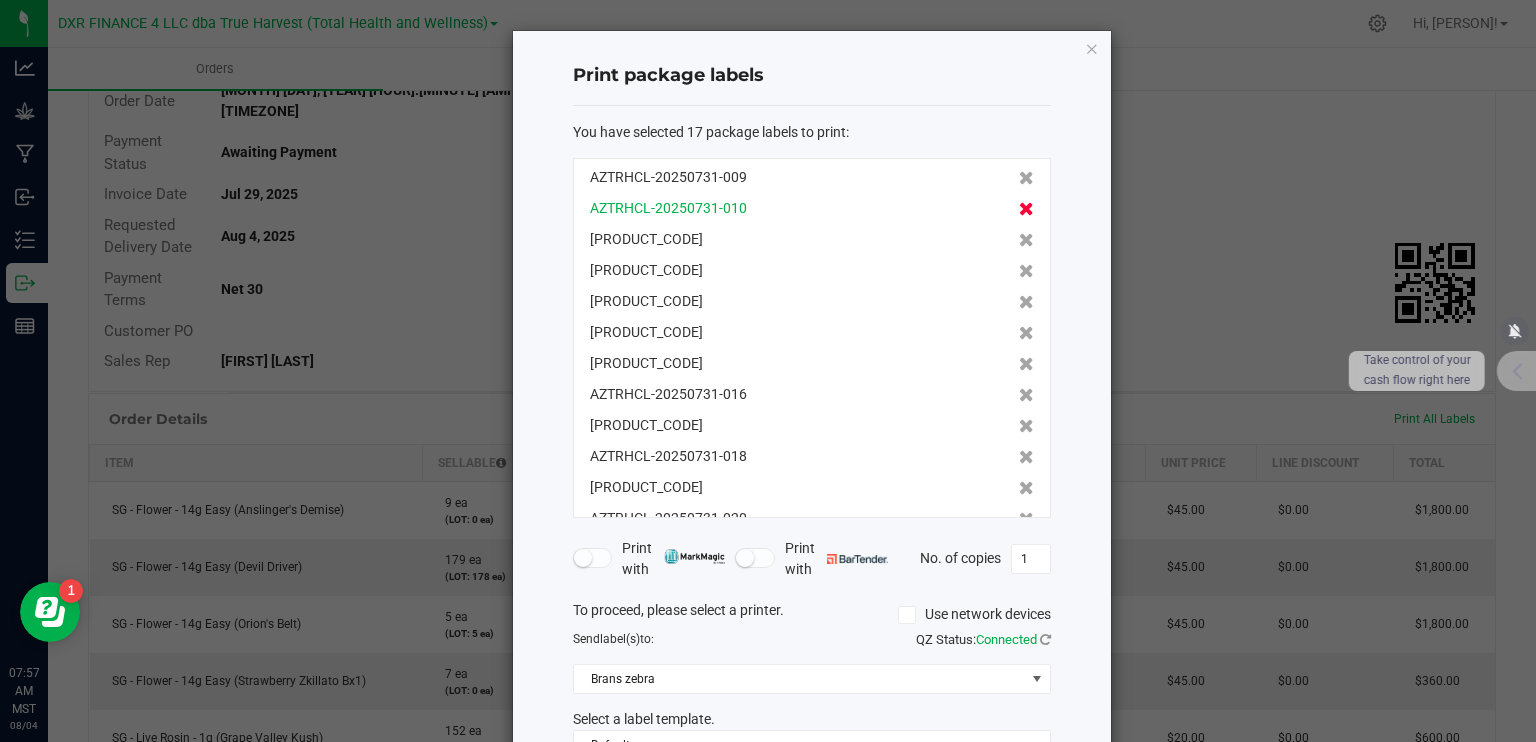 click 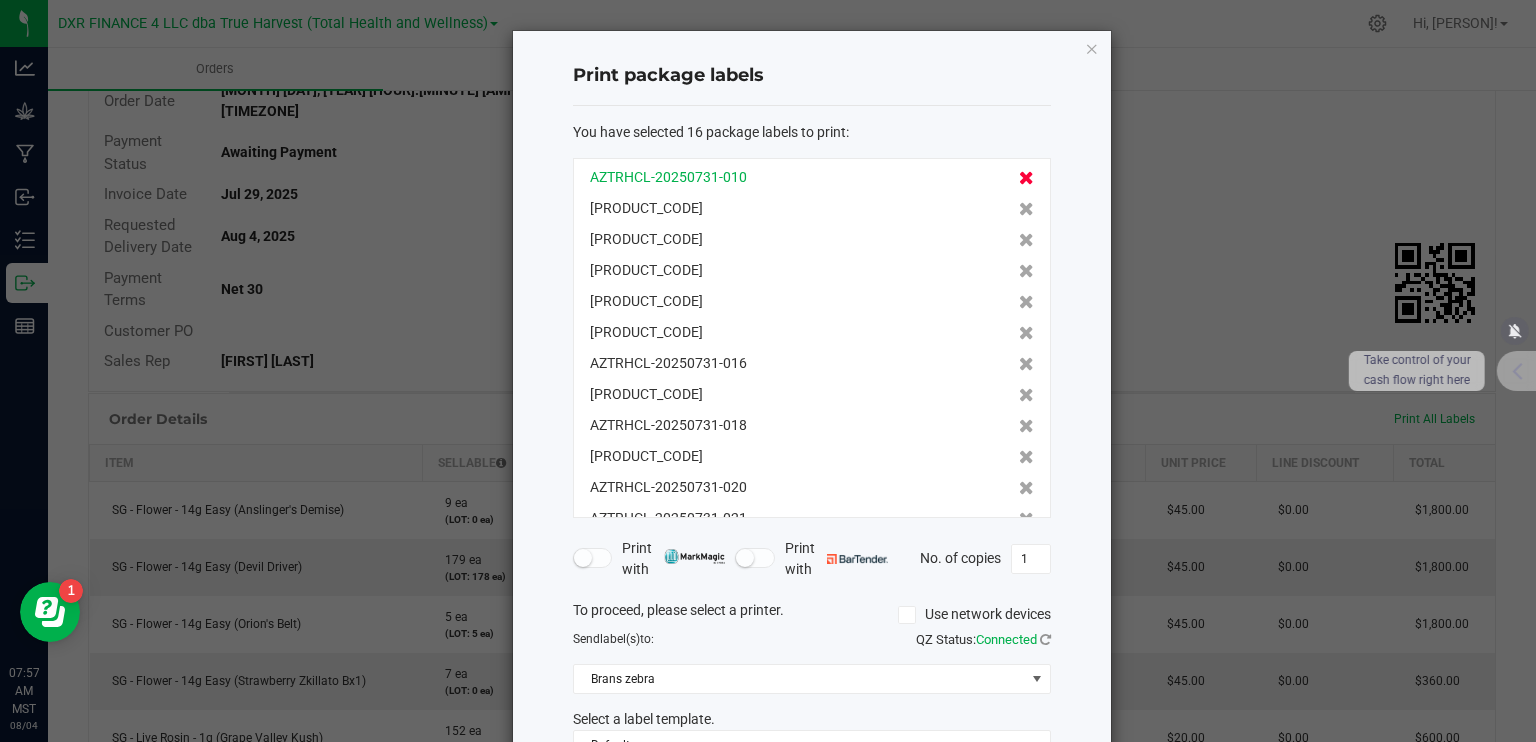 click 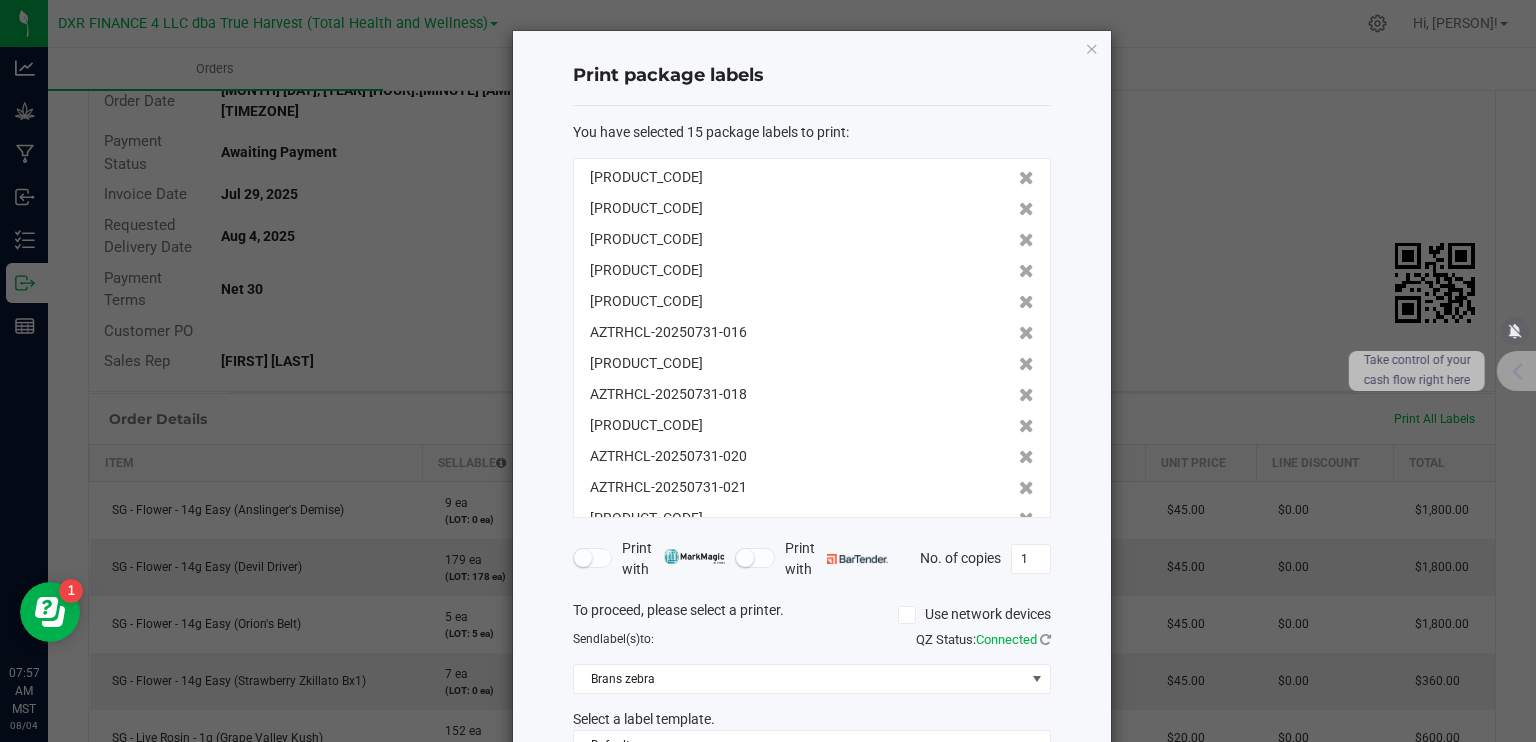 click 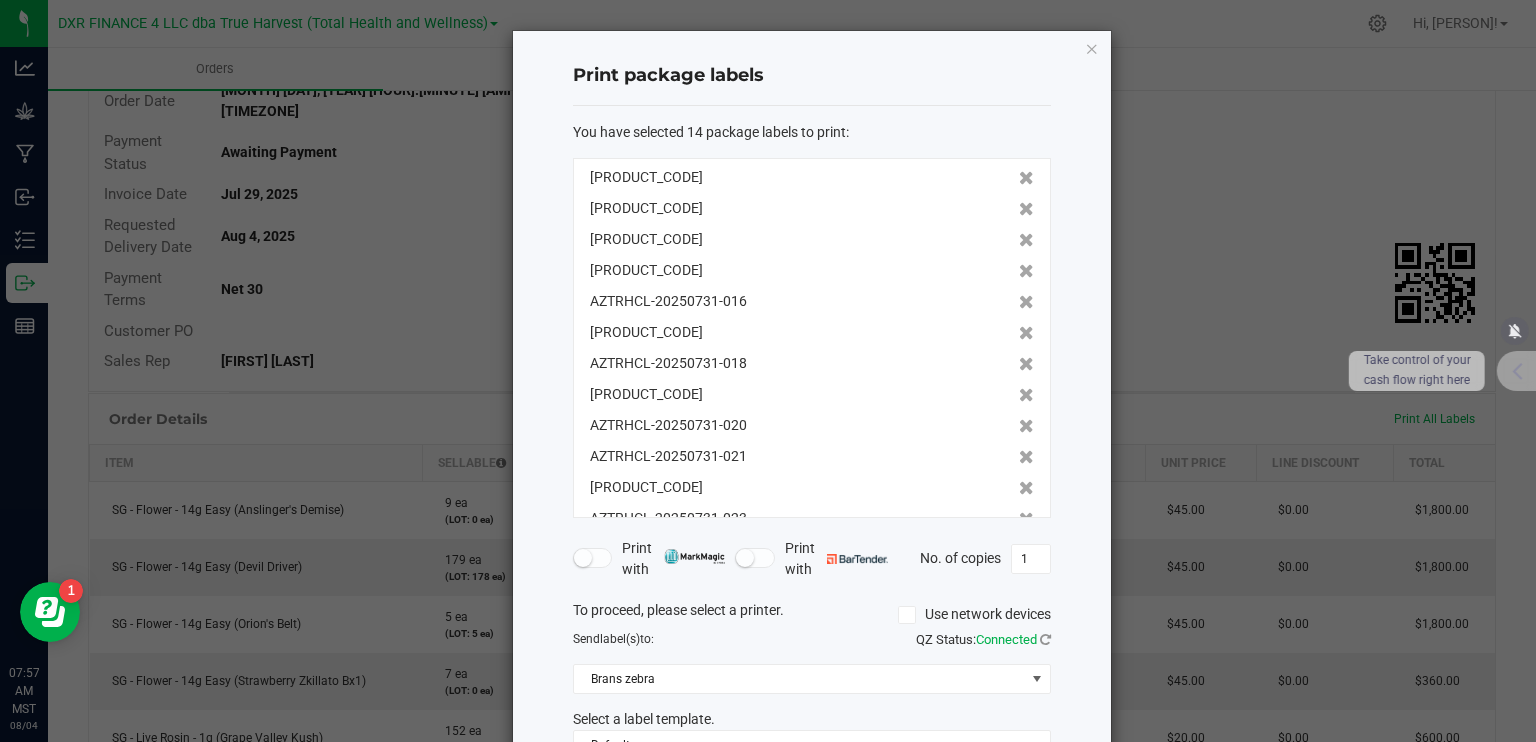 click 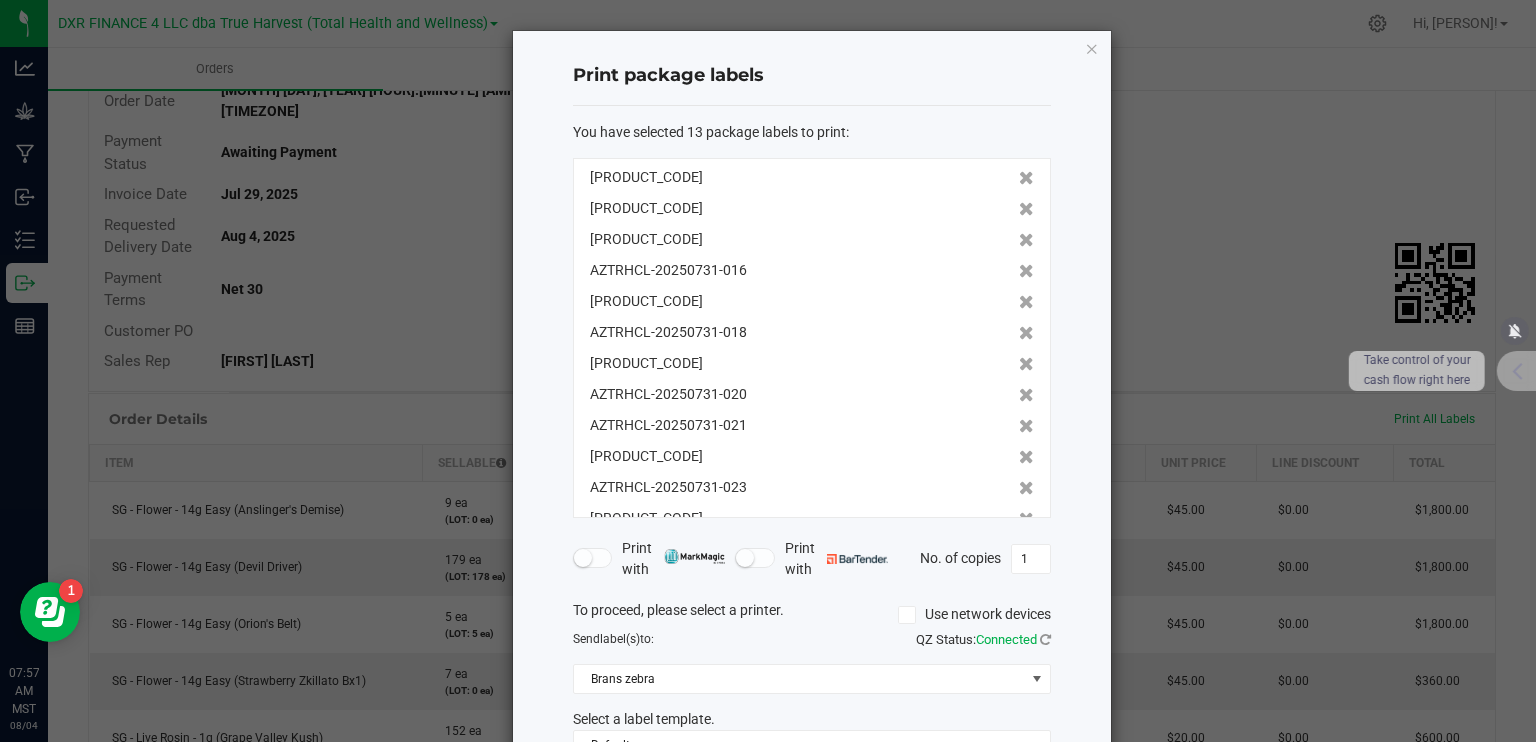 click 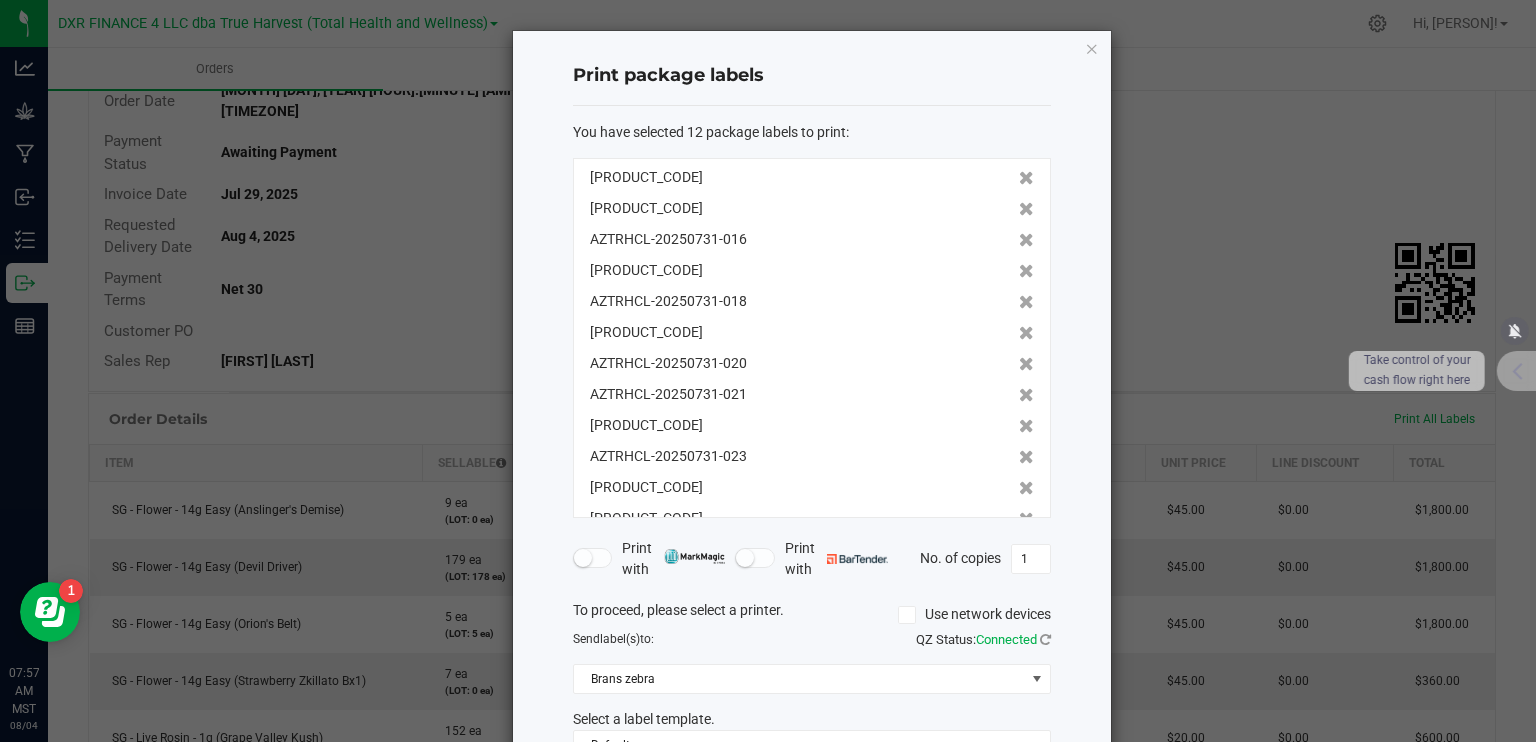 click 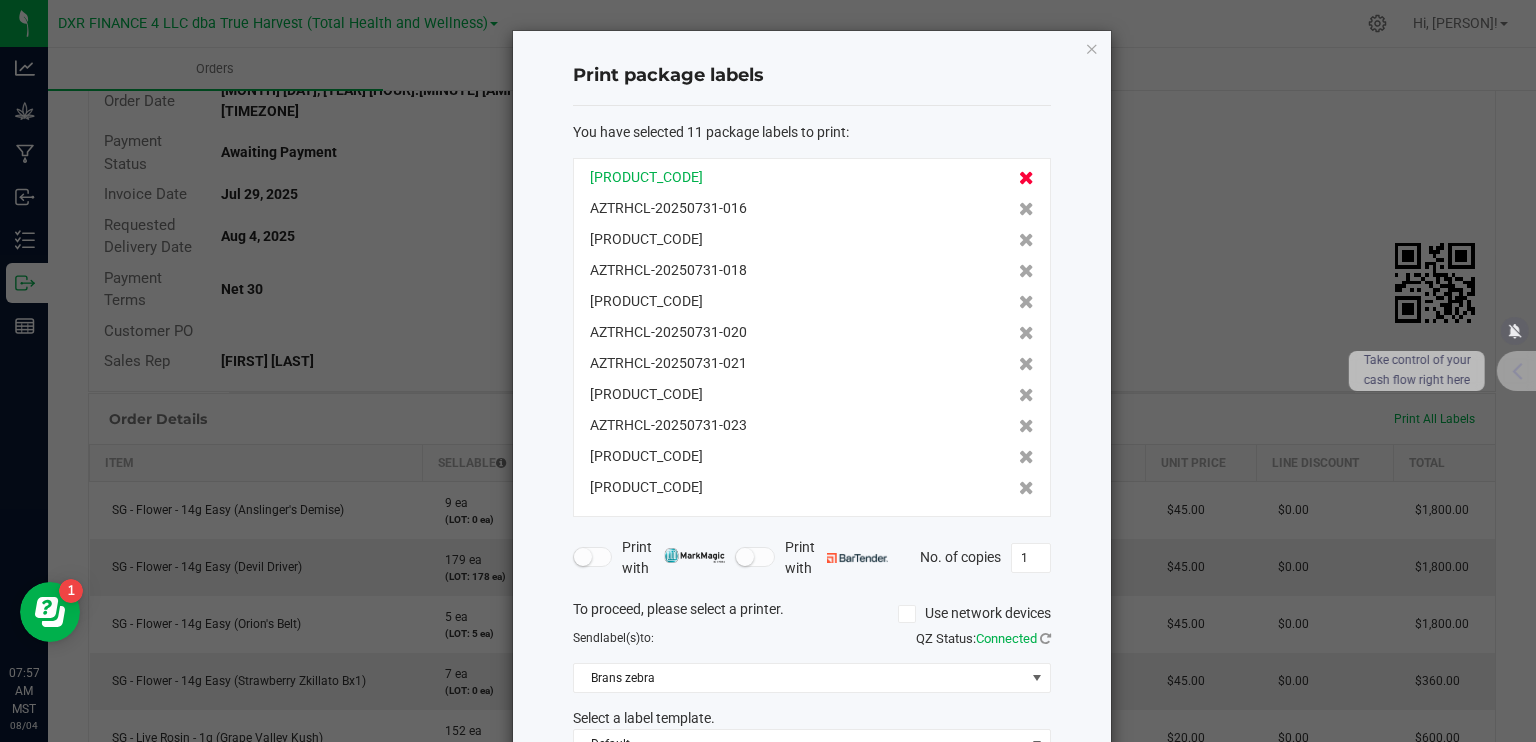 click 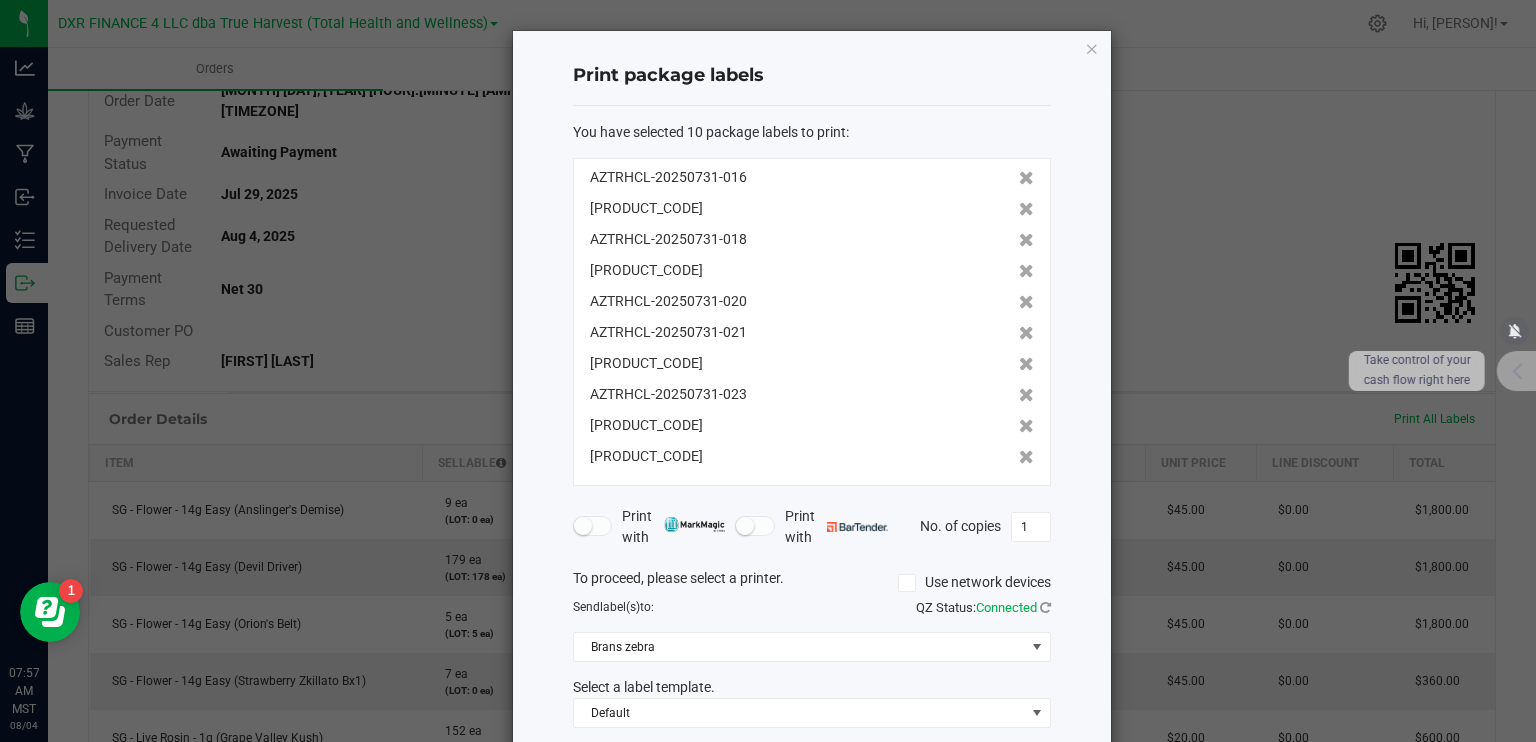 click 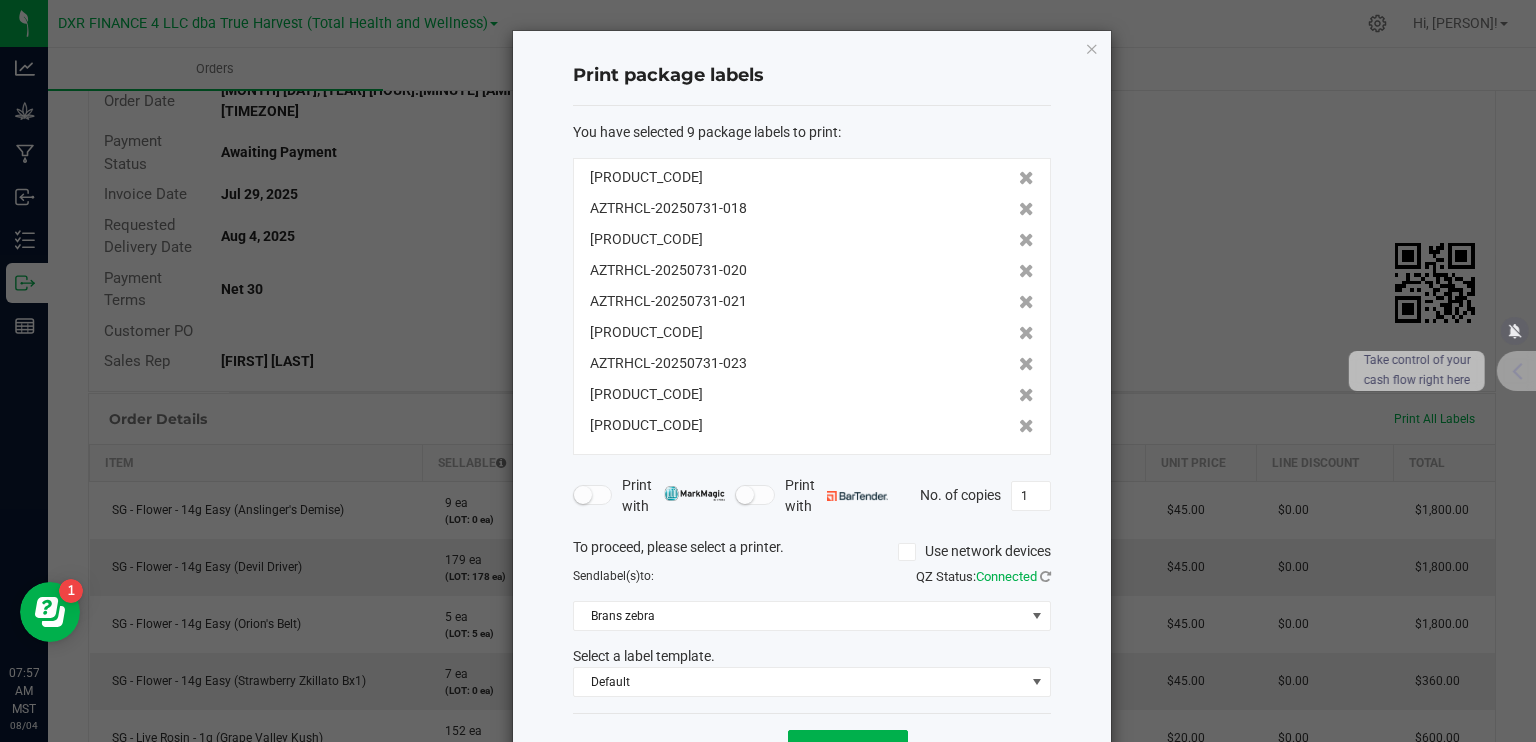 click 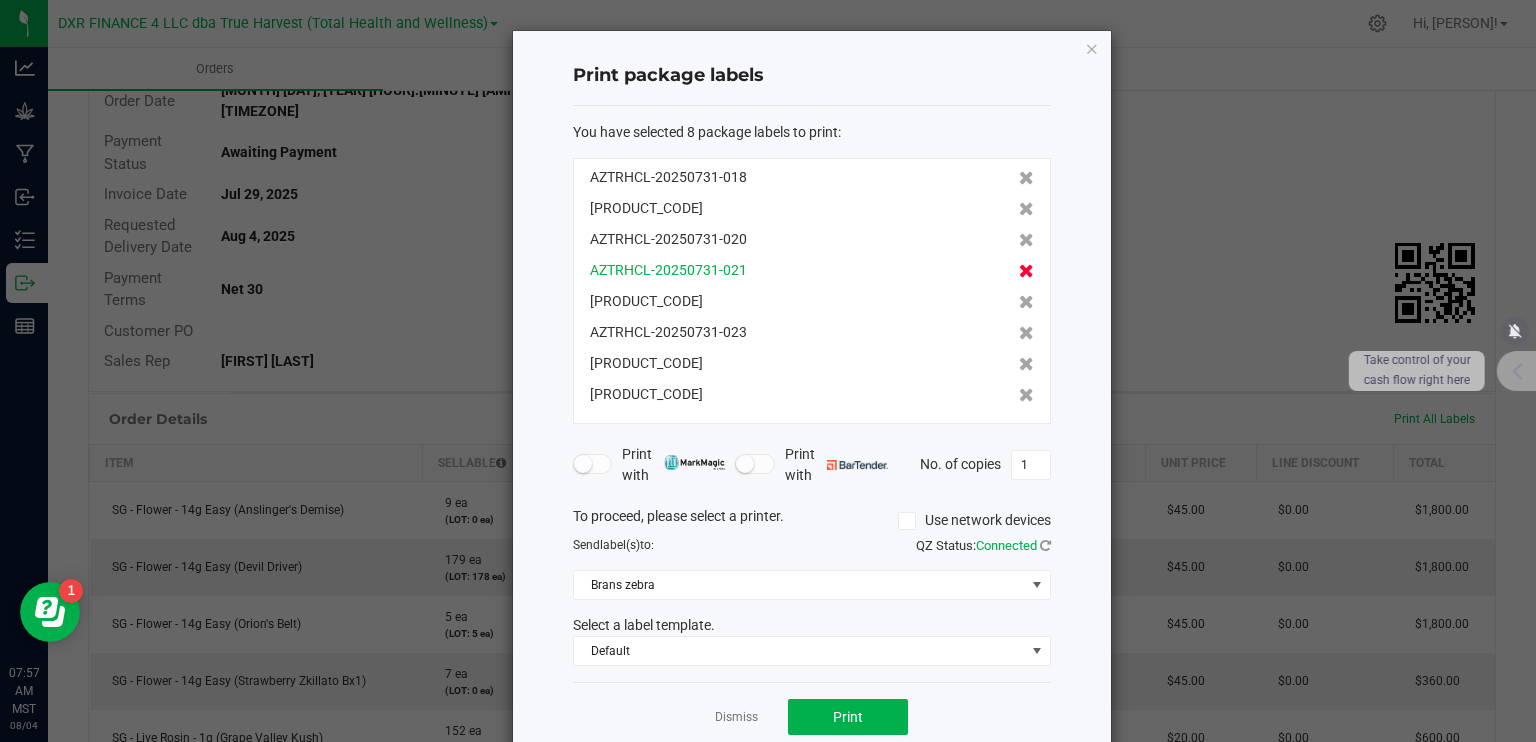 click 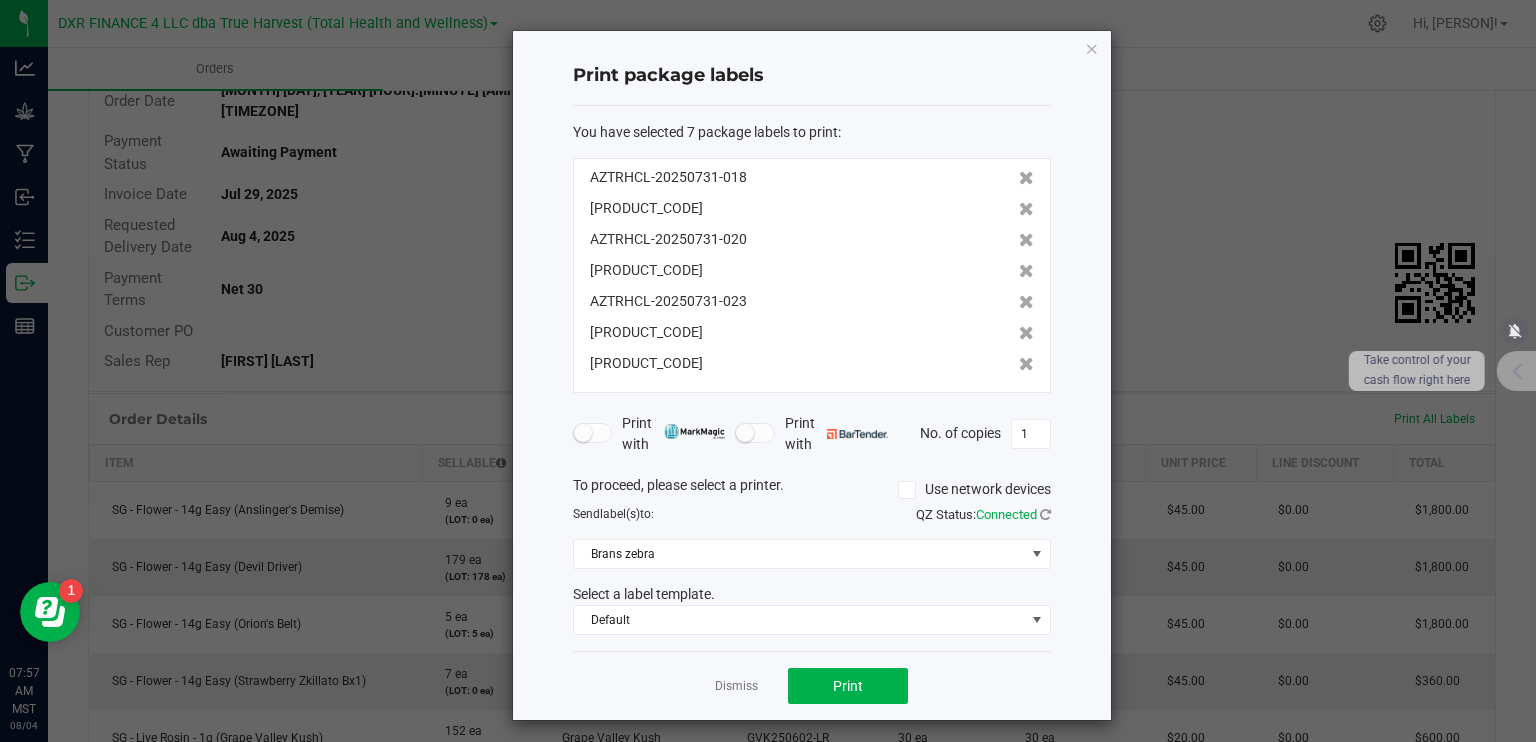 click 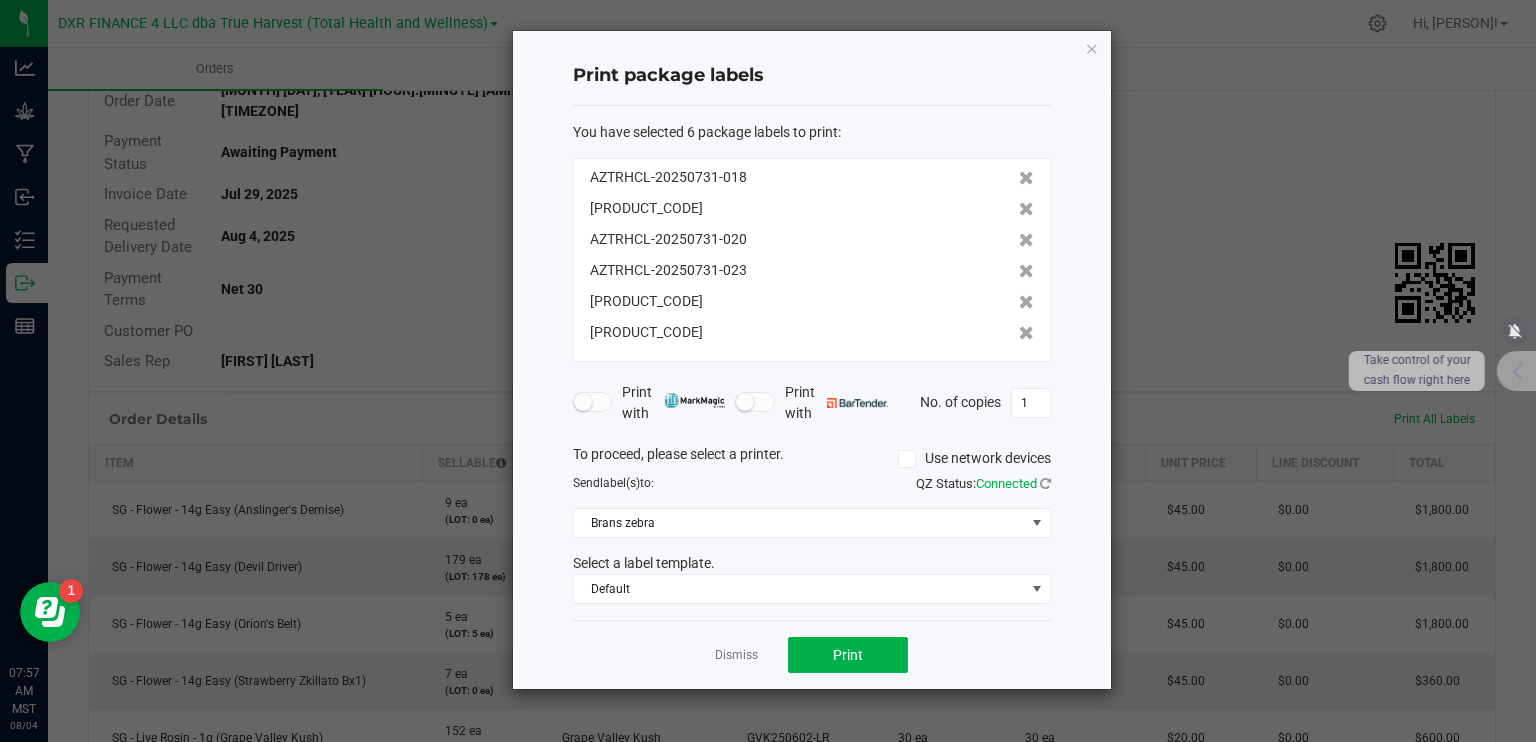 click on "AZTRHCL-20250731-023" 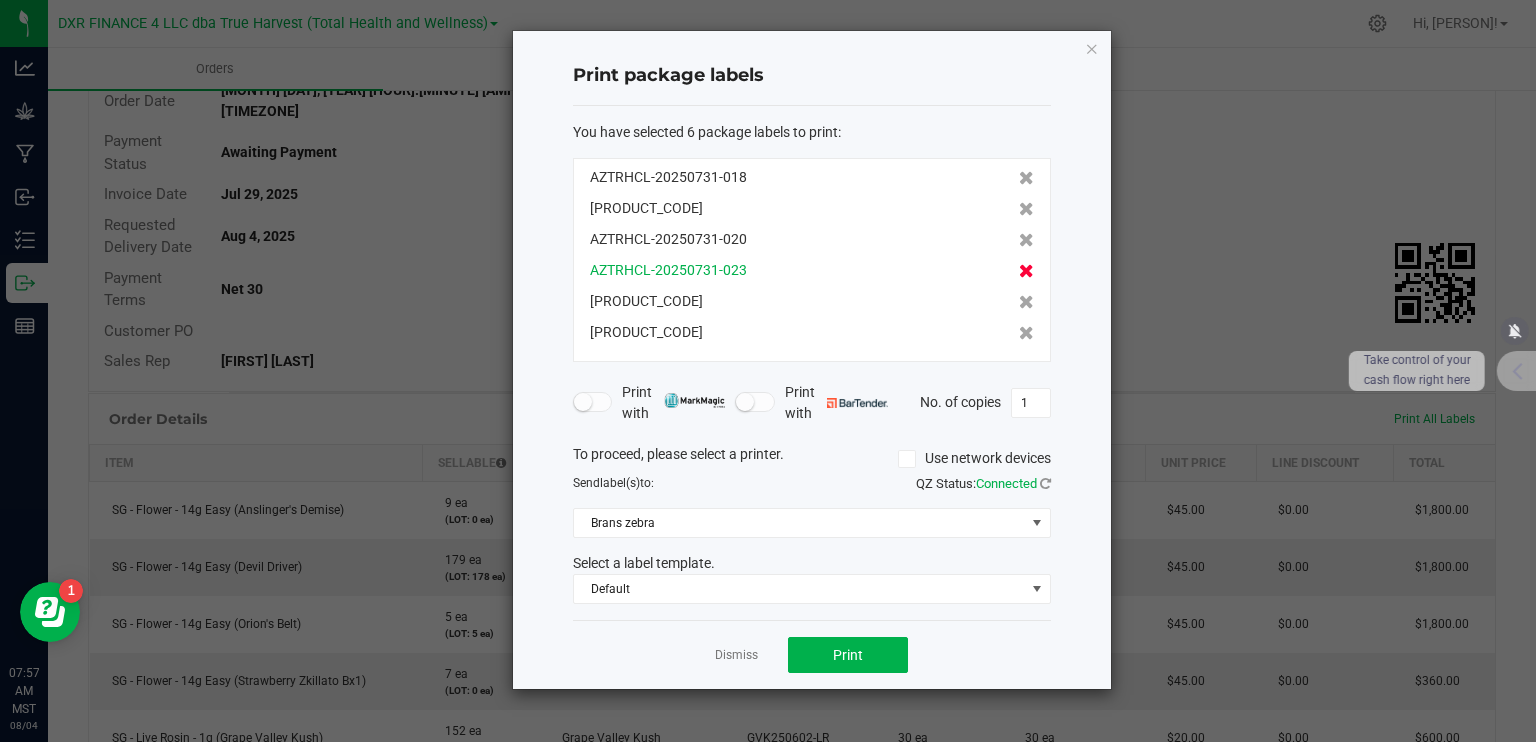 click 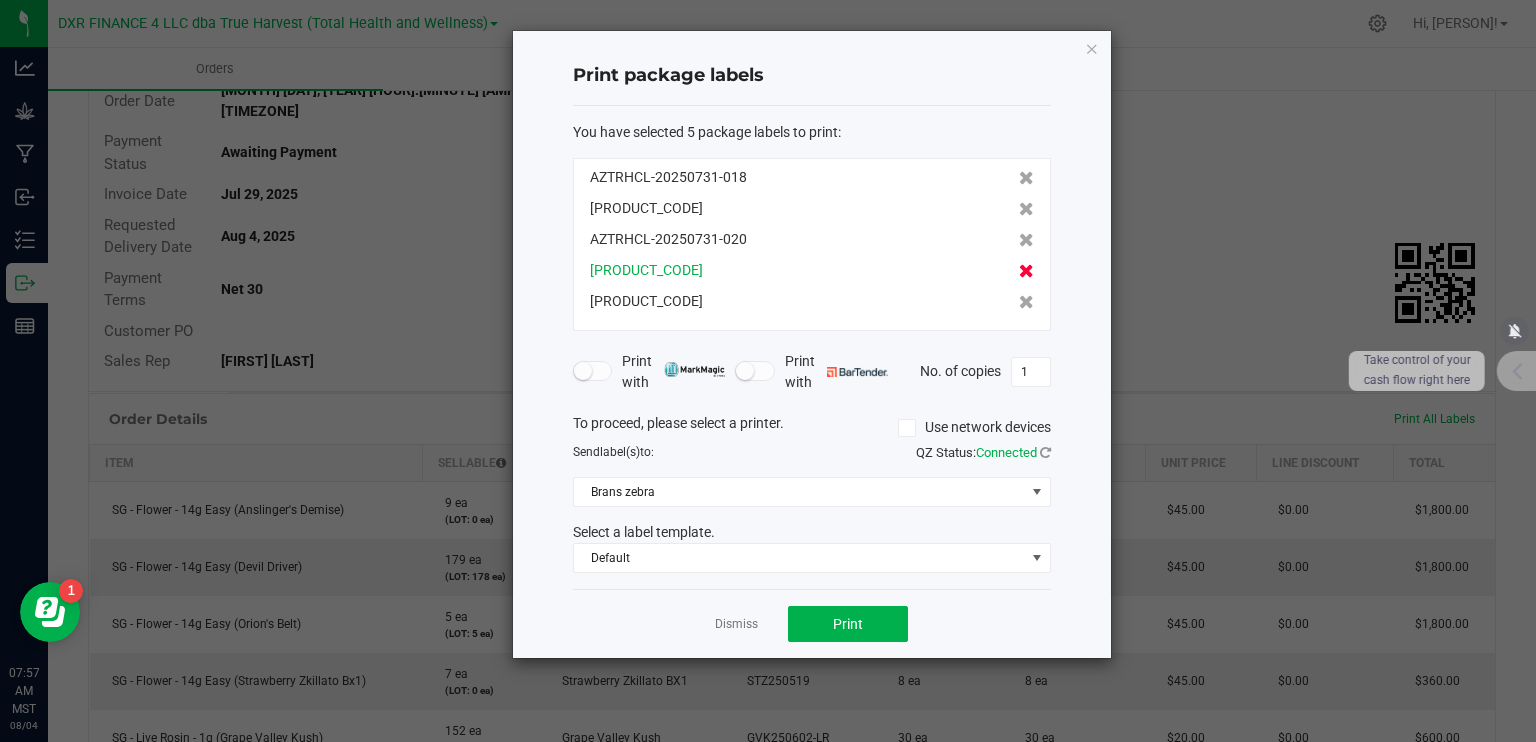 click 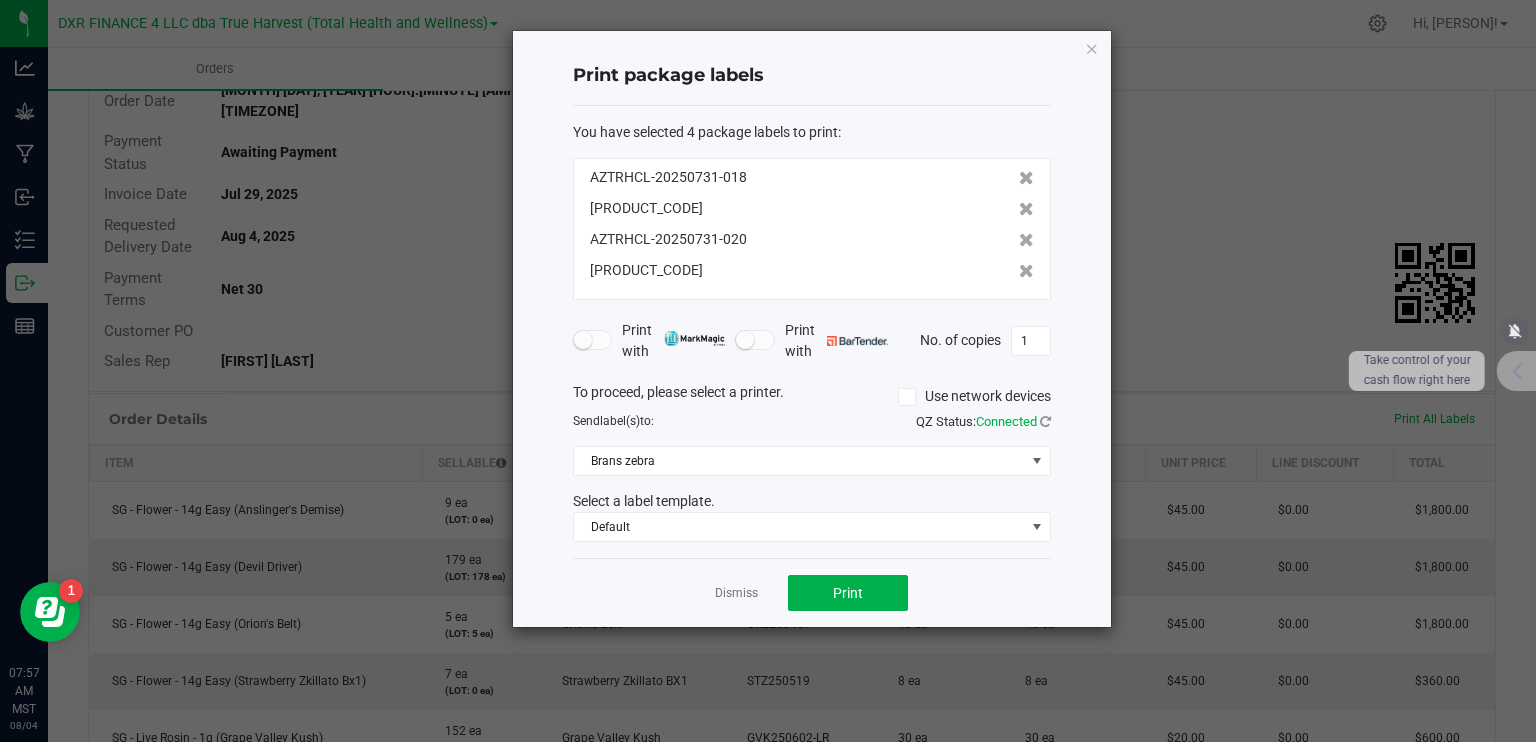 click 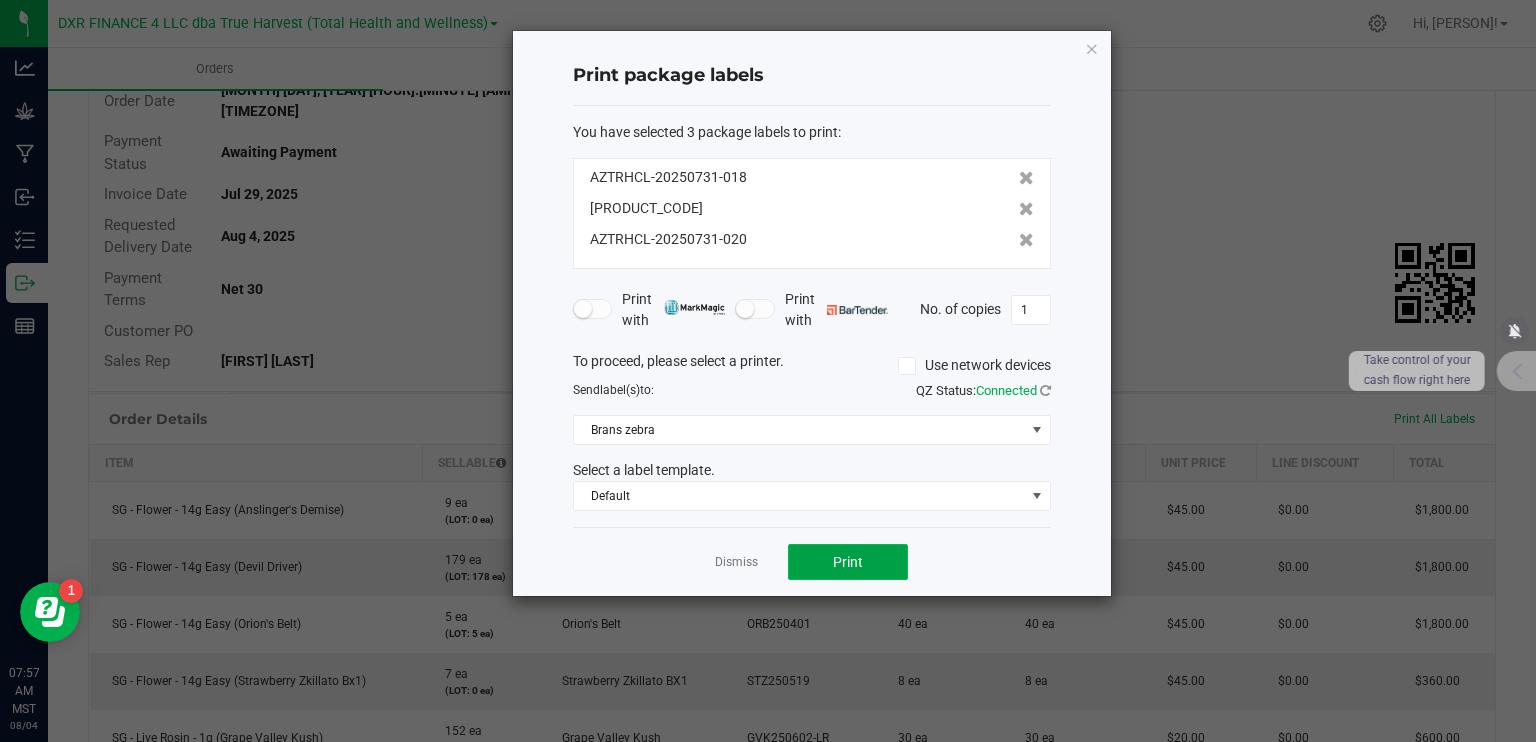 click on "Print" 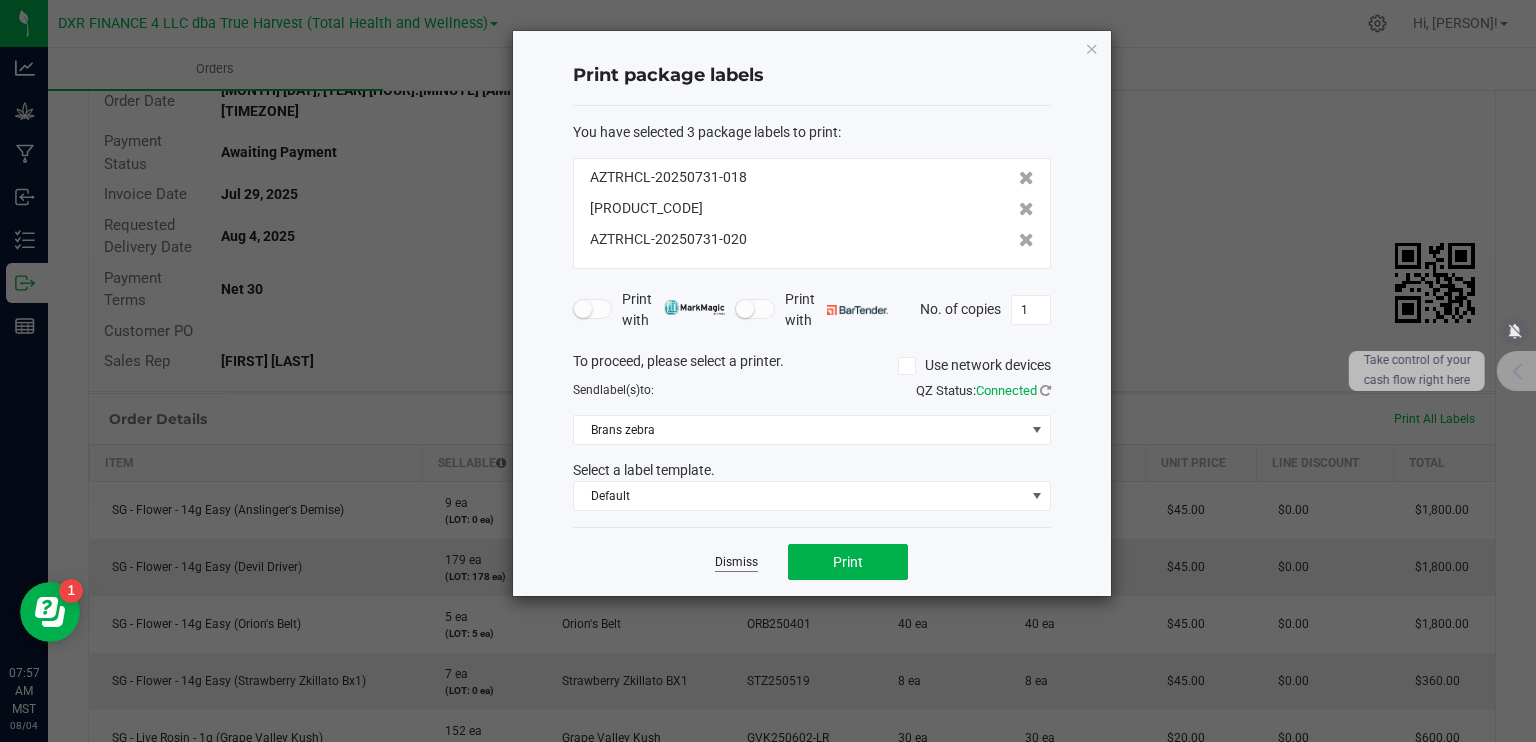 click on "Dismiss" 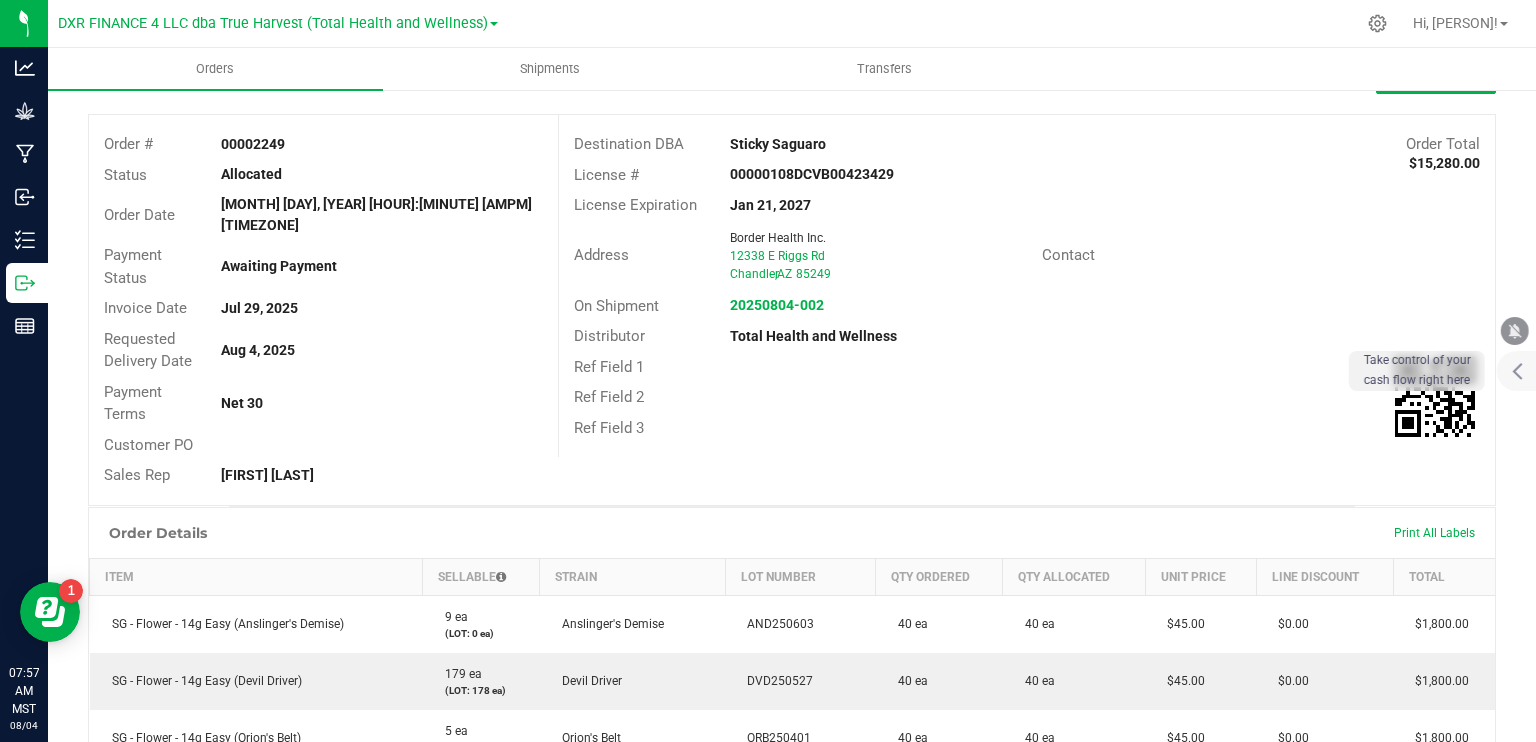 scroll, scrollTop: 0, scrollLeft: 0, axis: both 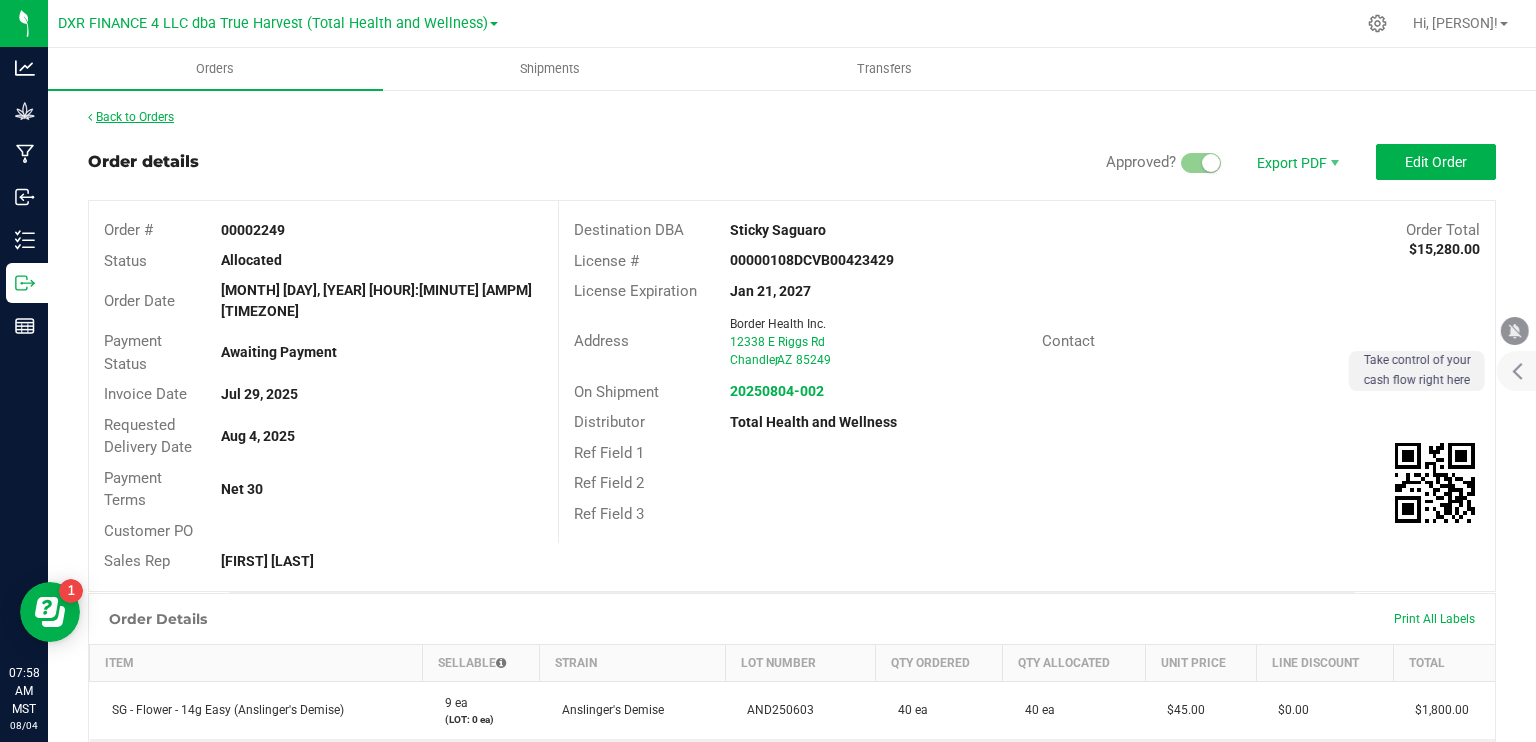 click on "Back to Orders" at bounding box center [131, 117] 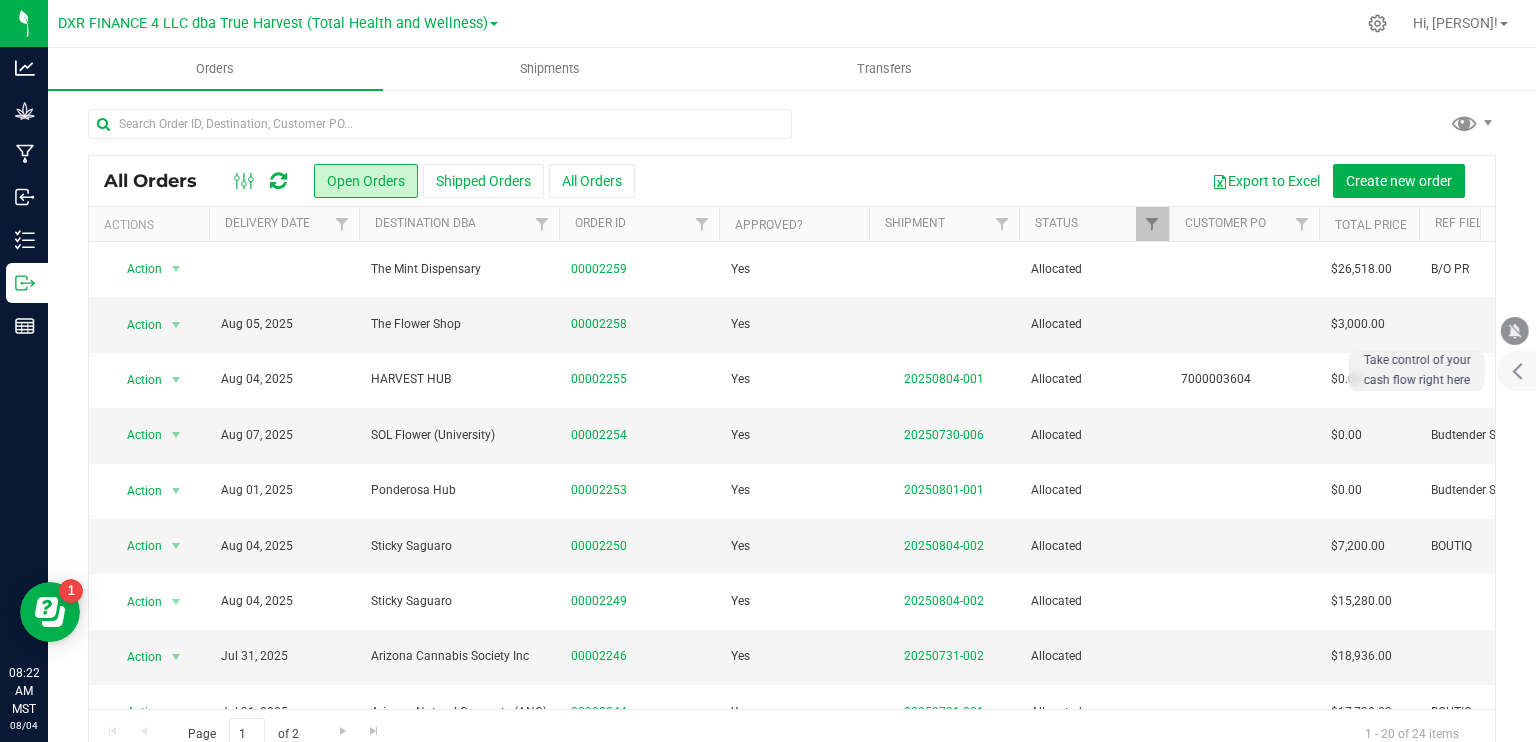 click on "Orders
Shipments
Transfers" at bounding box center [816, 69] 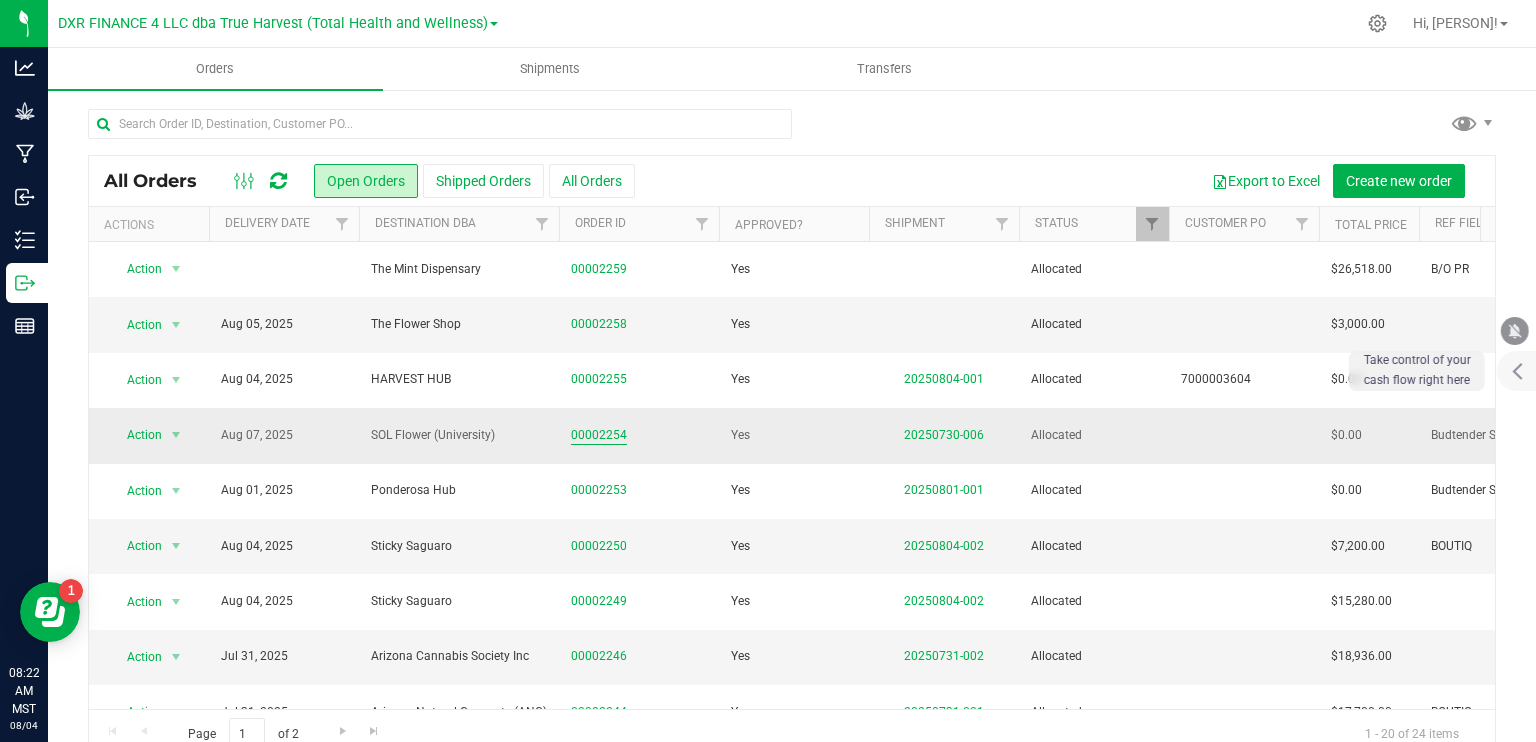 click on "00002254" at bounding box center [599, 435] 